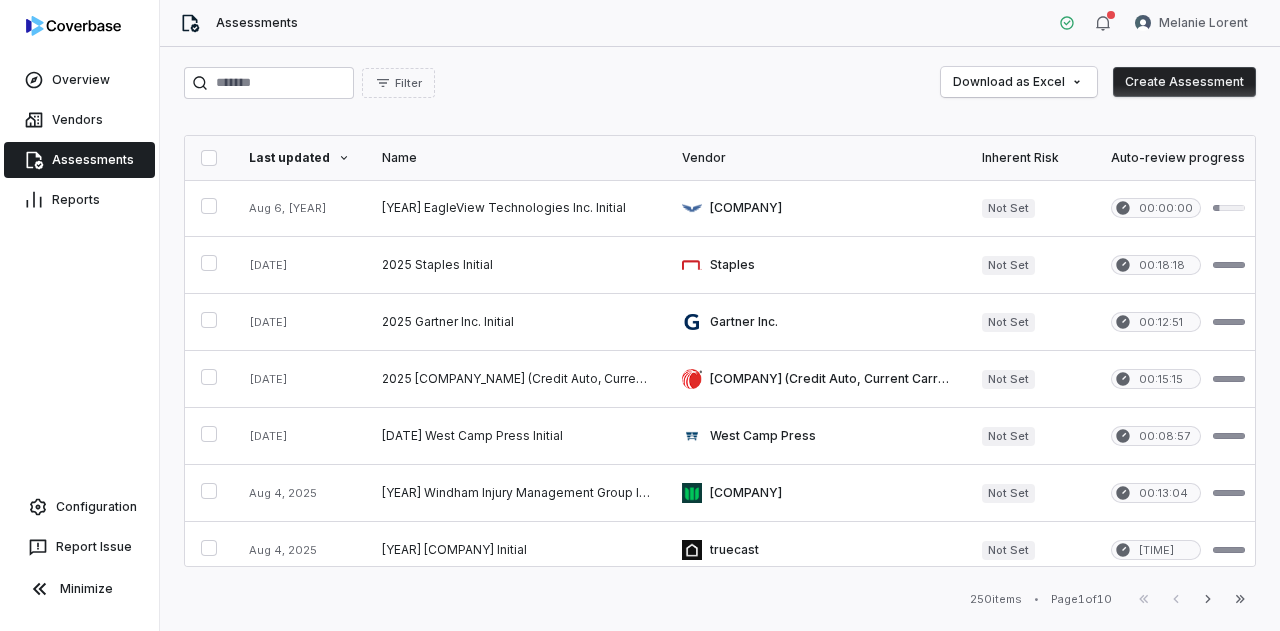 scroll, scrollTop: 0, scrollLeft: 0, axis: both 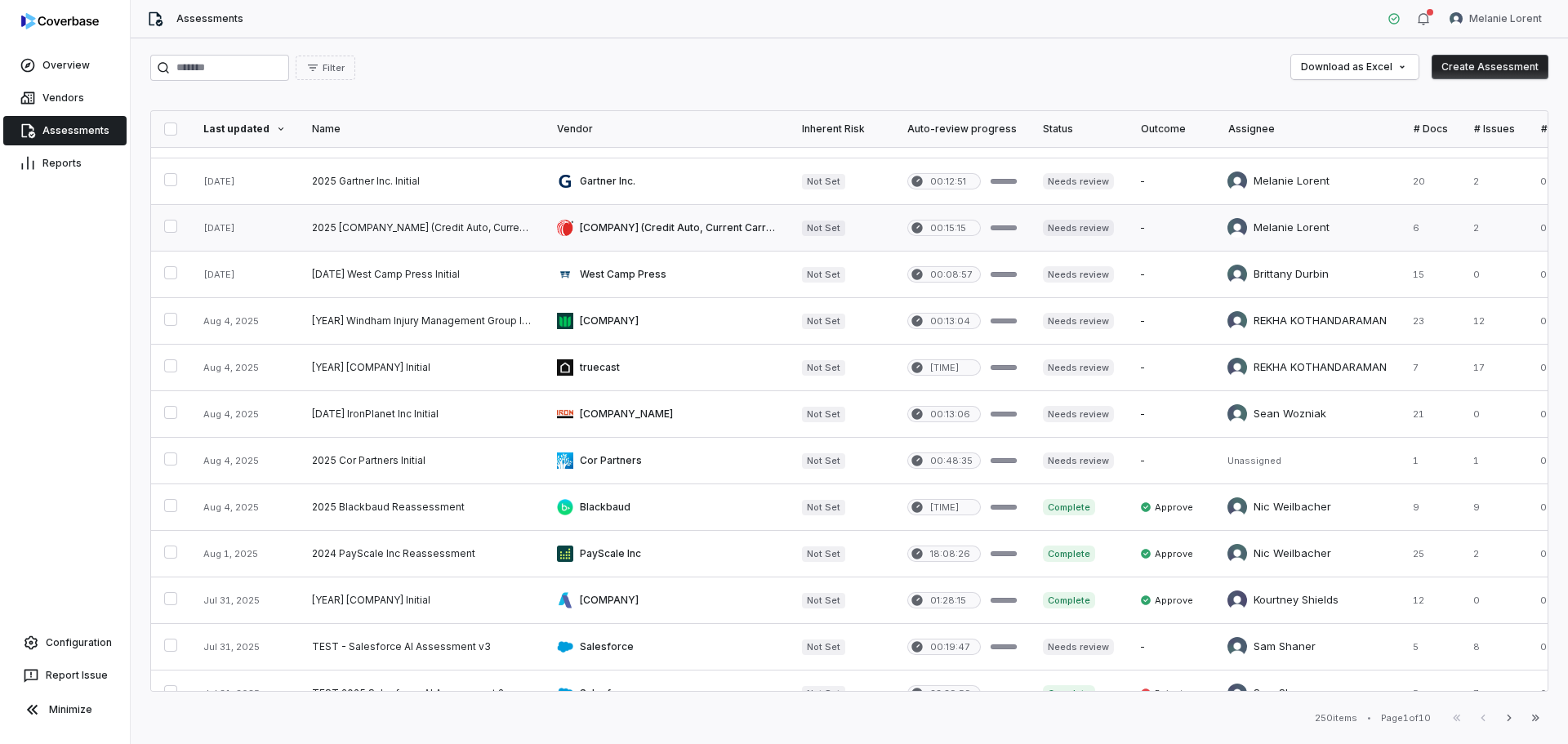 click at bounding box center (421, 228) 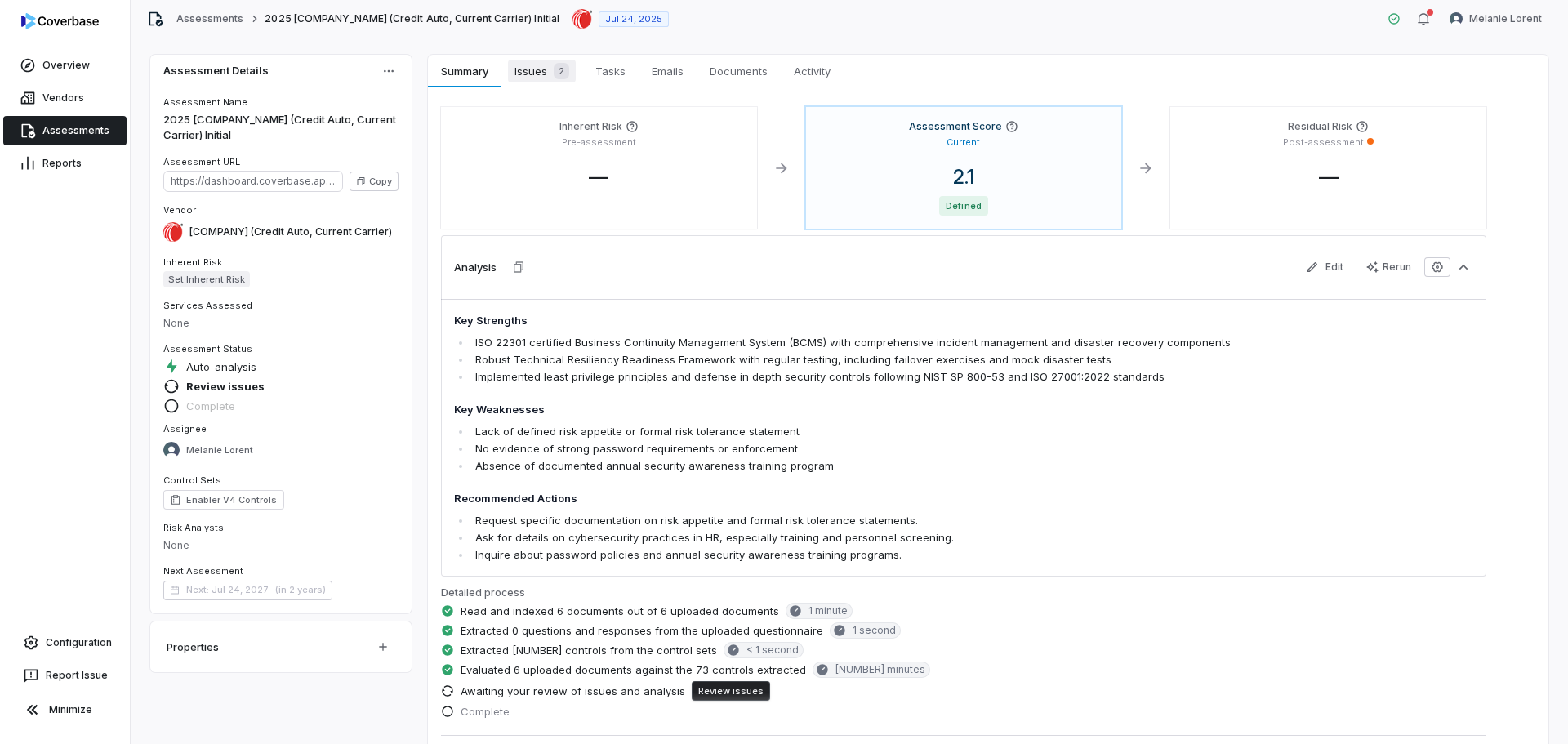 click on "Issues 2" at bounding box center [541, 71] 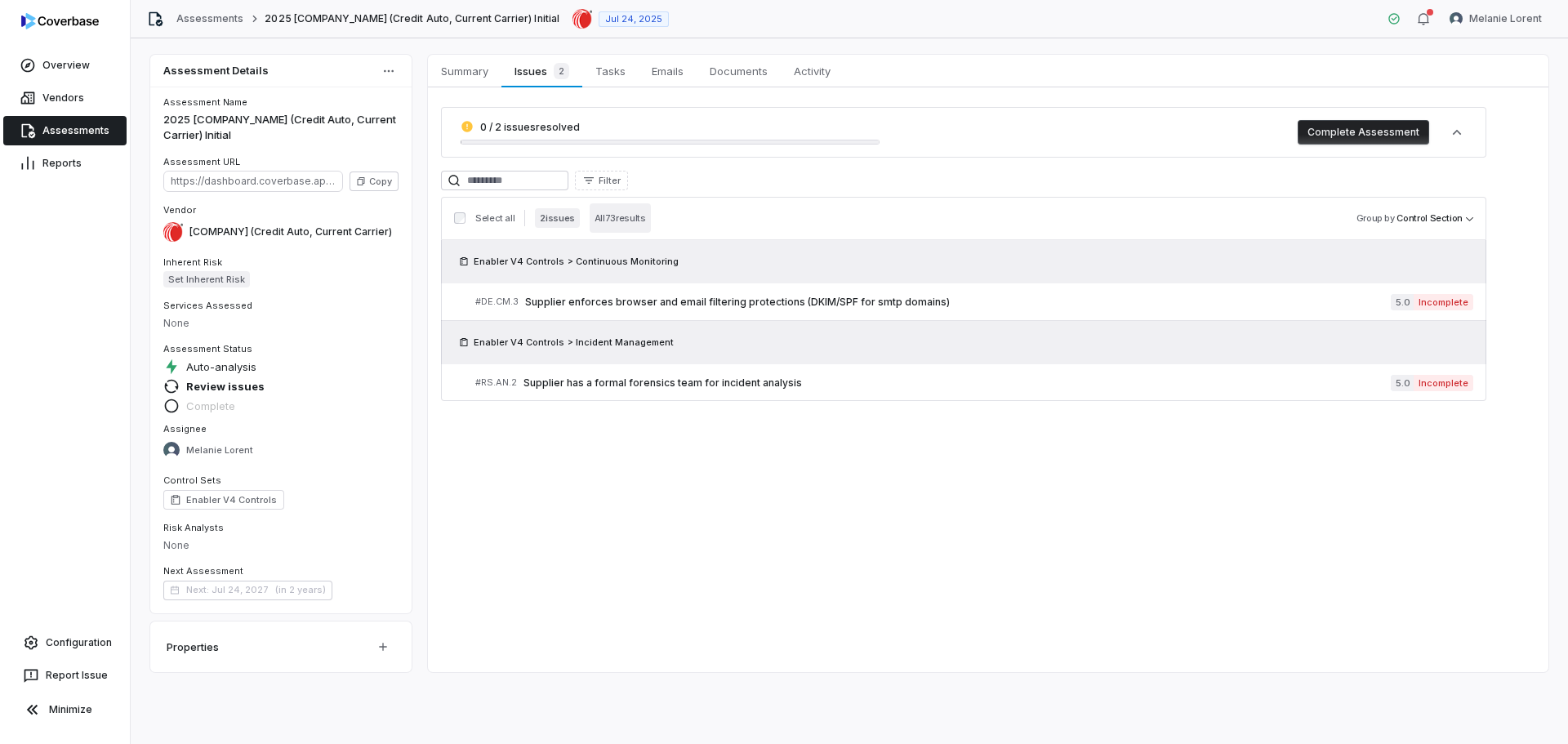 click on "All  73  results" at bounding box center [620, 218] 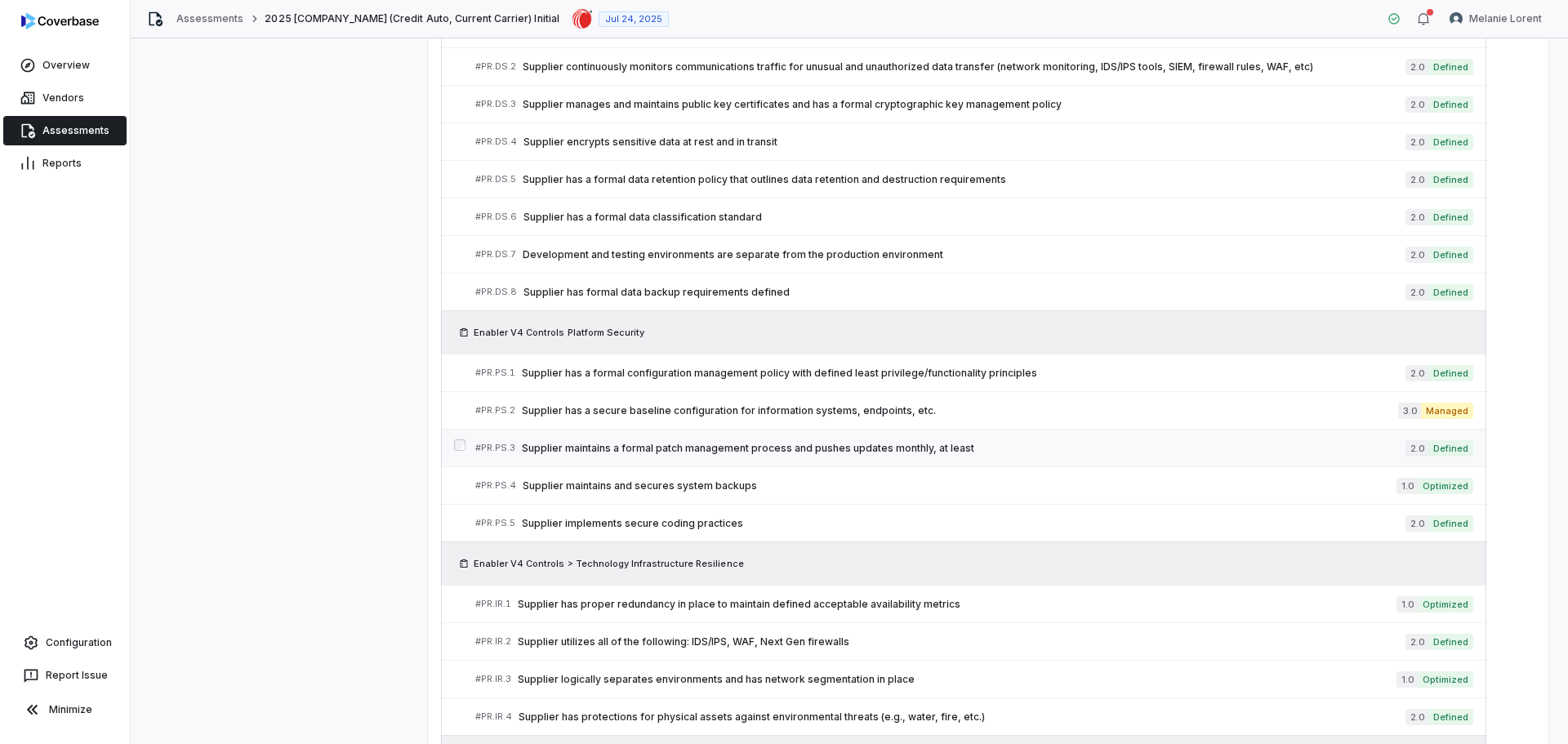 scroll, scrollTop: 2383, scrollLeft: 0, axis: vertical 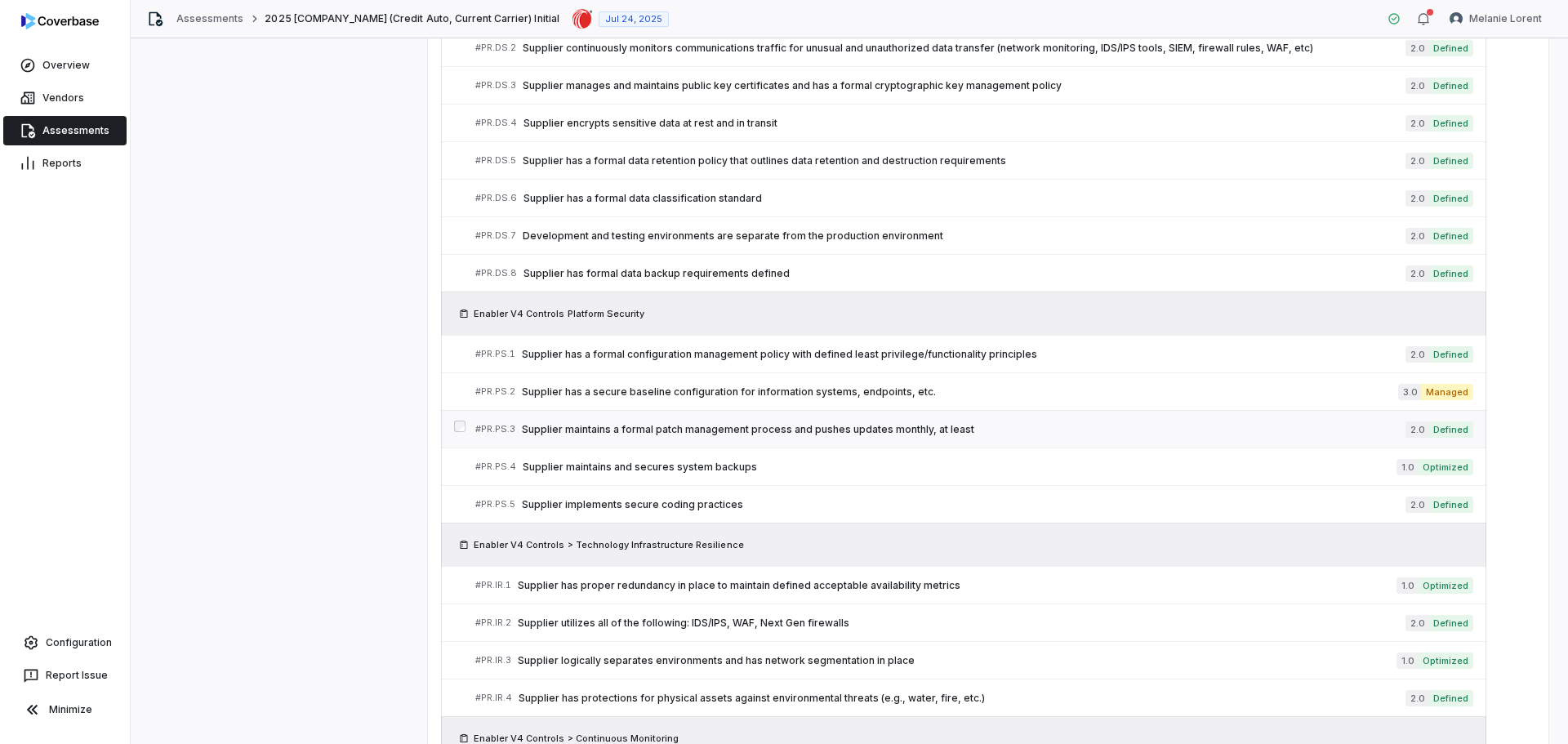 click on "Supplier maintains a formal patch management process and pushes updates monthly, at least" at bounding box center [964, 430] 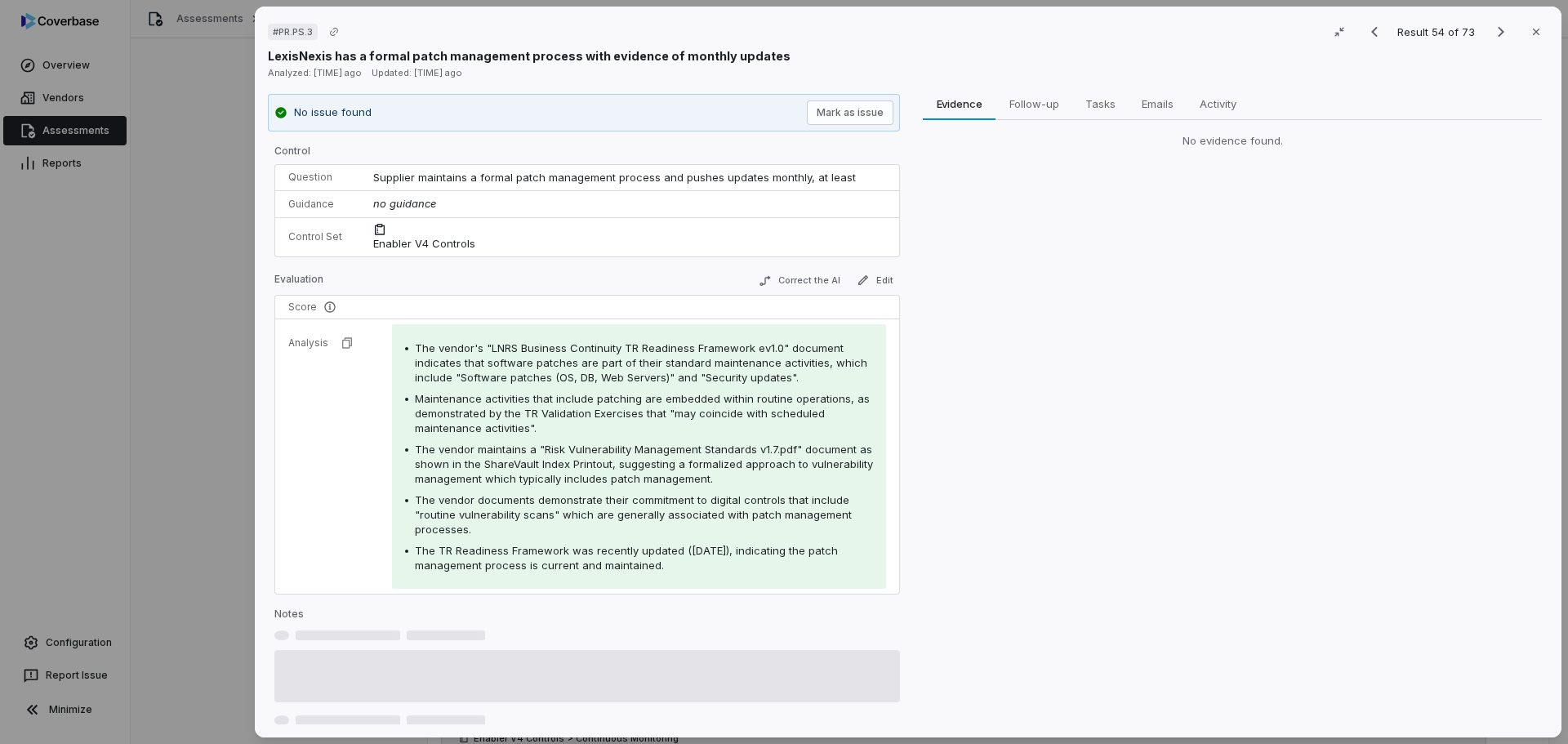scroll, scrollTop: 0, scrollLeft: 0, axis: both 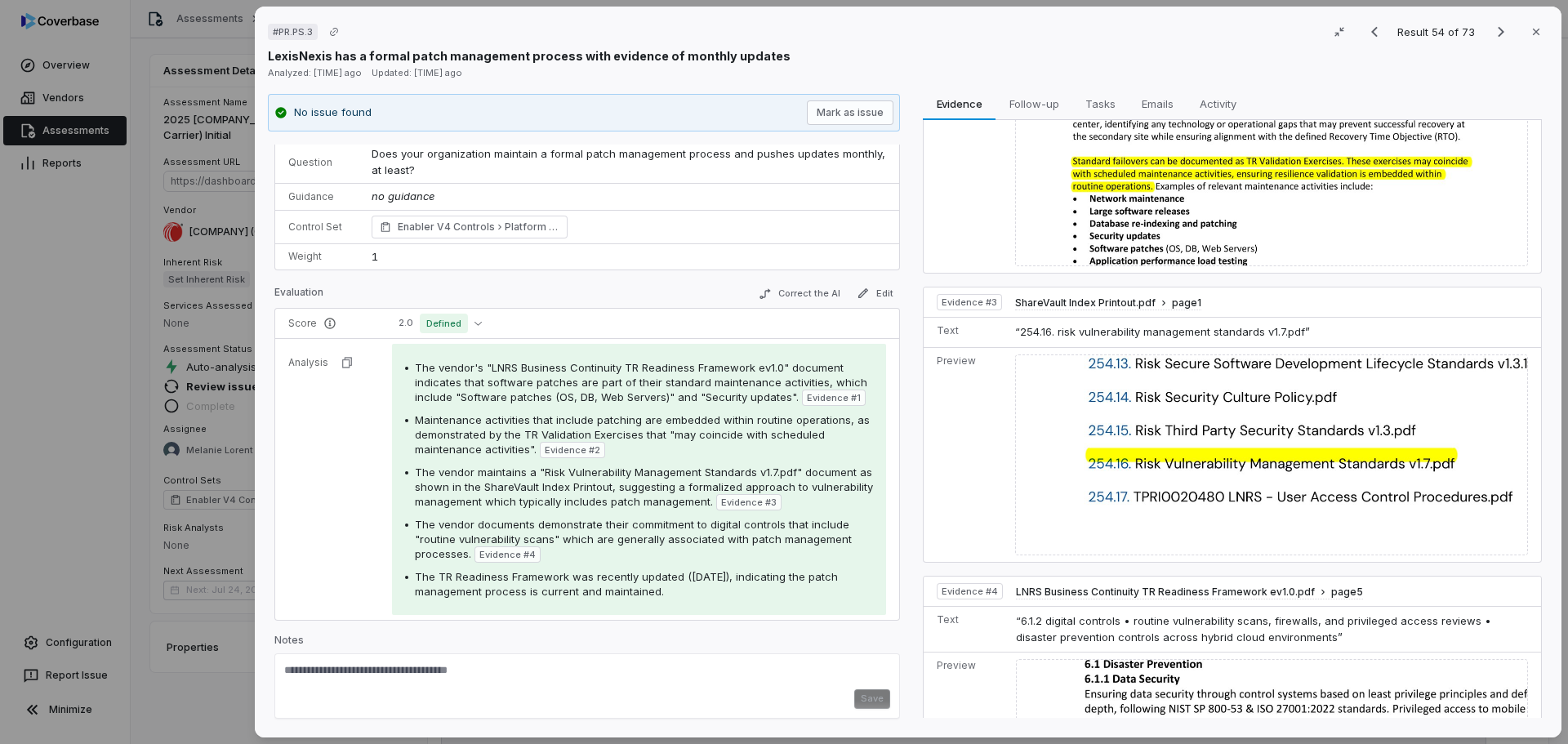 click on "# PR.PS.3 Result 54 of 73 Close LexisNexis has a formal patch management process with evidence of monthly updates Analyzed: 13 days ago Updated: 13 days ago No issue found Mark as issue Control Expectation Supplier maintains a formal patch management process and pushes updates monthly, at least Question Does your organization maintain a formal patch management process and pushes updates monthly, at least? Guidance no guidance Control Set Enabler V4 Controls Platform Security  Weight 1 Evaluation Correct the AI Edit   Score 2.0 Defined Analysis The vendor's "LNRS Business Continuity TR Readiness Framework ev1.0" document indicates that software patches are part of their standard maintenance activities, which include "Software patches (OS, DB, Web Servers)" and "Security updates". Evidence # 1 Maintenance activities that include patching are embedded within routine operations, as demonstrated by the TR Validation Exercises that "may coincide with scheduled maintenance activities". Evidence # 2 Evidence # 3 4" at bounding box center (784, 372) 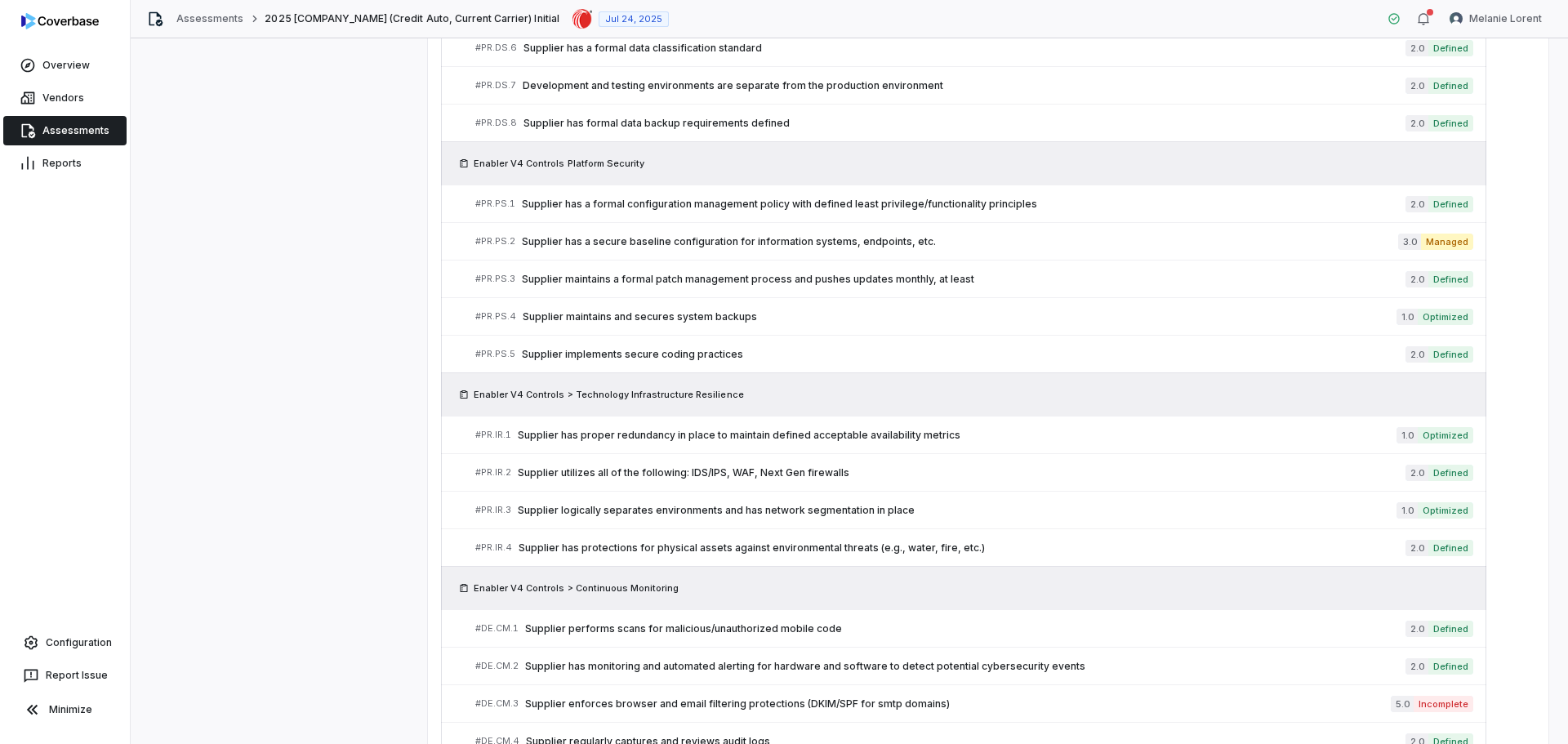 scroll, scrollTop: 2532, scrollLeft: 0, axis: vertical 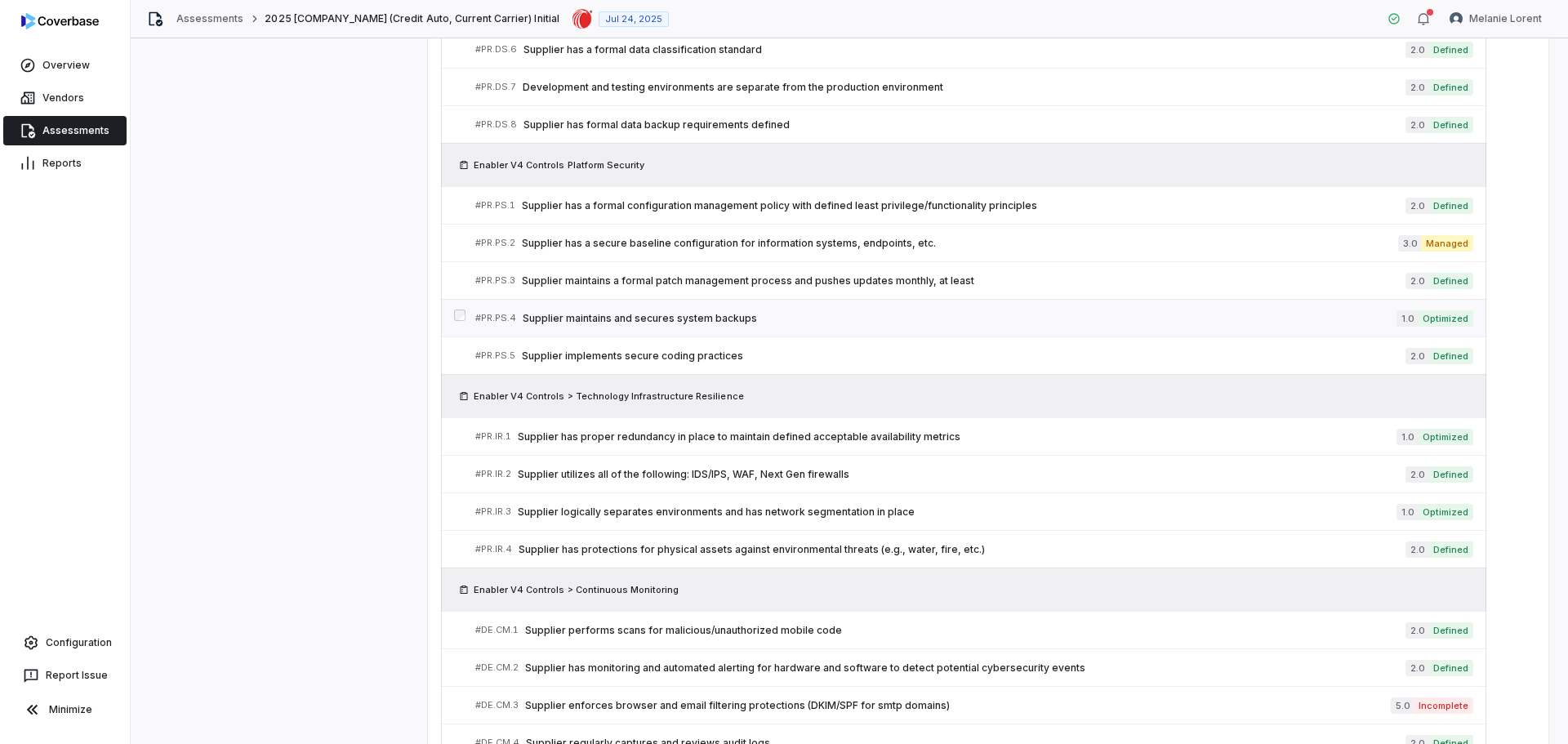 click on "# PR.PS.4 Supplier maintains and secures system backups 1.0 Optimized" at bounding box center [974, 318] 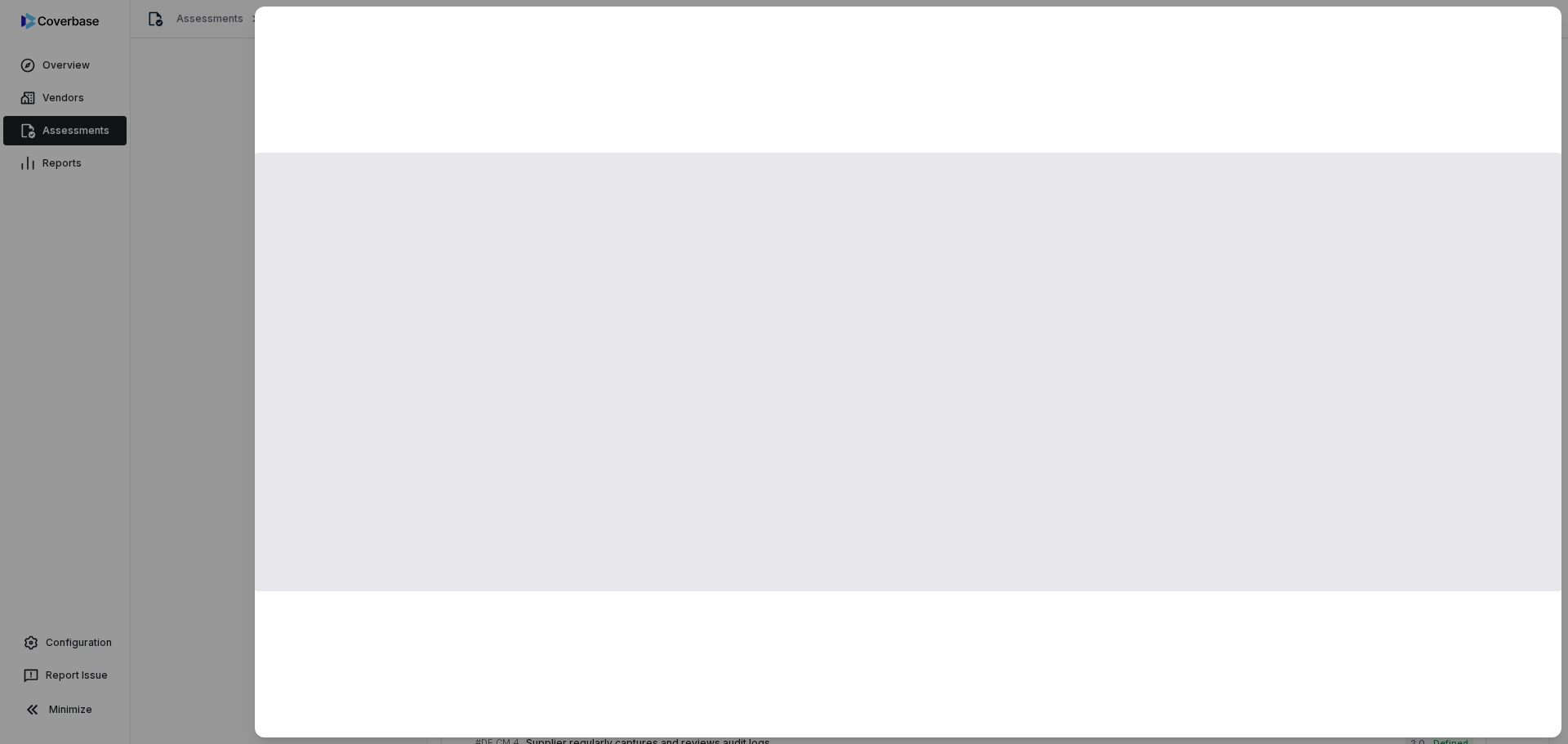 scroll, scrollTop: 0, scrollLeft: 0, axis: both 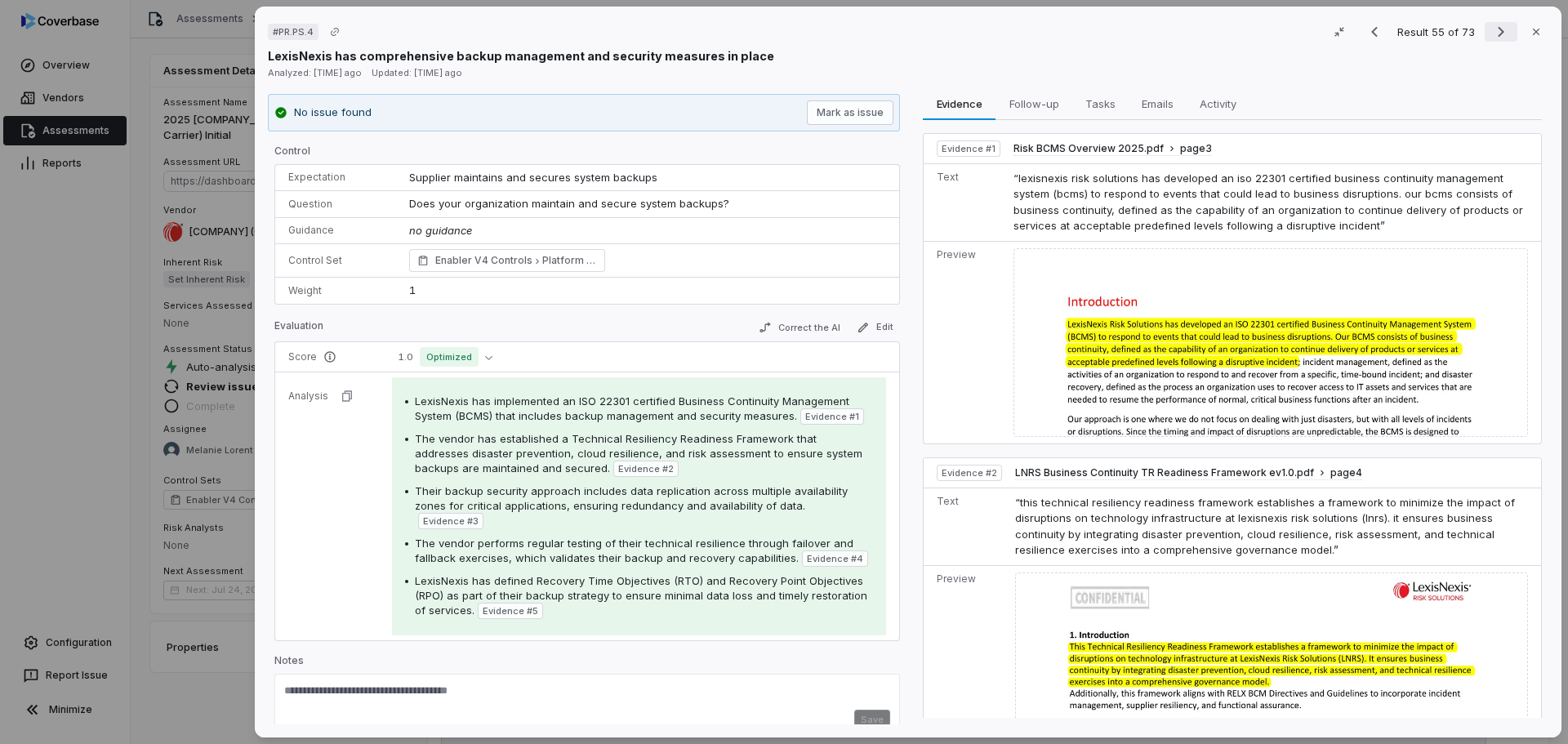 click 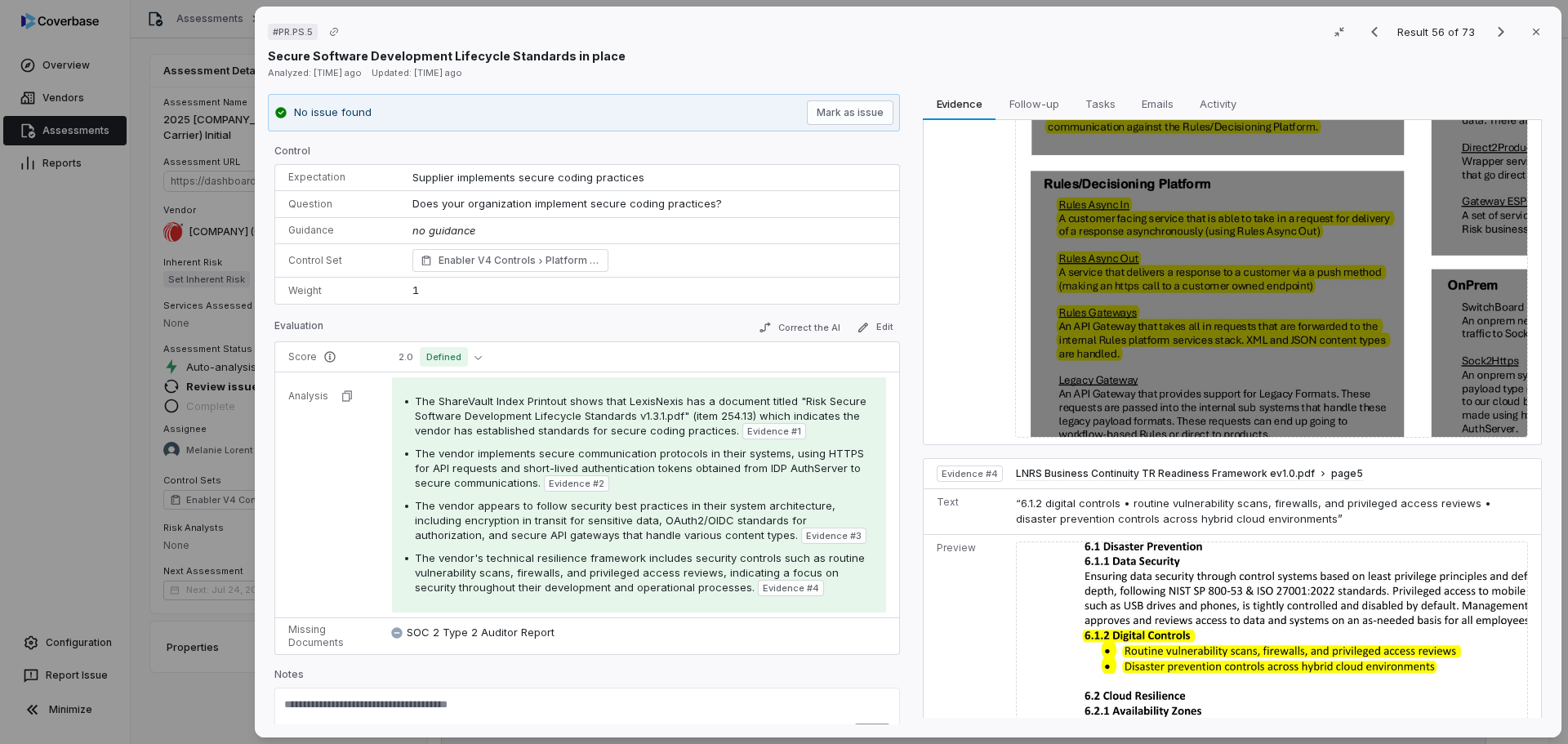 scroll, scrollTop: 1242, scrollLeft: 0, axis: vertical 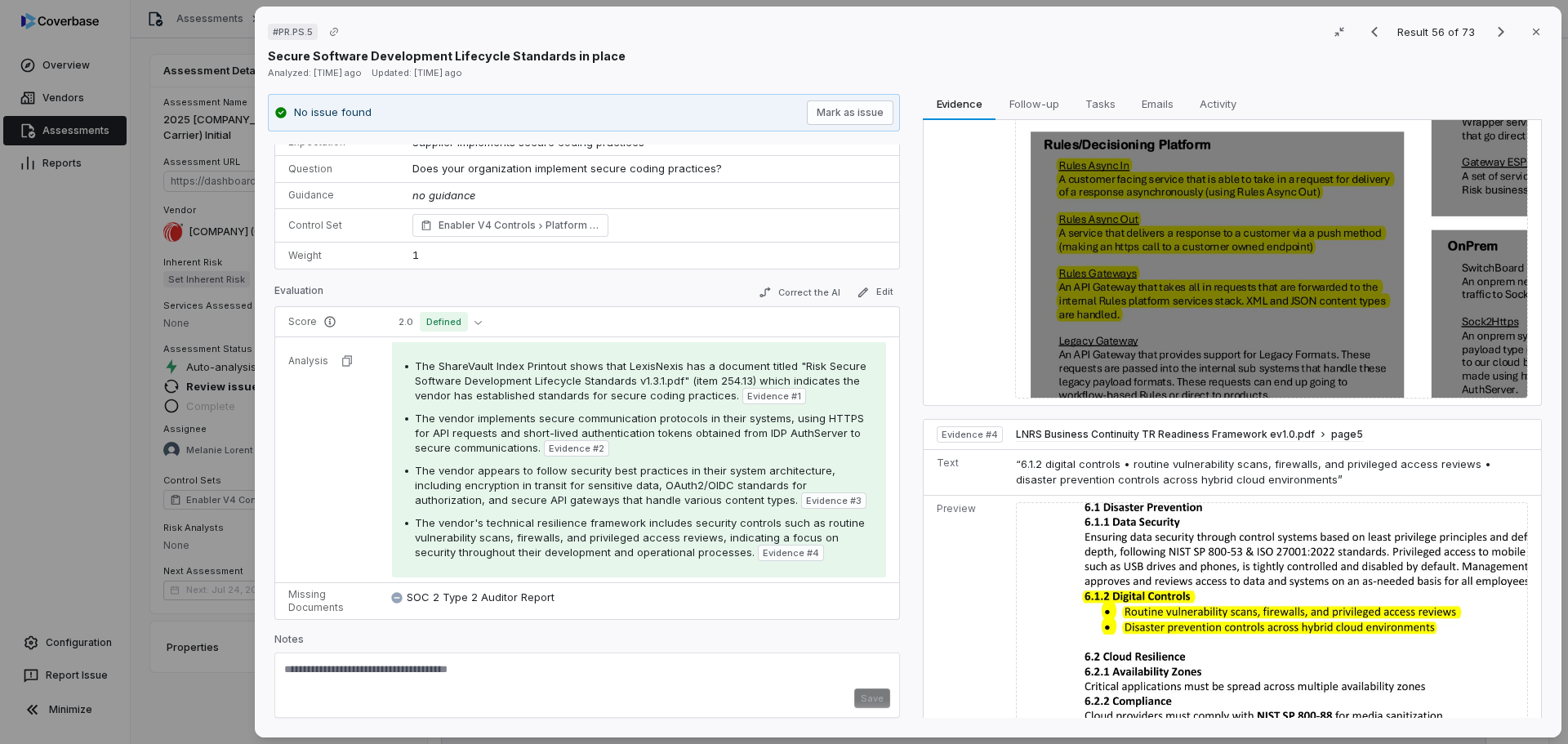 drag, startPoint x: 483, startPoint y: 666, endPoint x: 495, endPoint y: 666, distance: 12 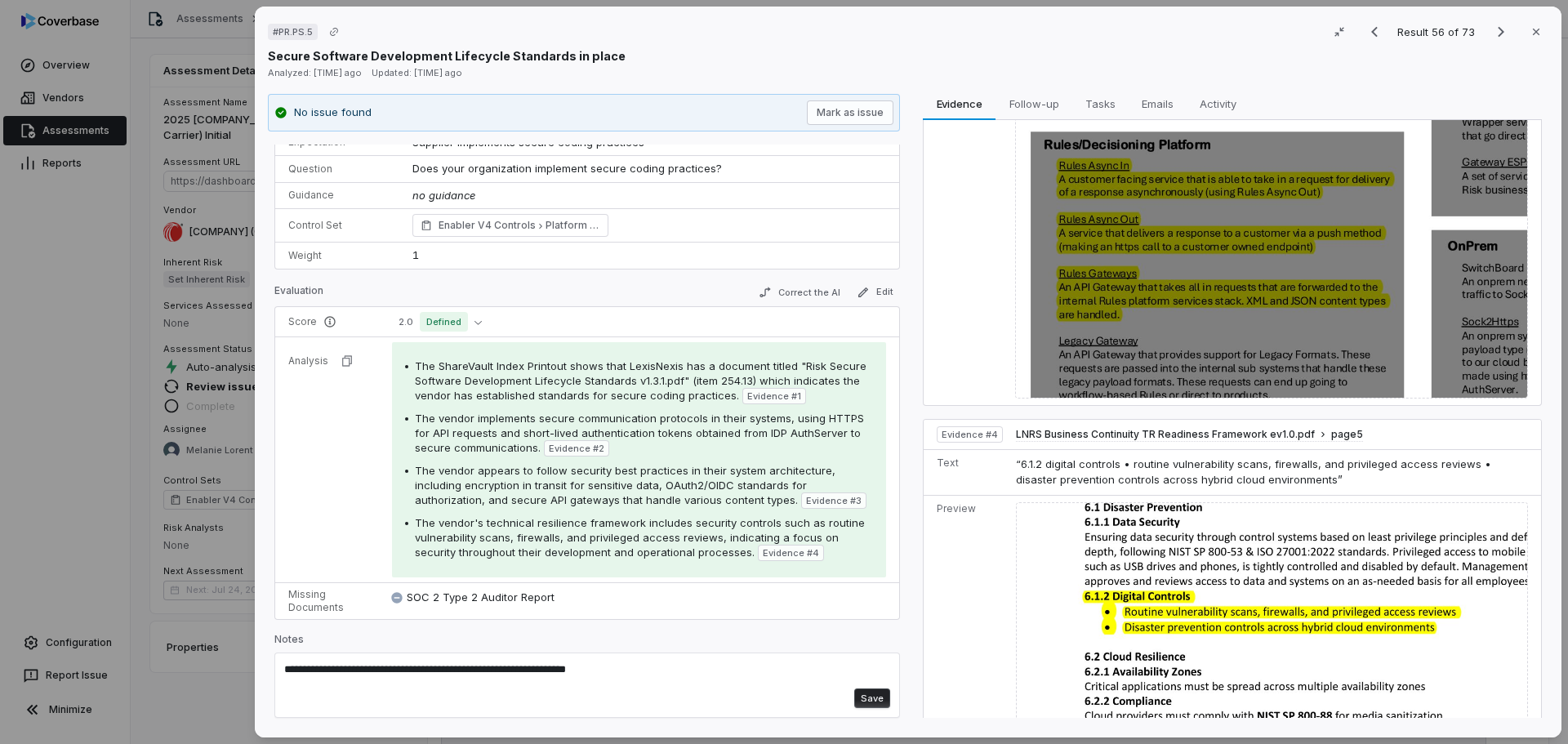 type on "**********" 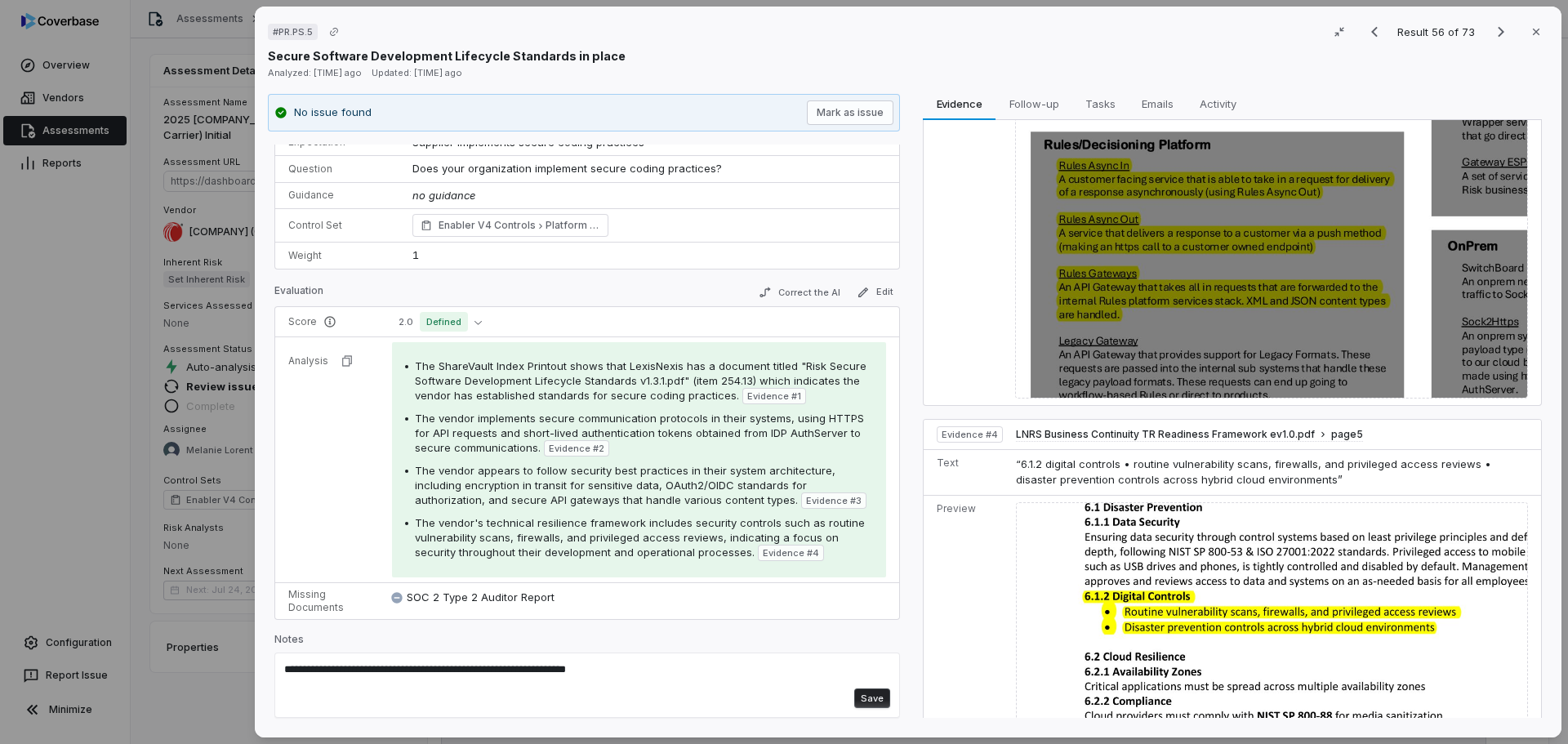 click on "Save" at bounding box center [872, 698] 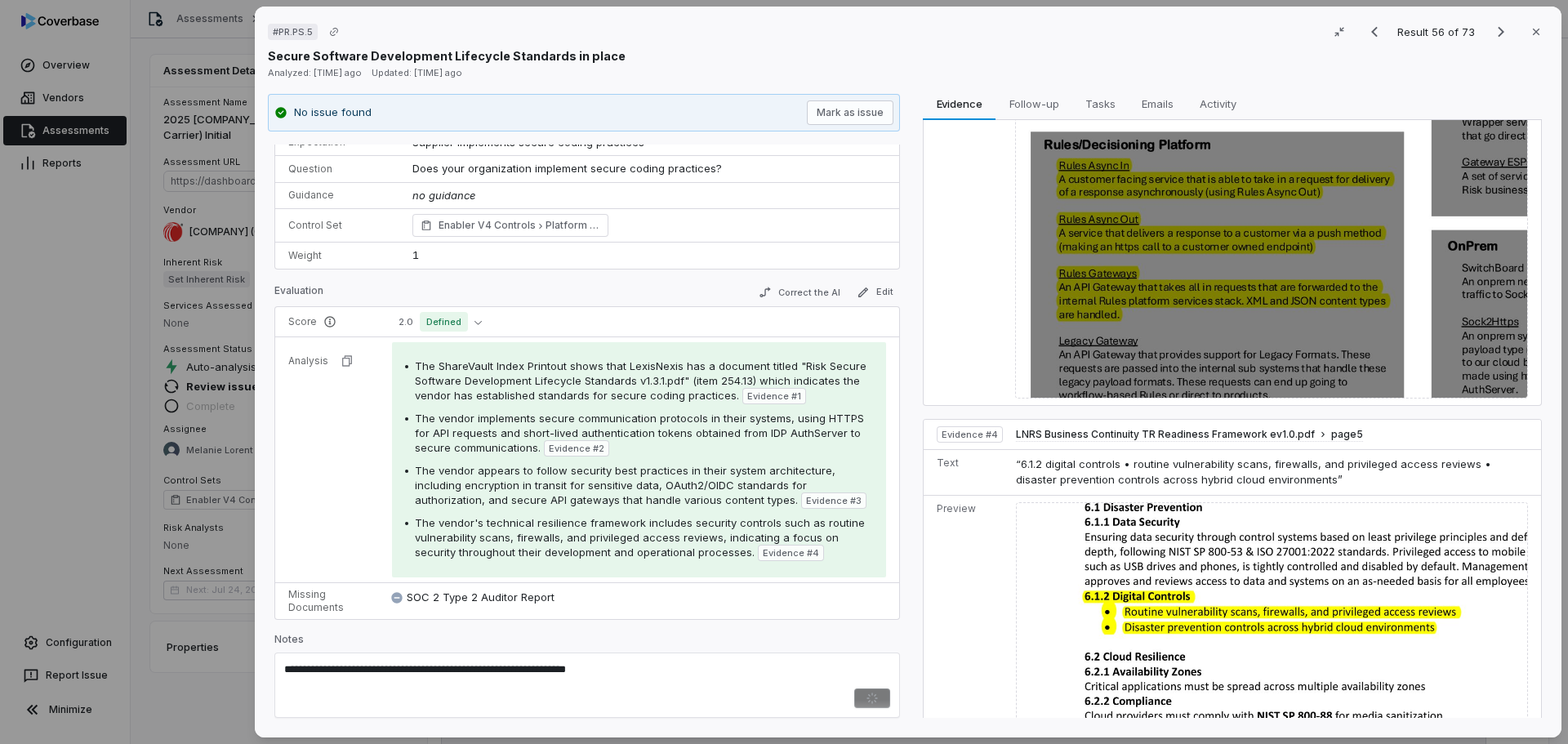 type 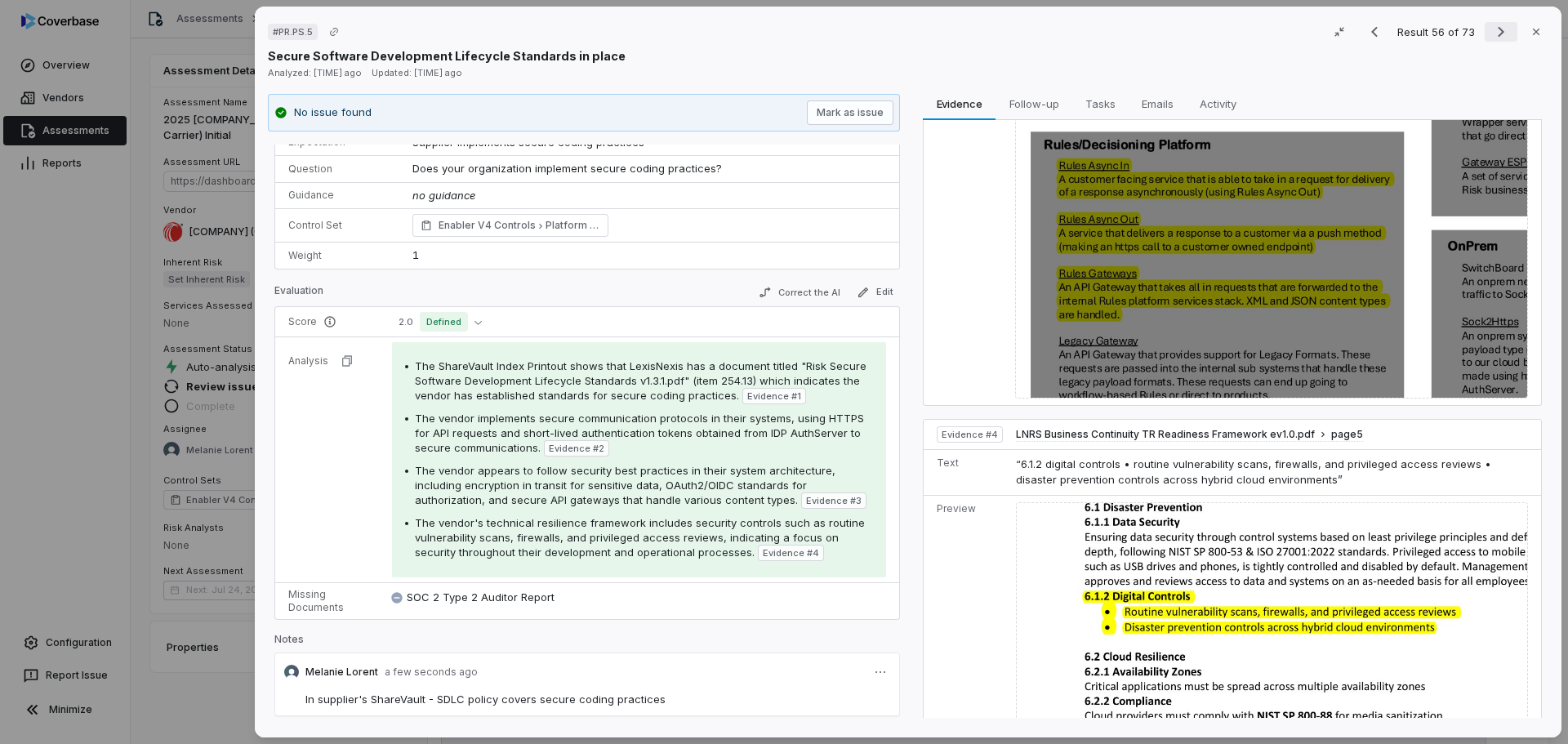 click at bounding box center (1501, 32) 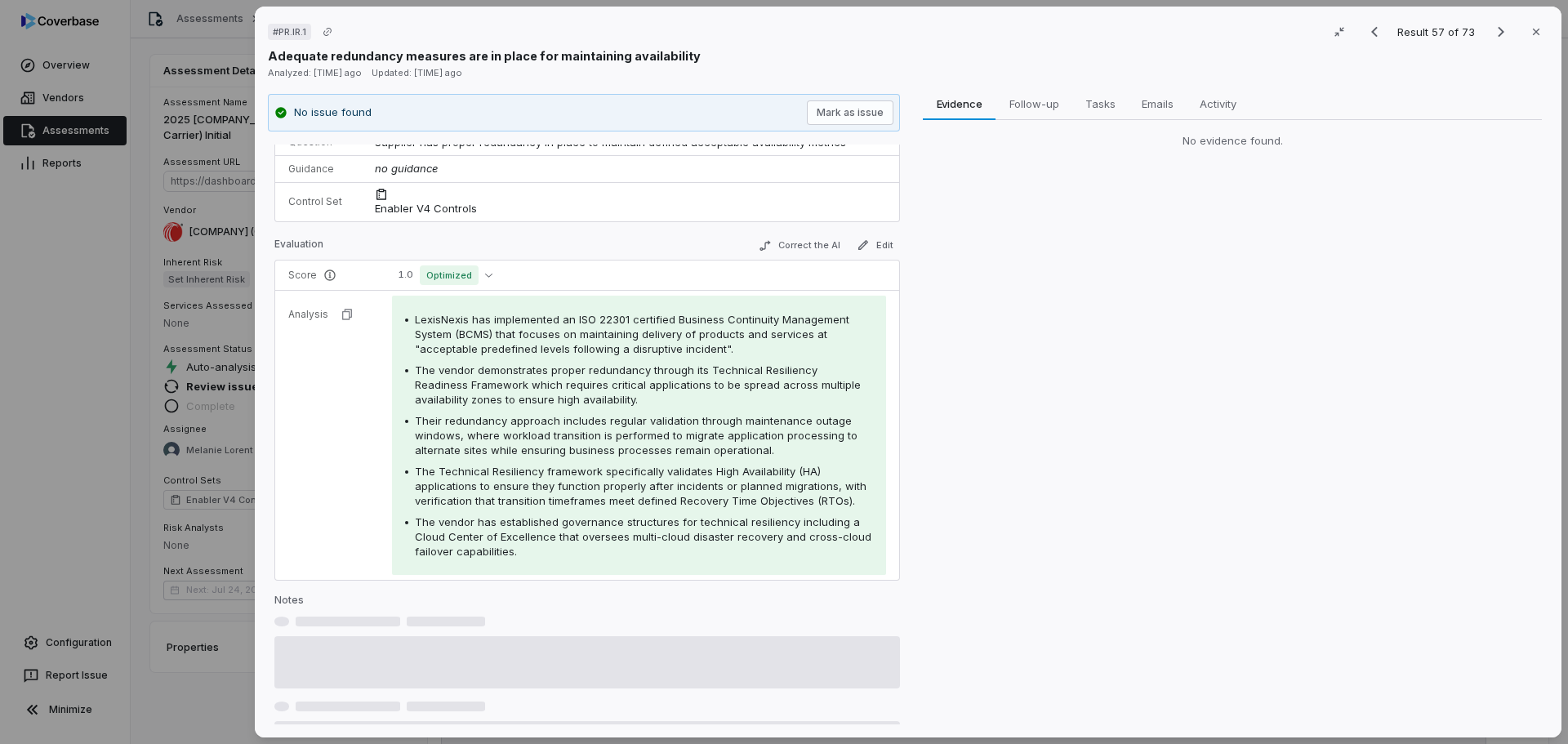 scroll, scrollTop: 0, scrollLeft: 0, axis: both 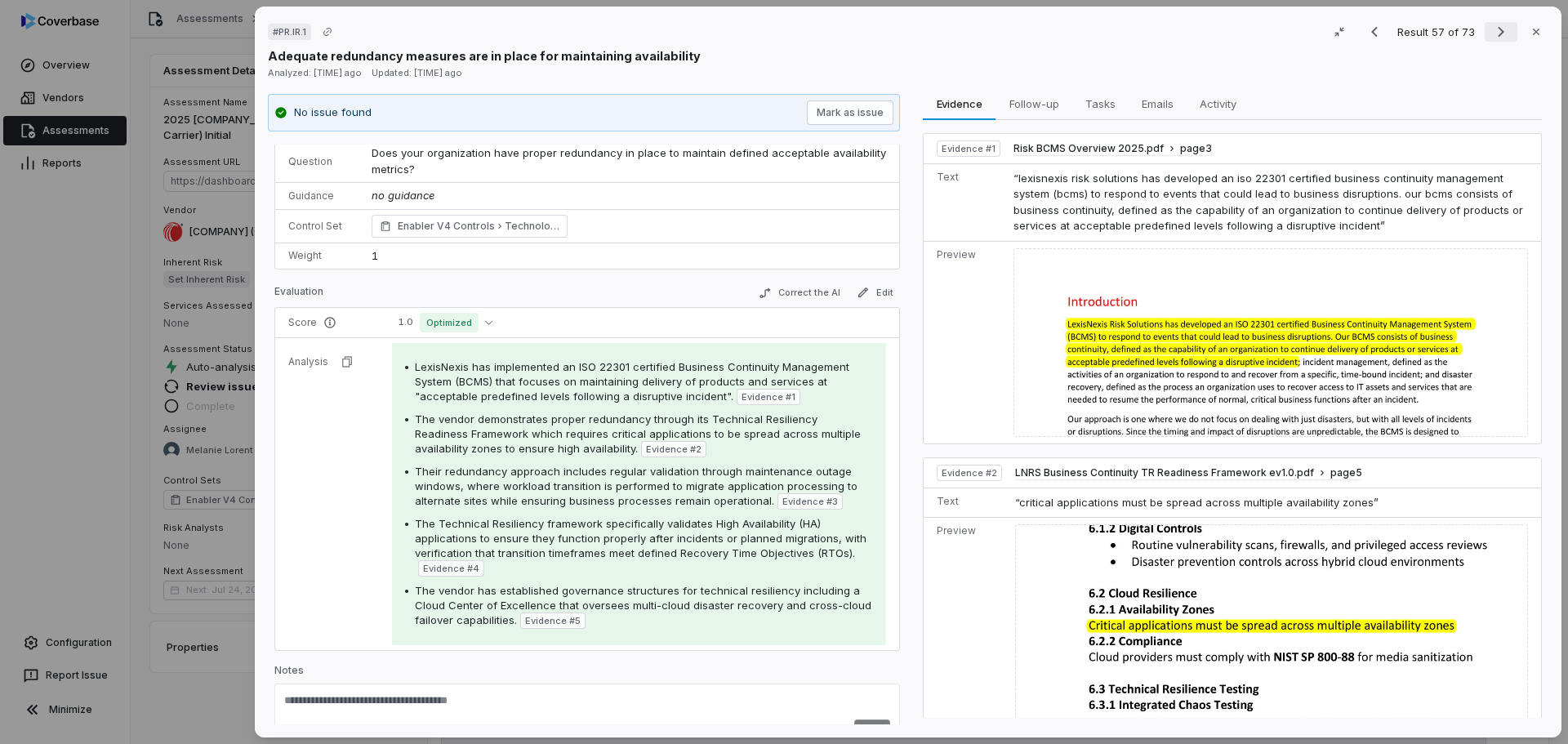 click 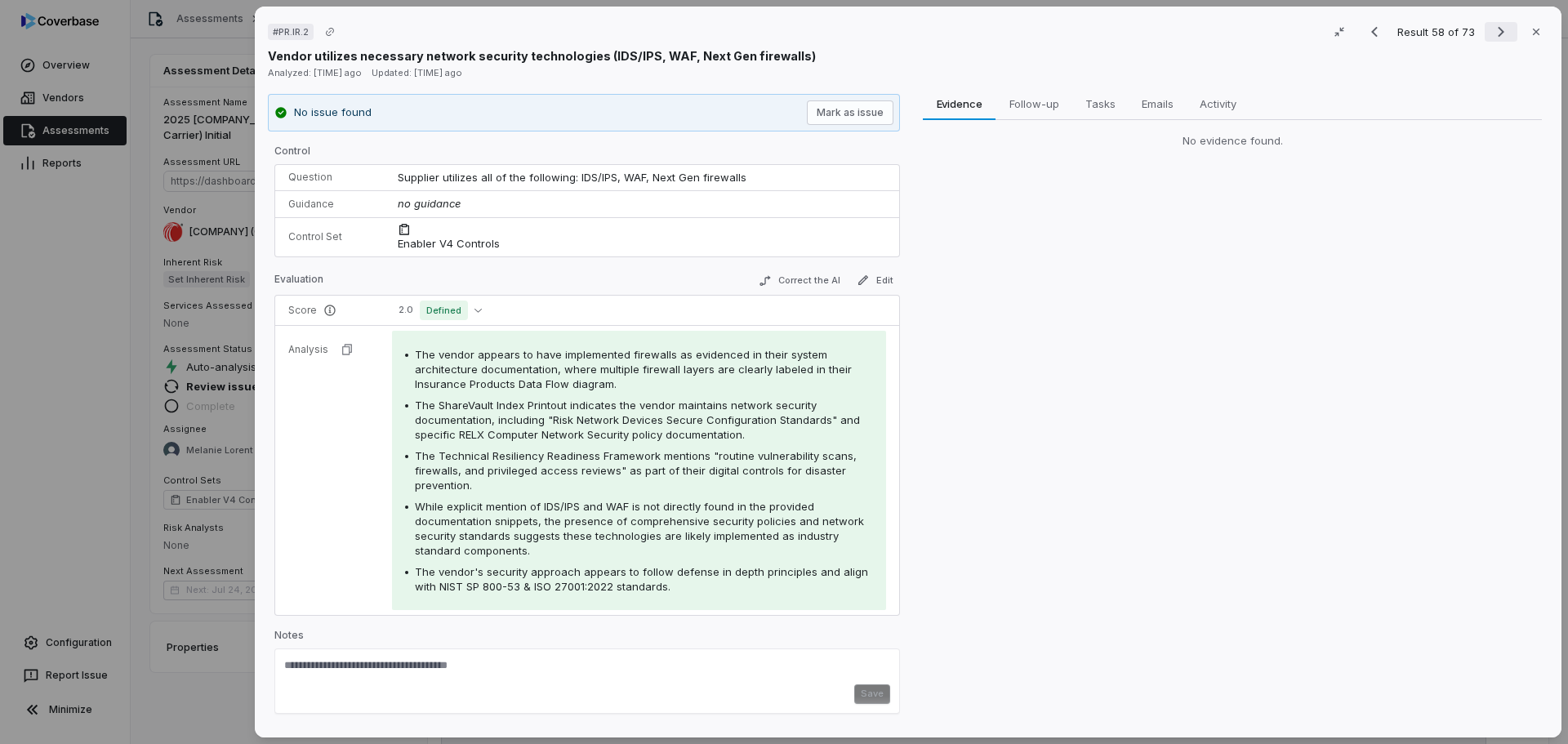 scroll, scrollTop: 0, scrollLeft: 0, axis: both 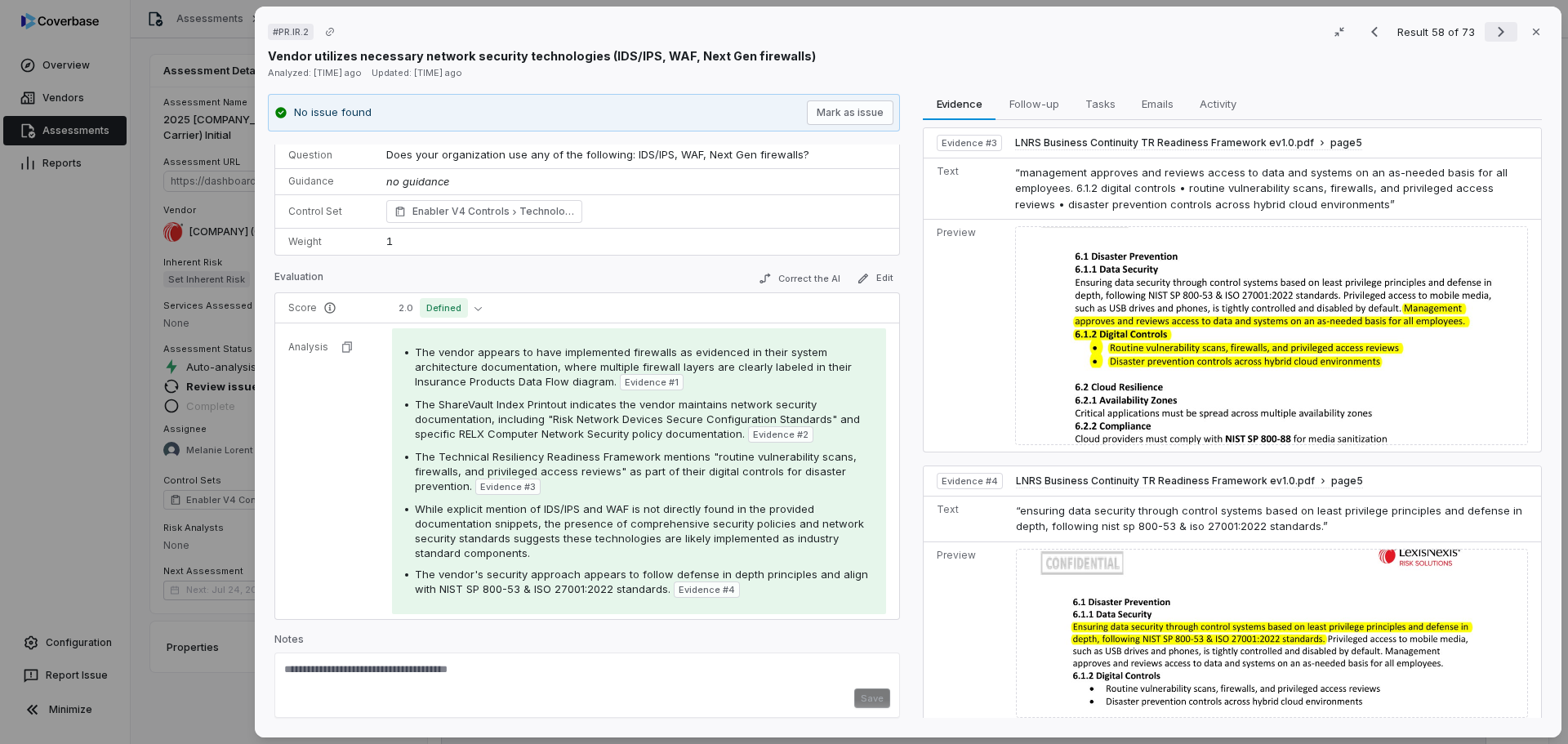 click 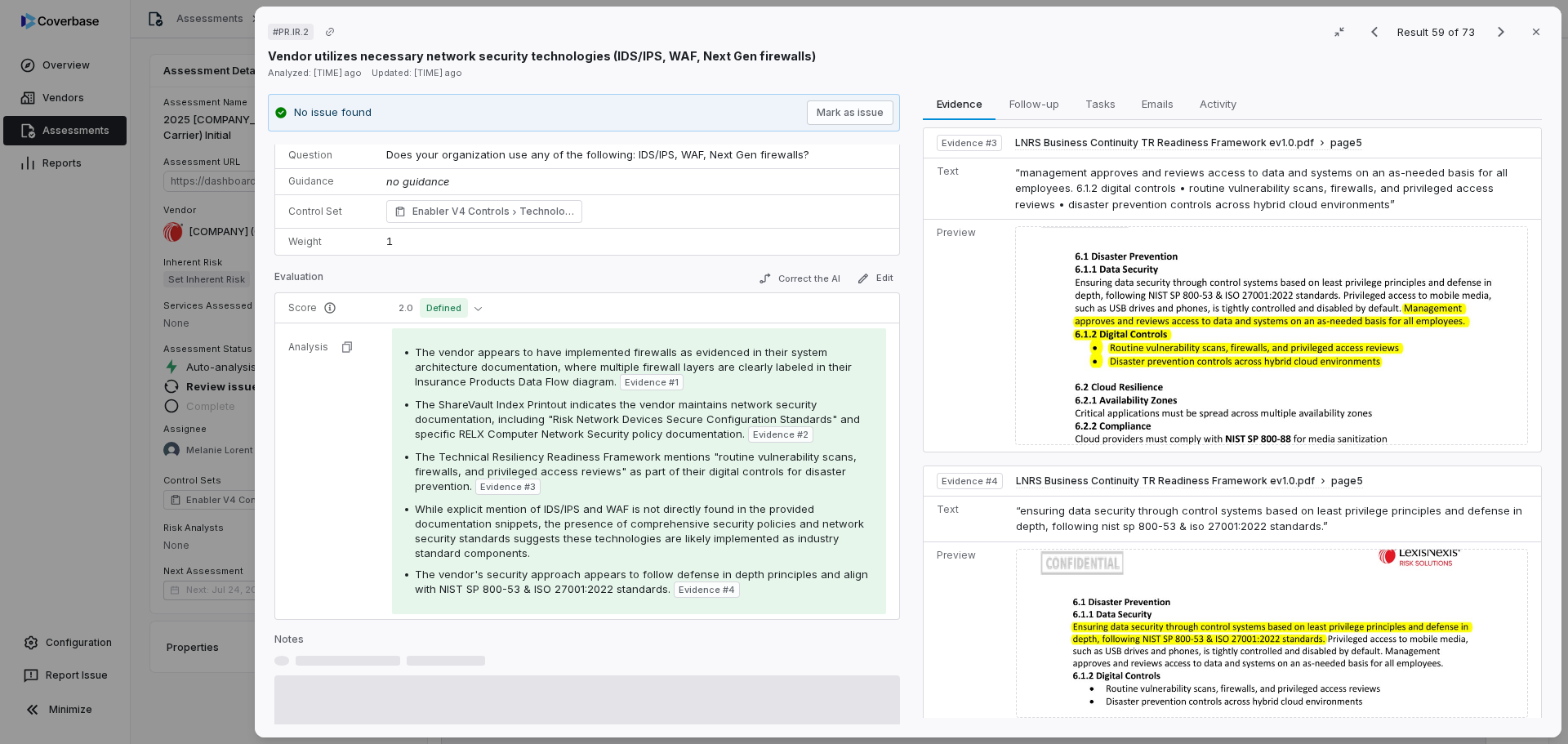 scroll, scrollTop: 0, scrollLeft: 0, axis: both 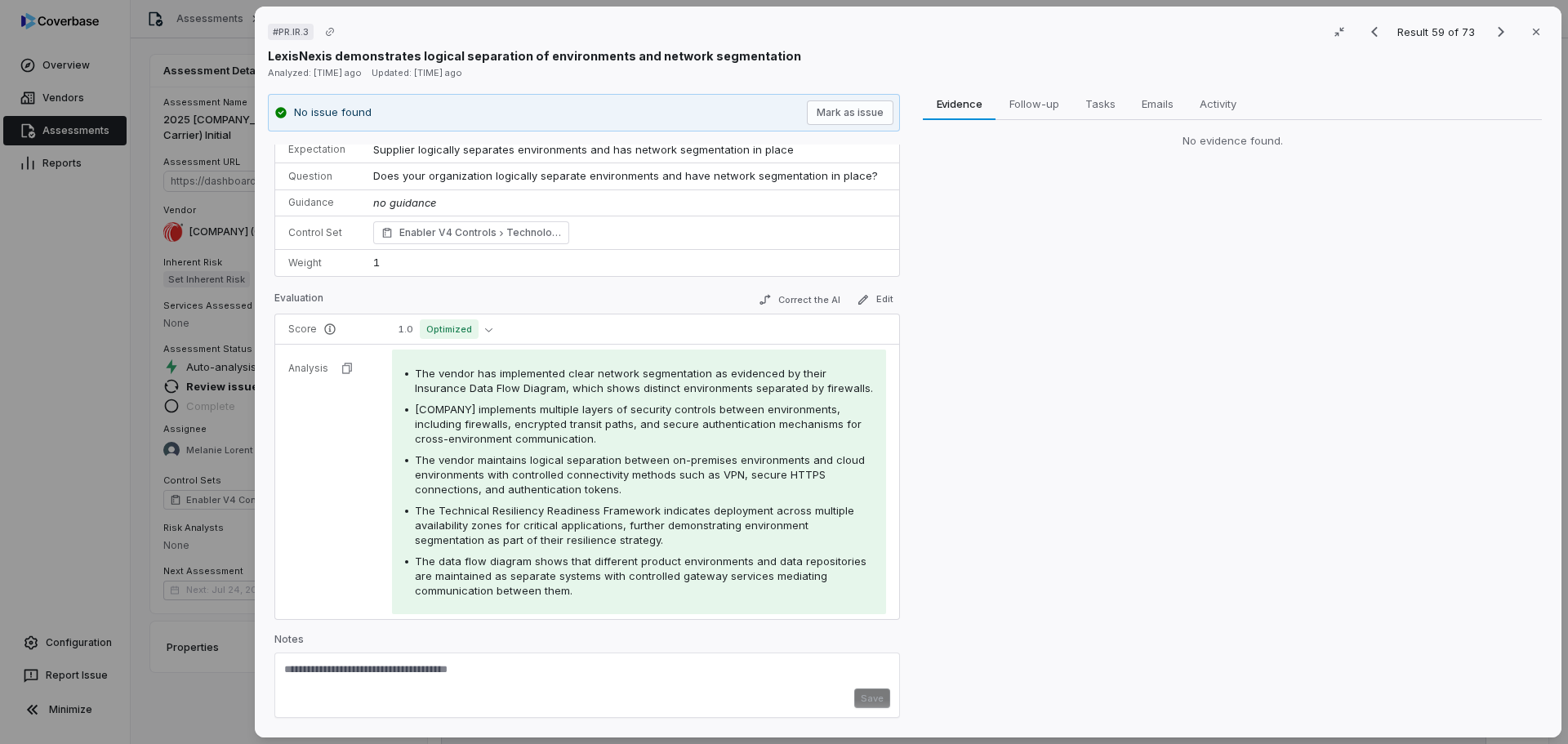 click at bounding box center [587, 675] 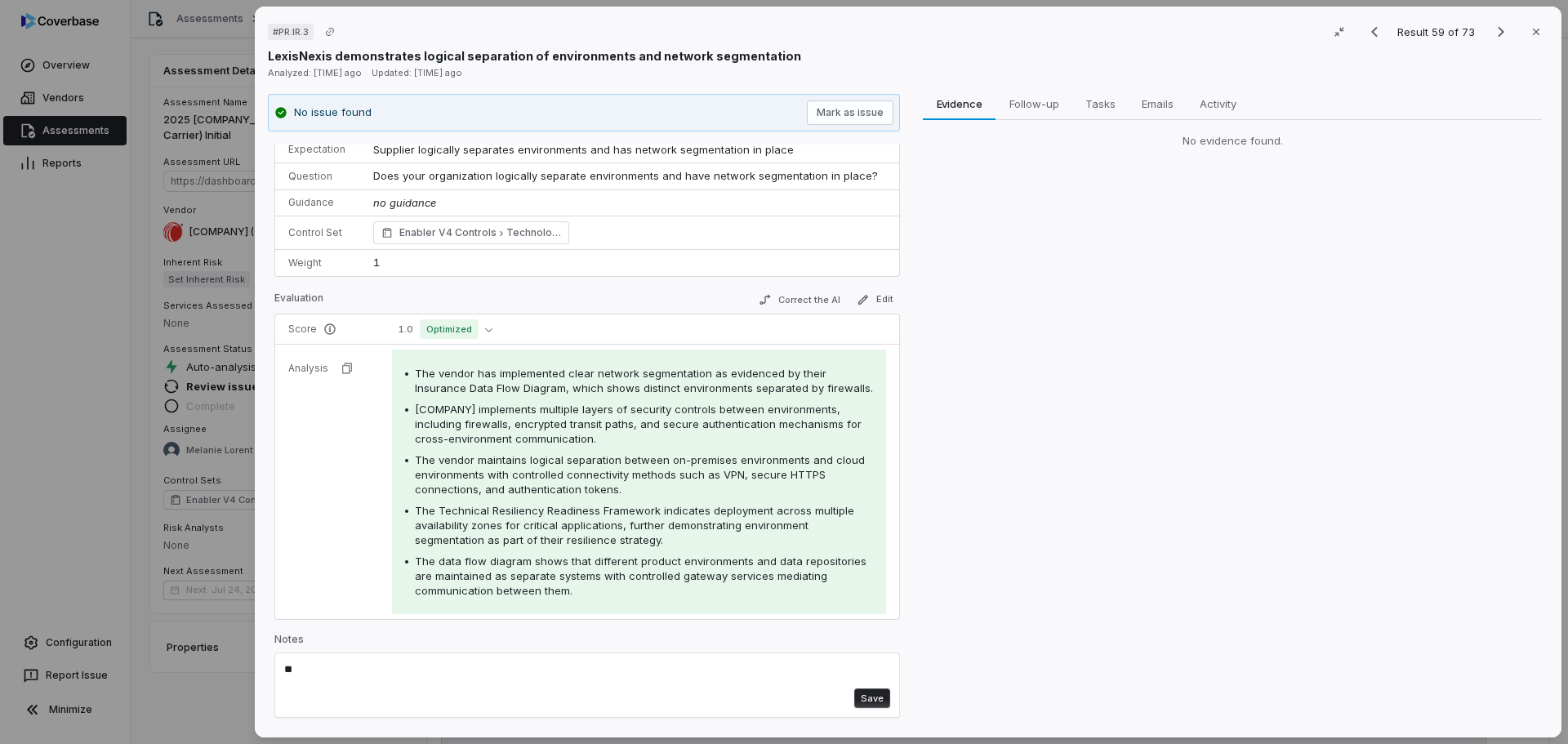 type on "*" 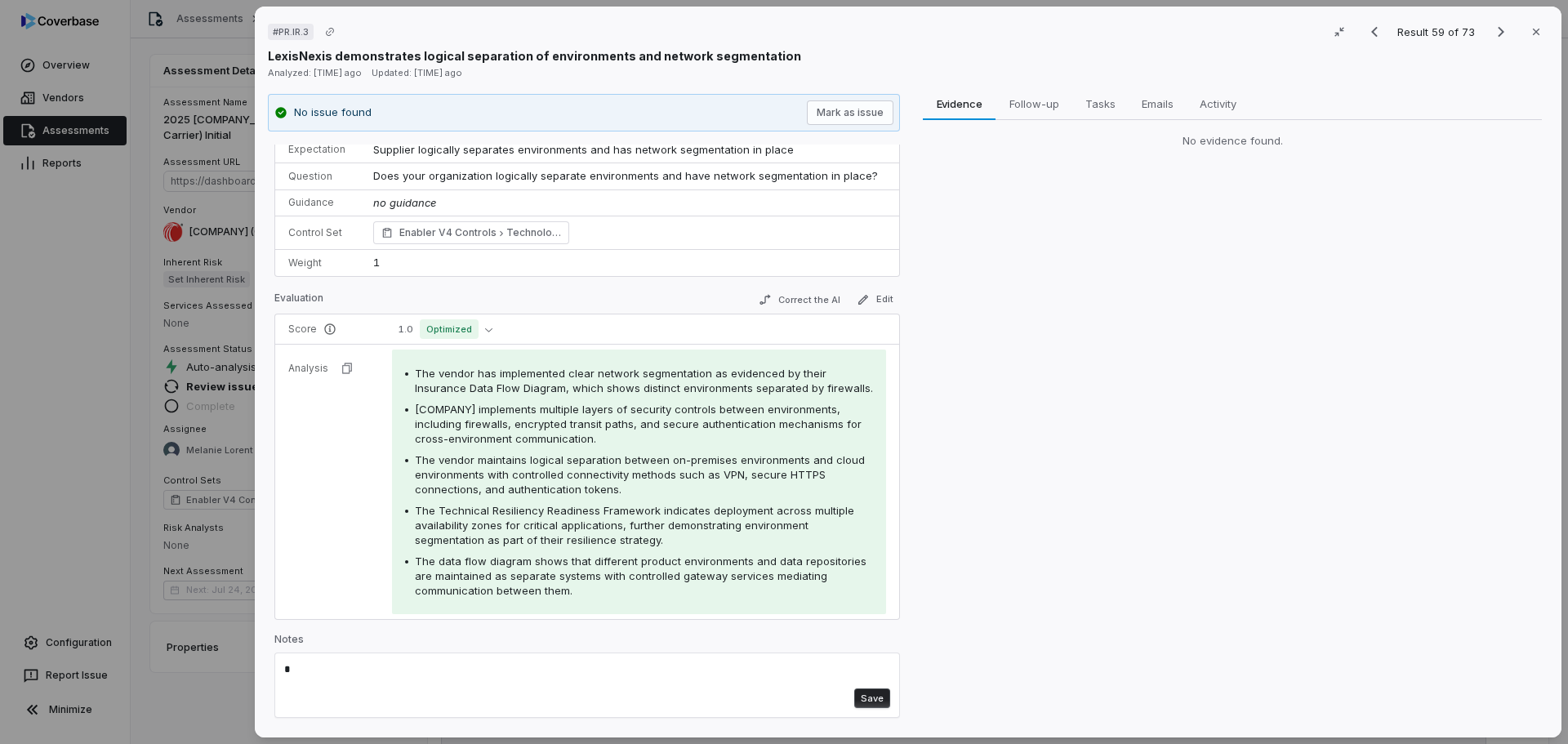 type 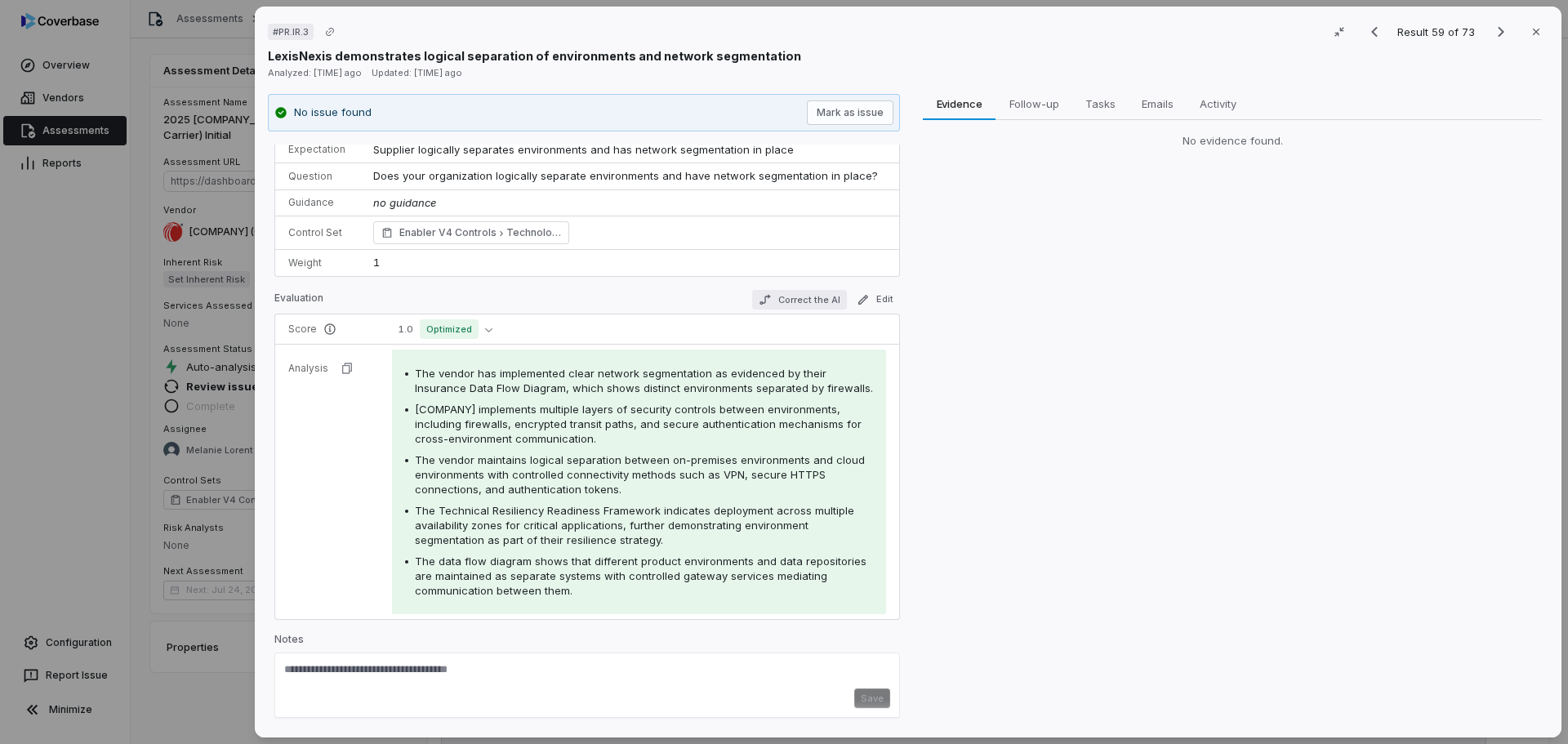 click on "Correct the AI" at bounding box center (800, 300) 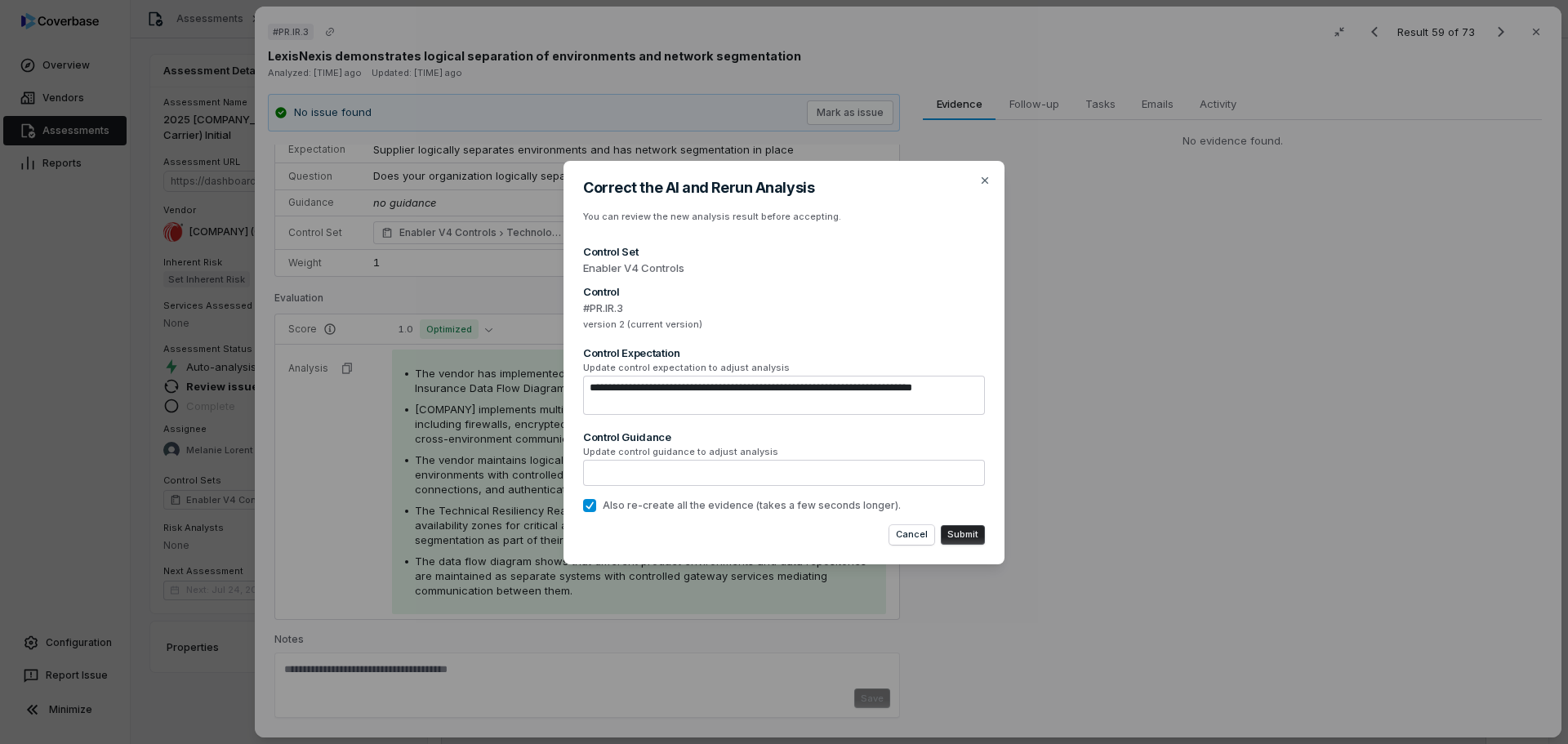 type on "*" 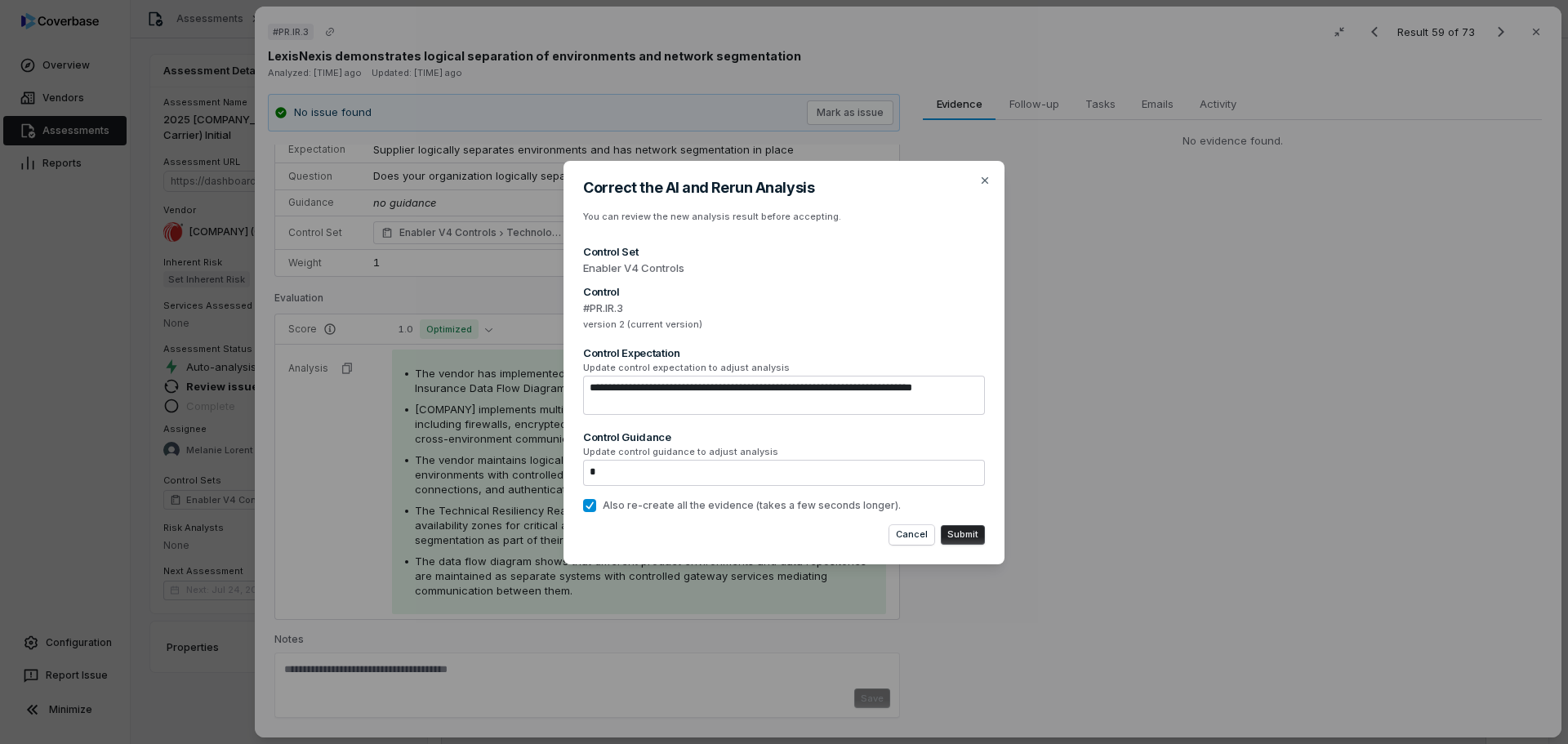 type on "**" 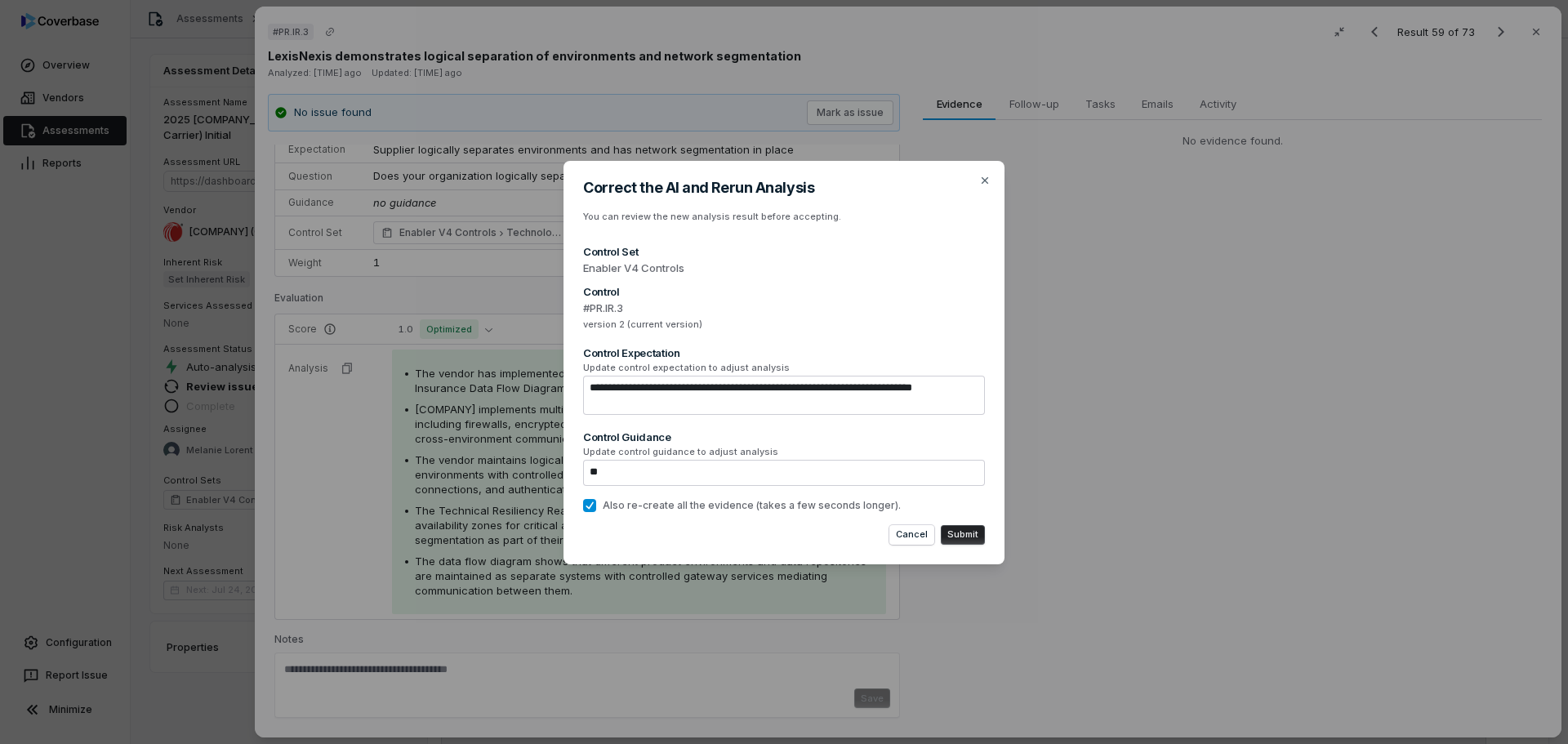 type on "***" 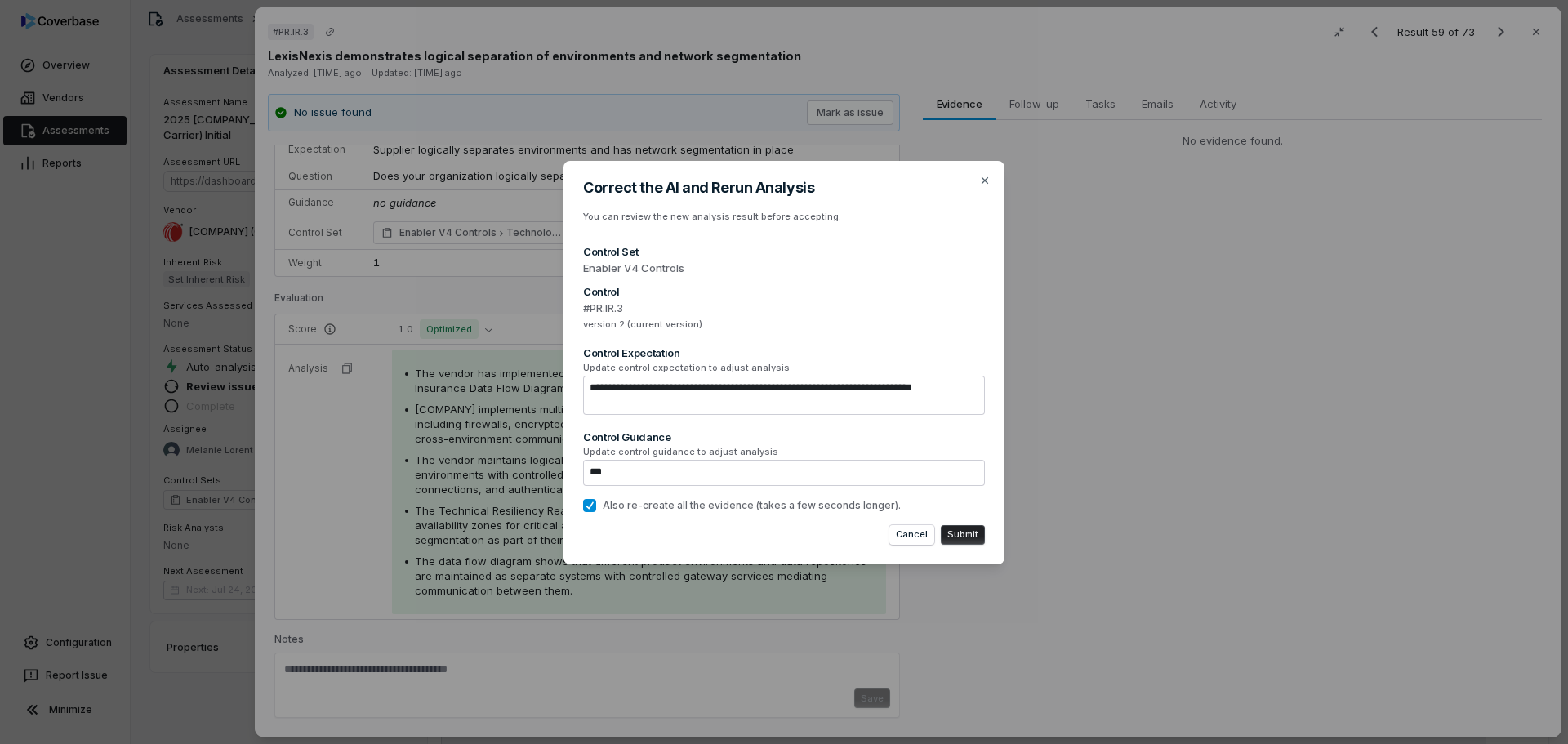 type on "****" 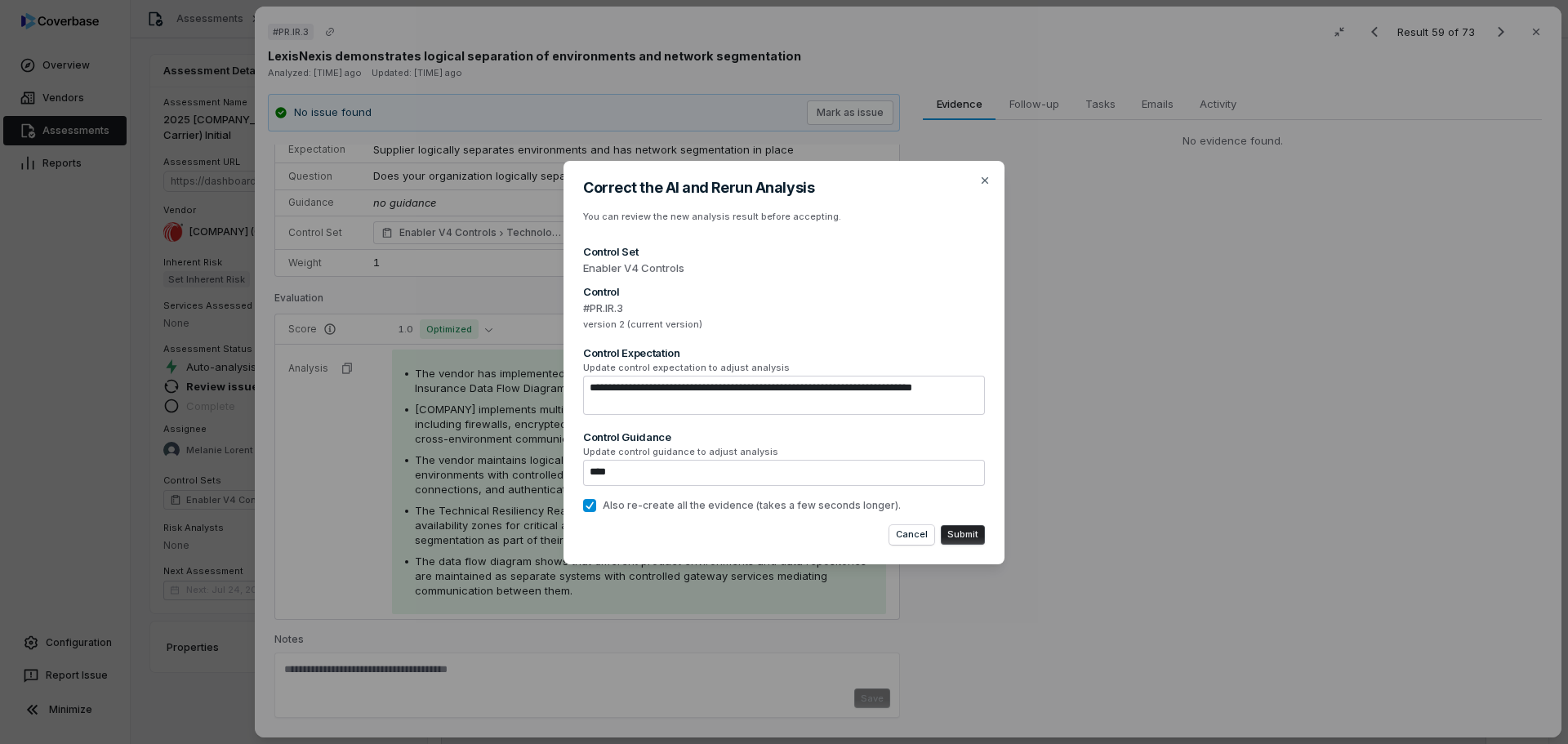 type on "****" 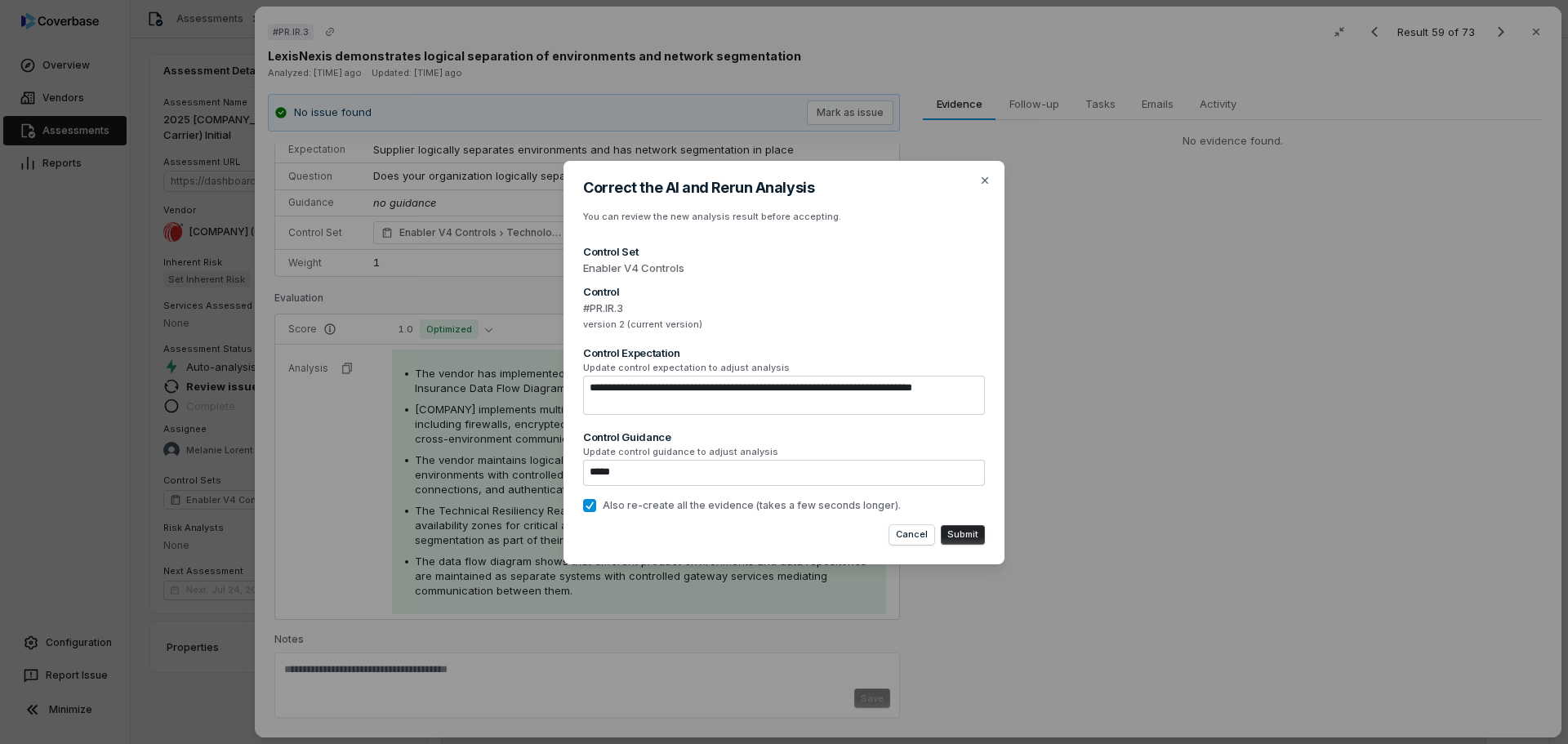 type on "******" 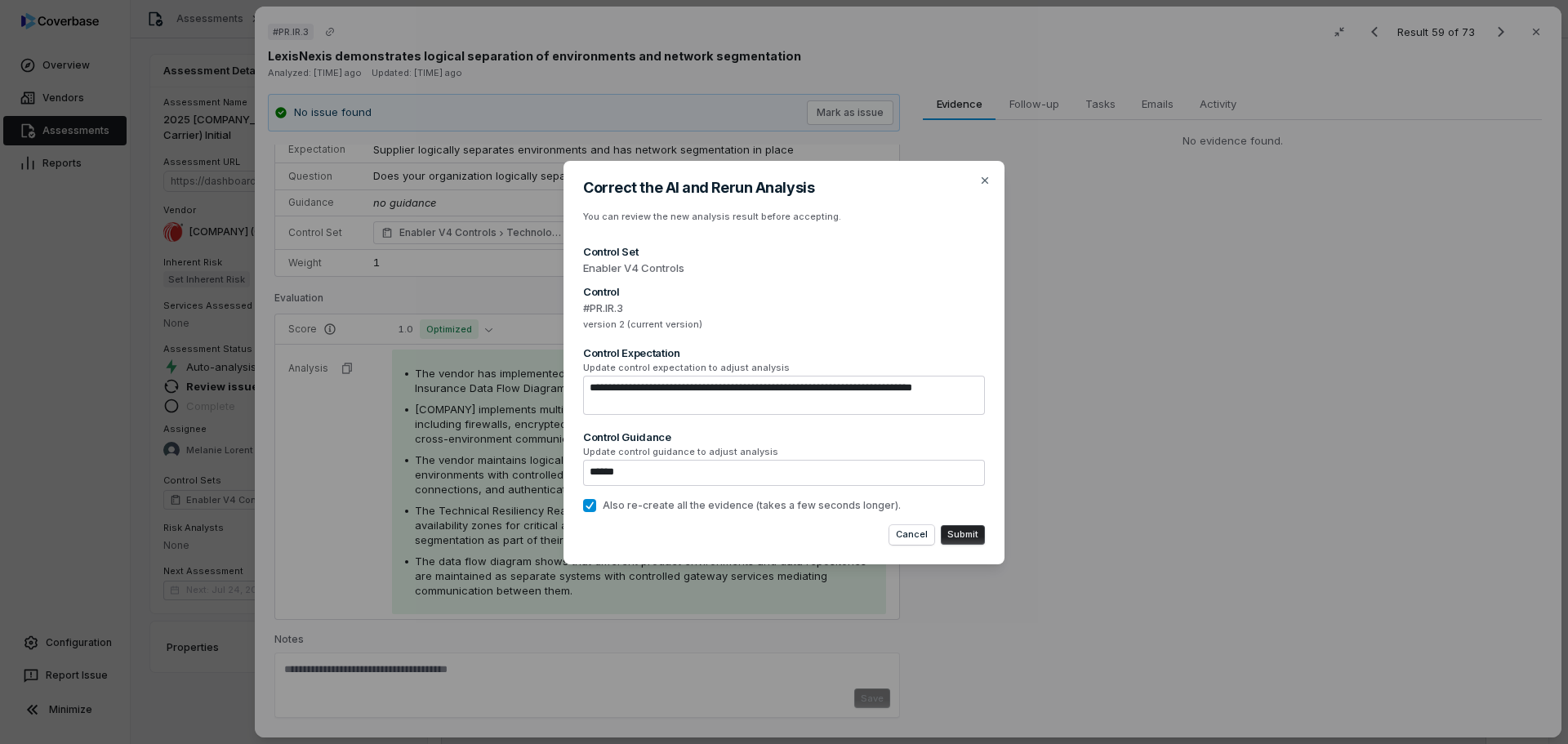type on "*******" 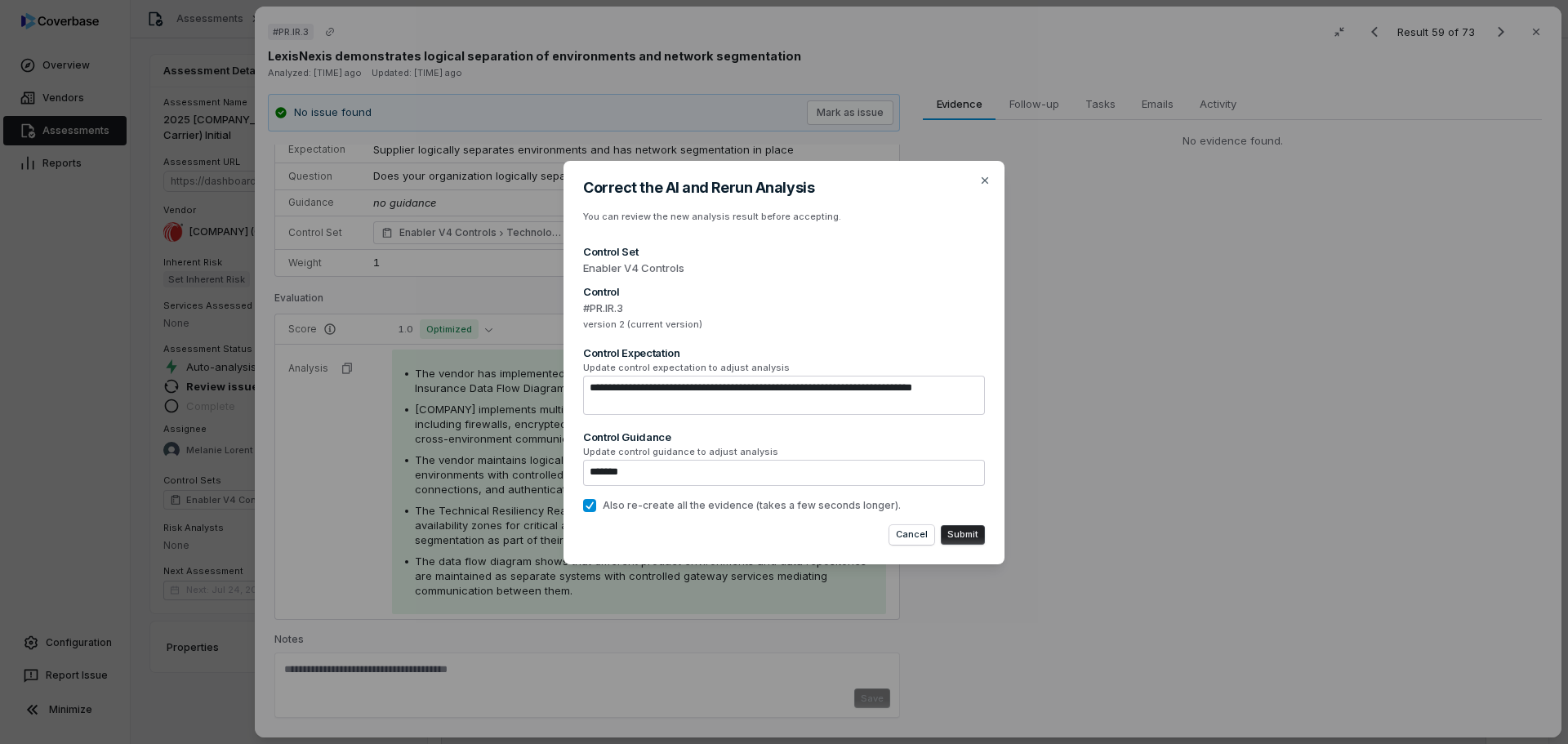 type on "********" 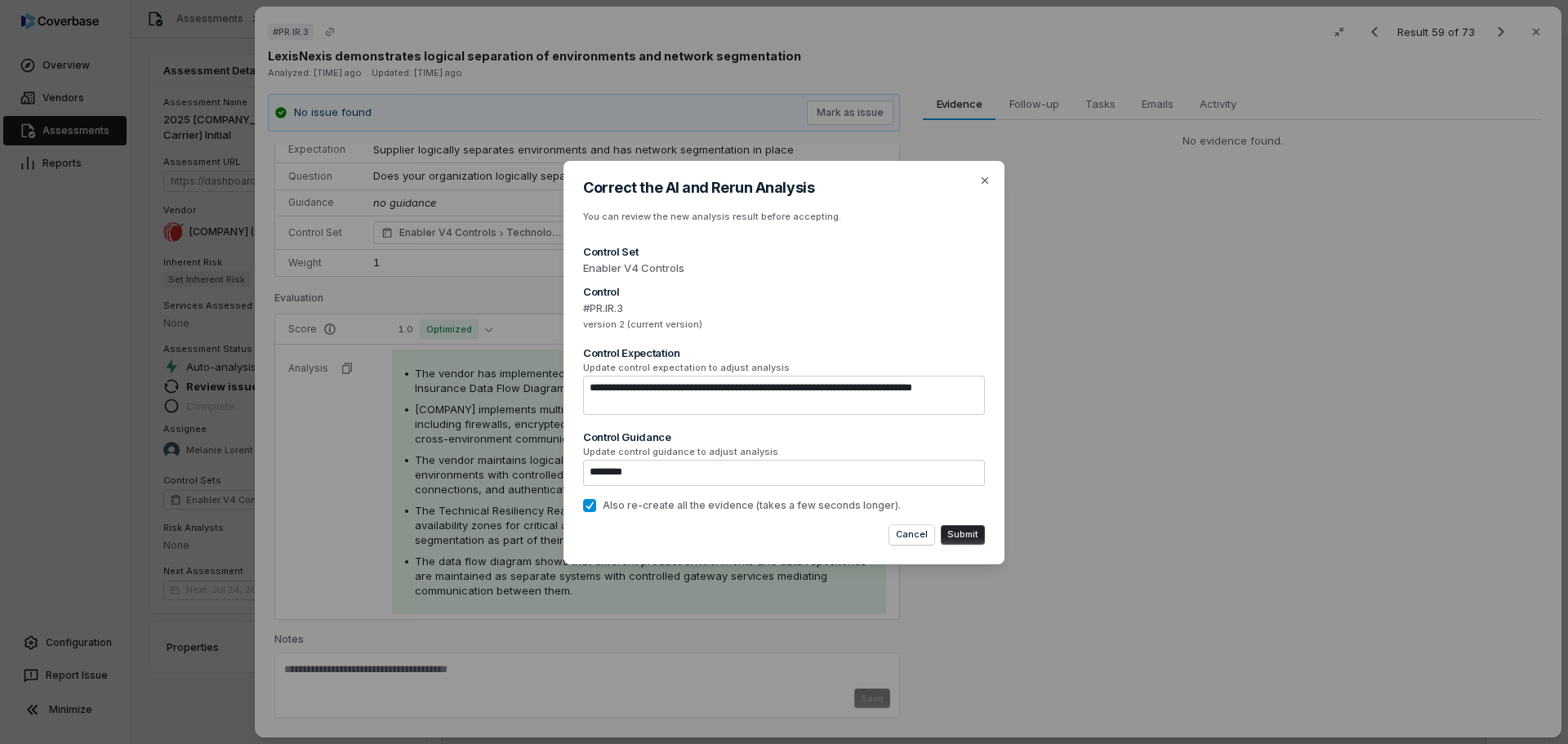 type on "*********" 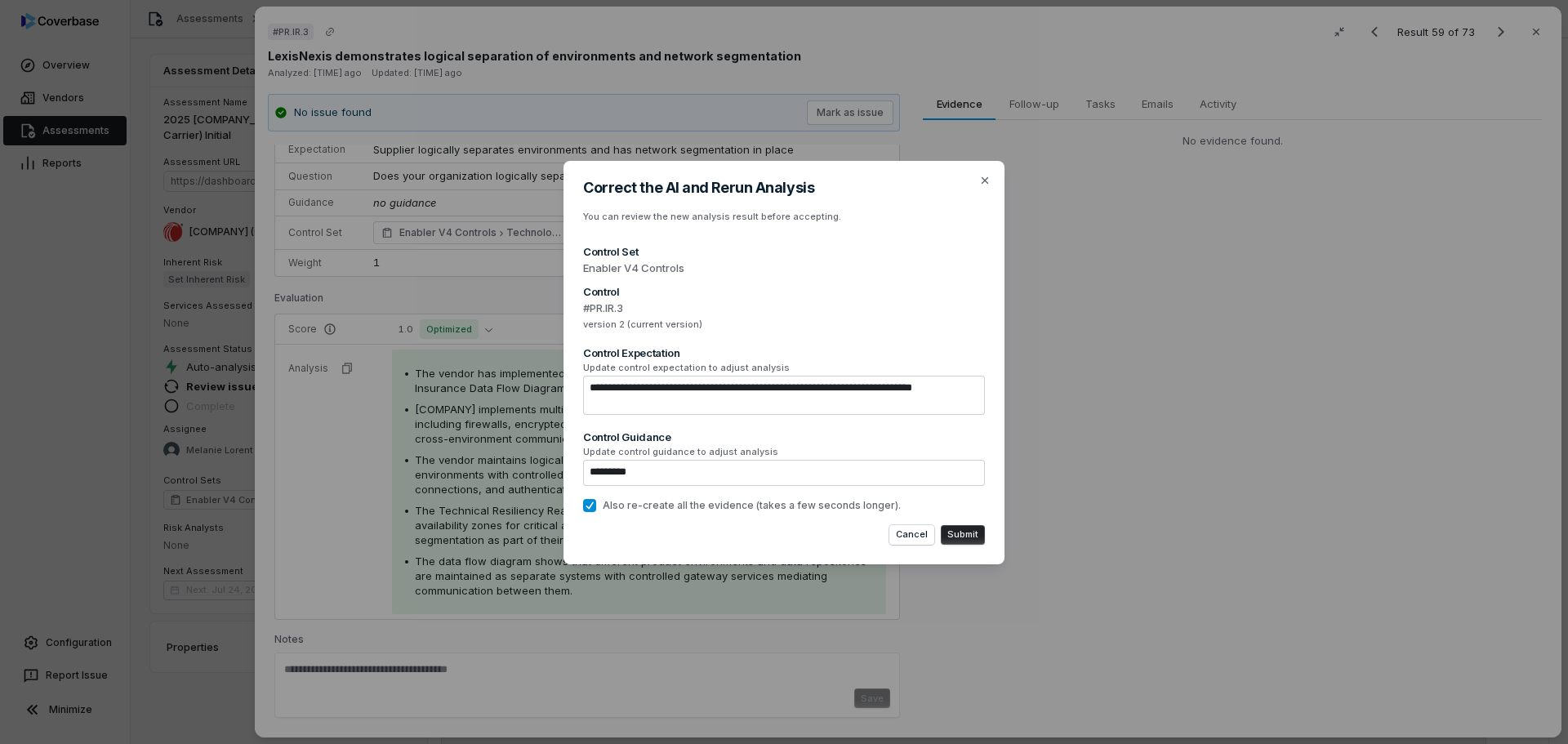 type on "**********" 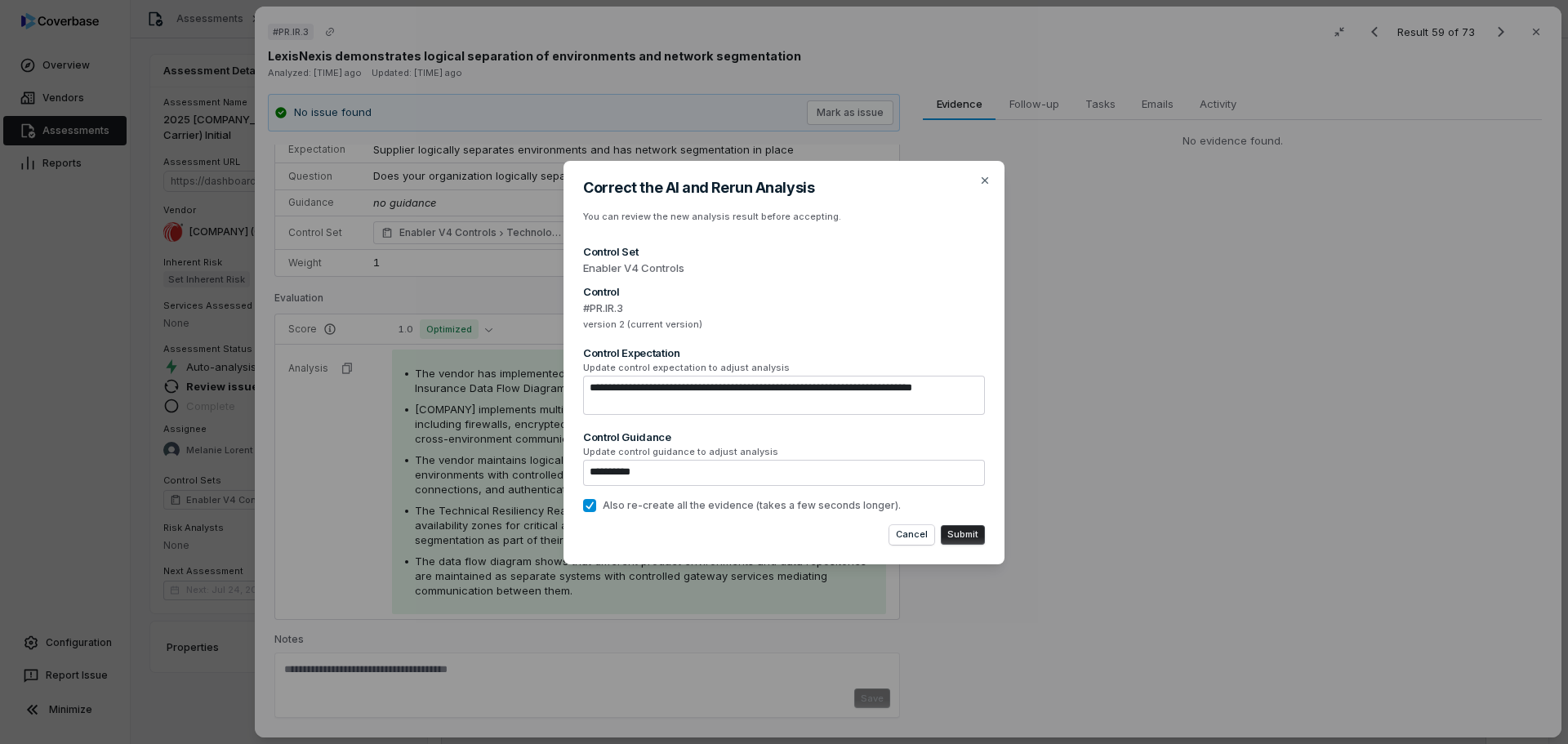 type on "**********" 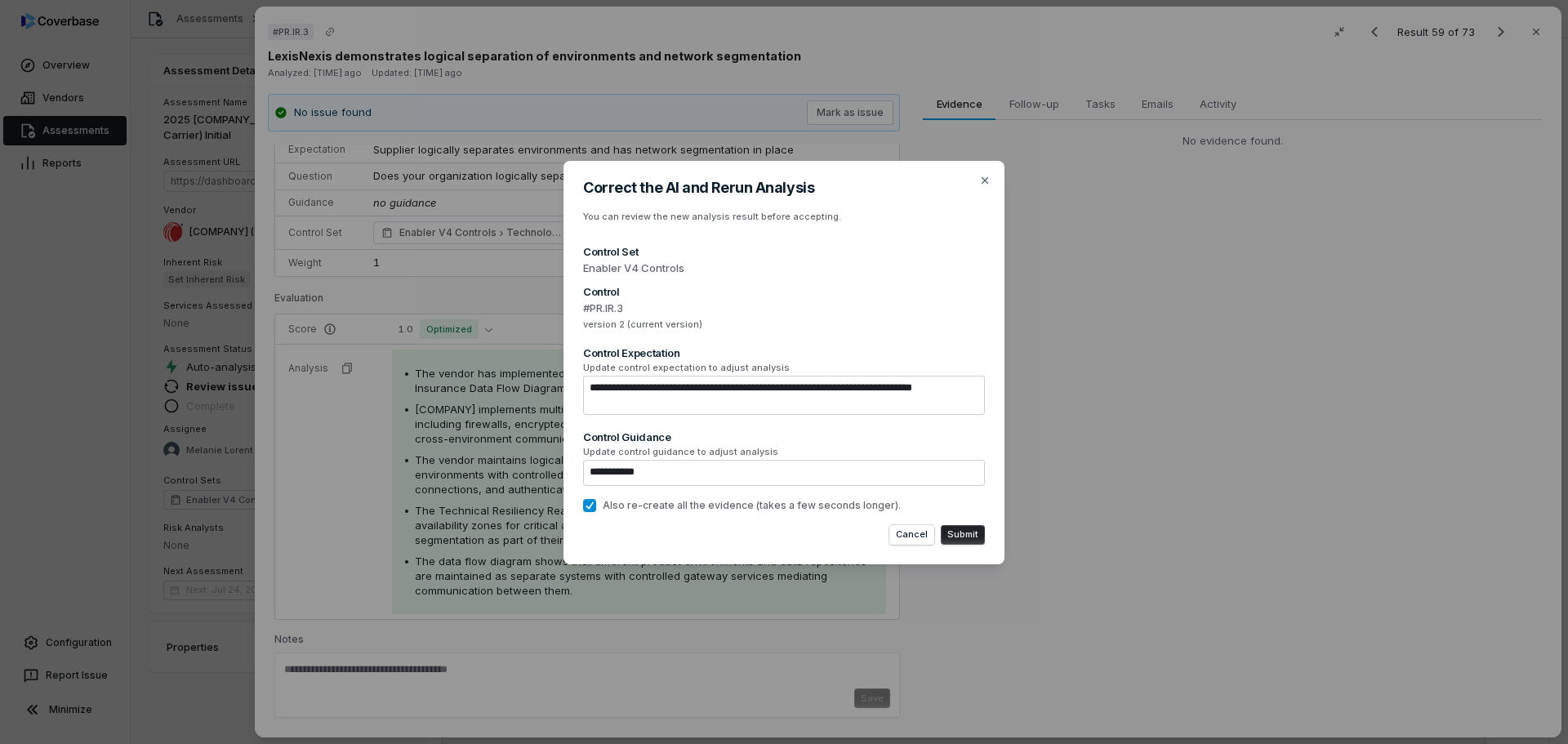 type on "**********" 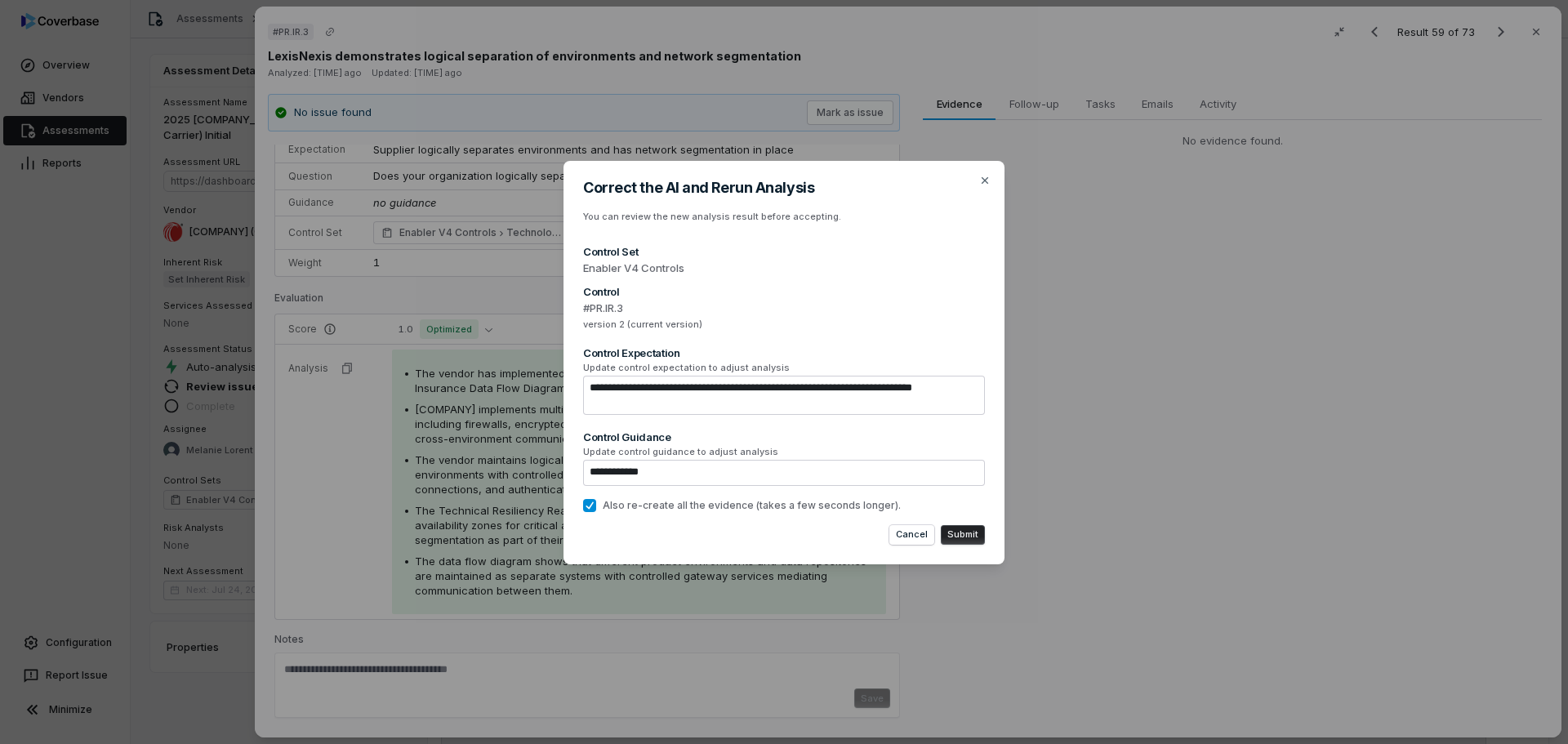 type on "**********" 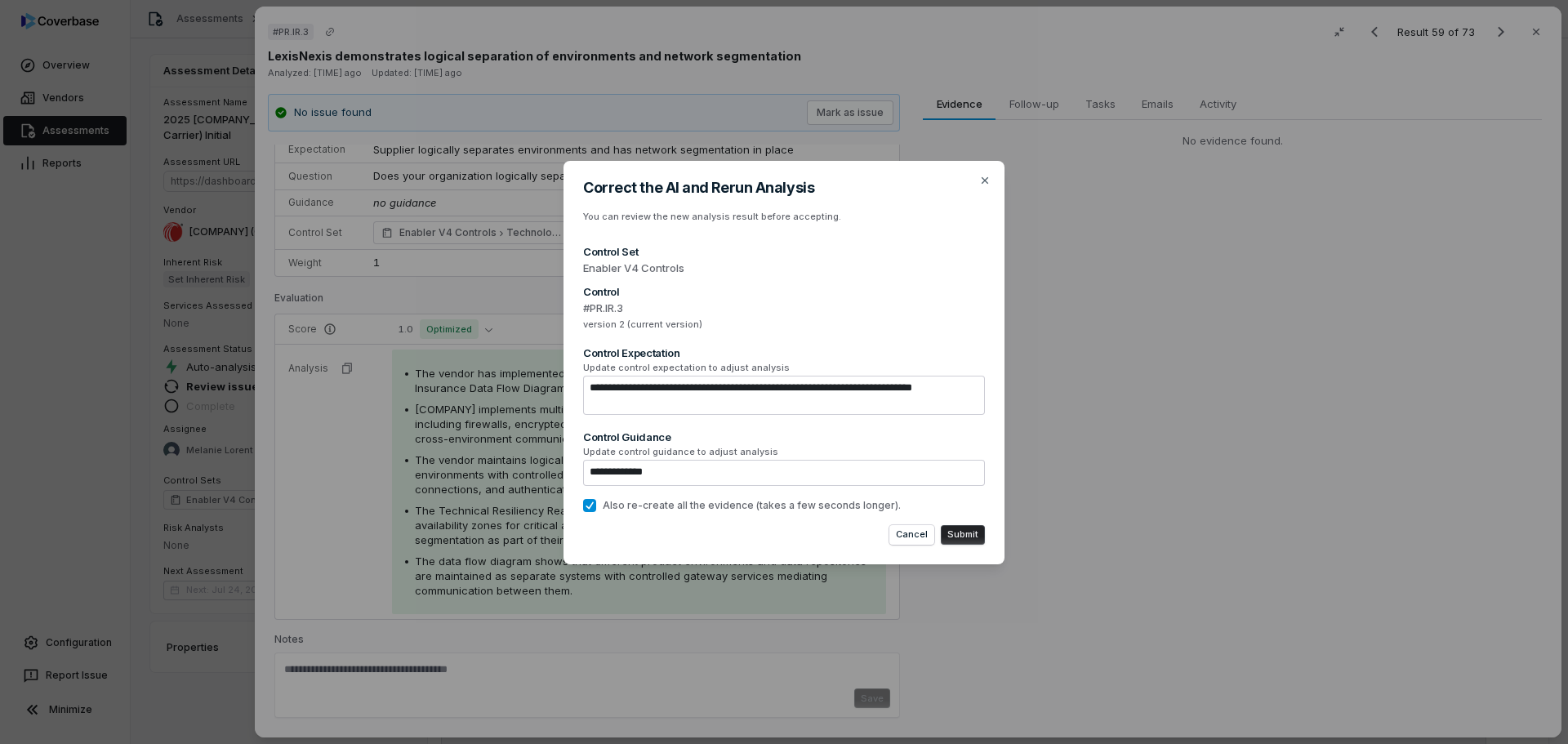 type on "**********" 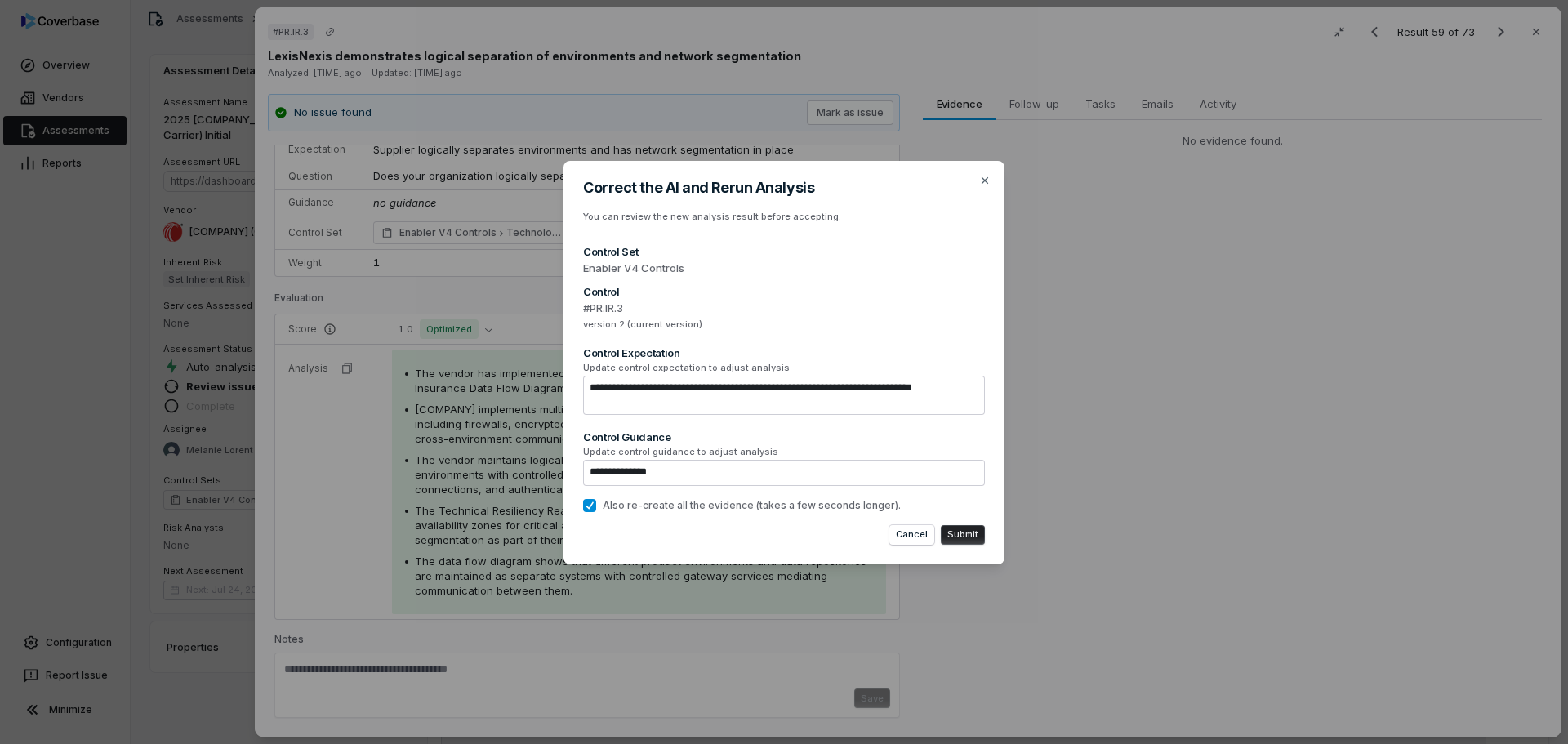 type on "**********" 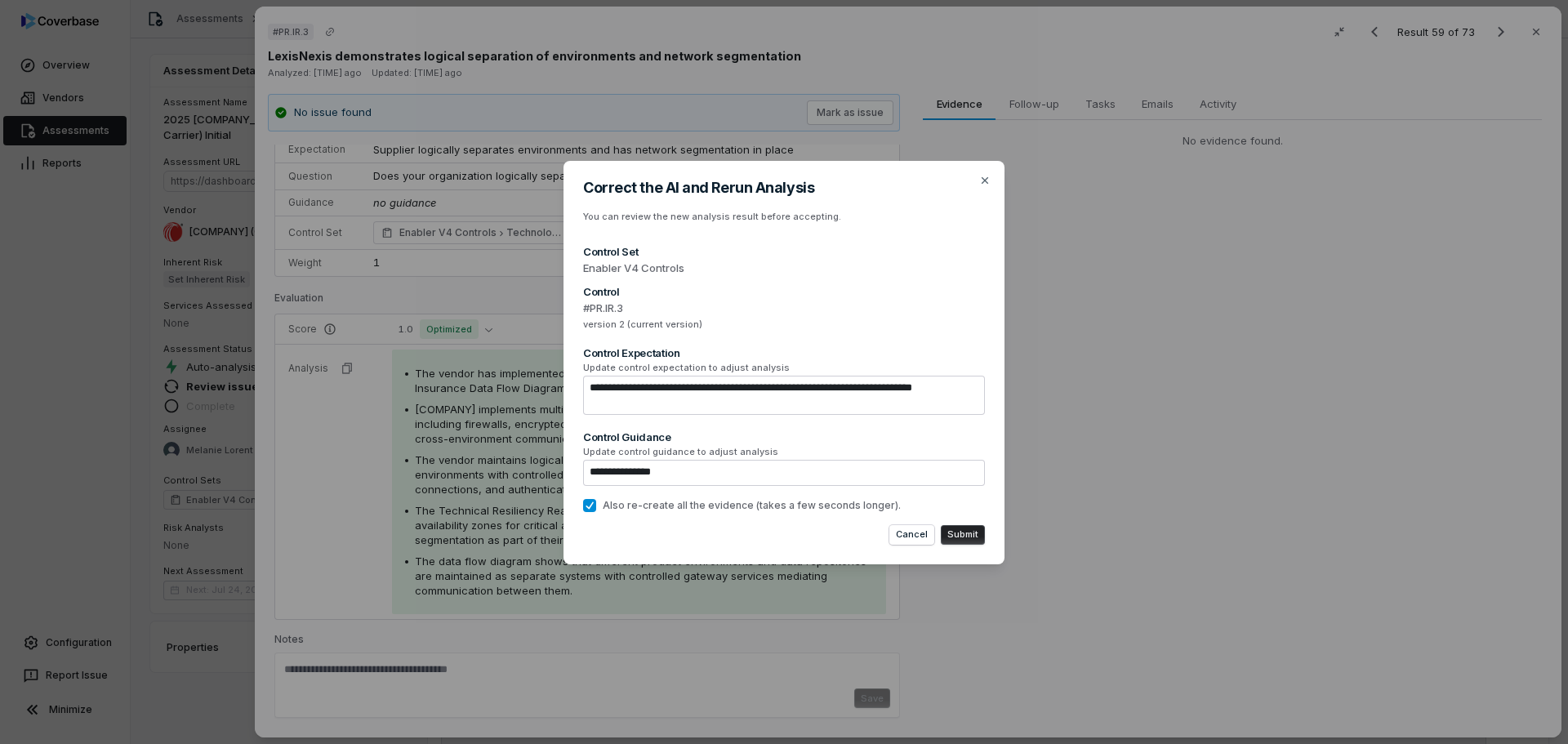 type on "**********" 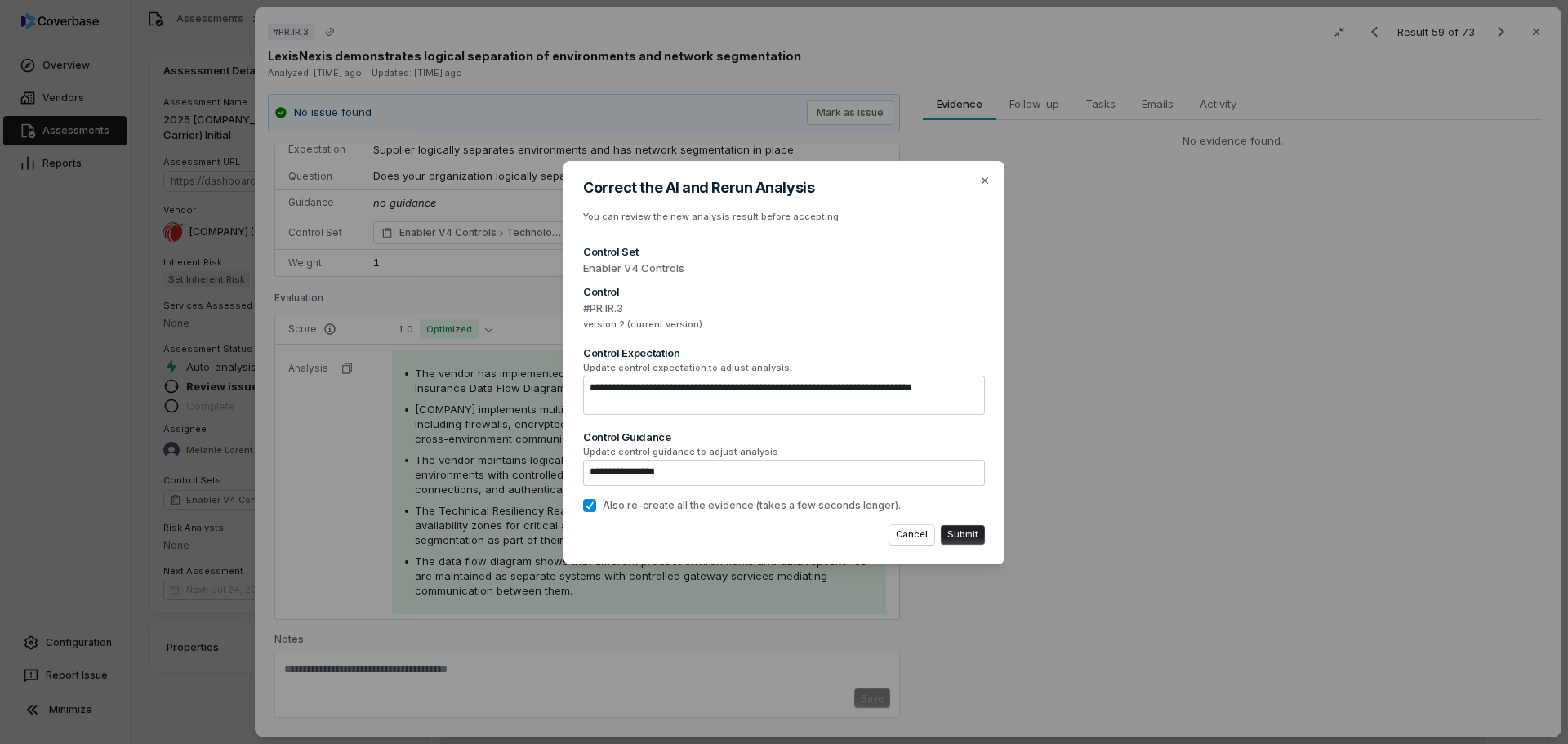 type on "**********" 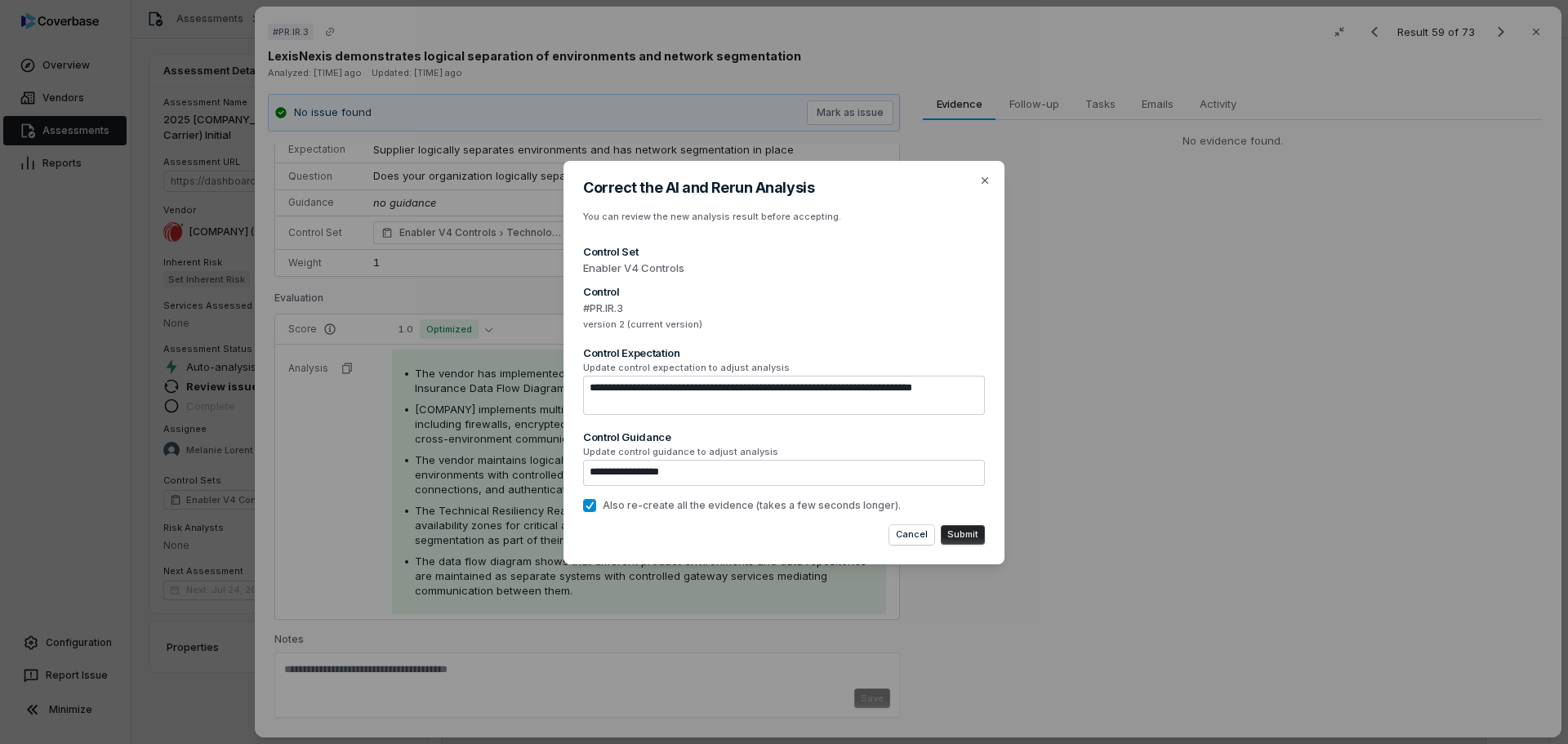 type on "**********" 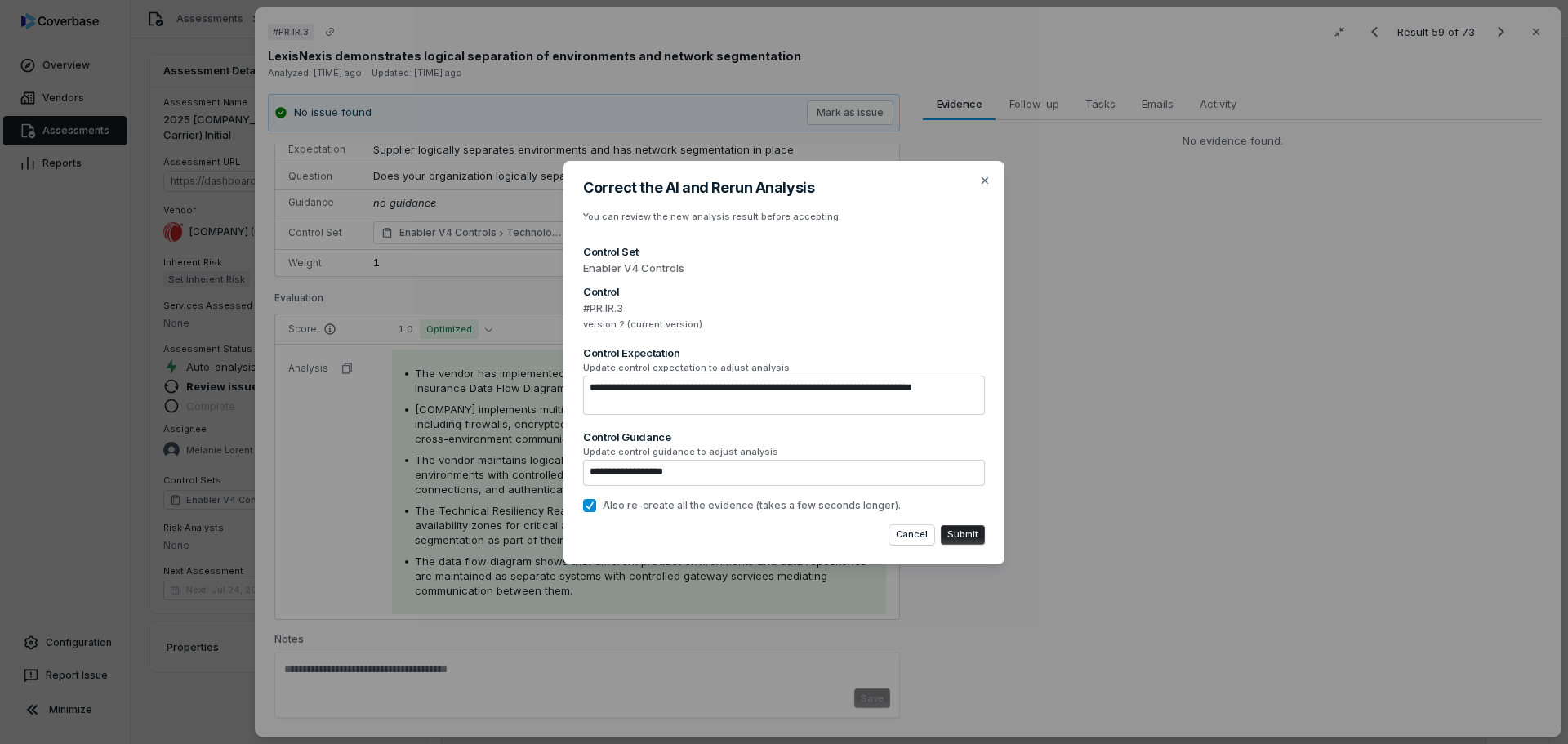 type on "**********" 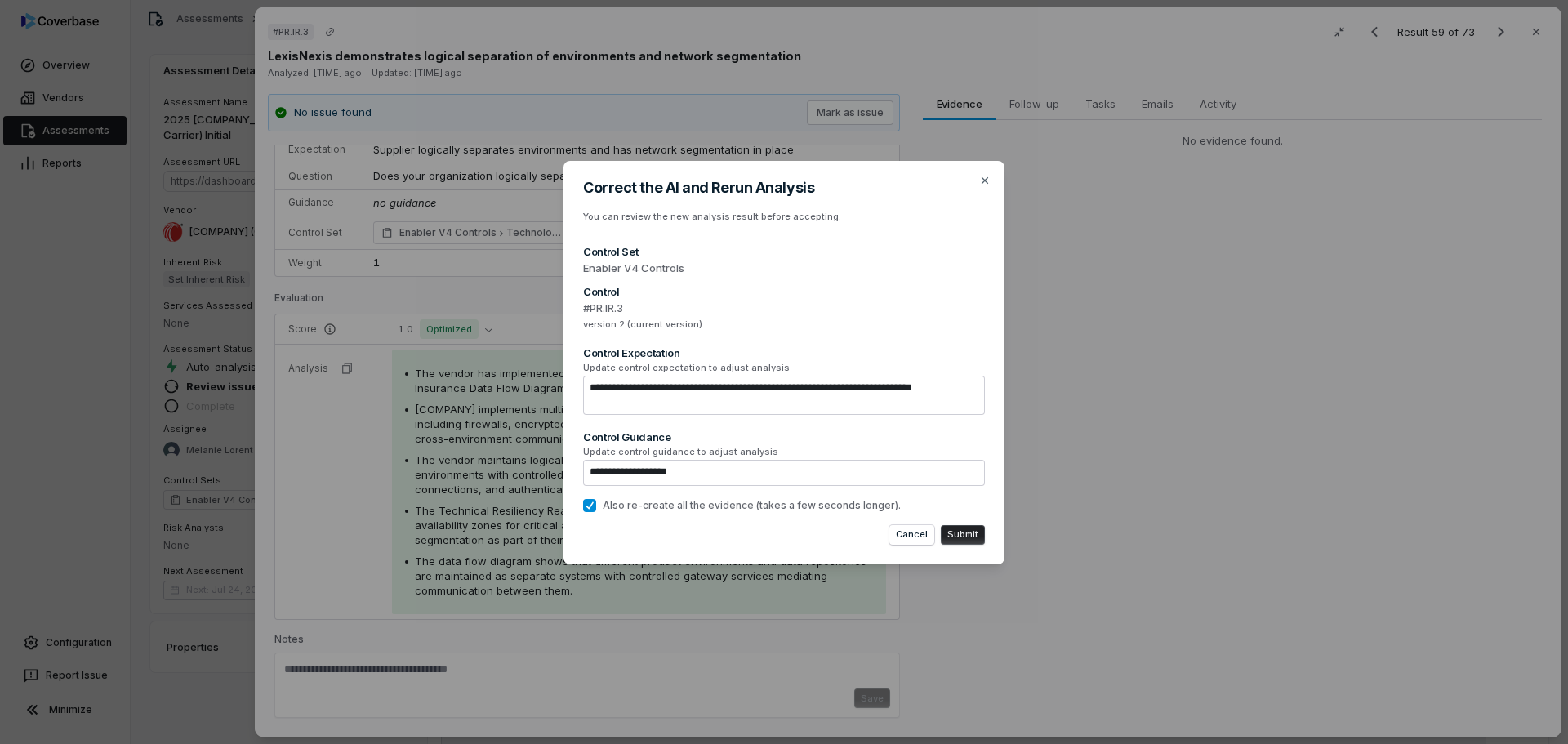 type on "**********" 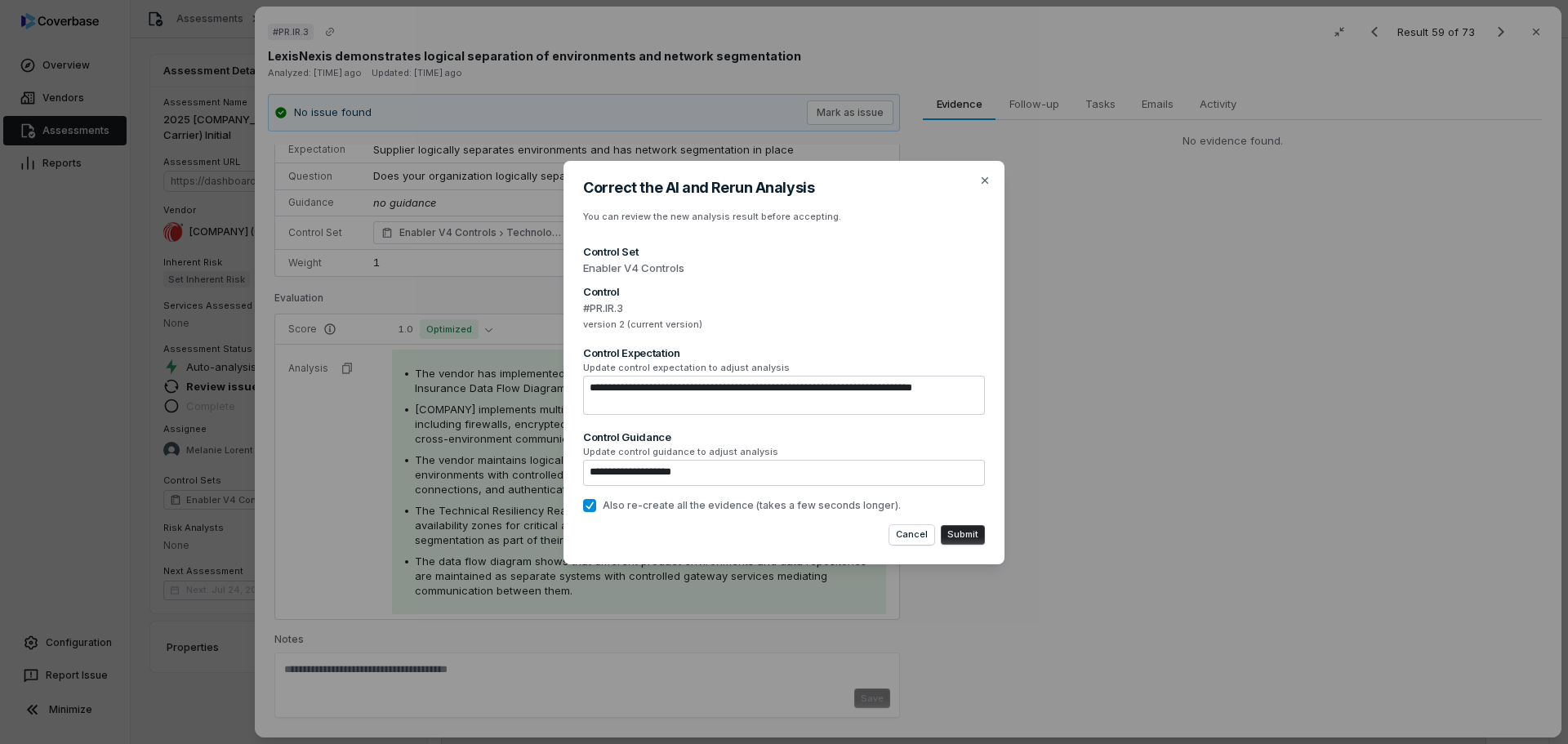 type on "**********" 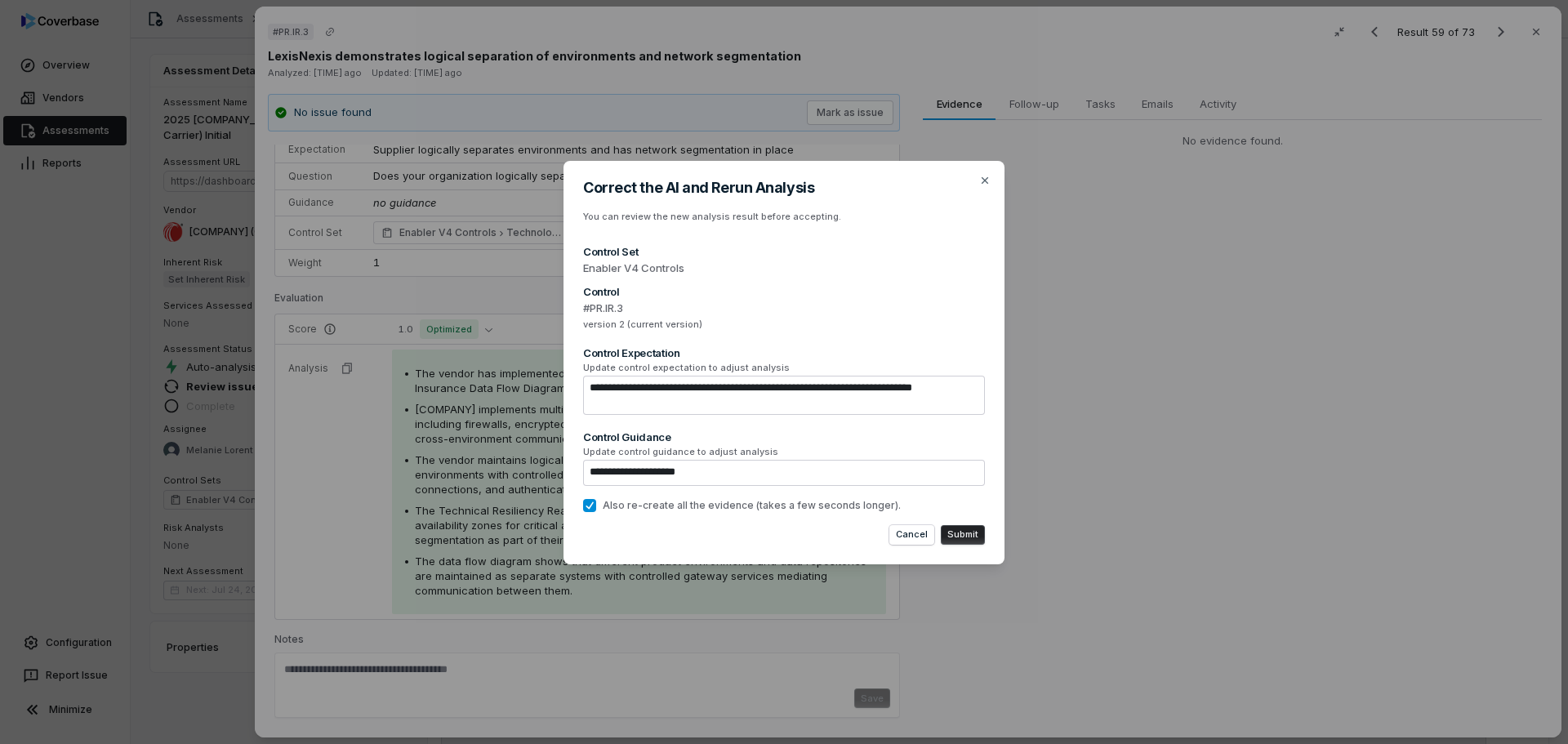 type on "**********" 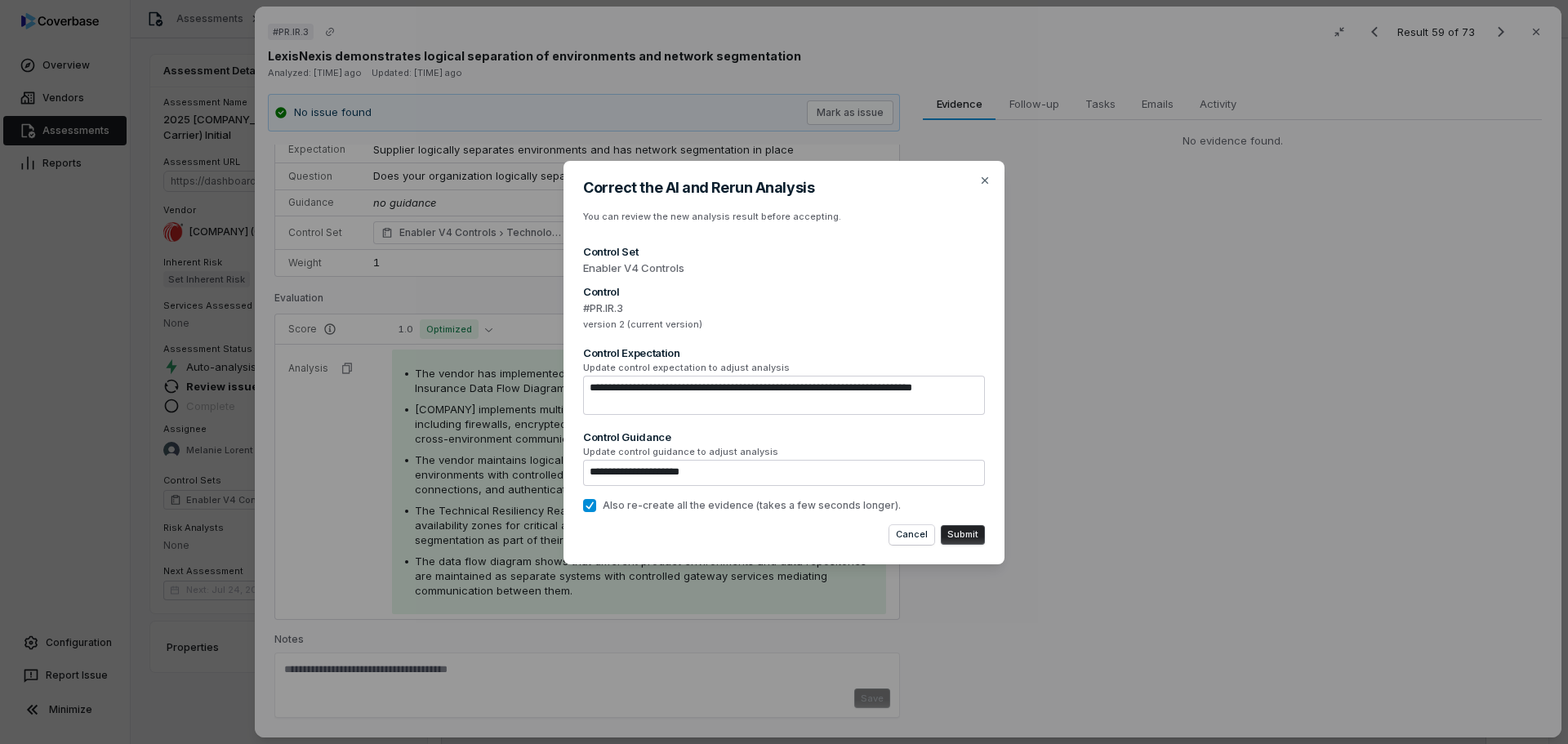 type on "**********" 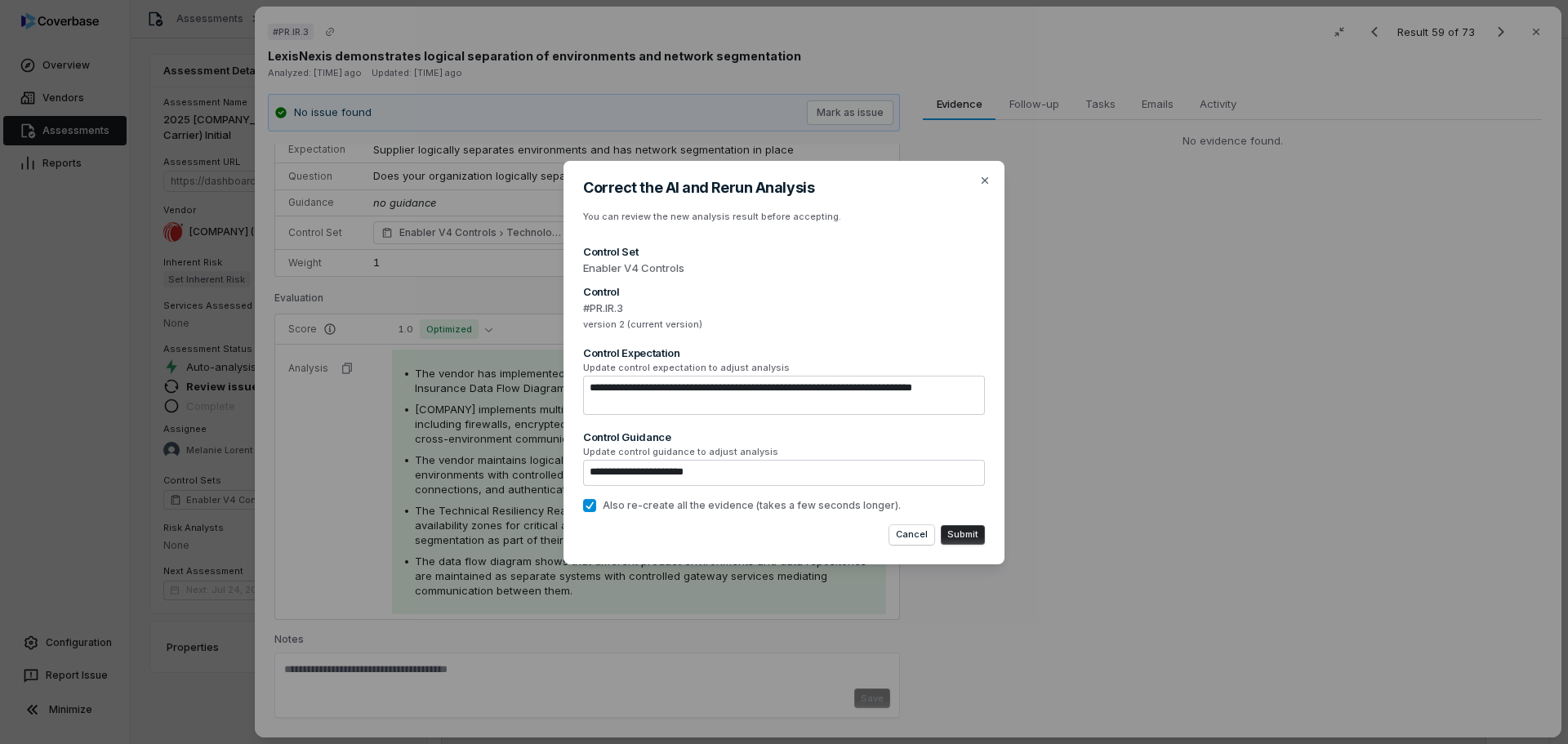 type on "**********" 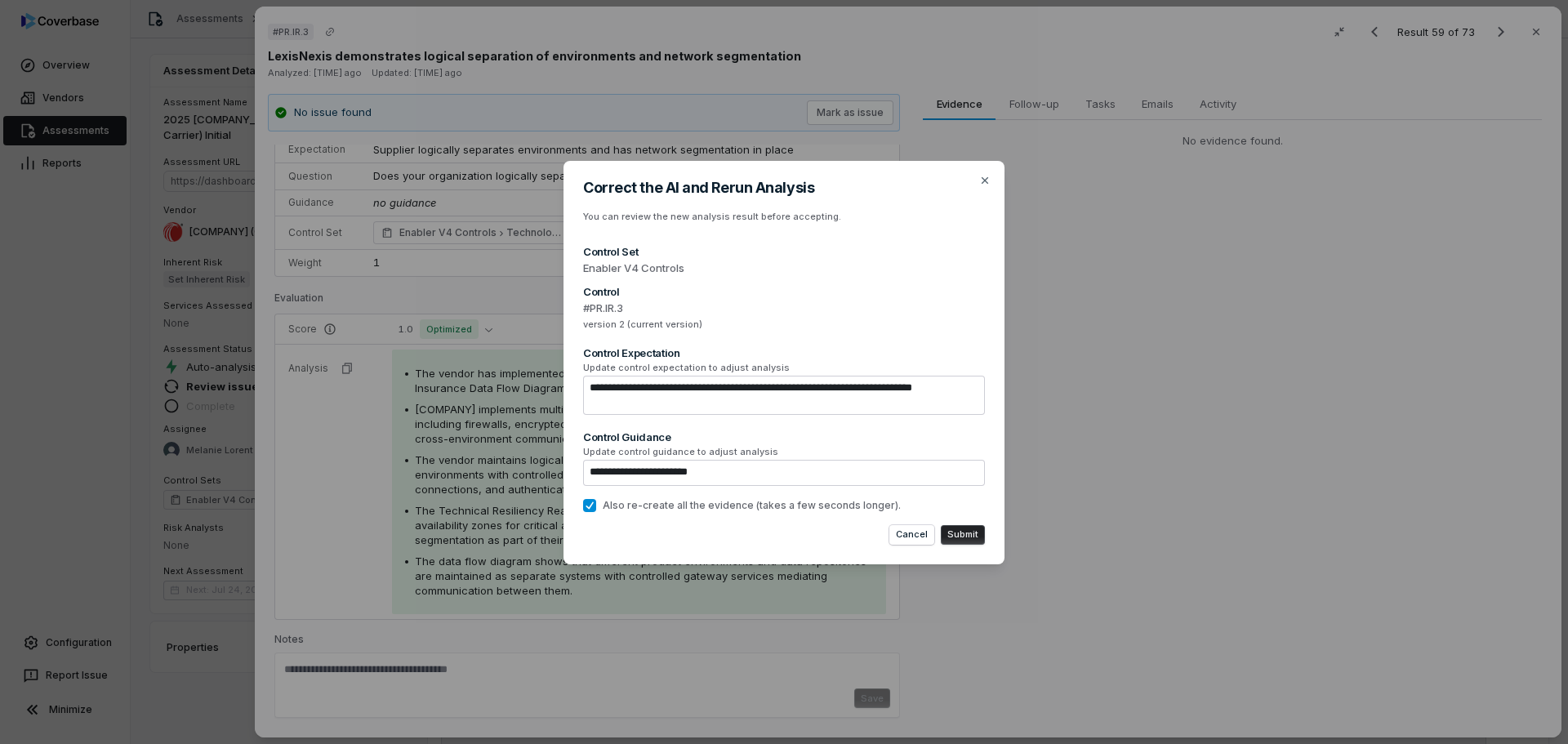 type on "**********" 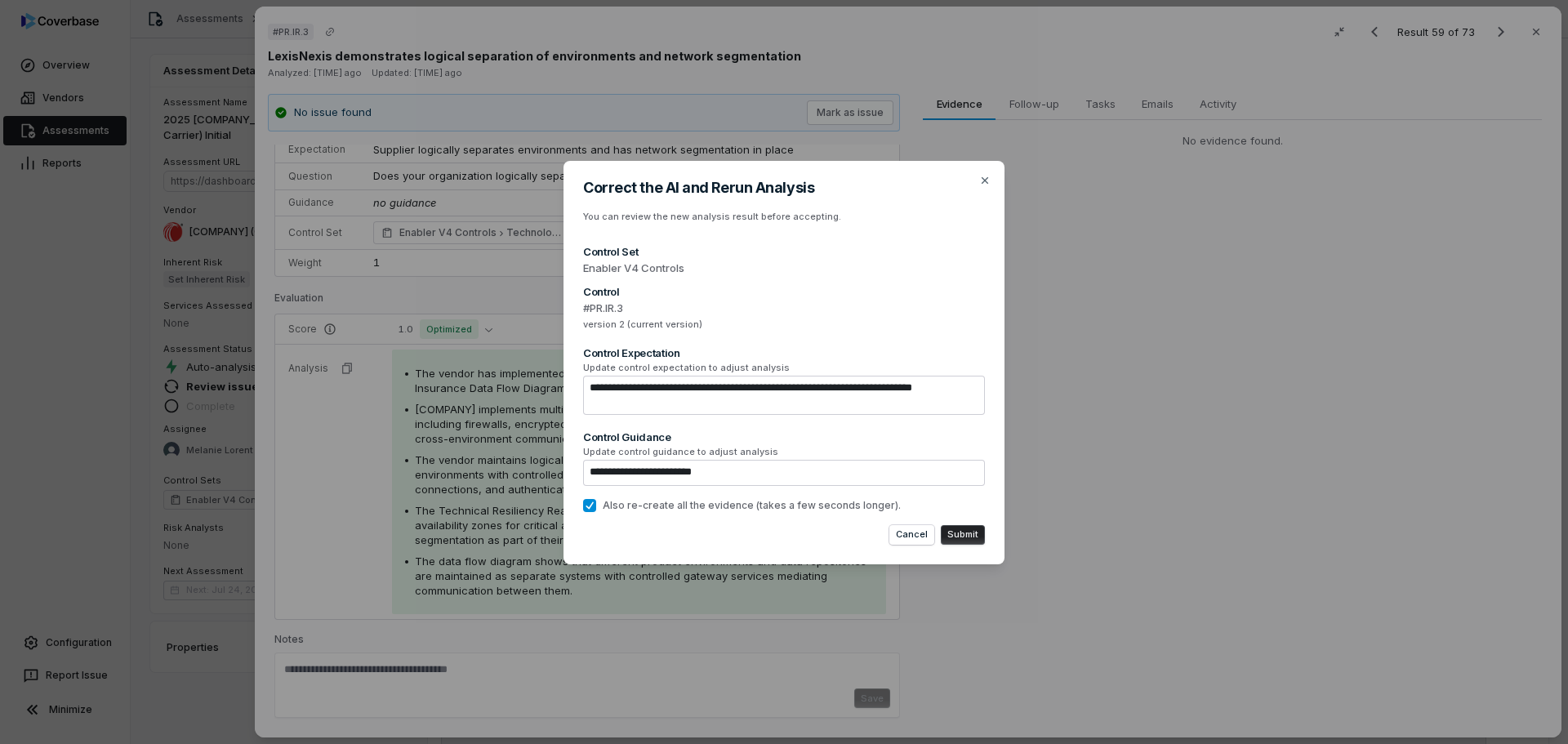type on "**********" 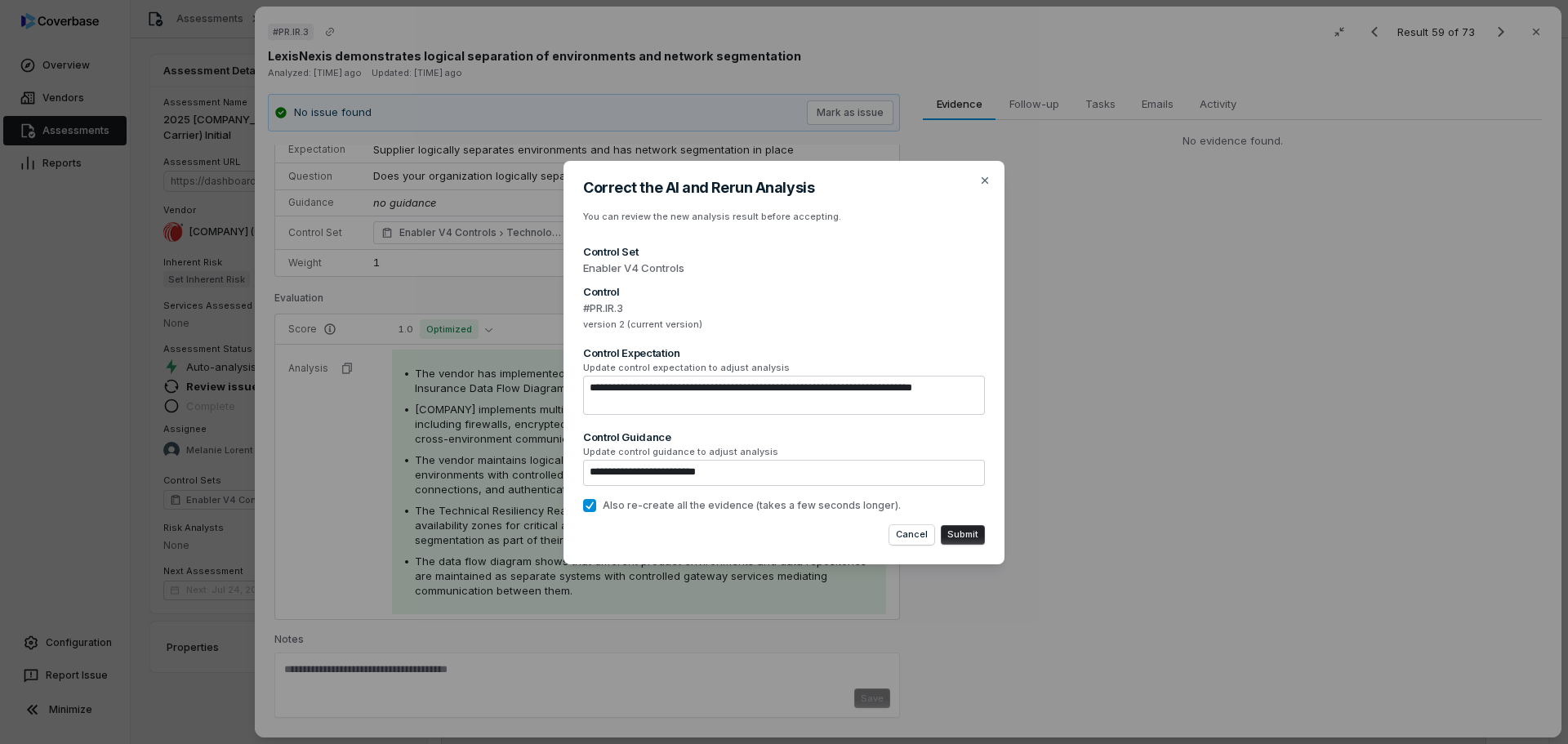 type on "**********" 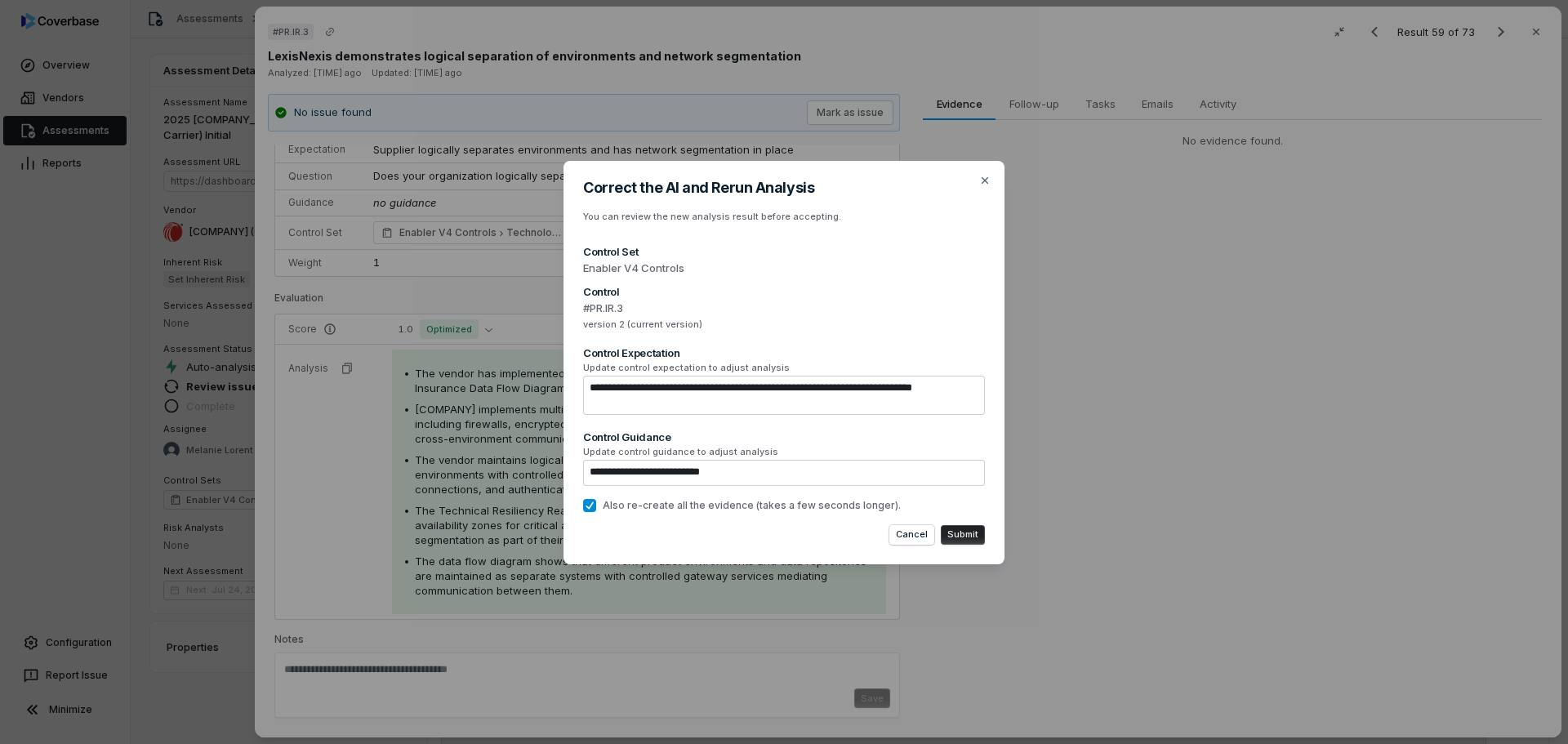 type on "**********" 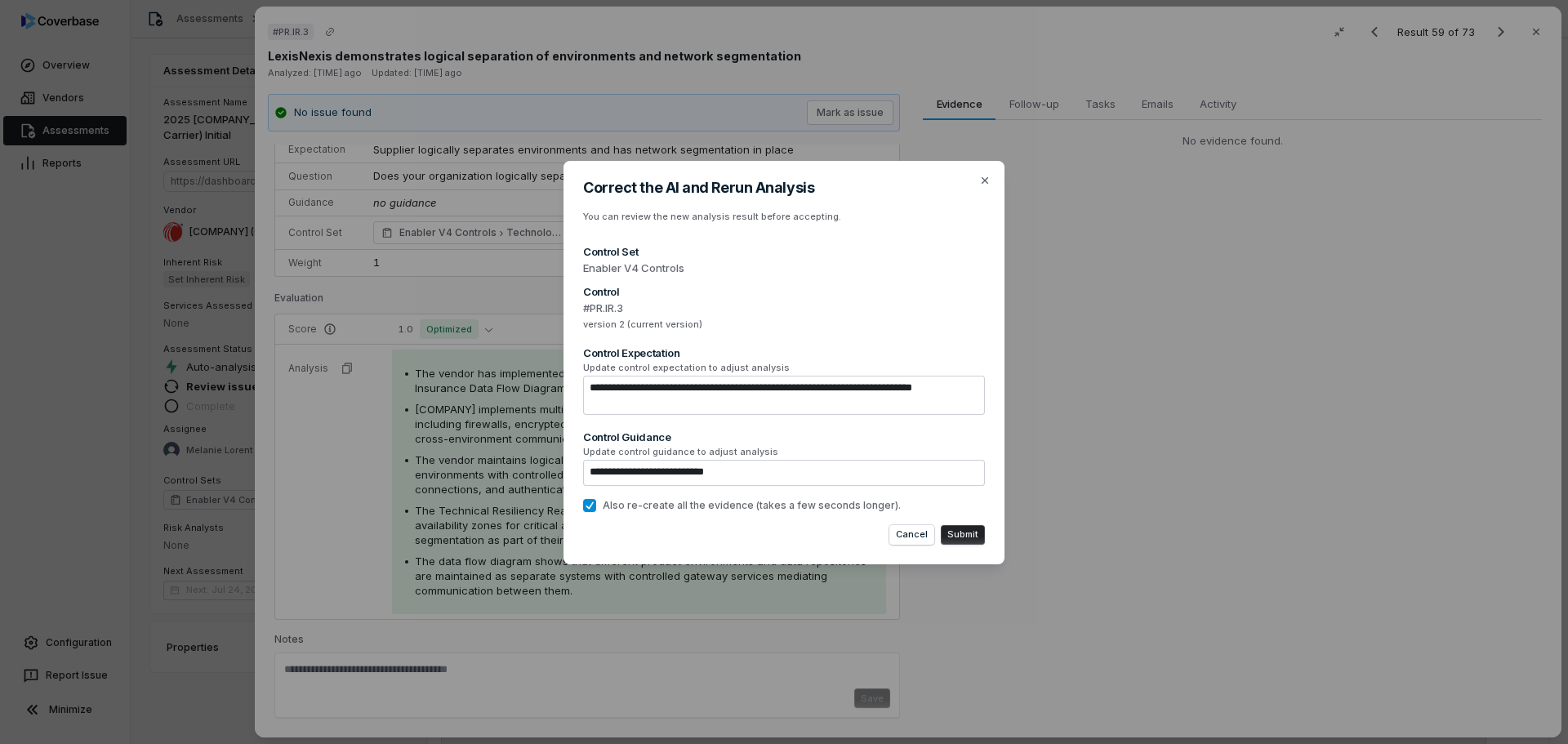 type on "**********" 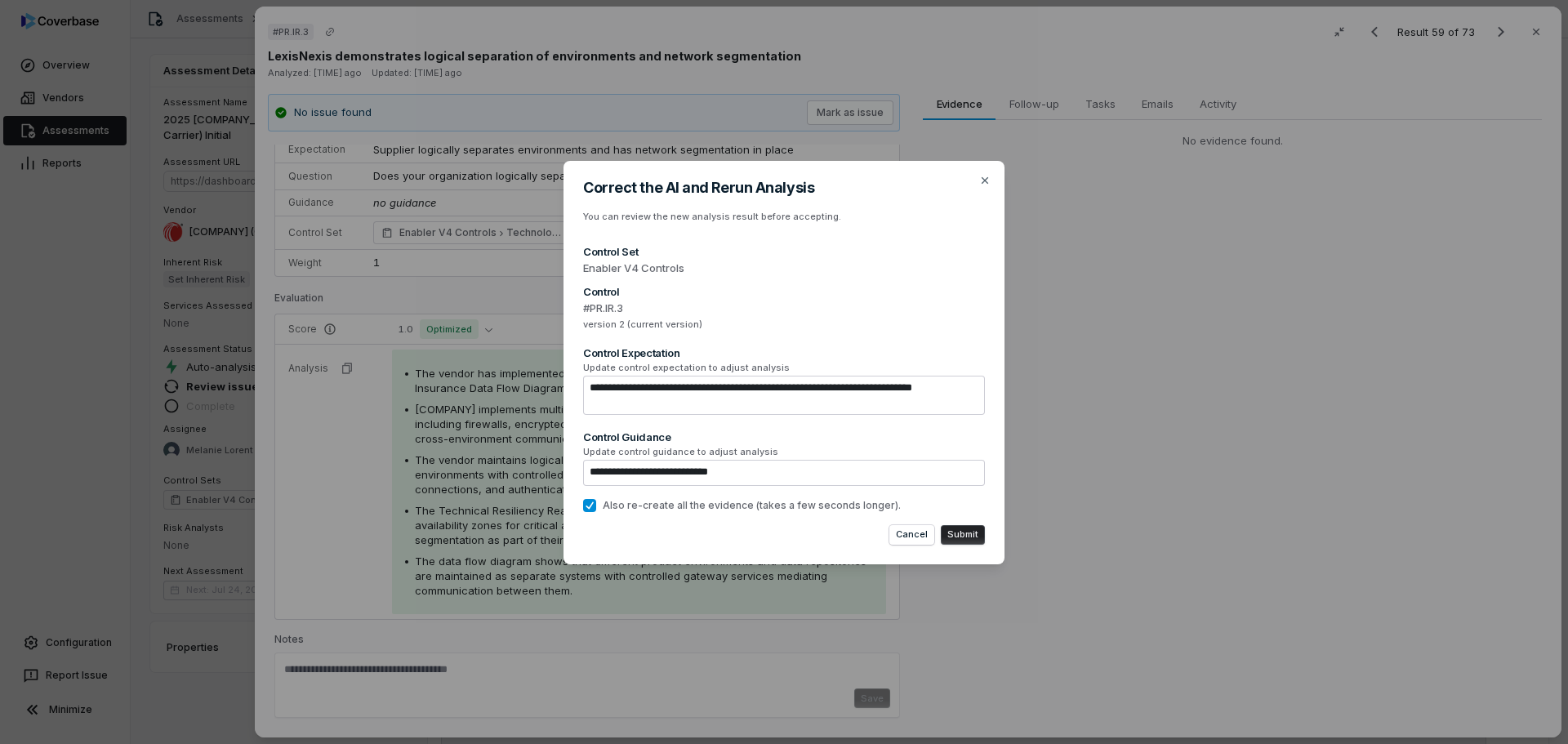 type on "**********" 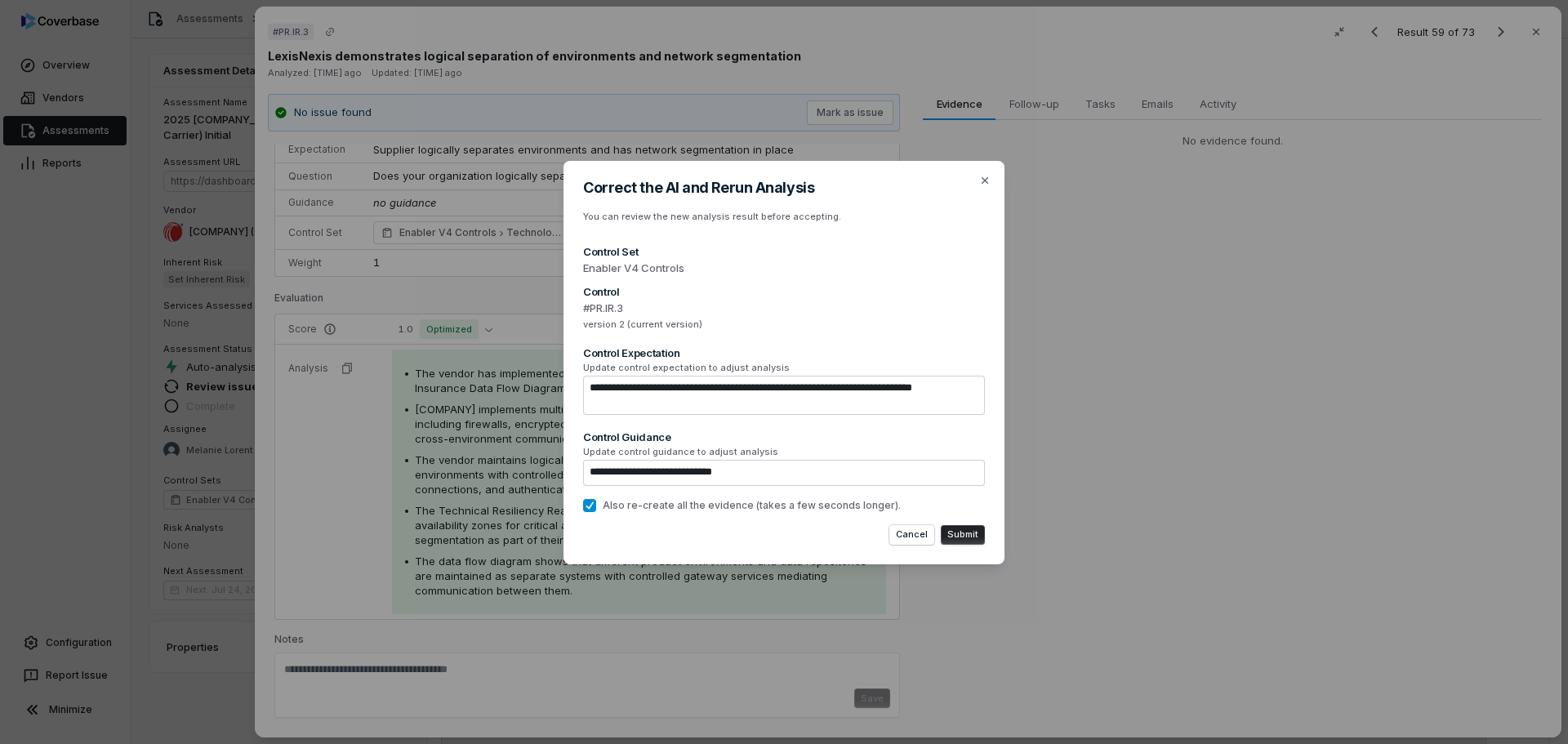 type on "**********" 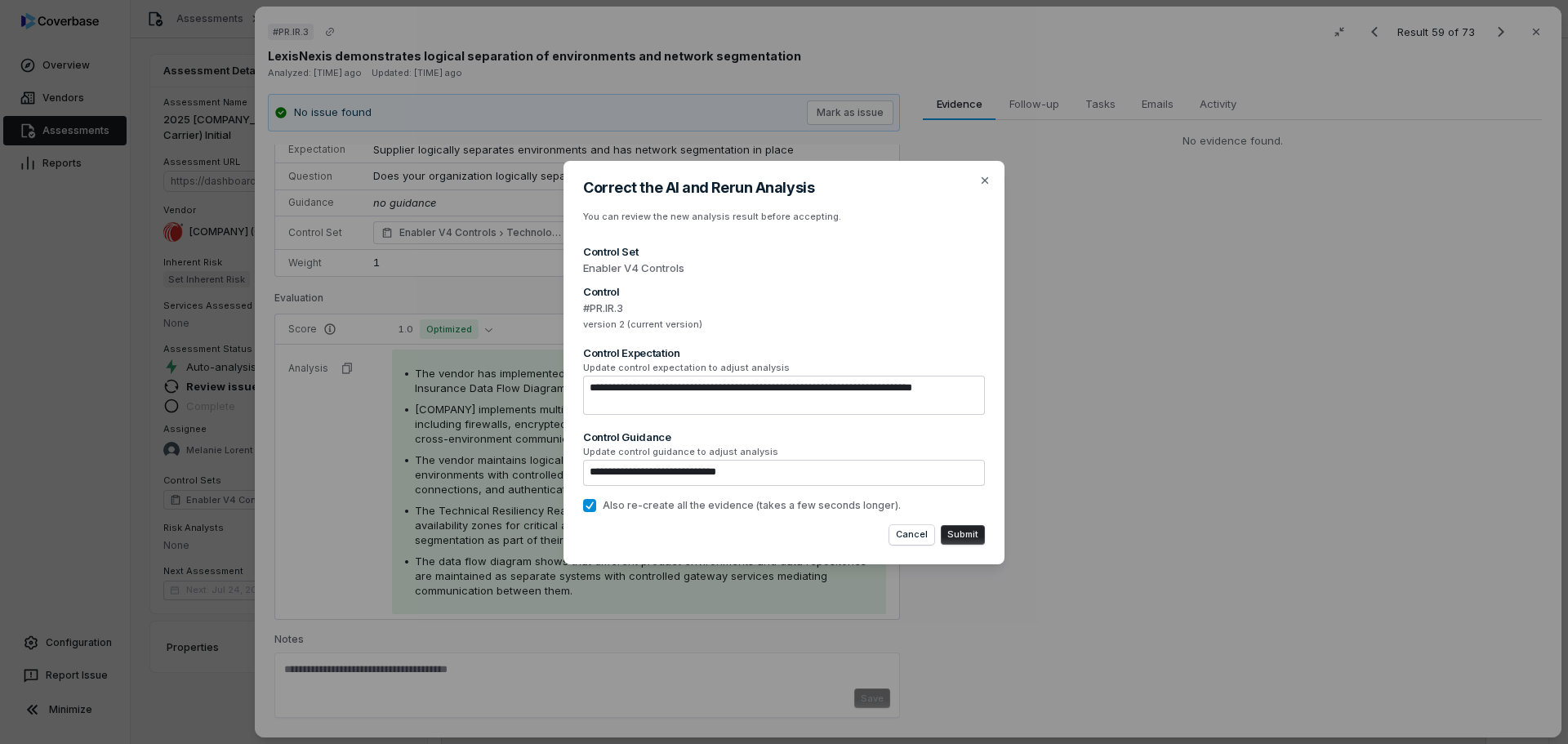 type on "**********" 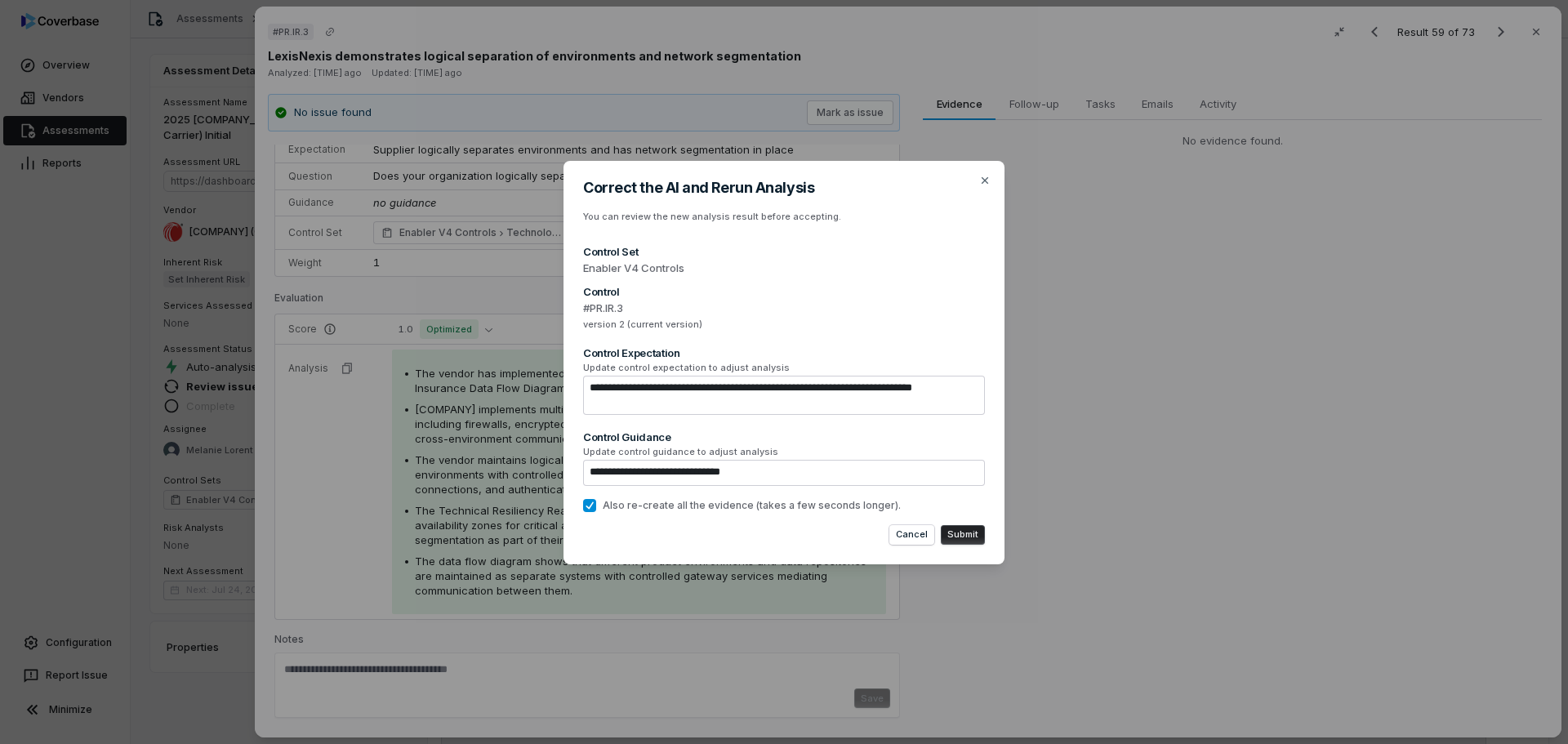type on "**********" 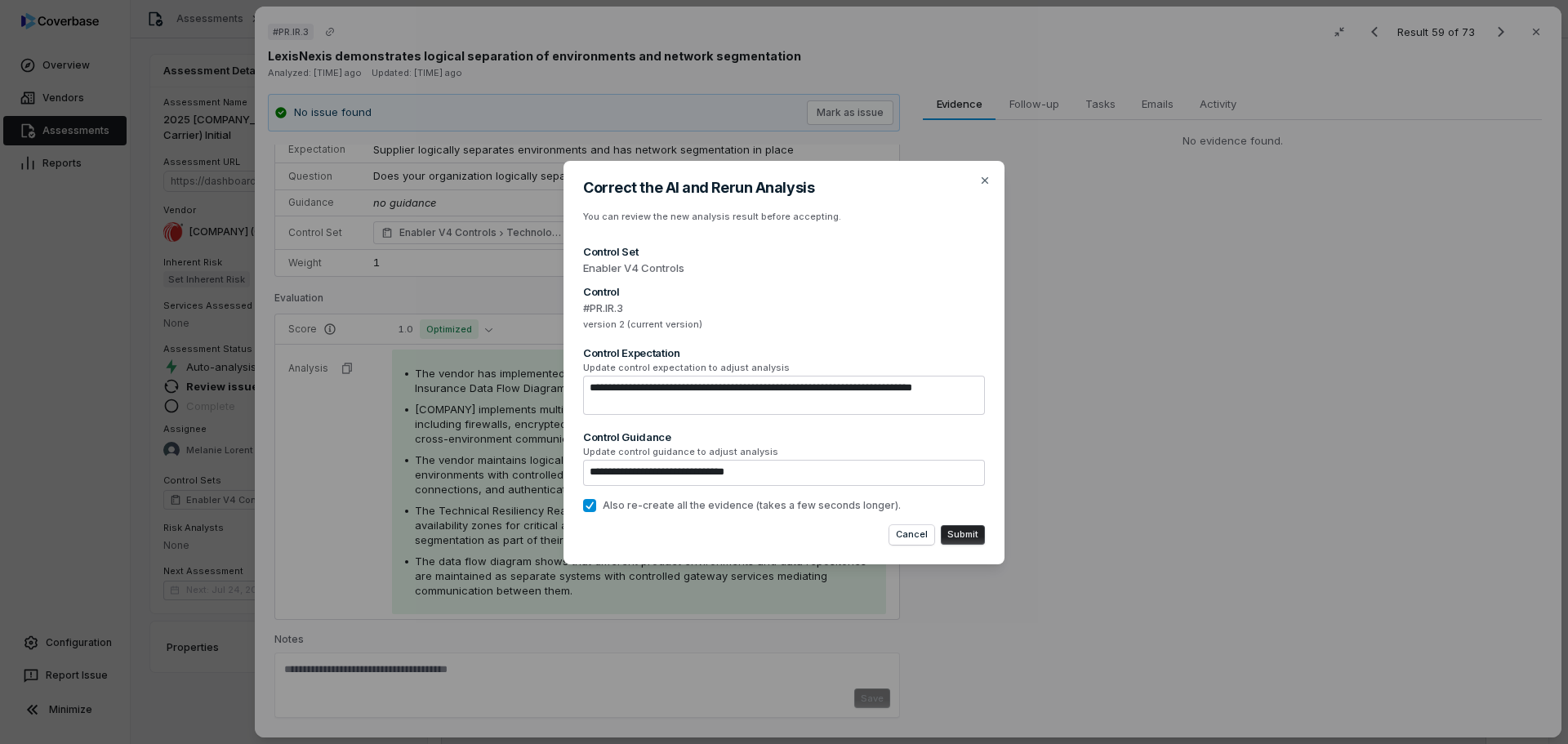 type on "**********" 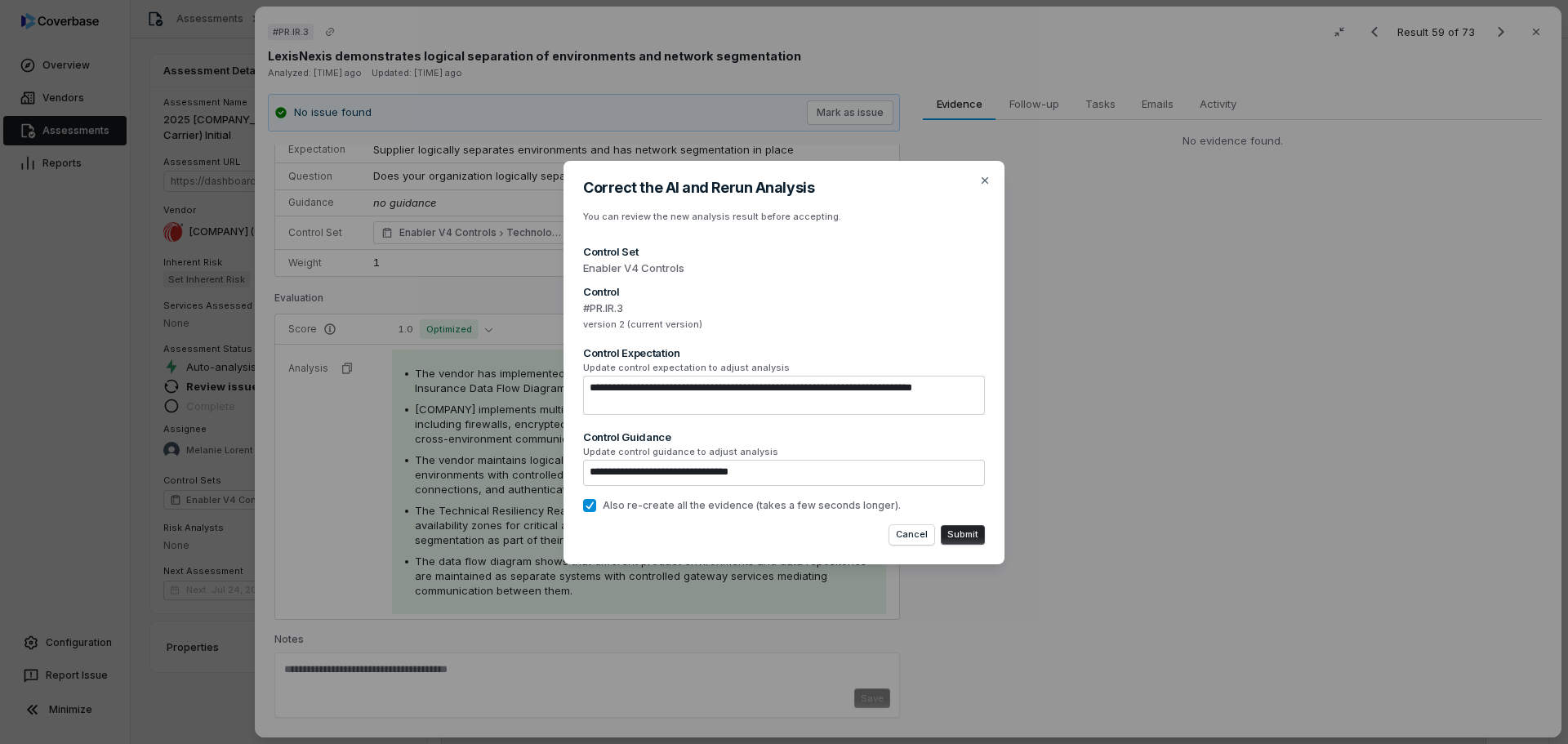 type on "**********" 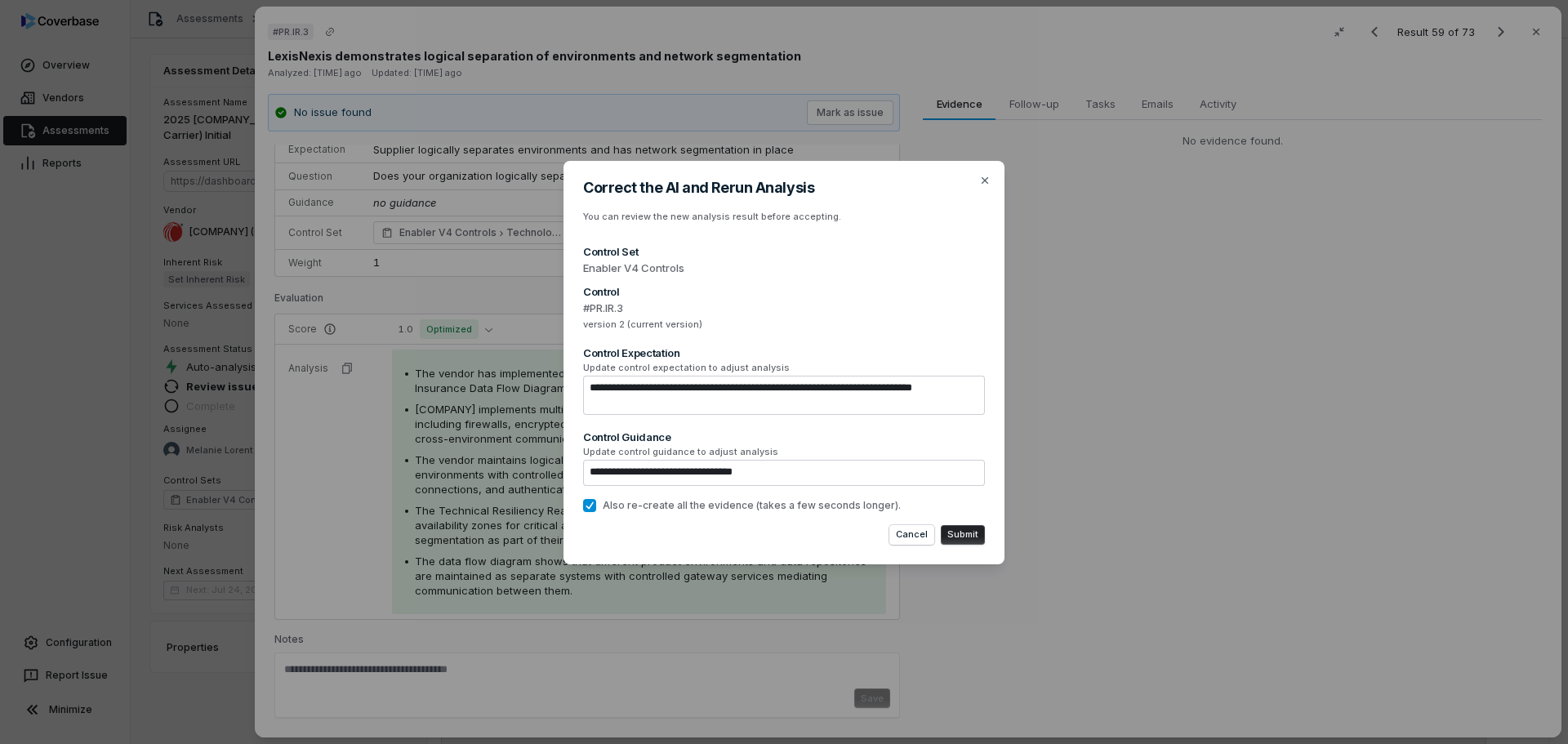 type on "**********" 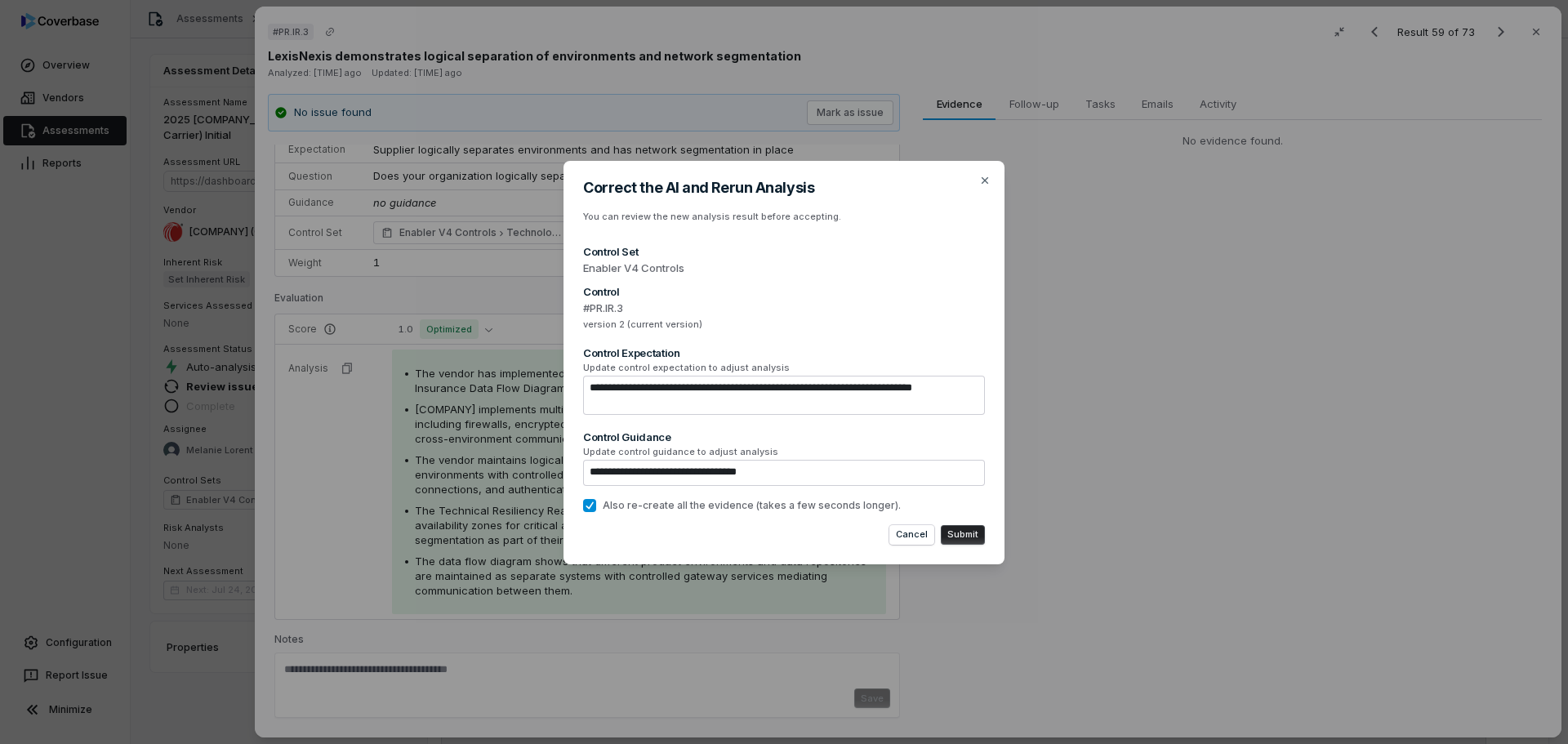 type on "**********" 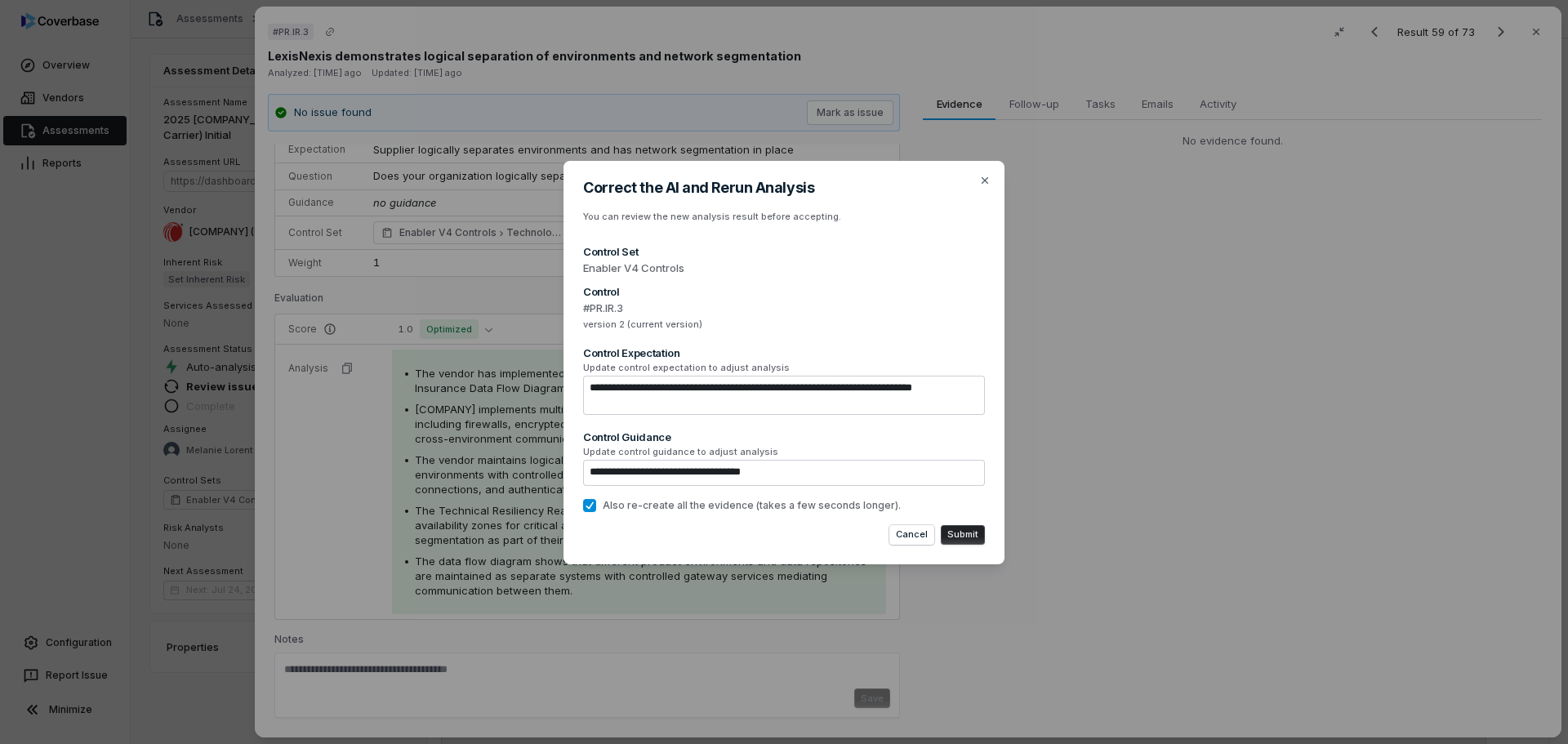 type on "**********" 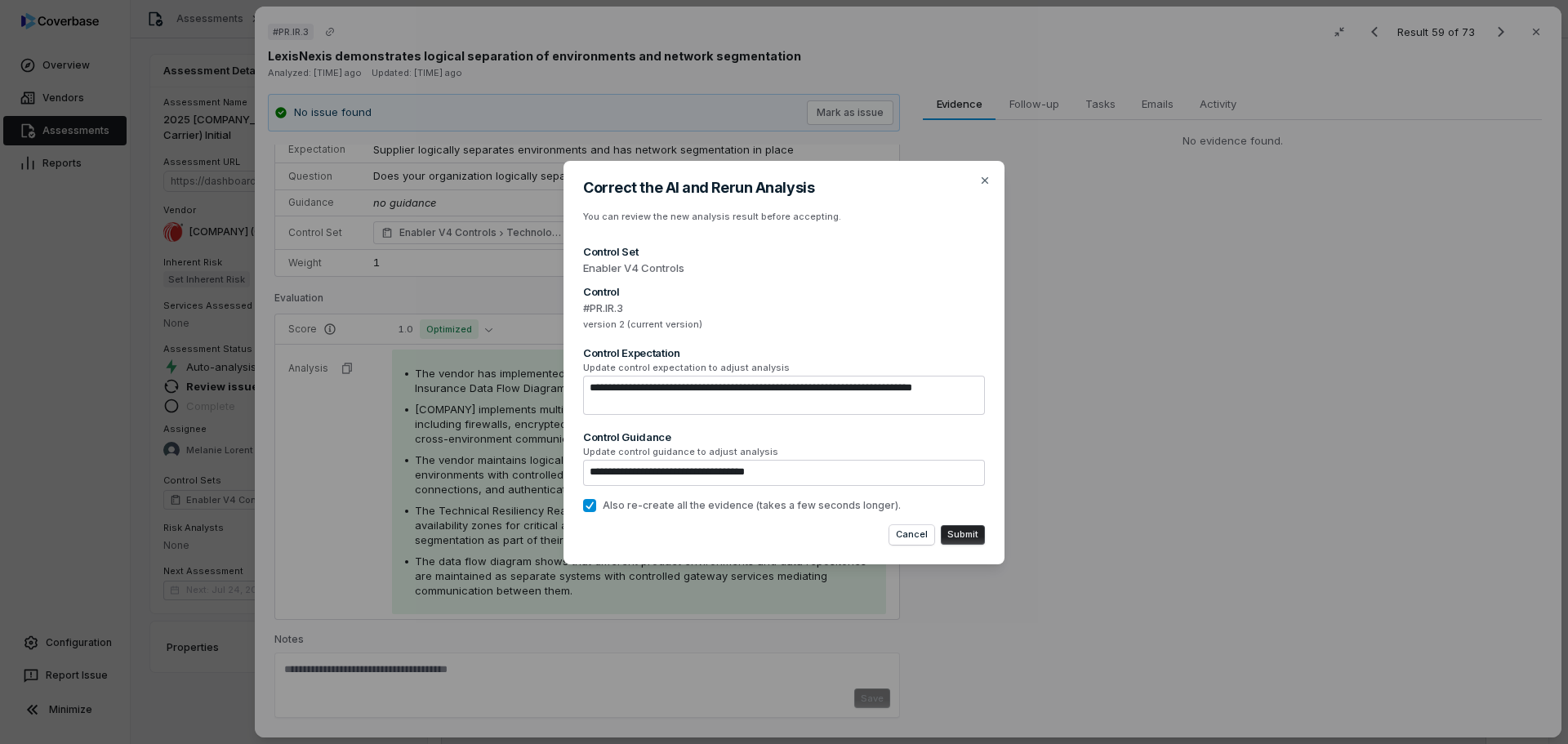 type on "**********" 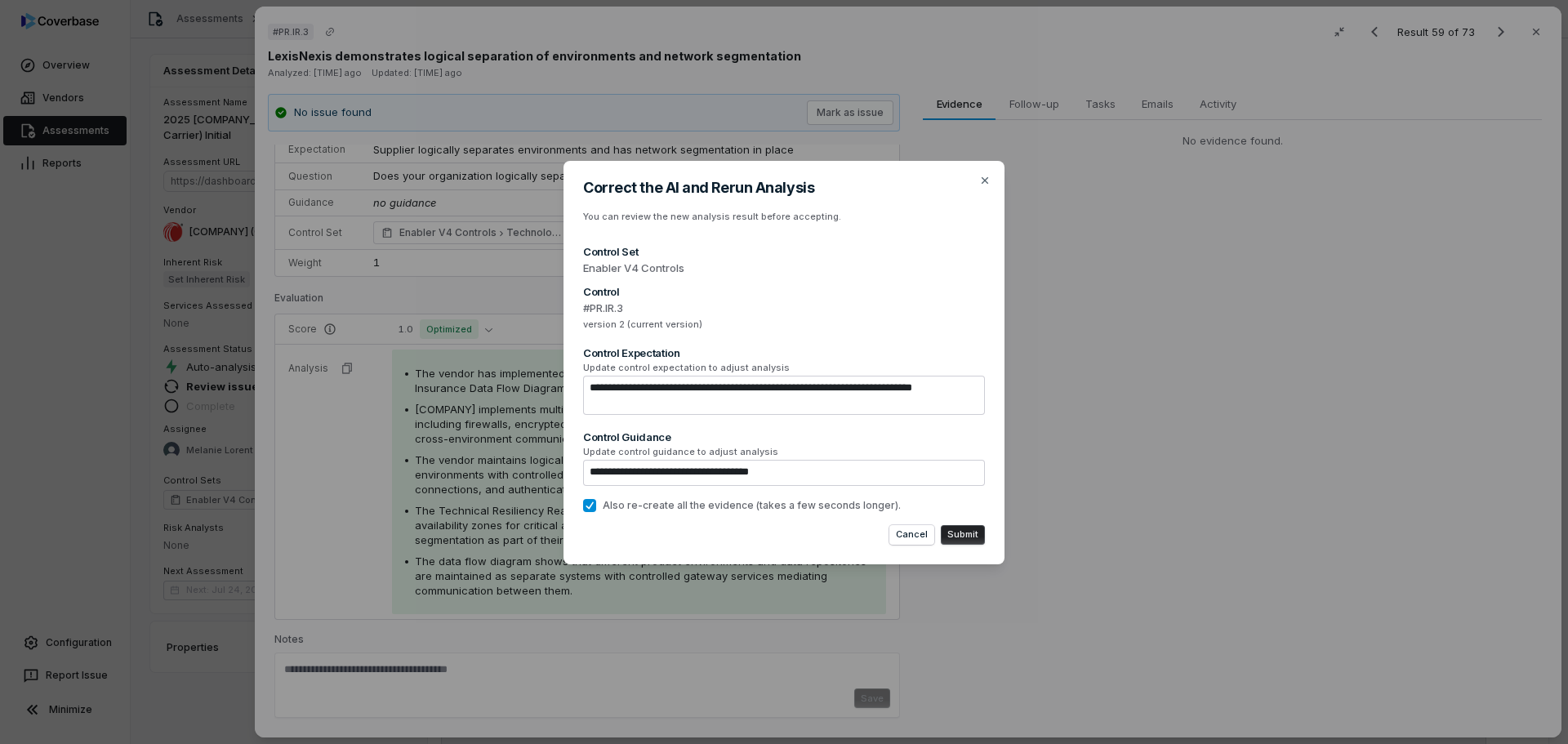 type on "**********" 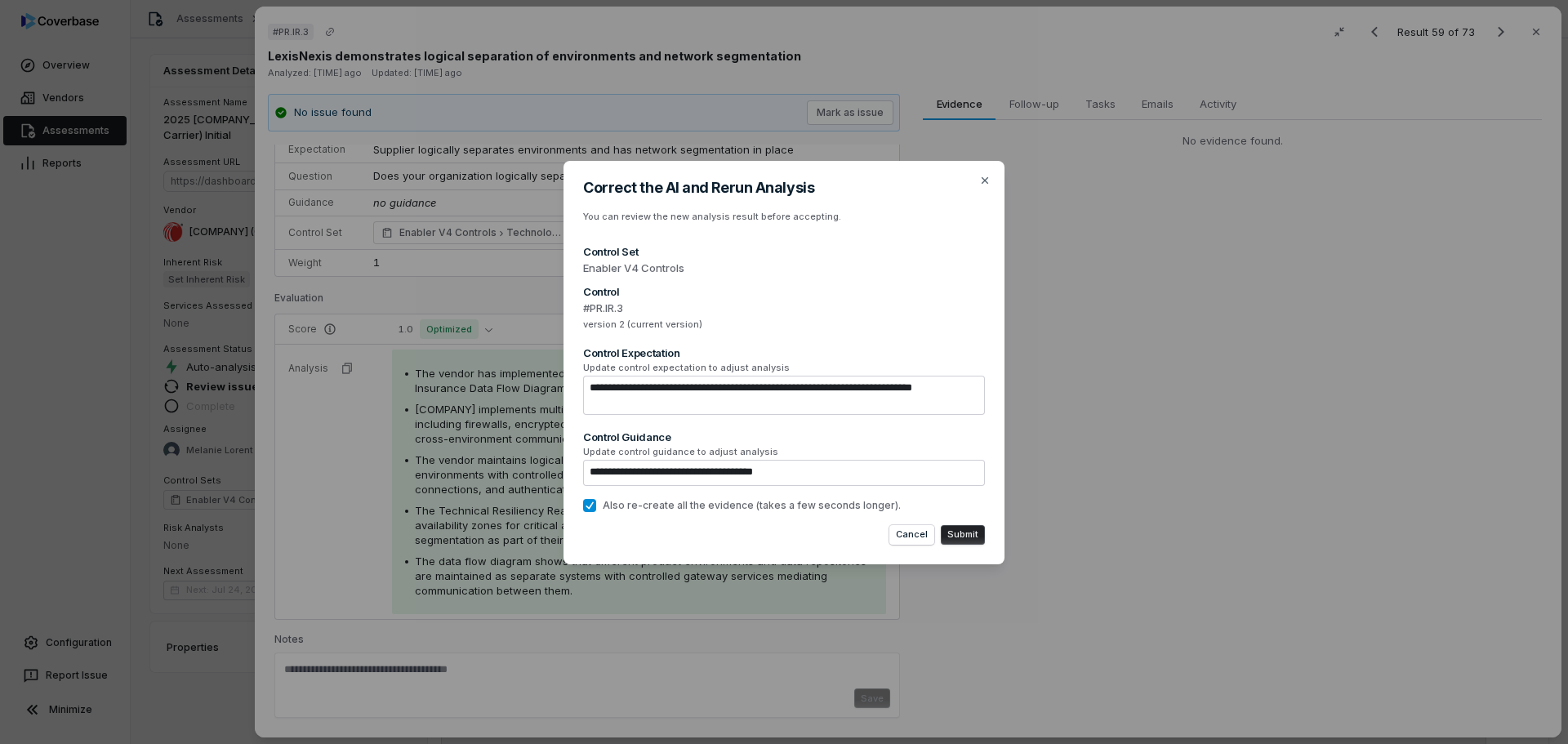 type on "**********" 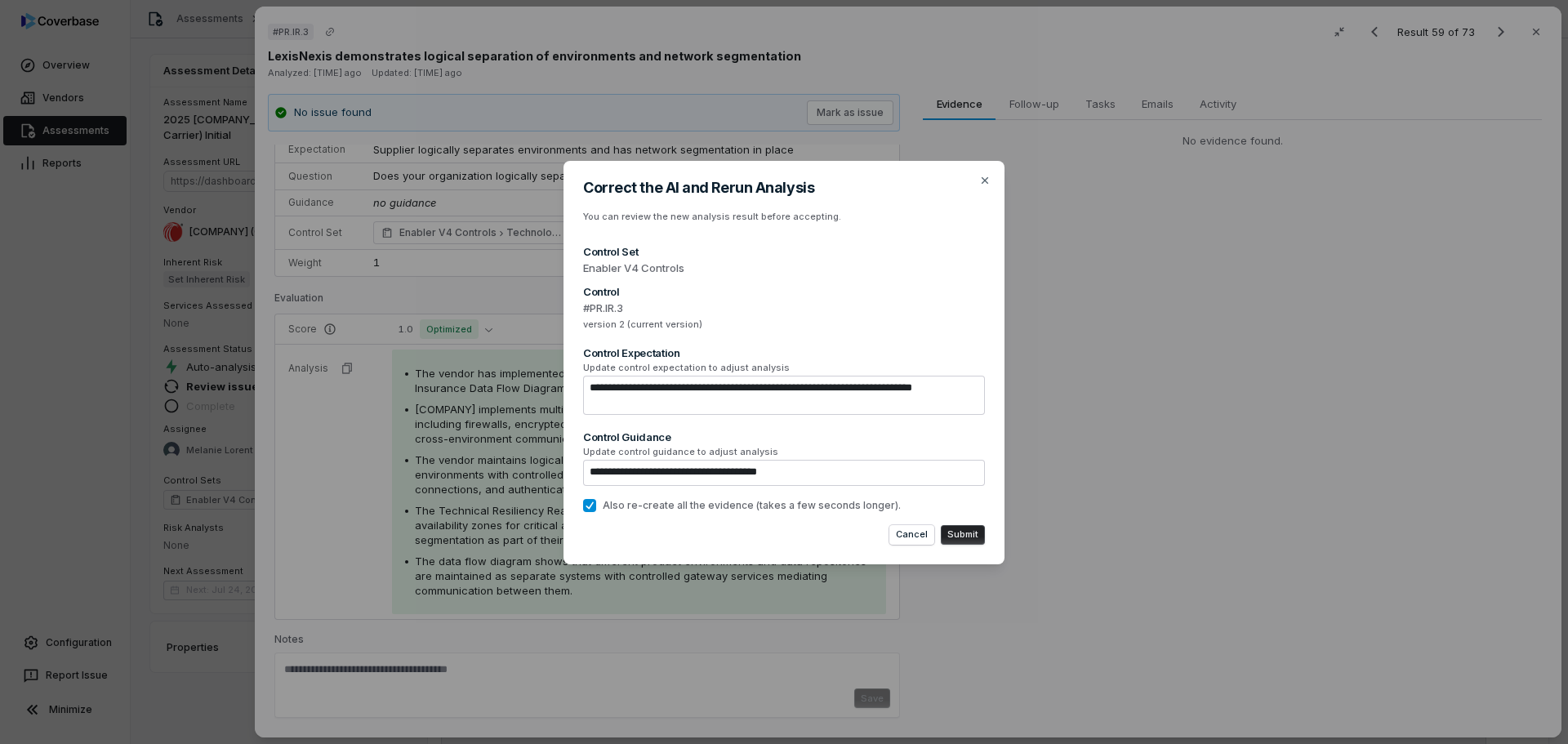 type on "**********" 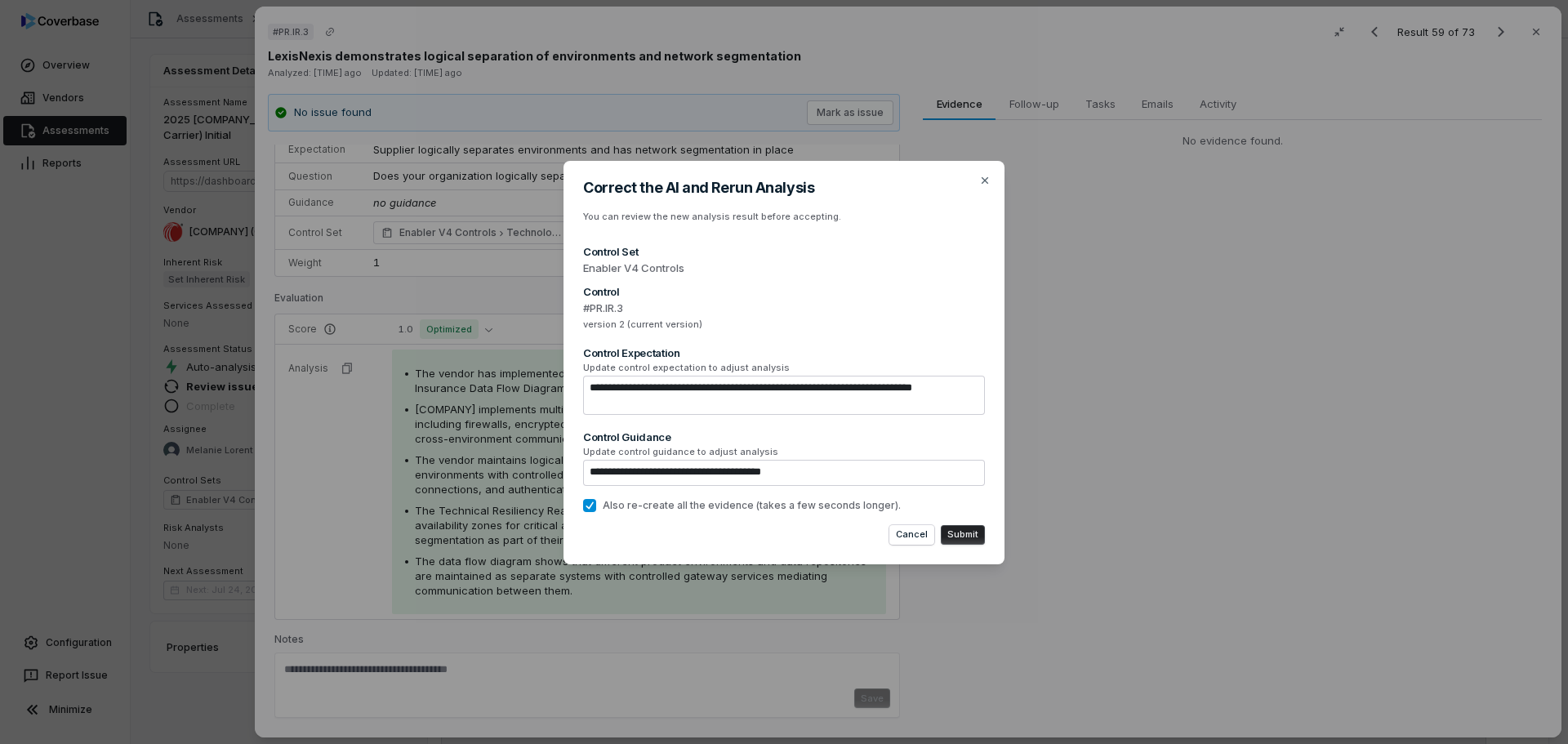 type on "**********" 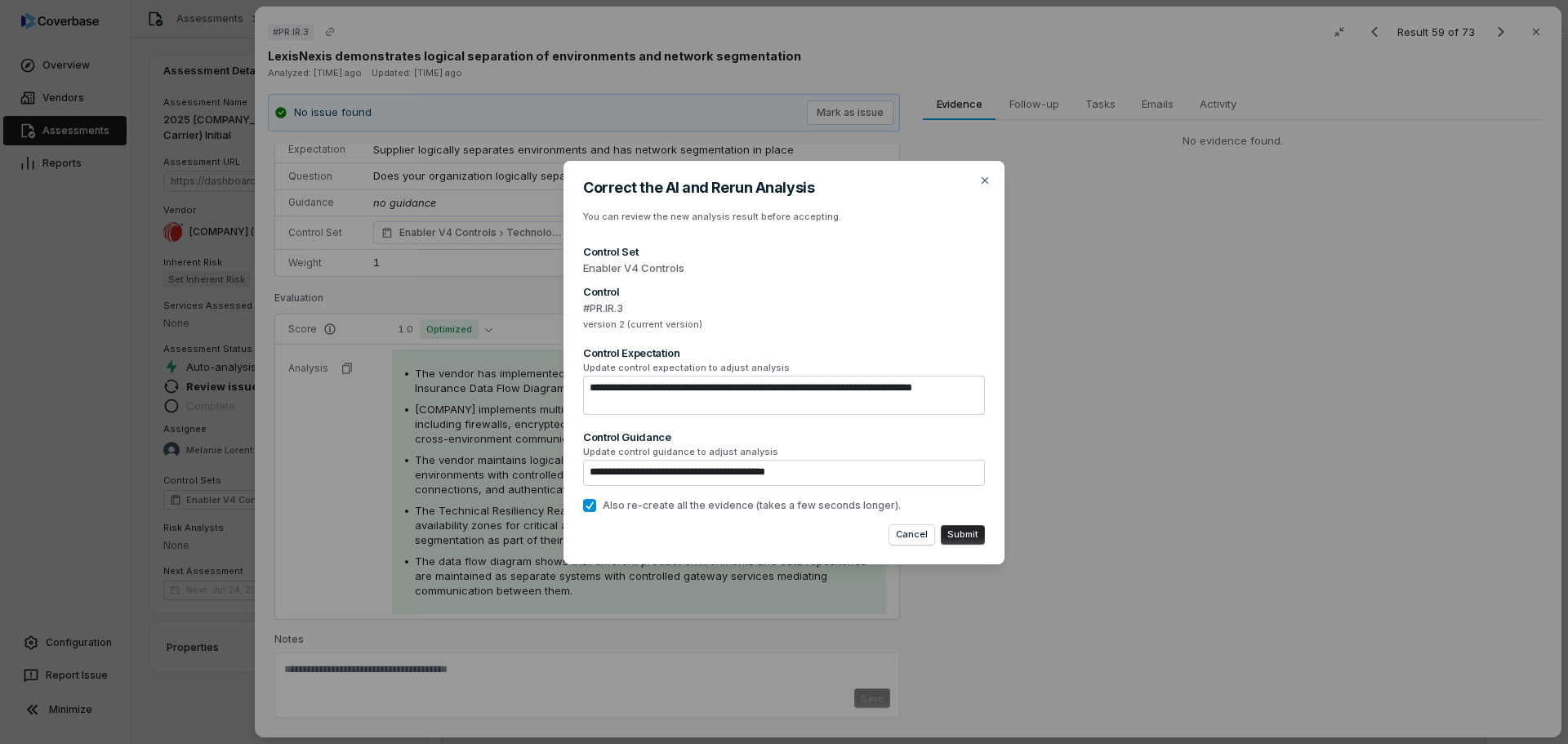 type on "**********" 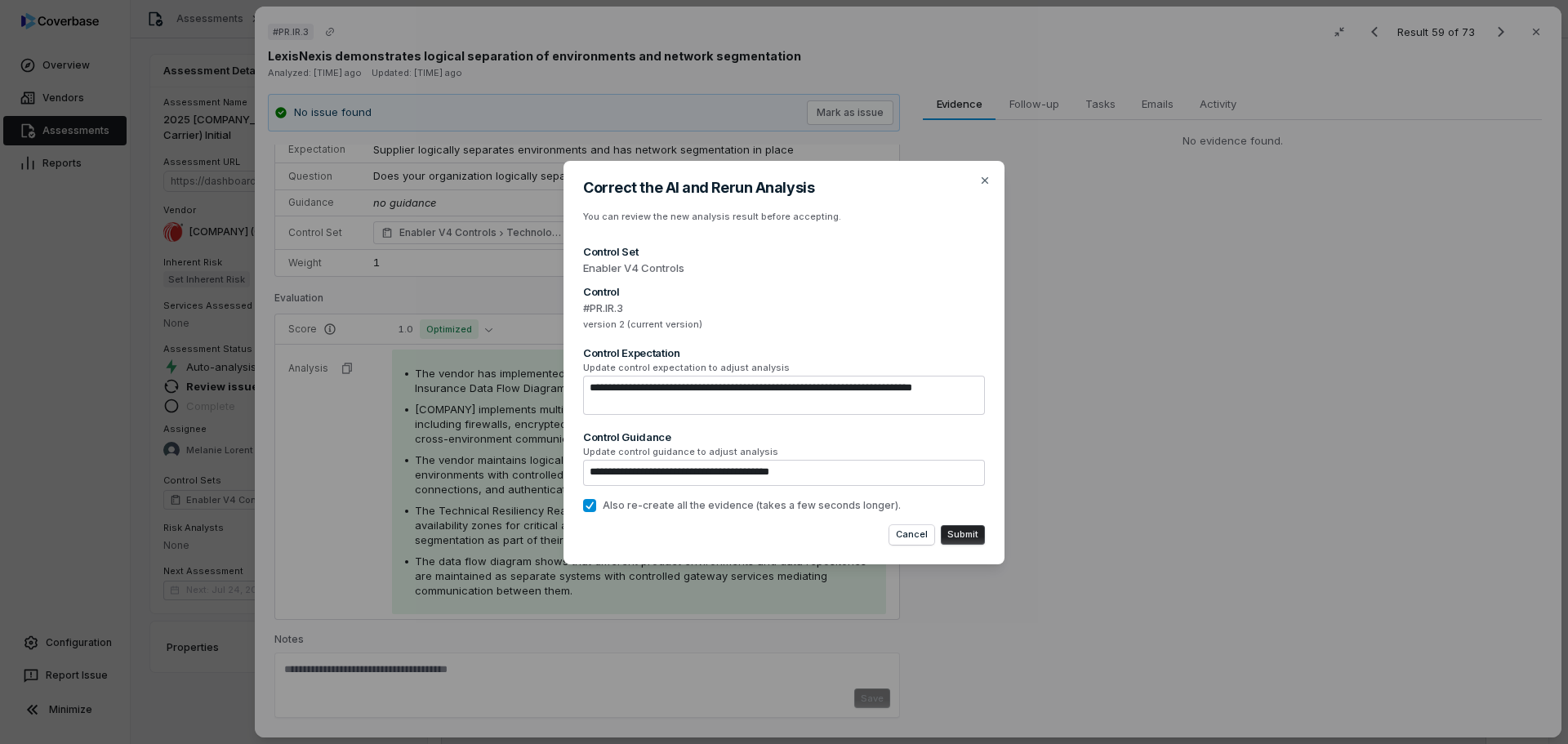 type on "**********" 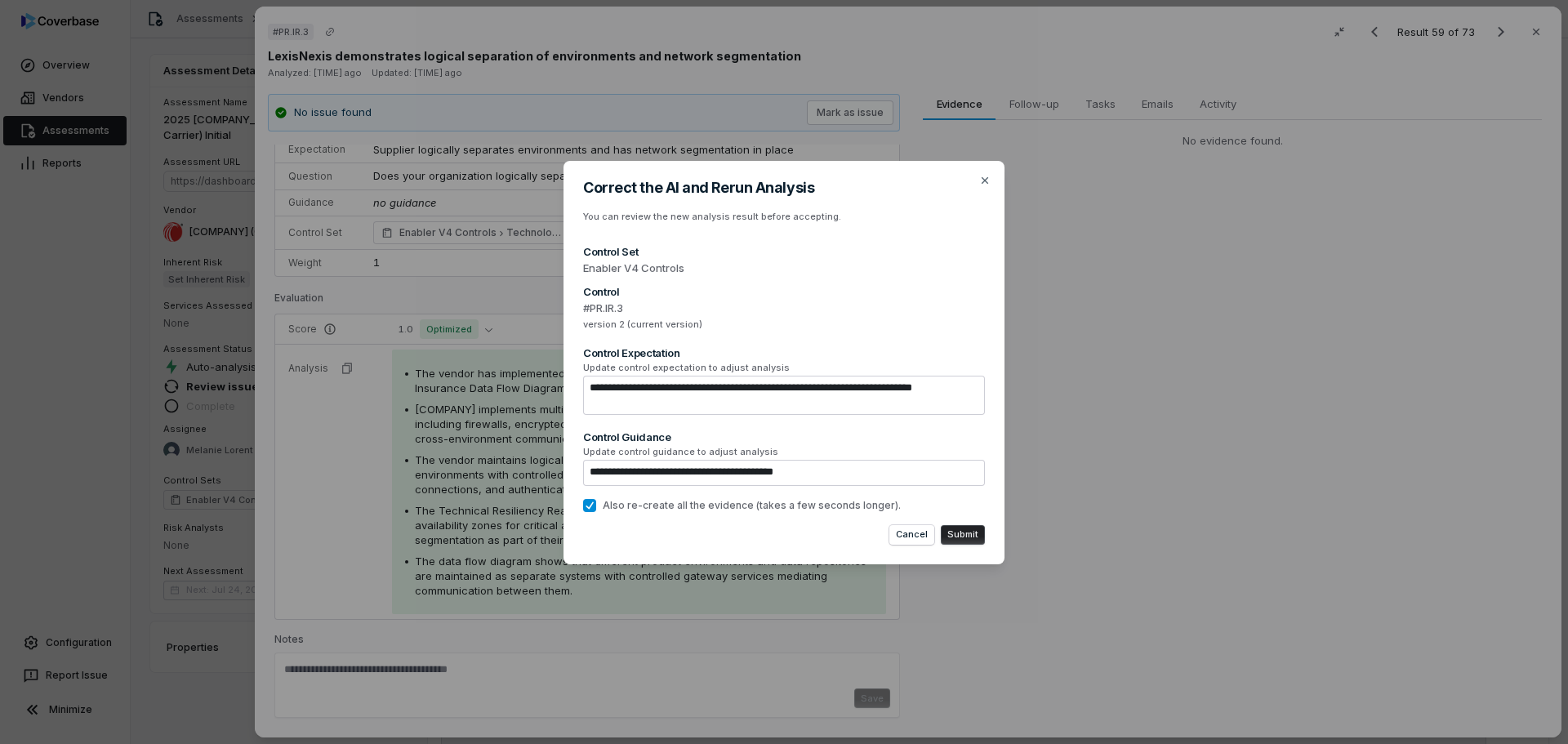 type on "*" 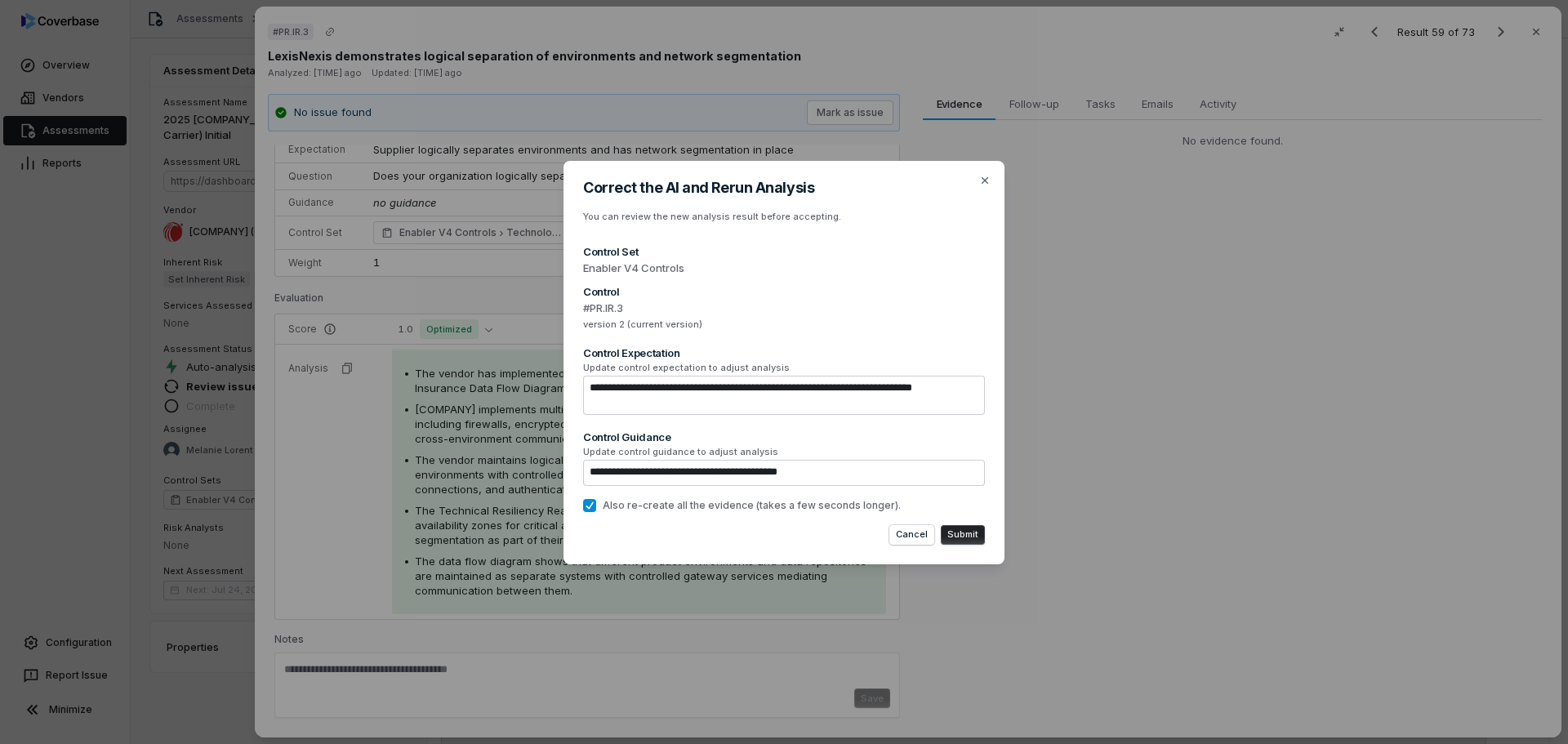 type on "**********" 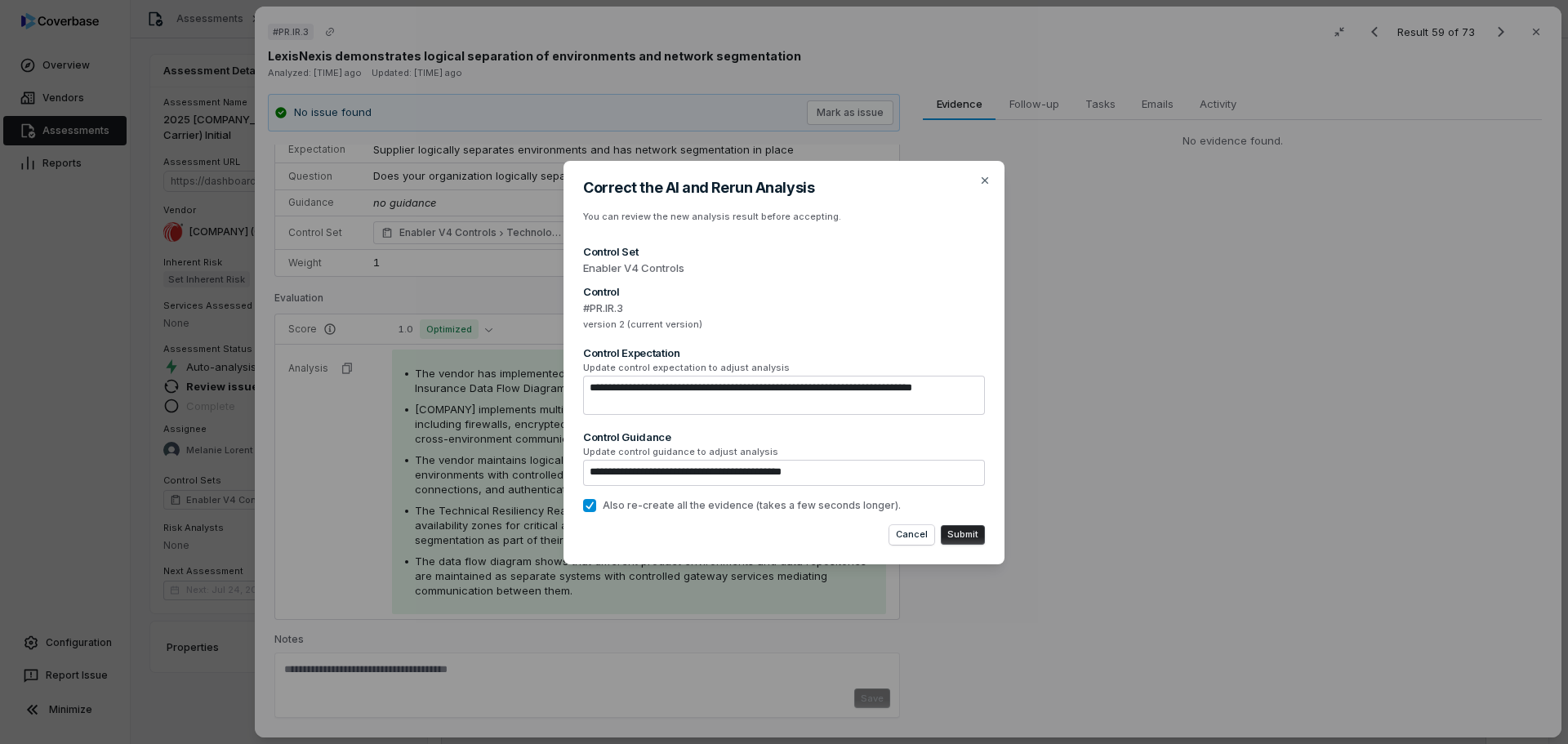 type on "**********" 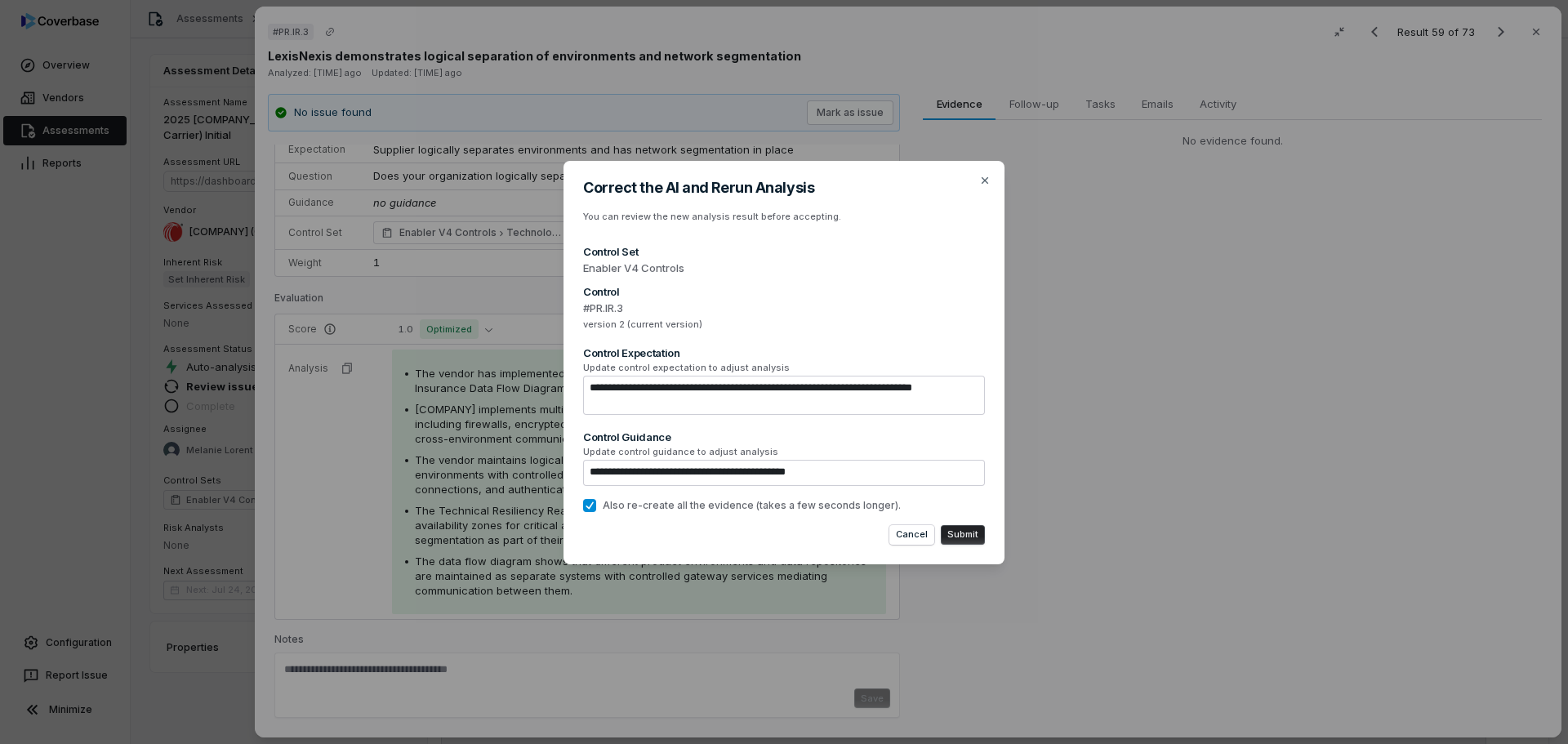 type on "**********" 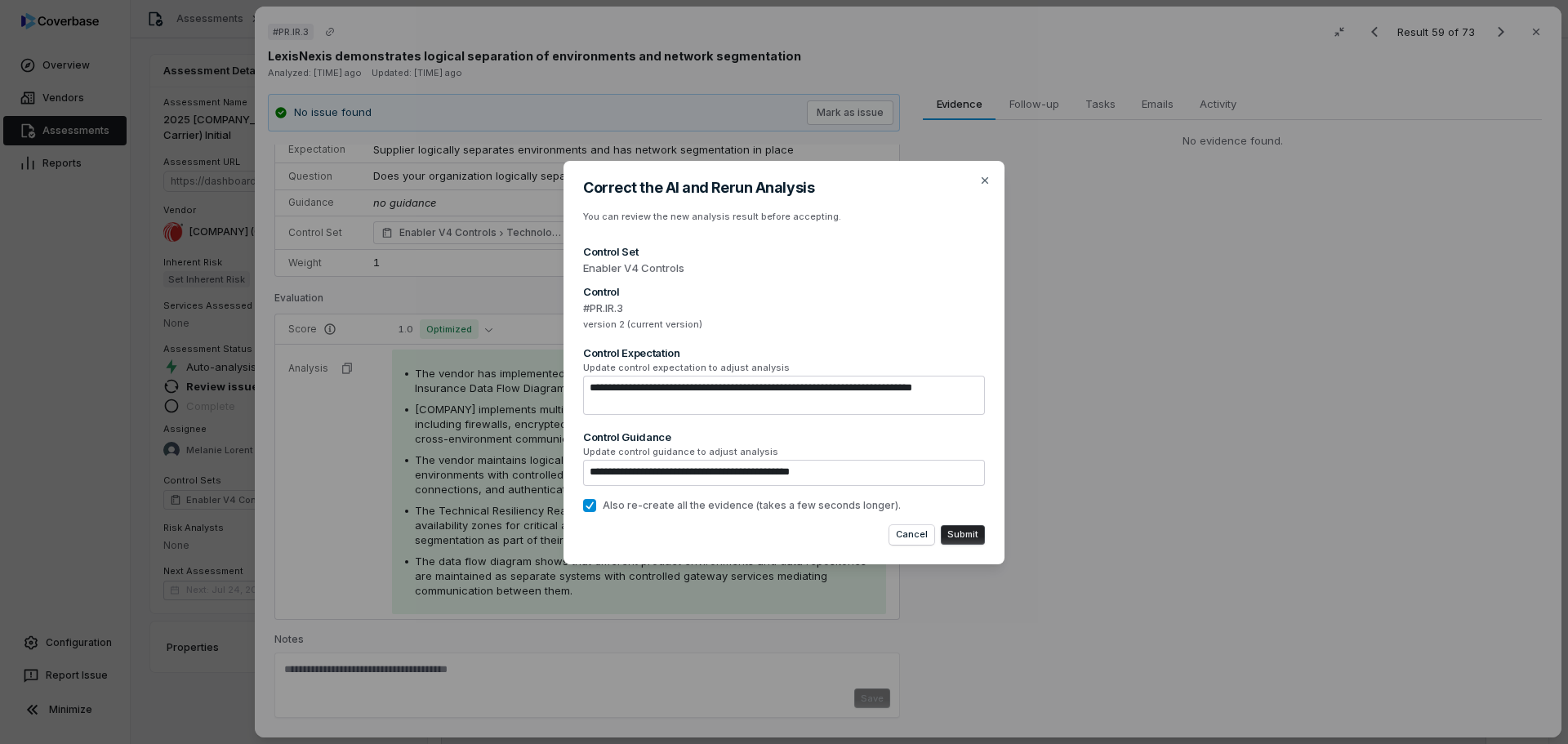 type on "**********" 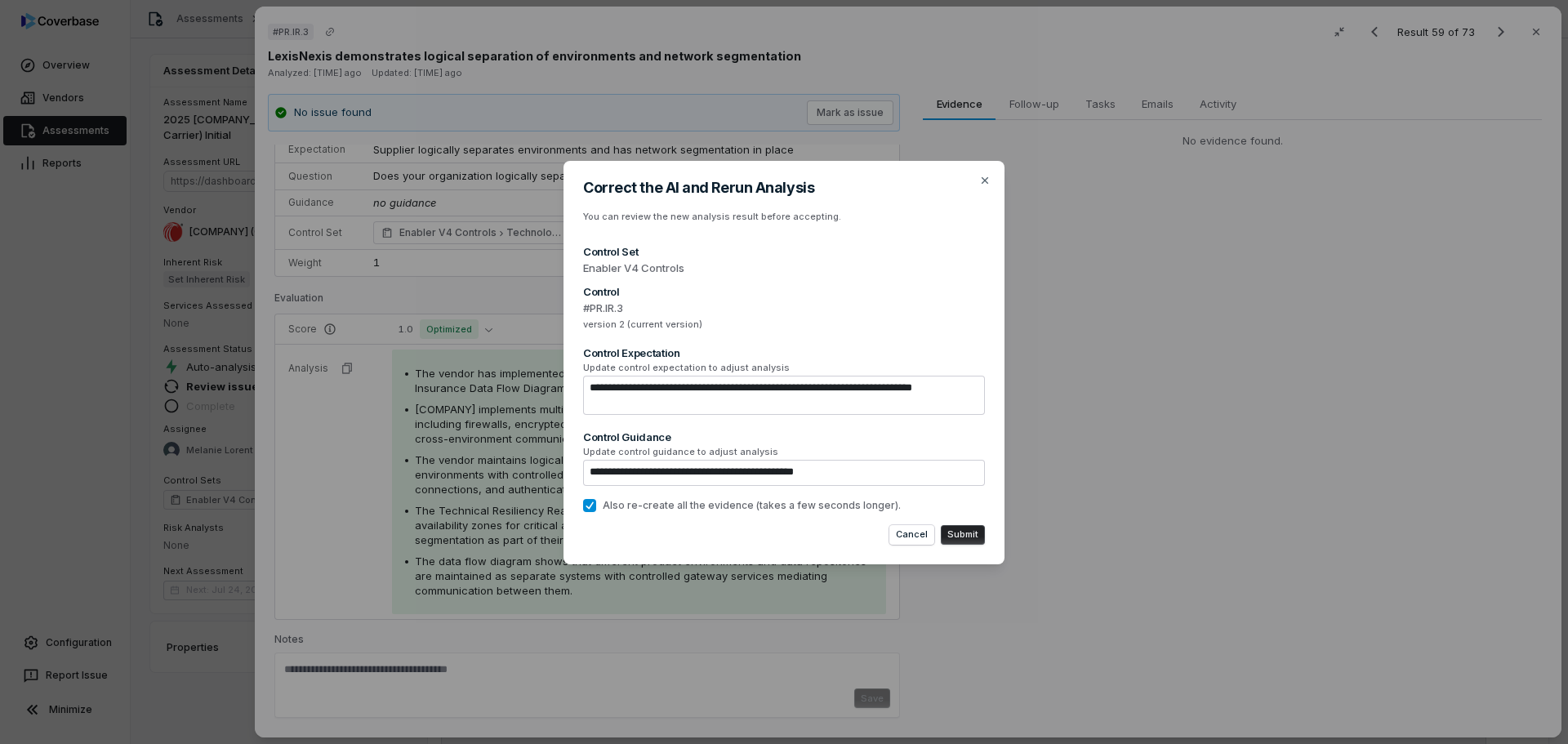 type on "**********" 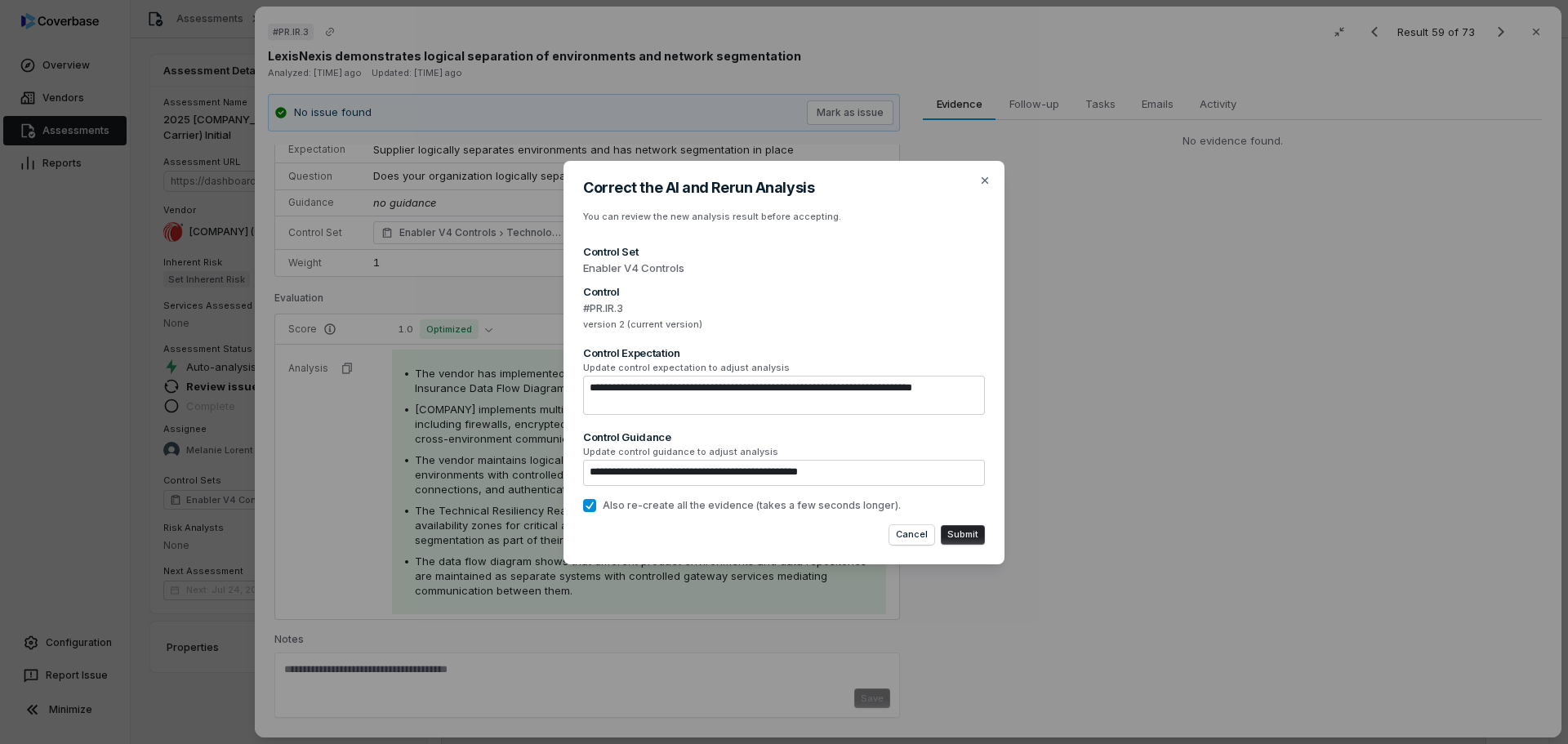 type on "**********" 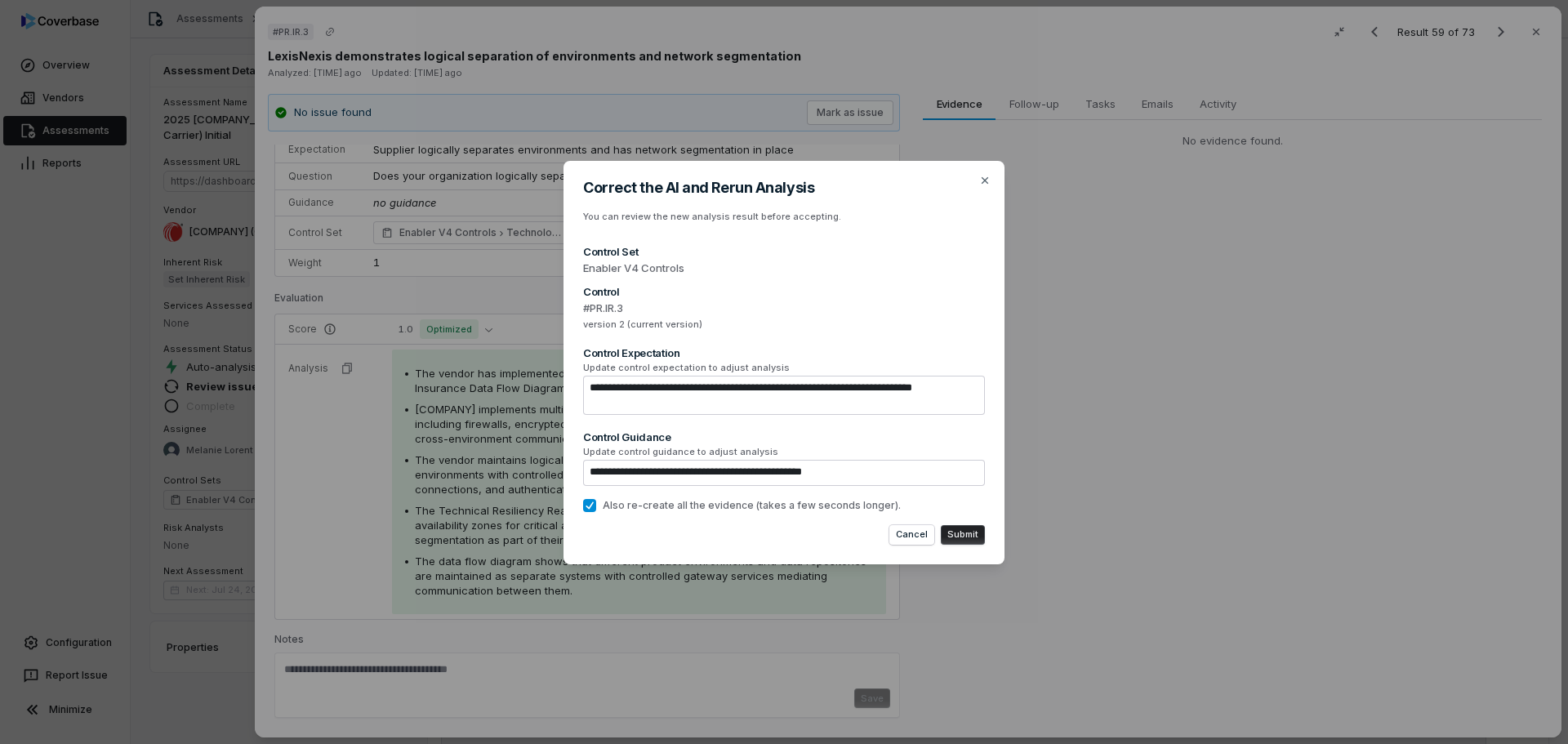 type on "**********" 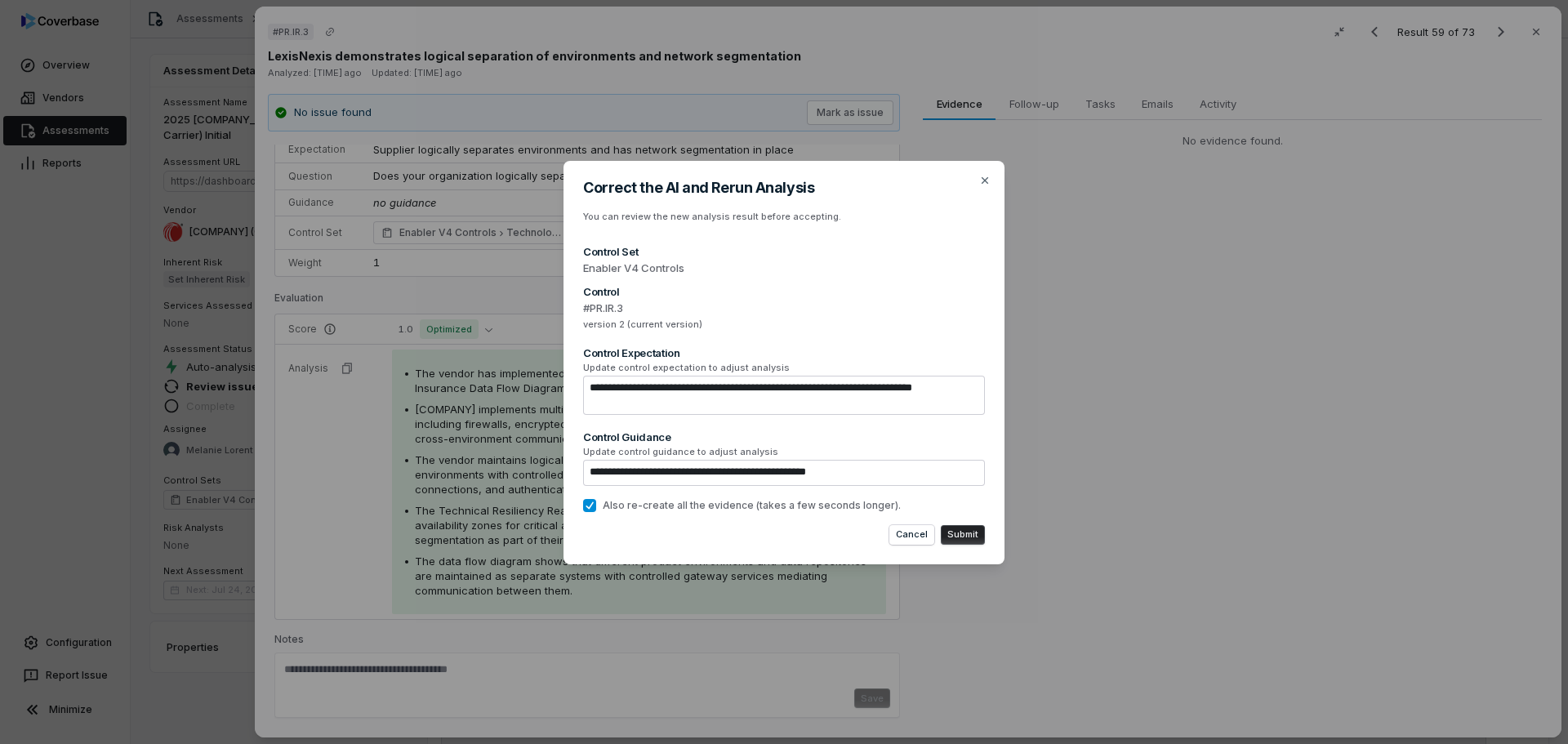 type on "**********" 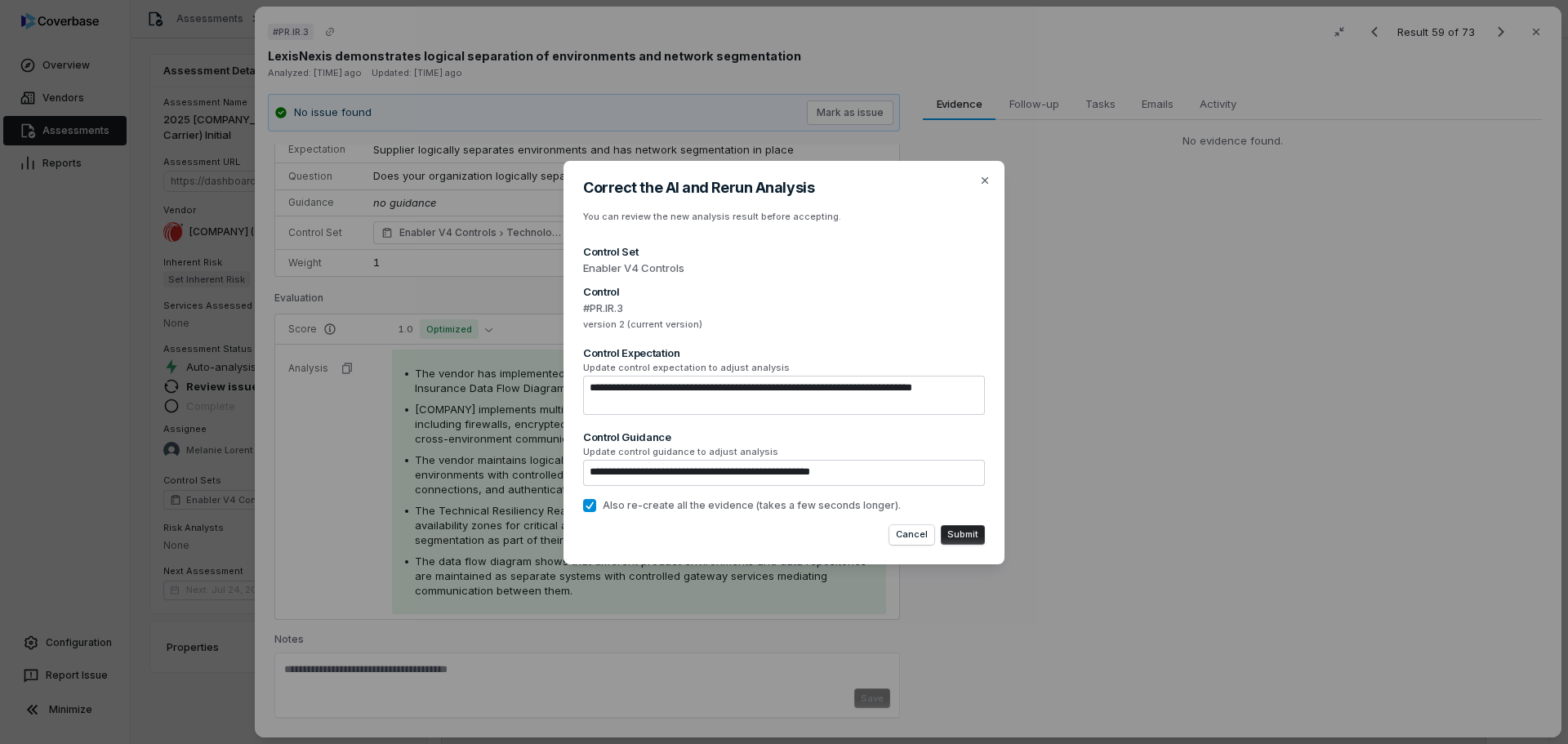 type on "**********" 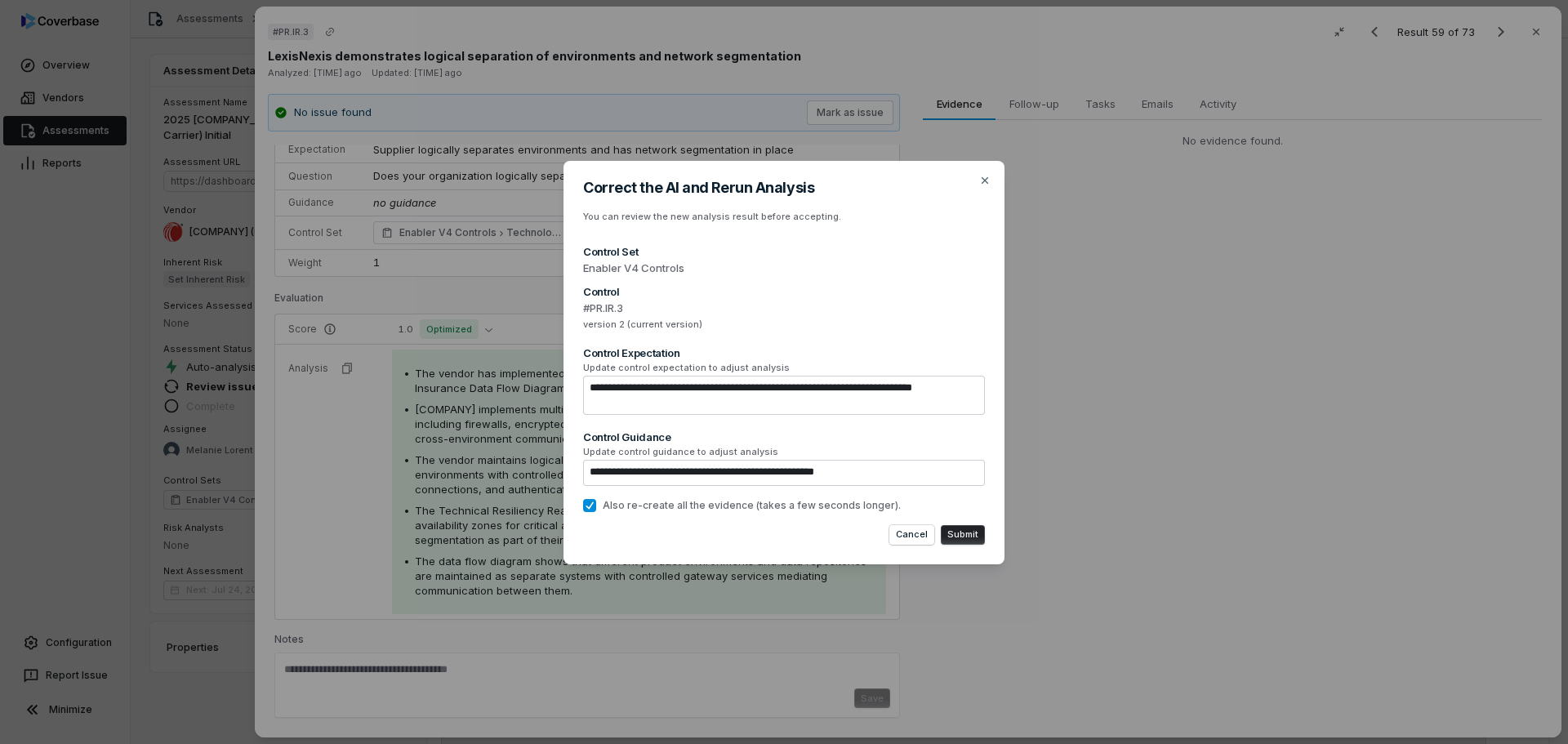 type on "**********" 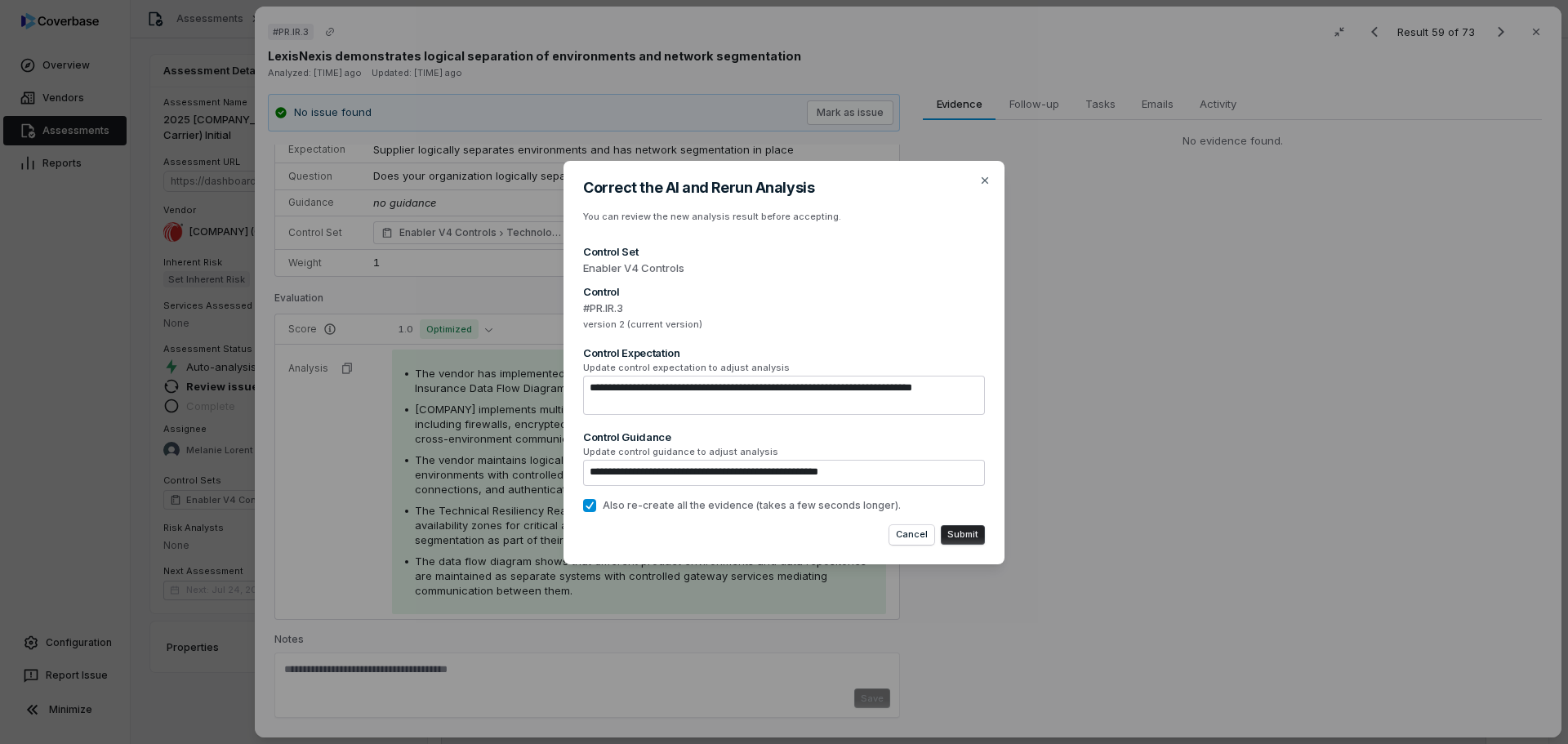 type on "**********" 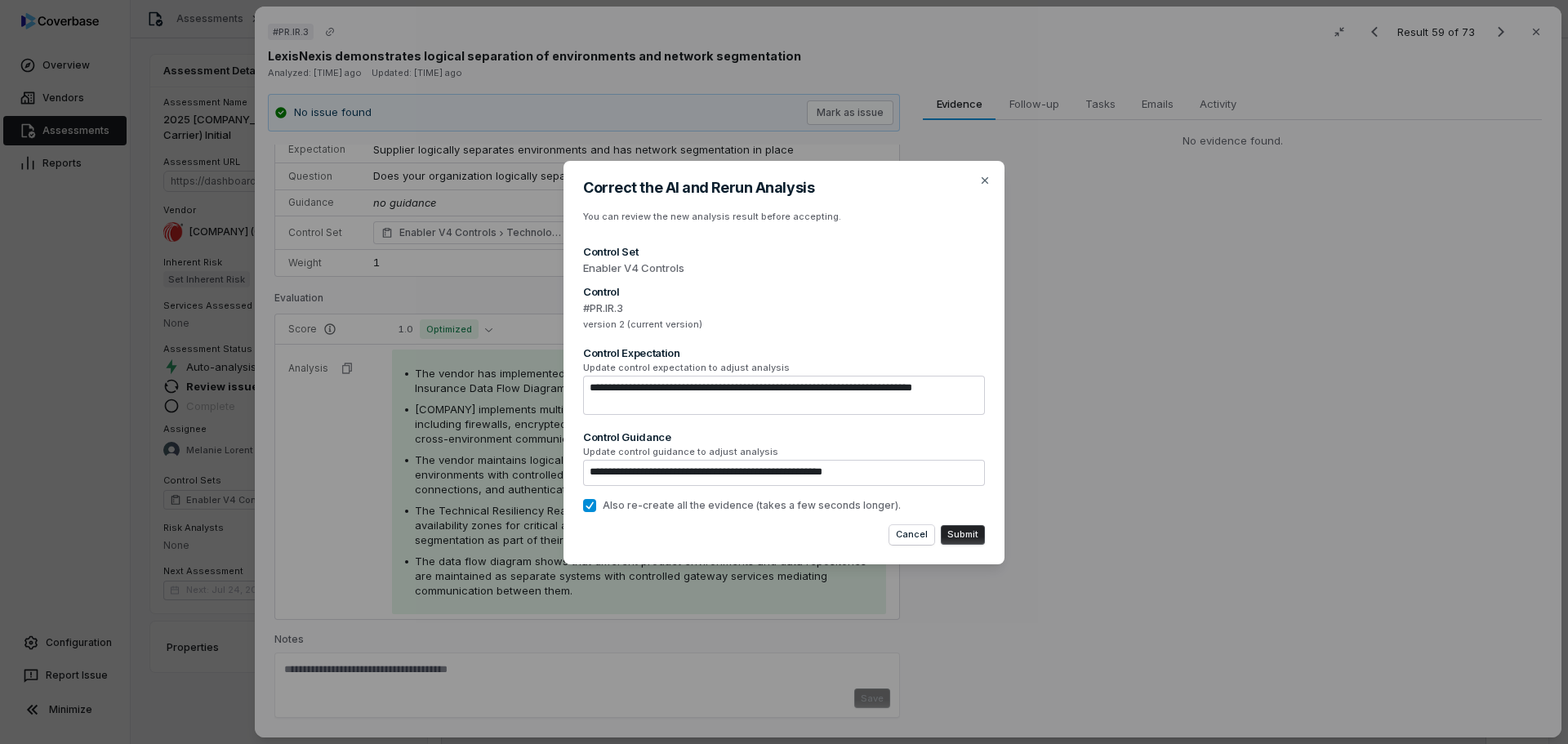 type on "**********" 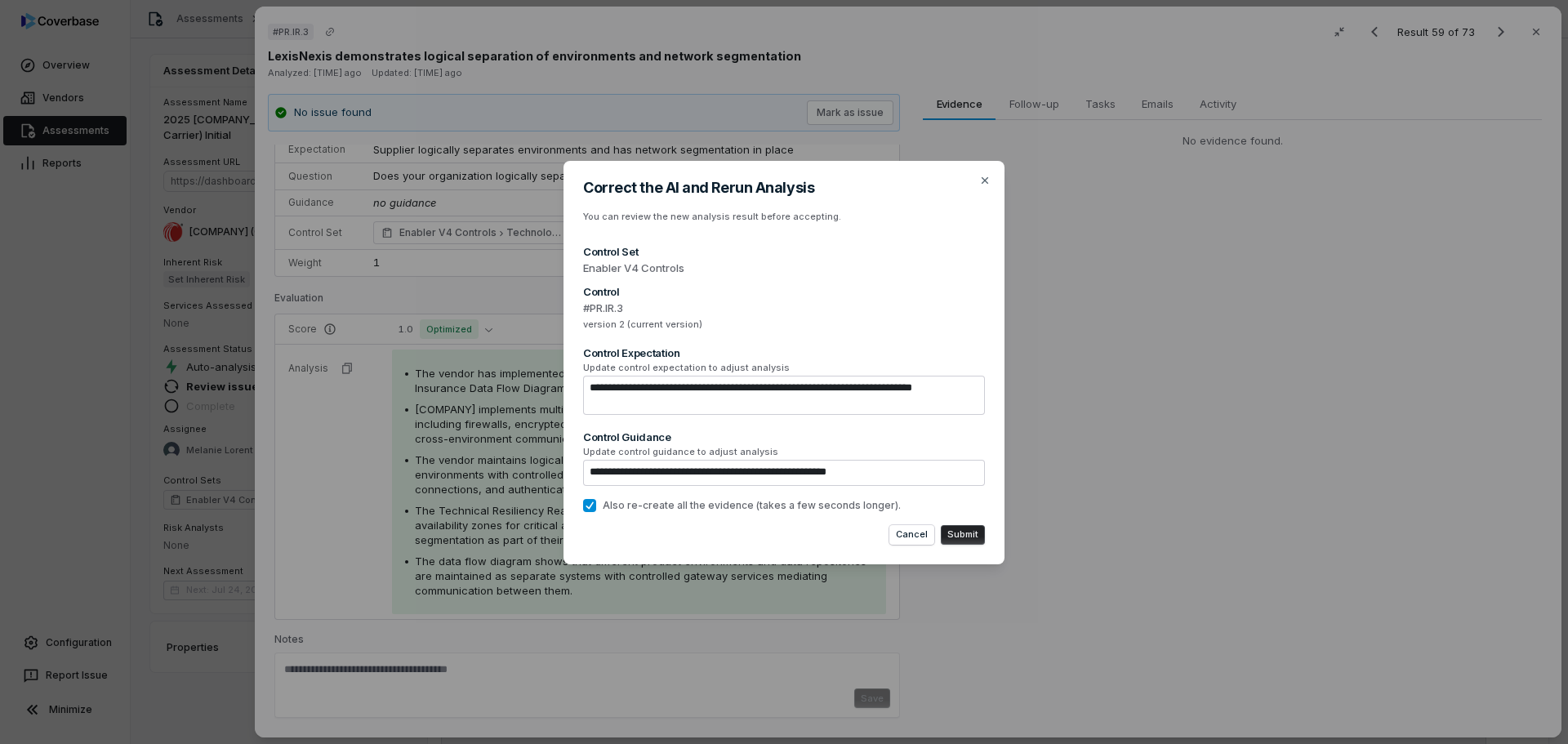 type on "**********" 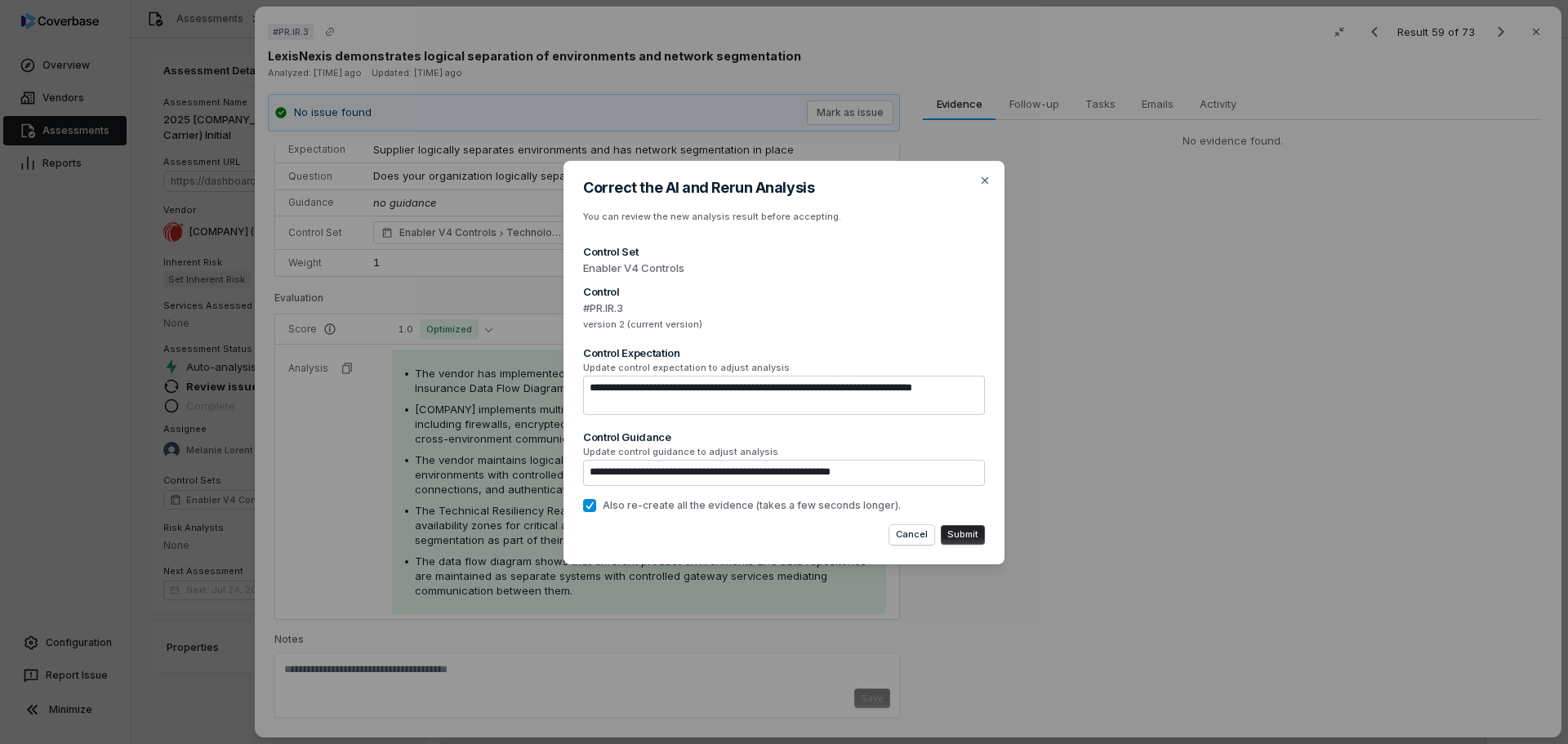 type on "**********" 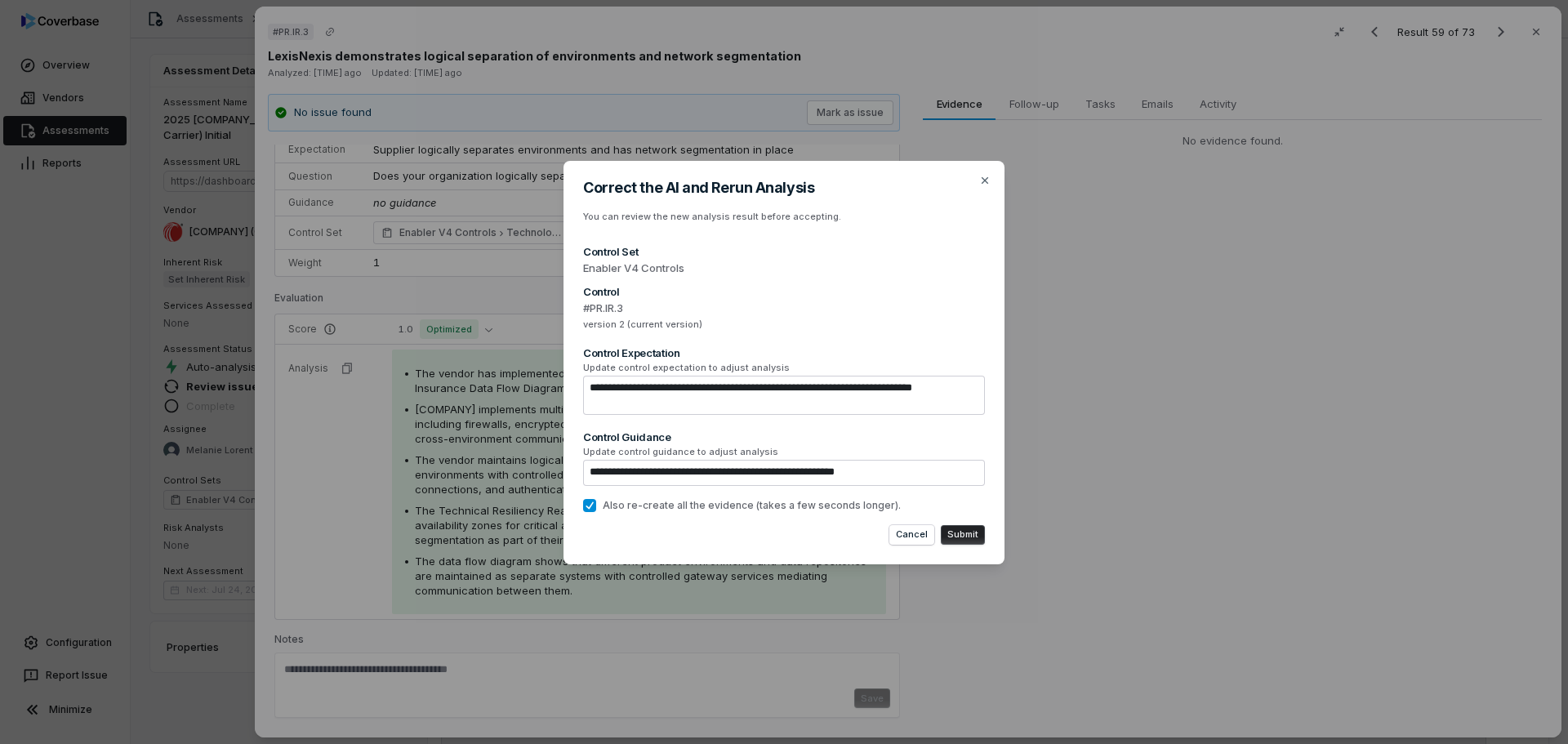 type on "**********" 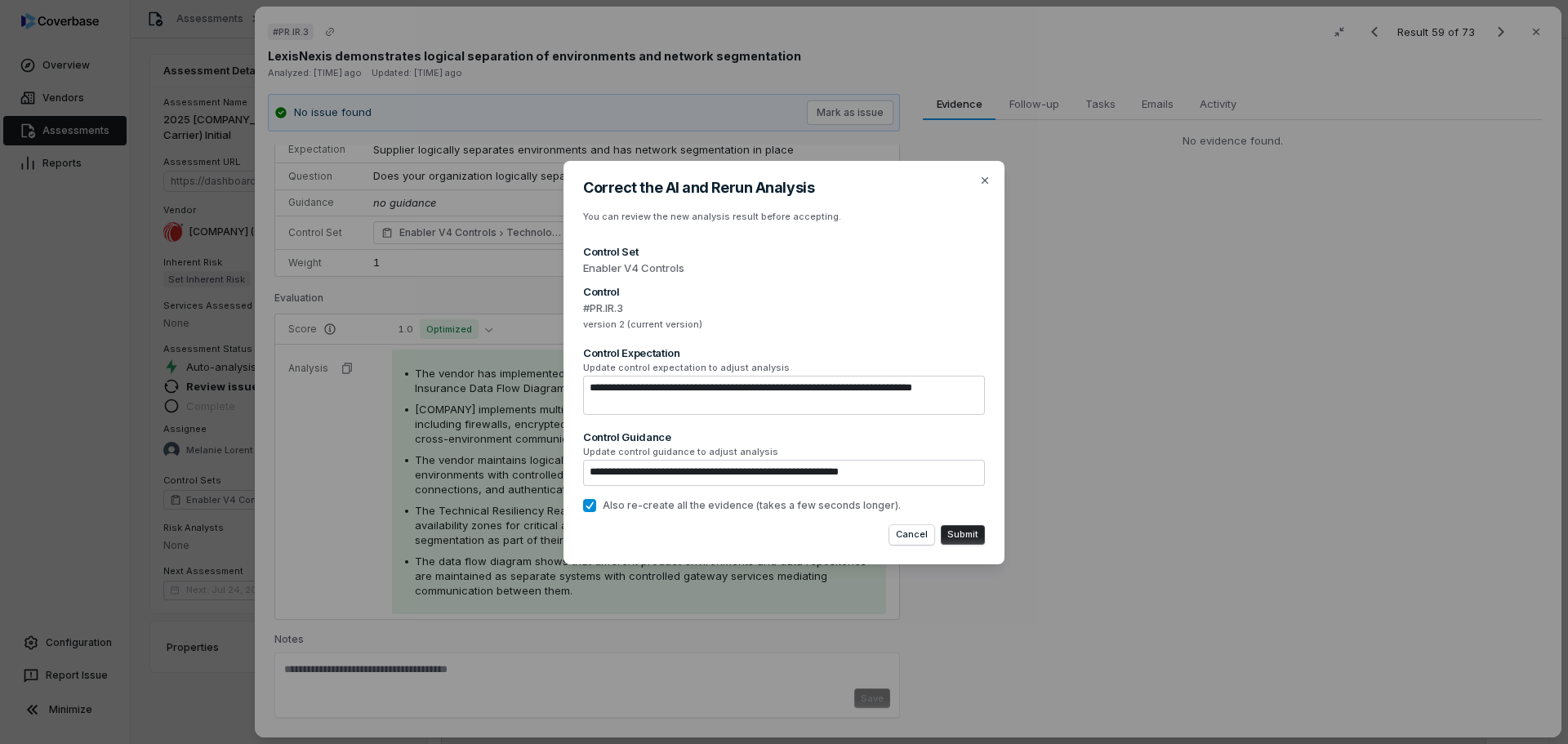 type on "**********" 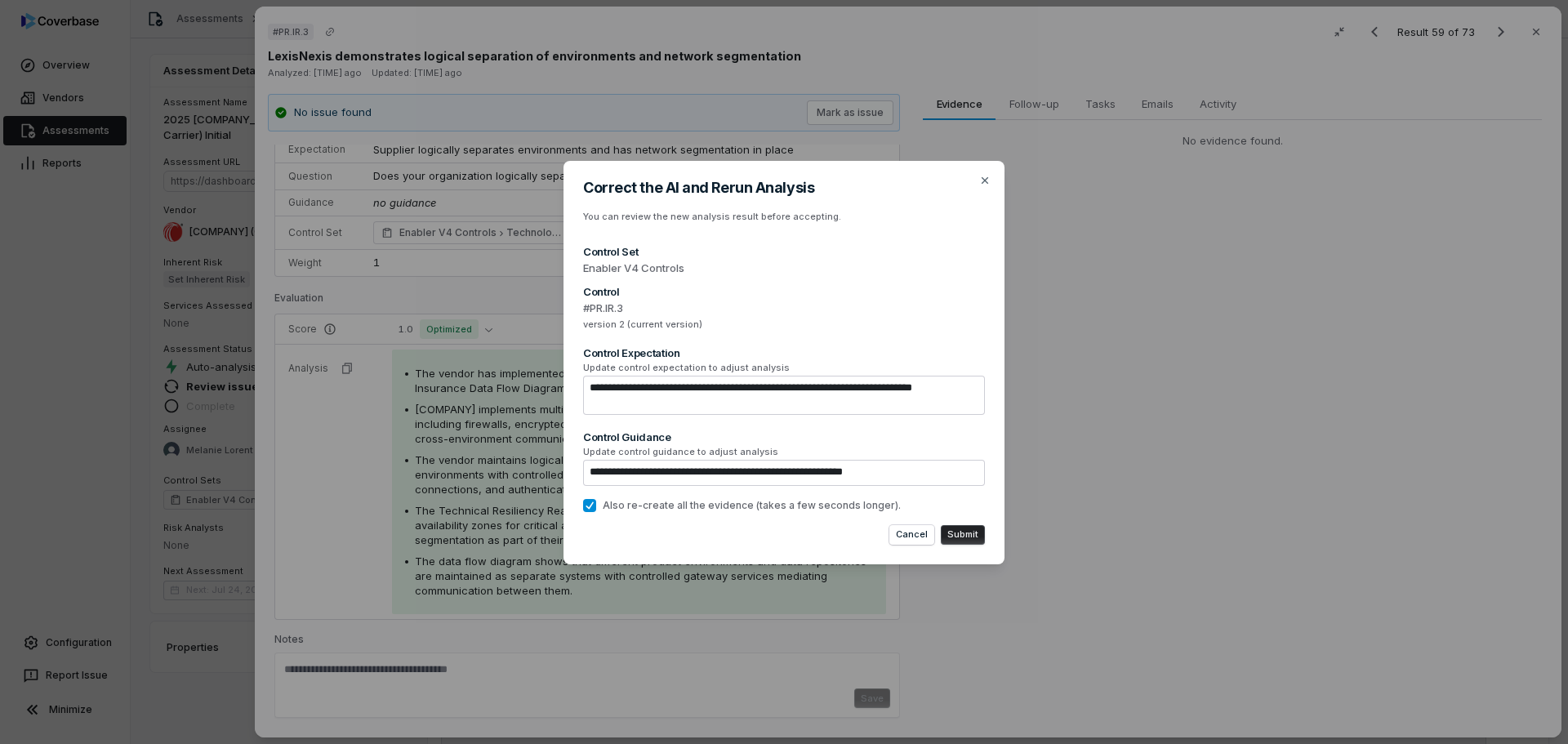 type on "**********" 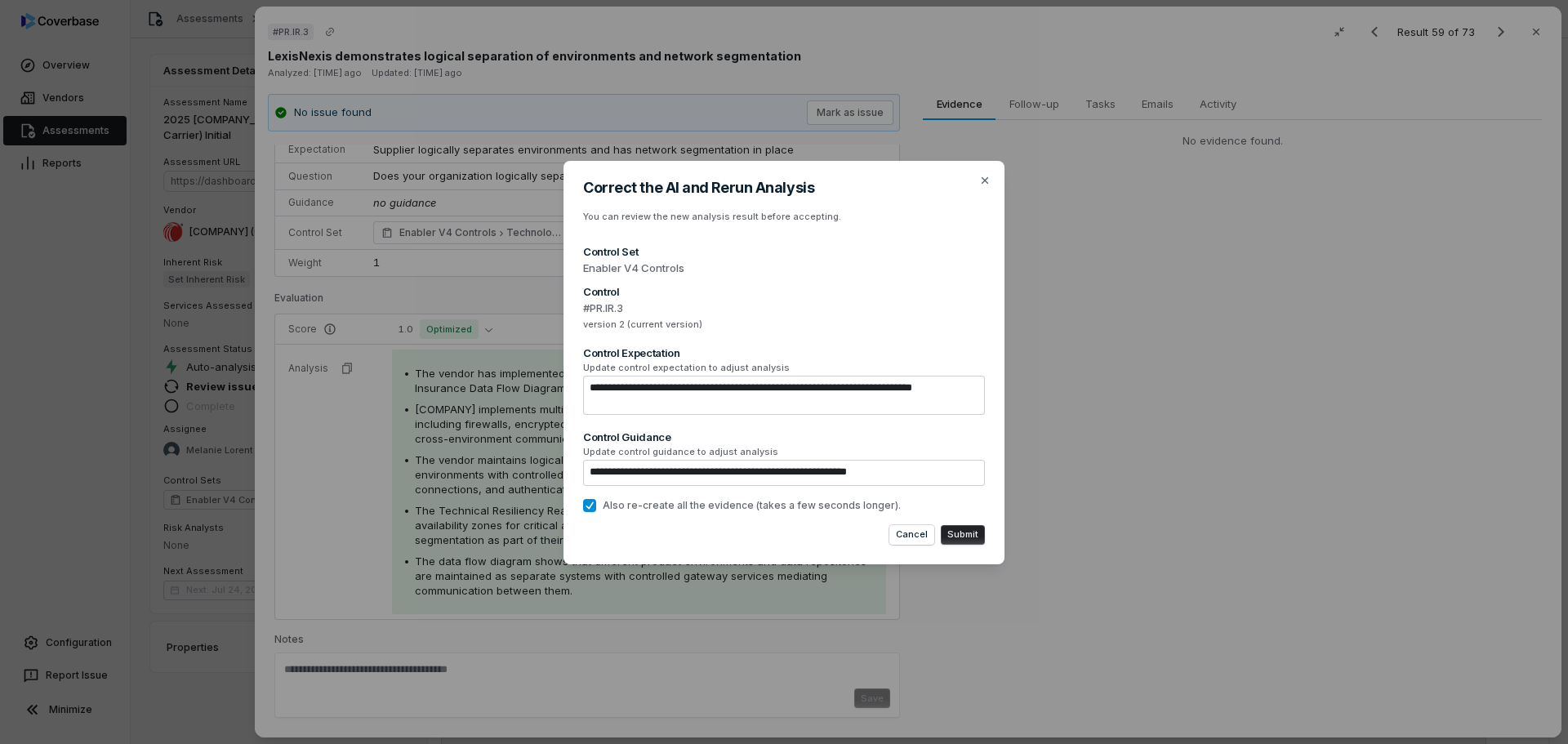 type on "**********" 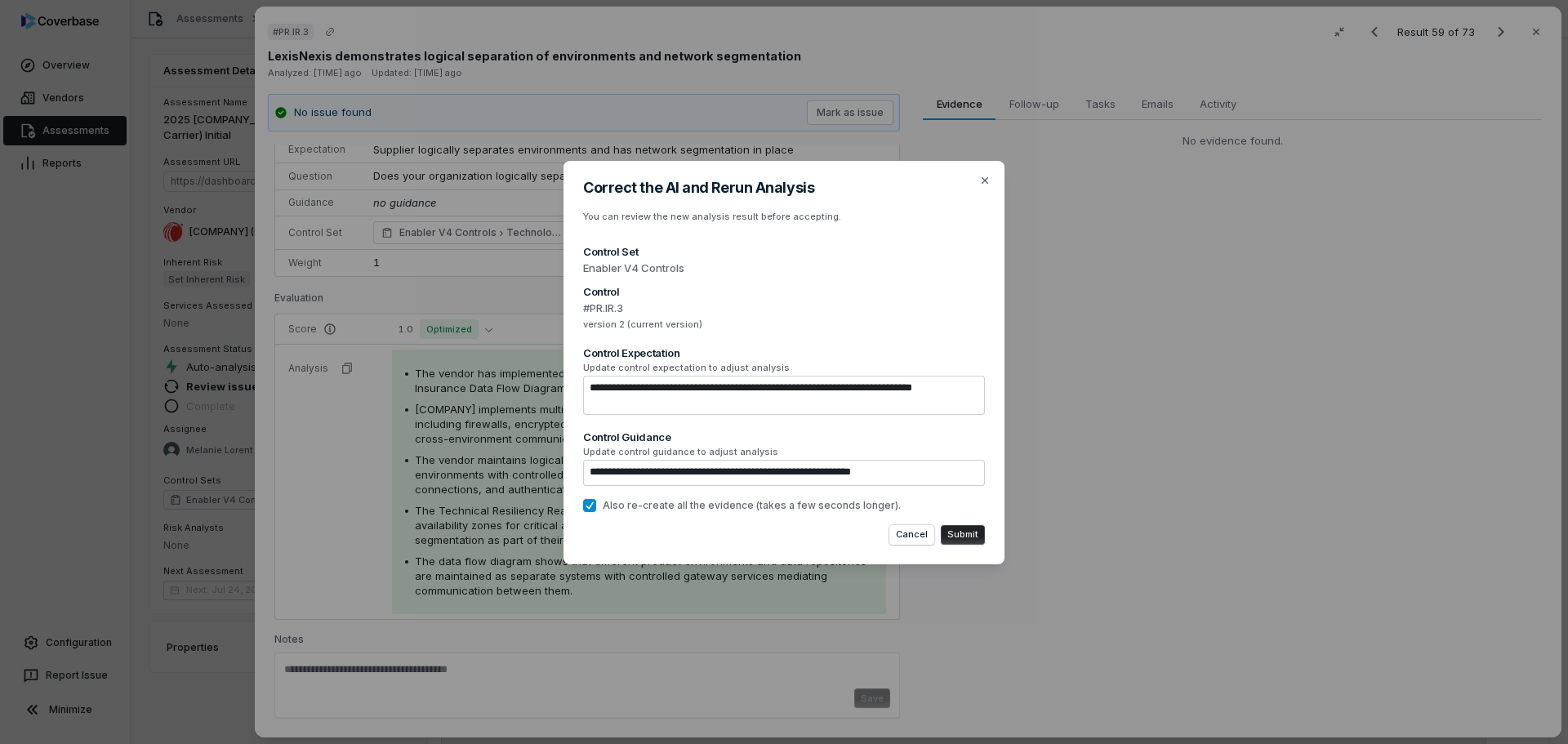 type on "**********" 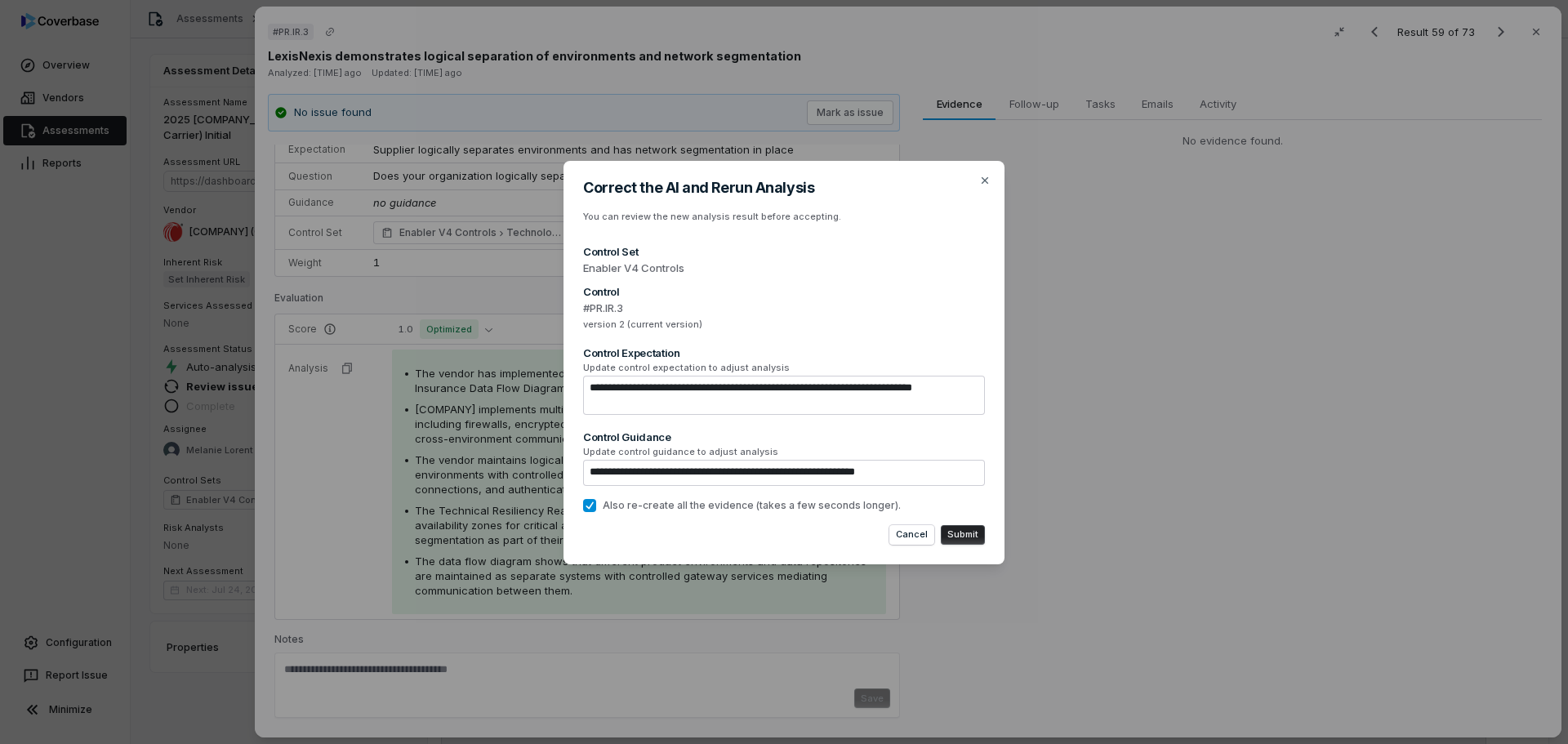 type on "*" 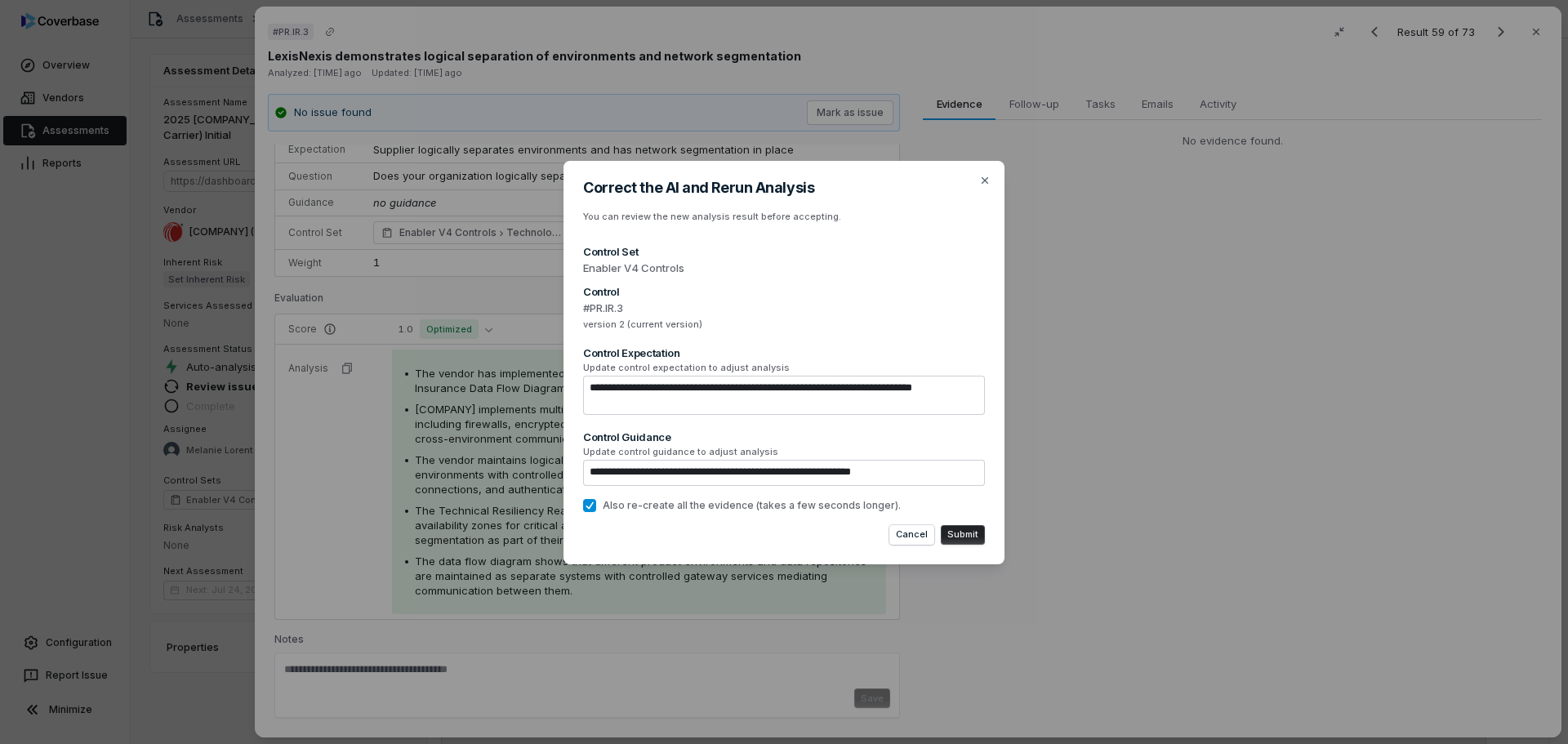 type on "**********" 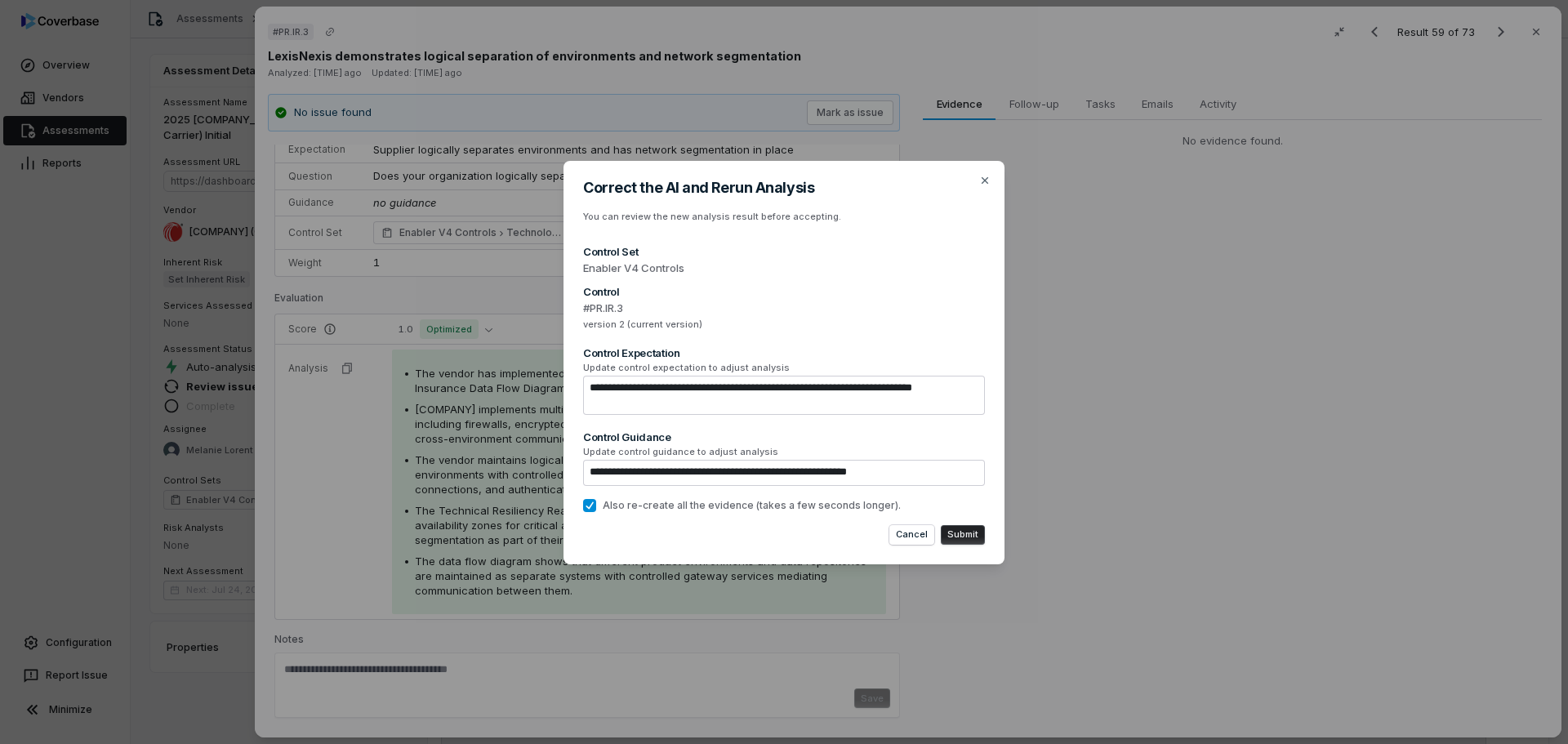 type on "**********" 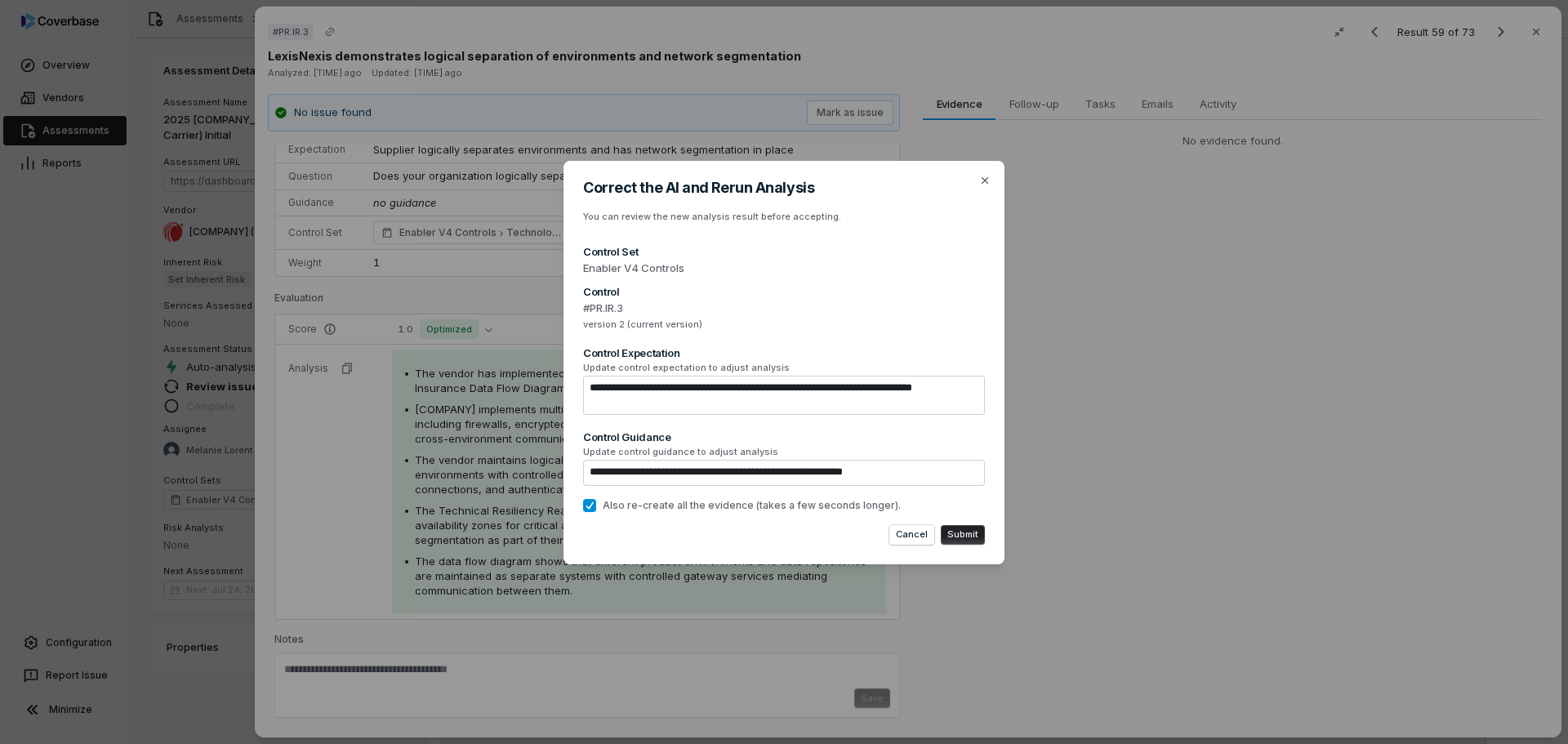 type on "**********" 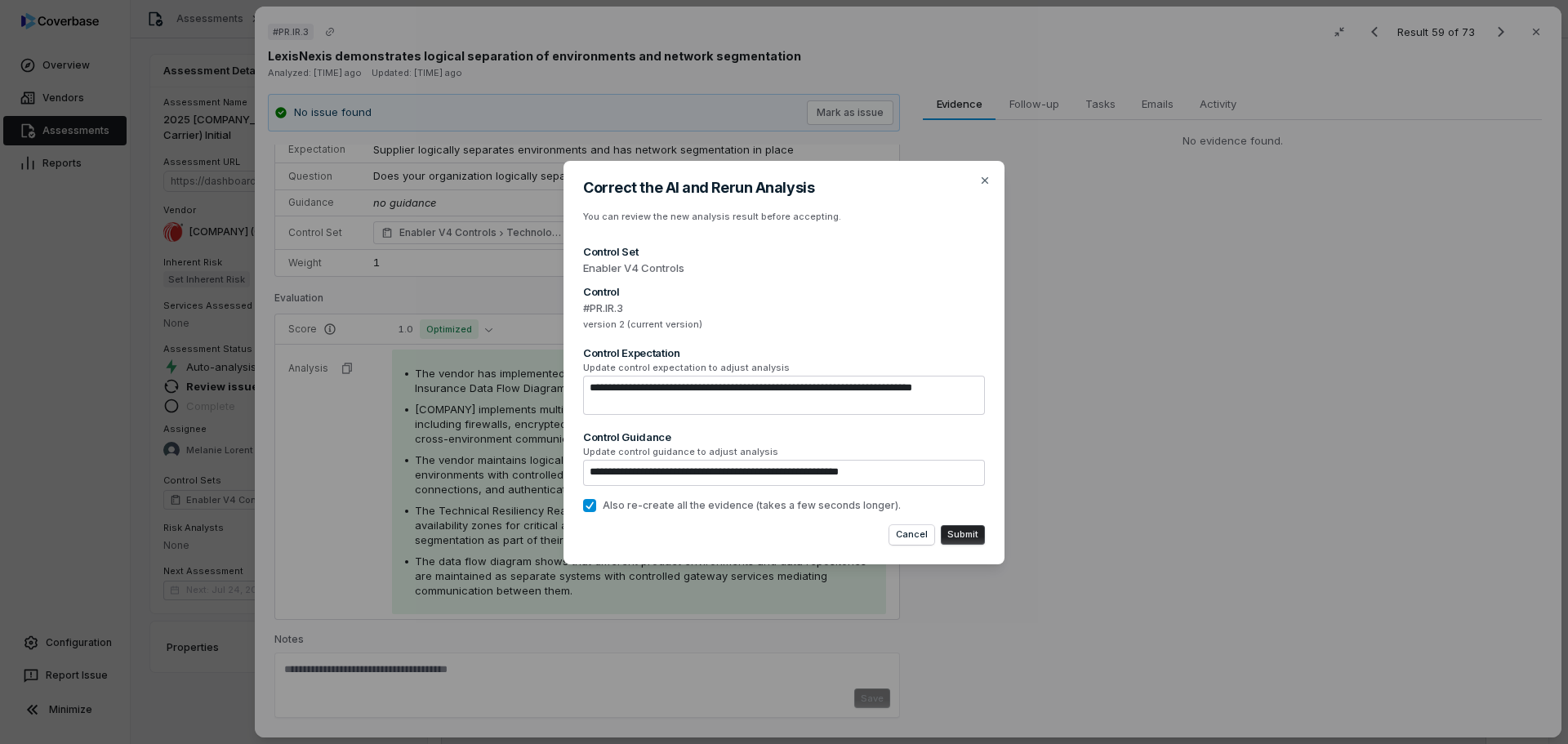 type on "**********" 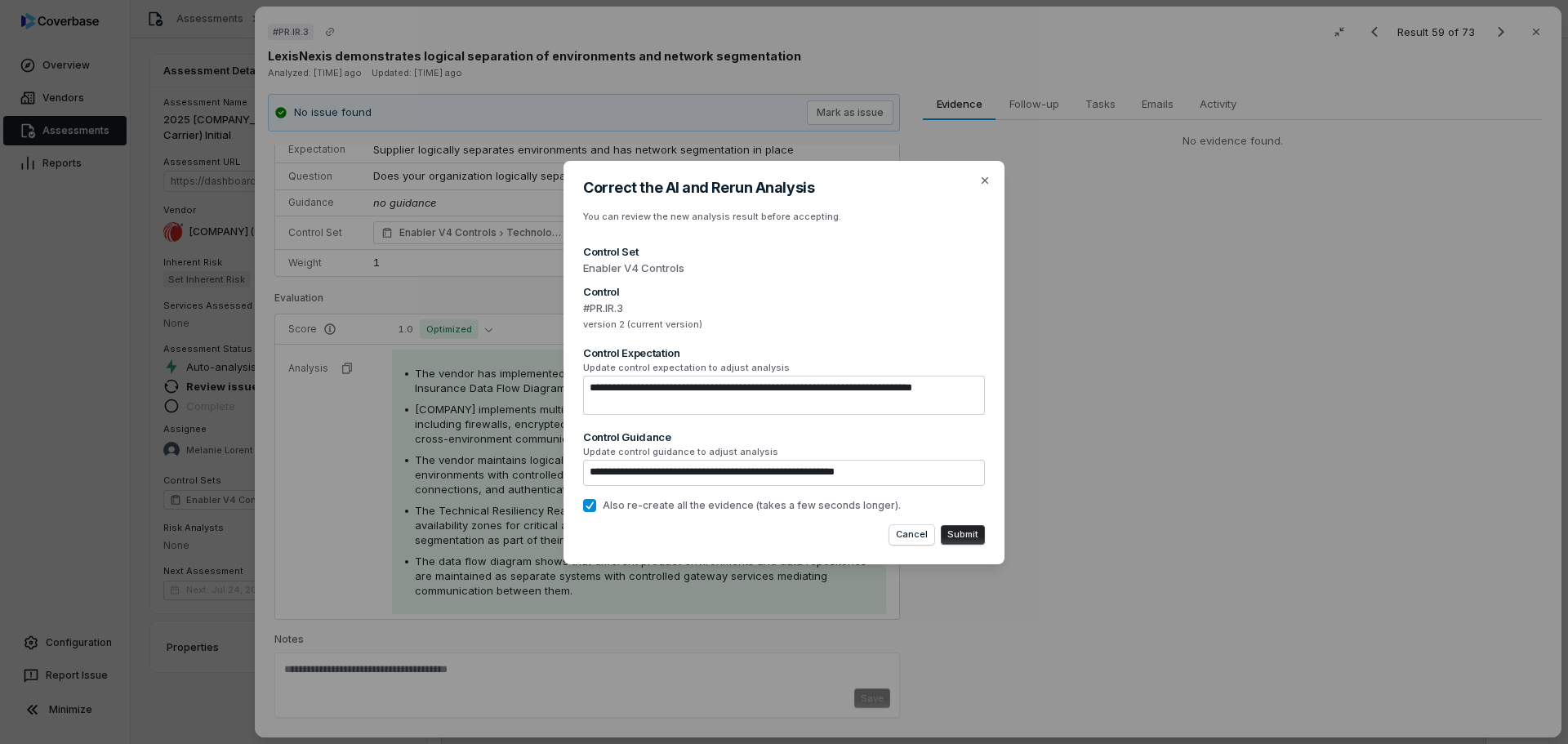 type on "**********" 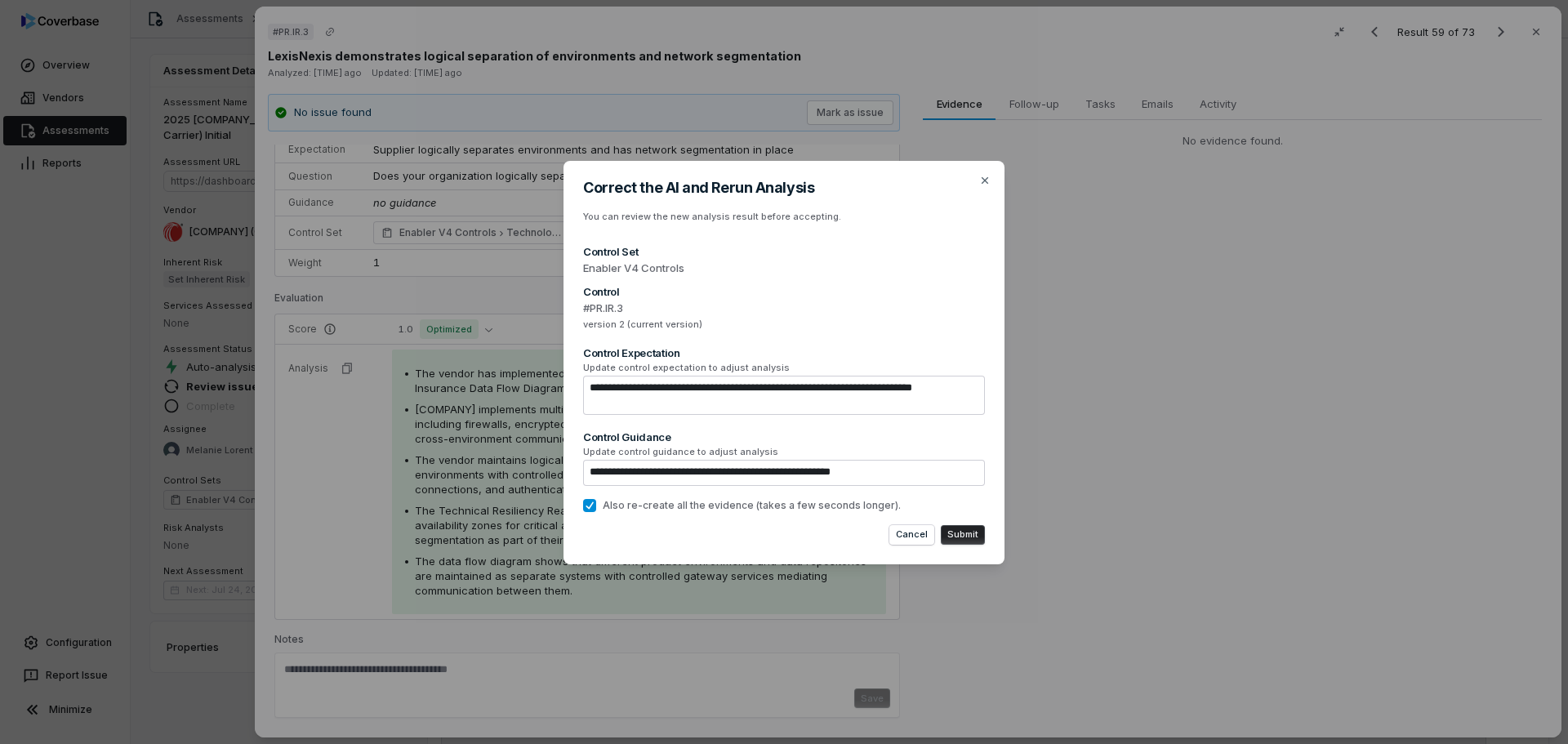 type on "**********" 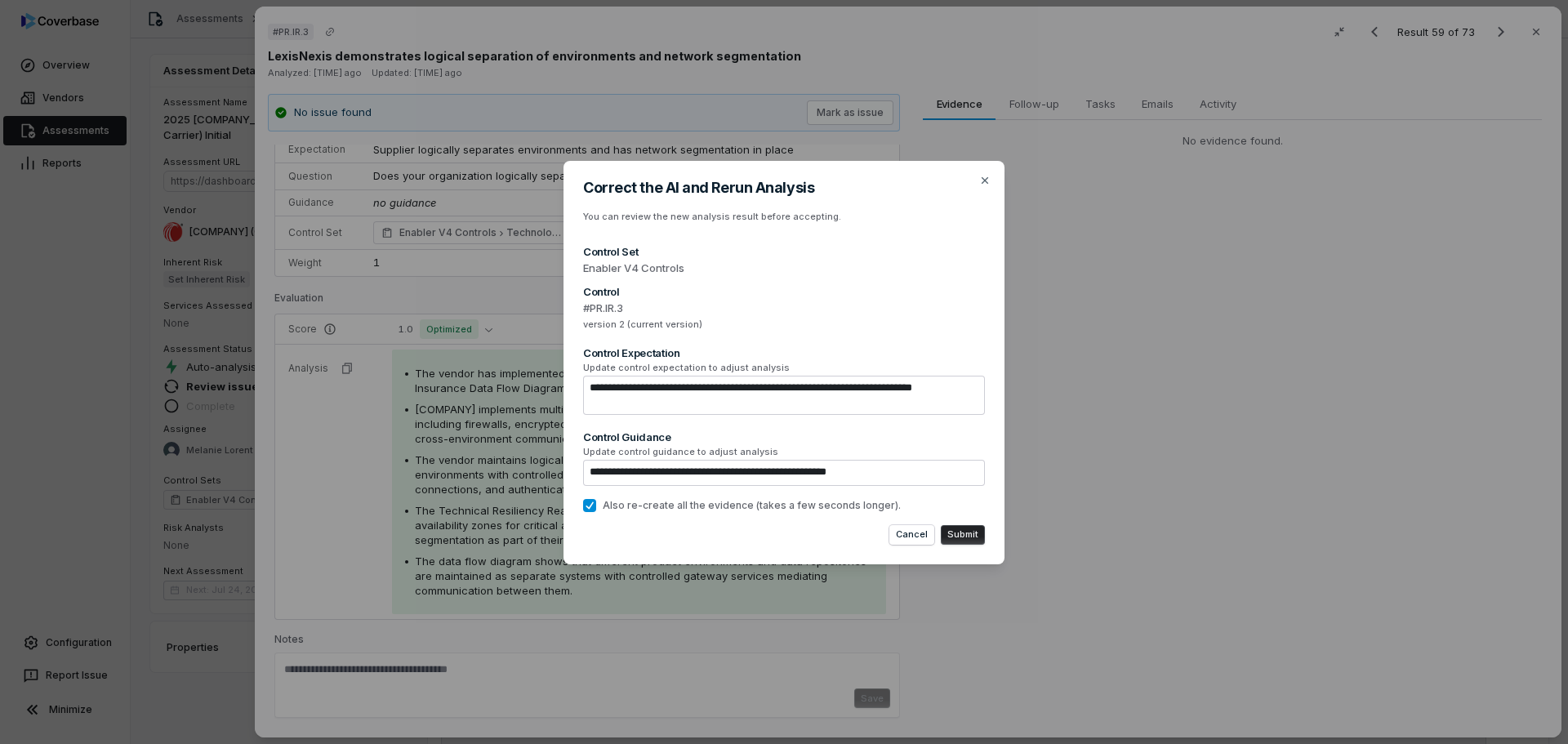 type on "**********" 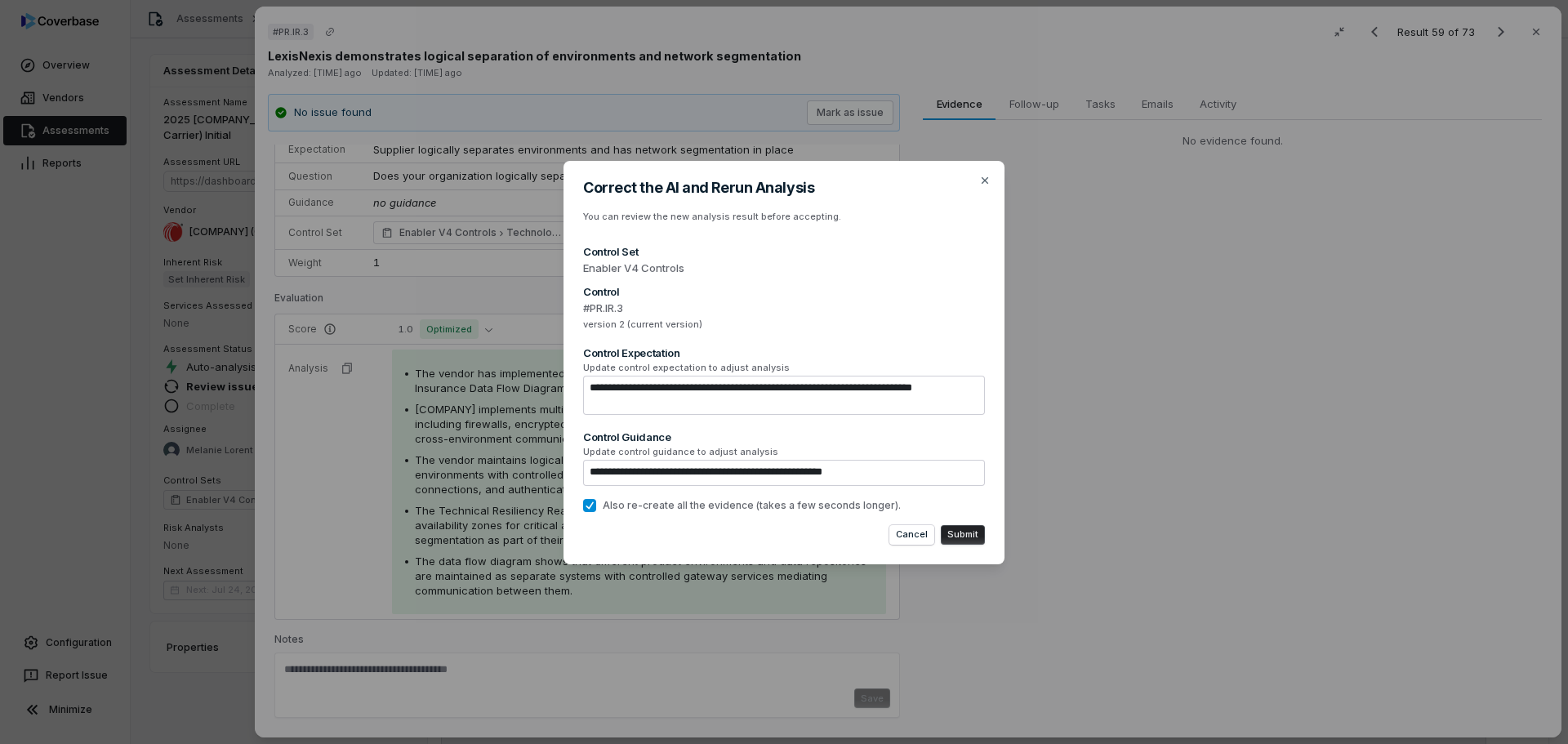 type on "**********" 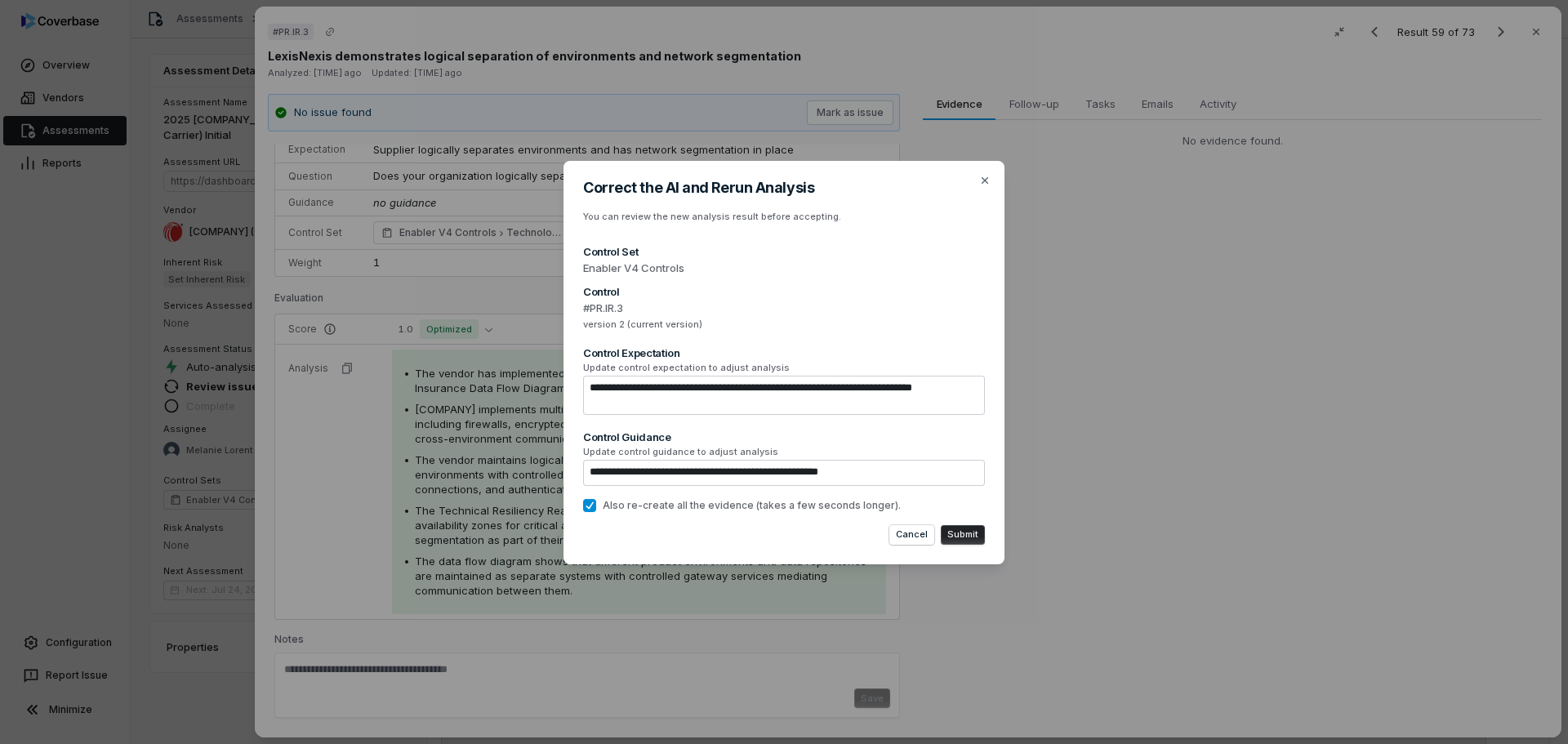 type on "**********" 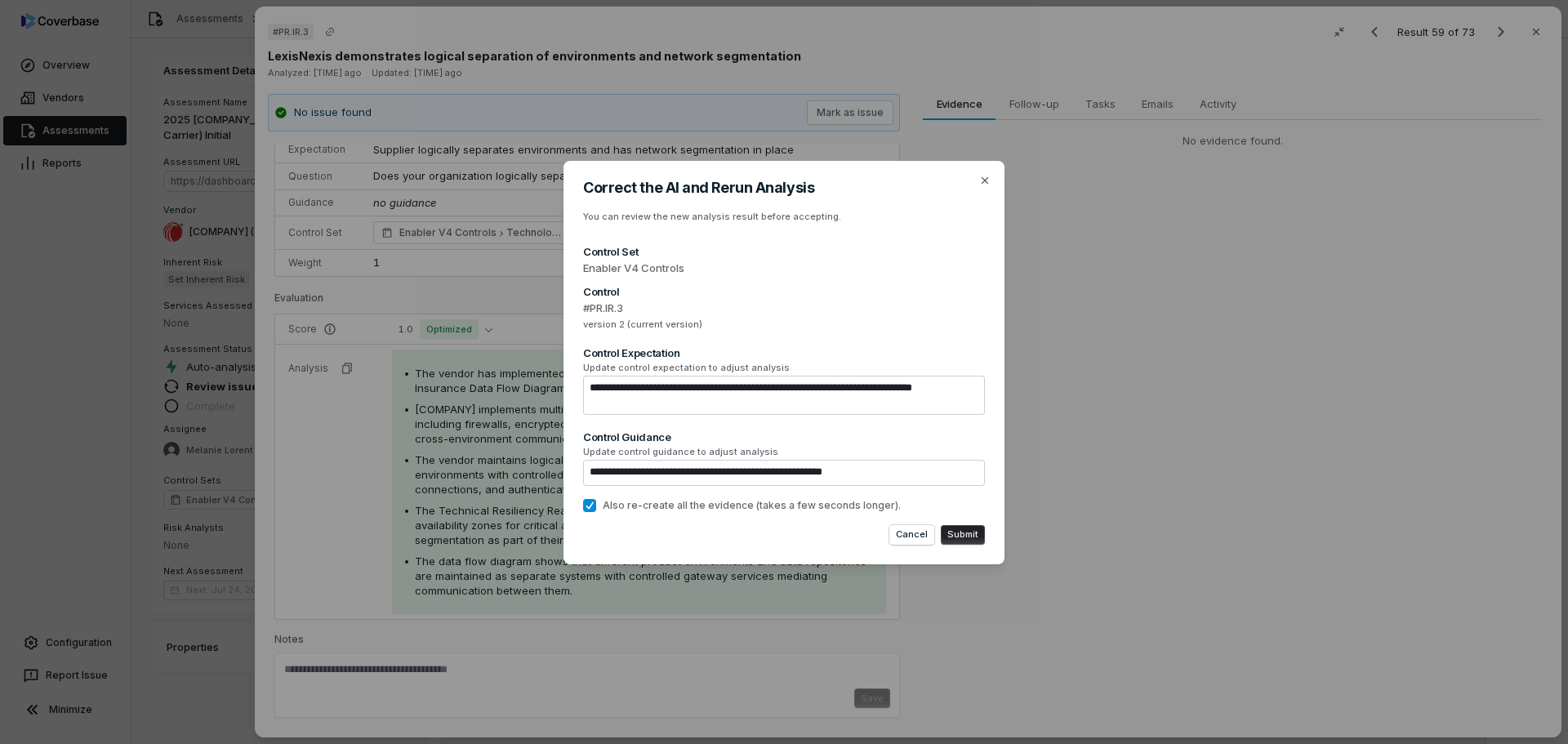 type on "**********" 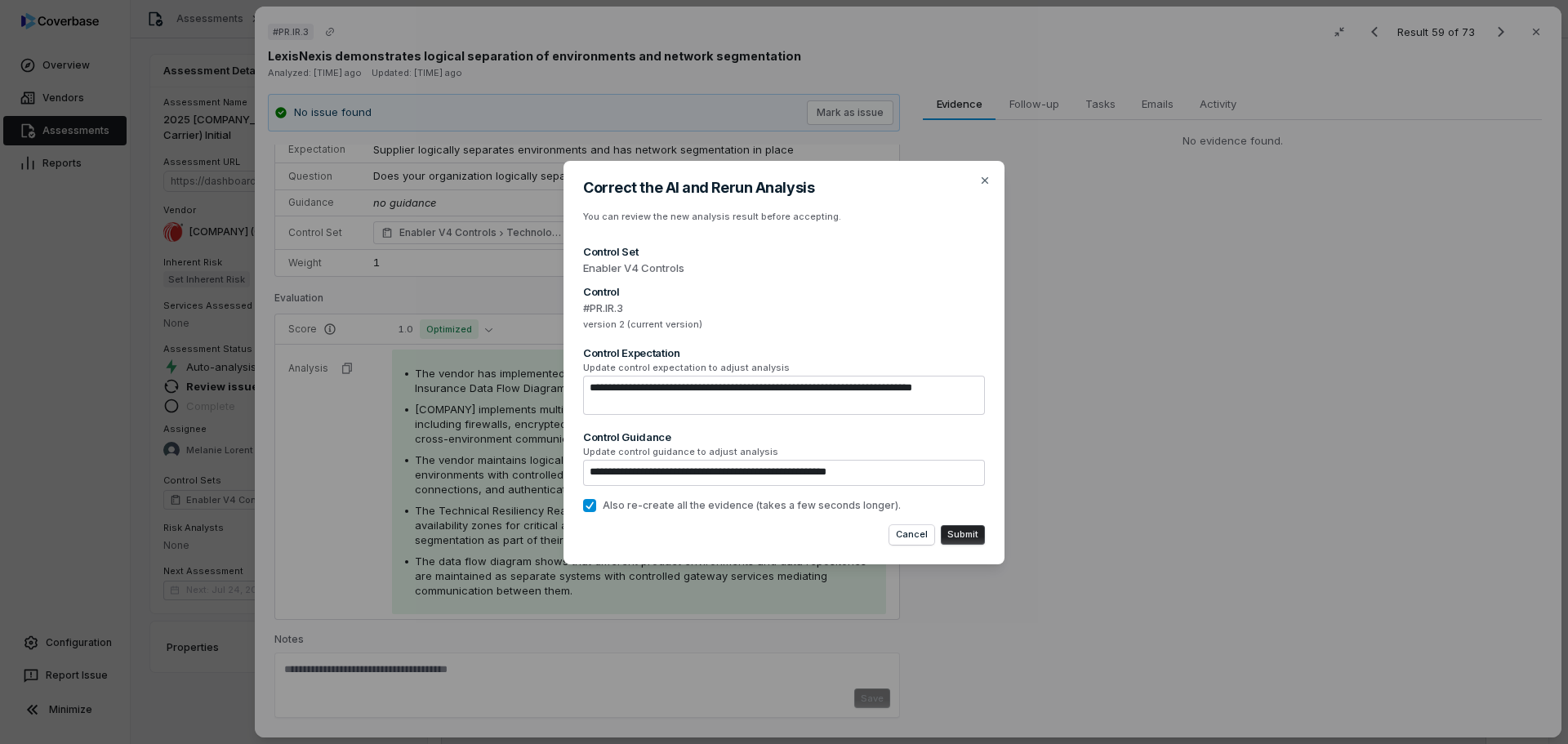 type on "*" 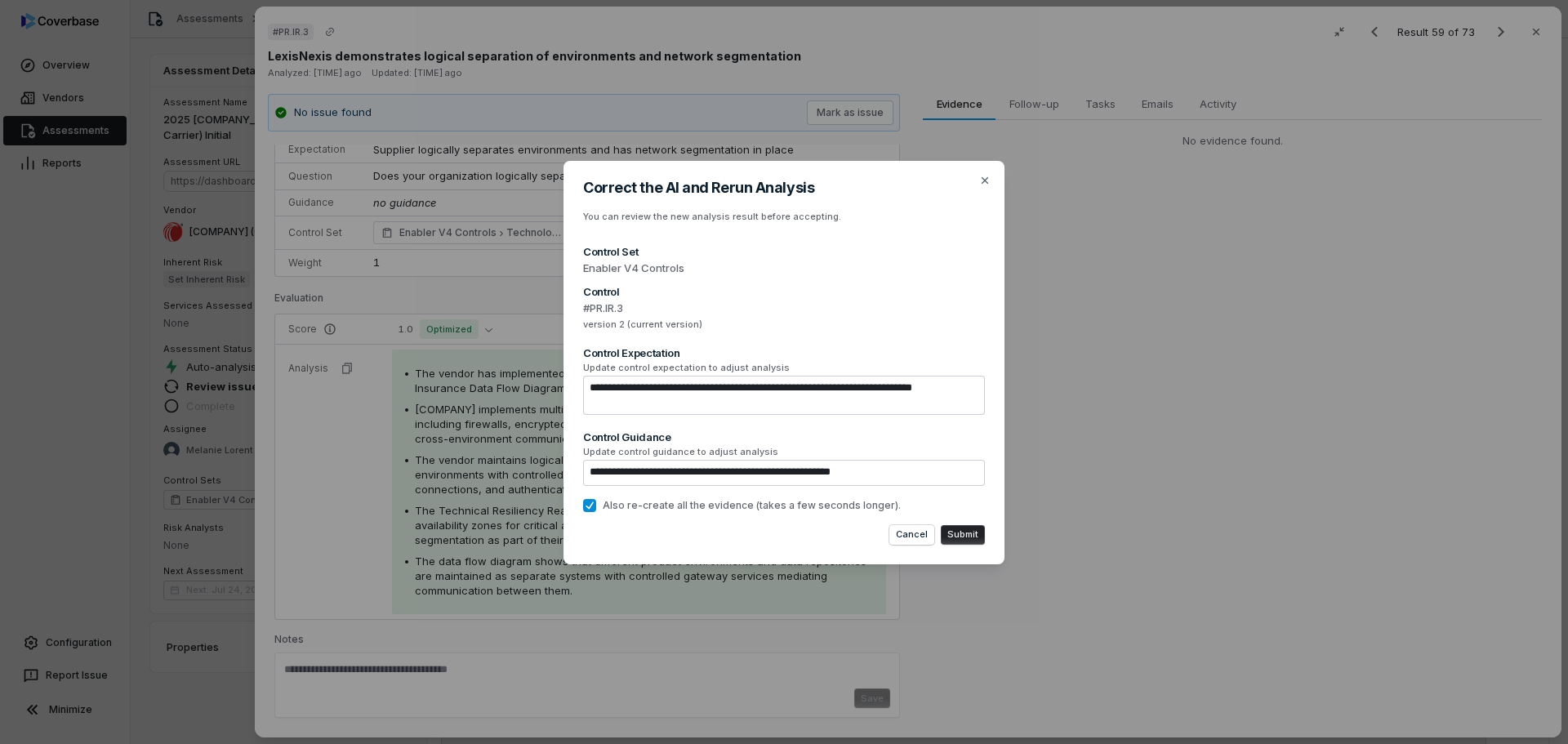 type on "**********" 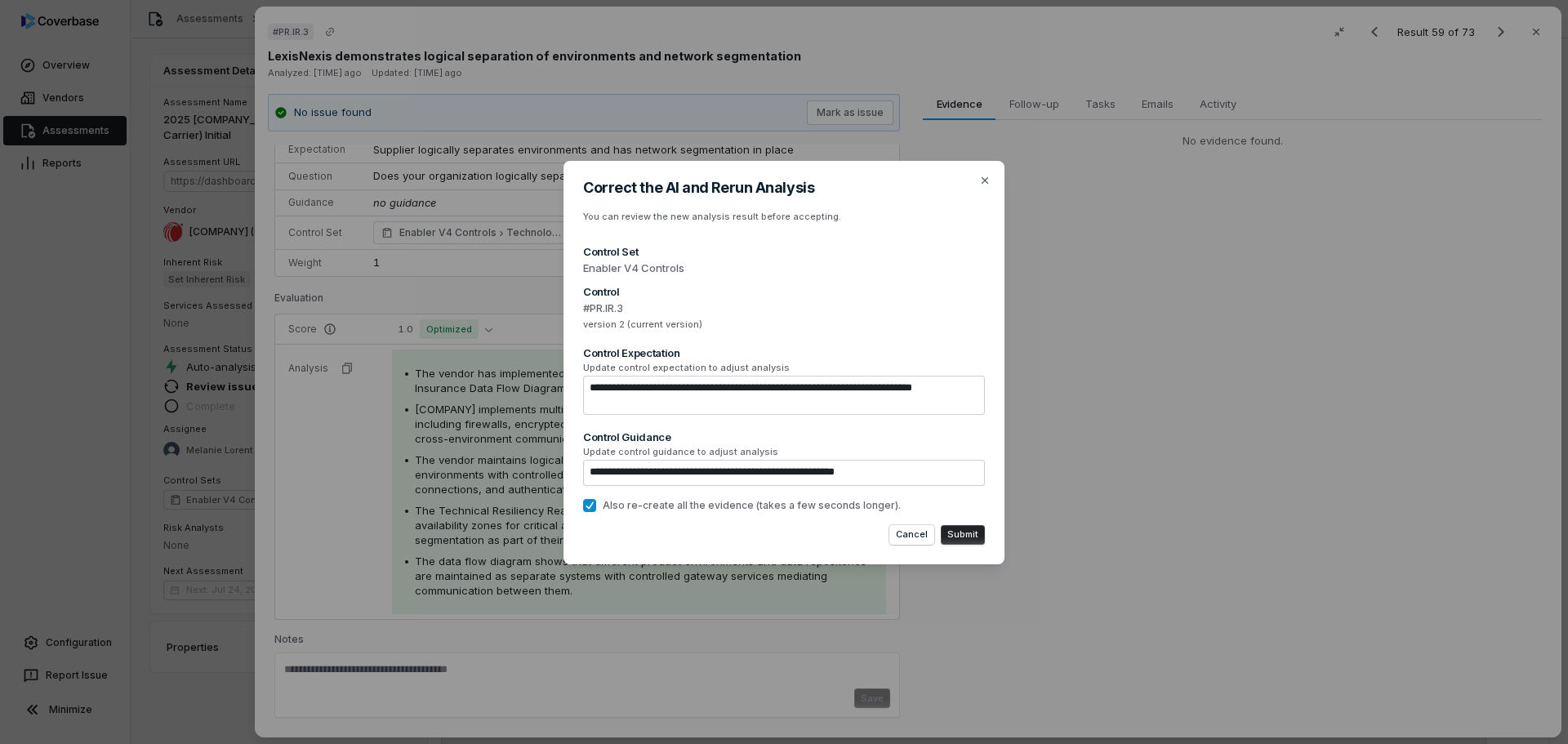 type on "**********" 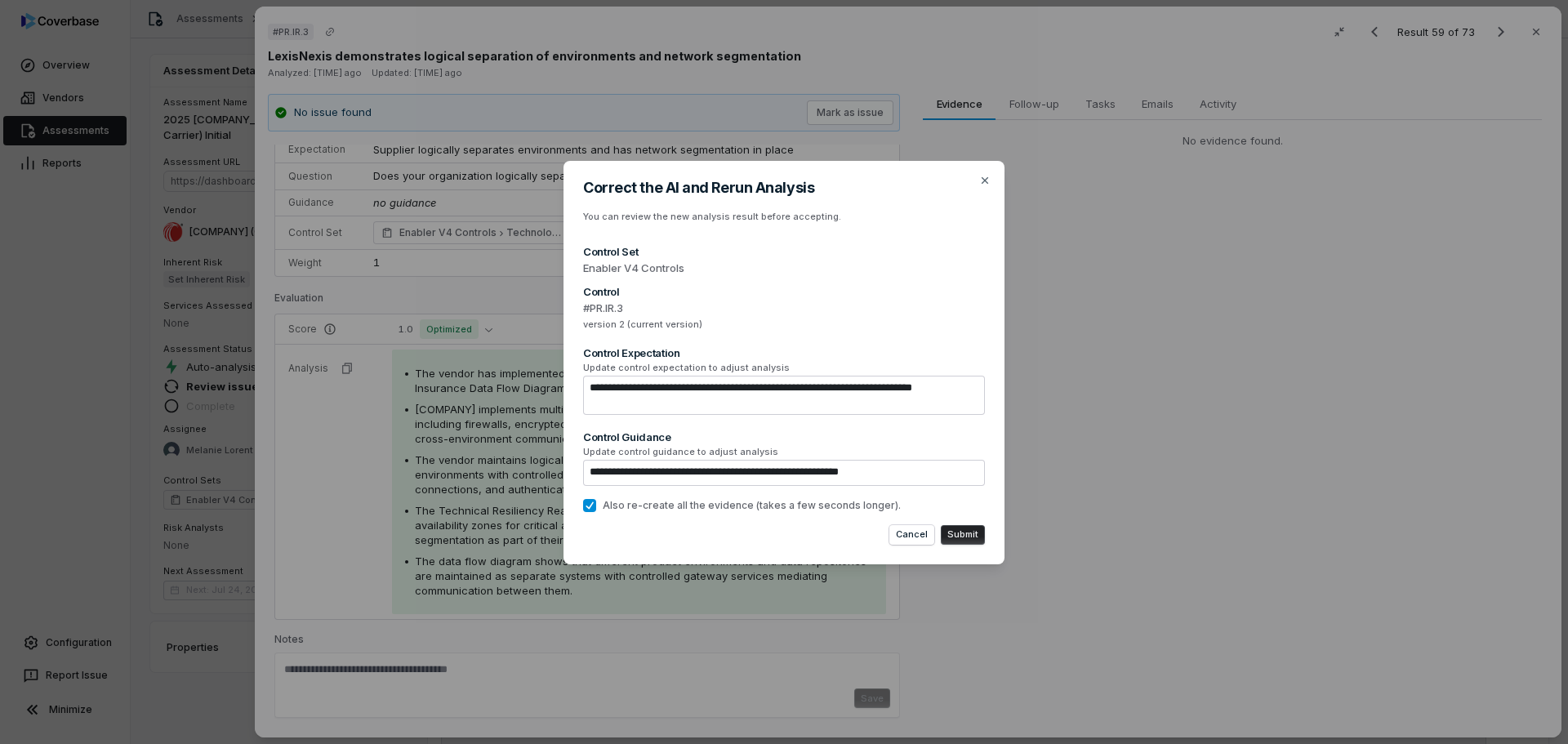 type on "*" 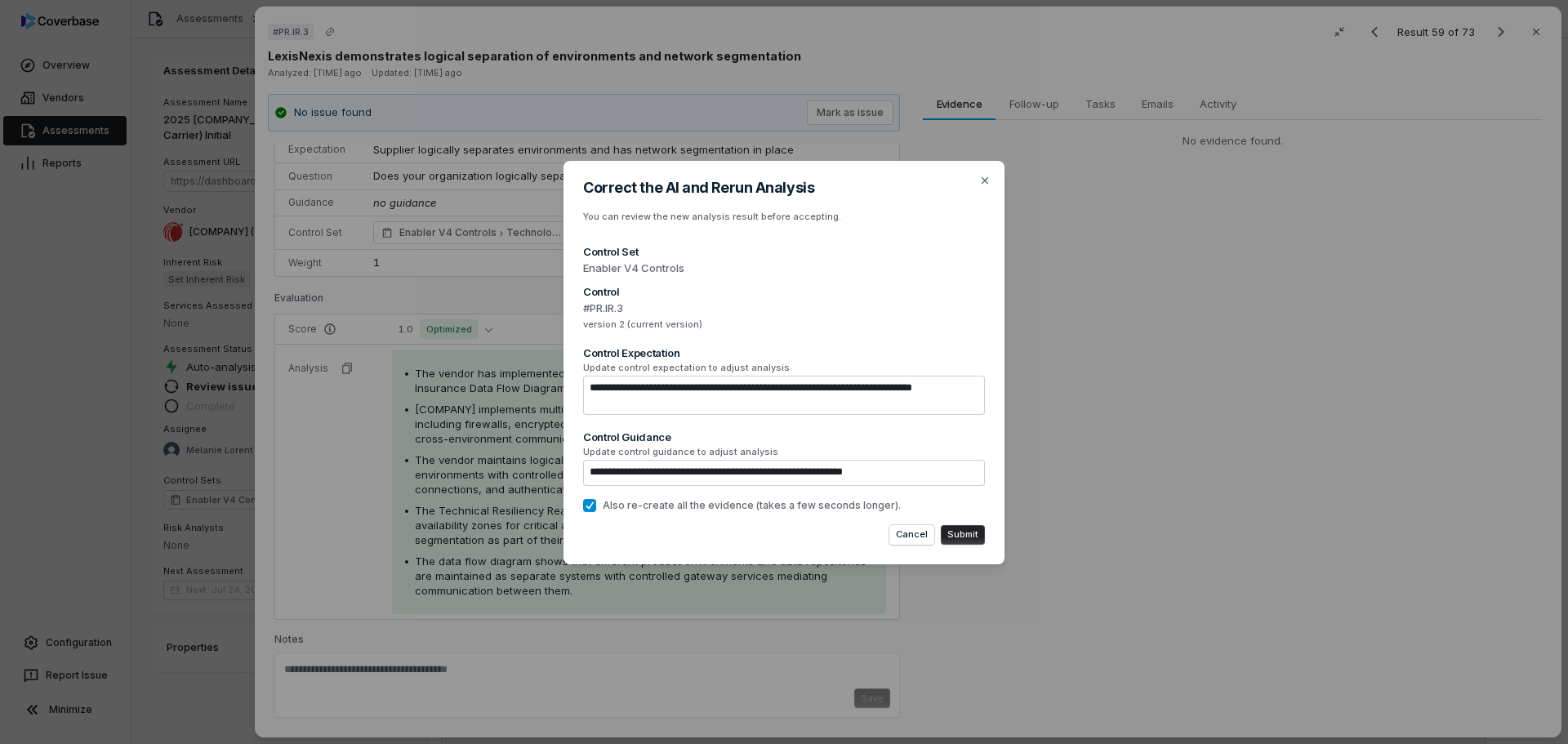type on "**********" 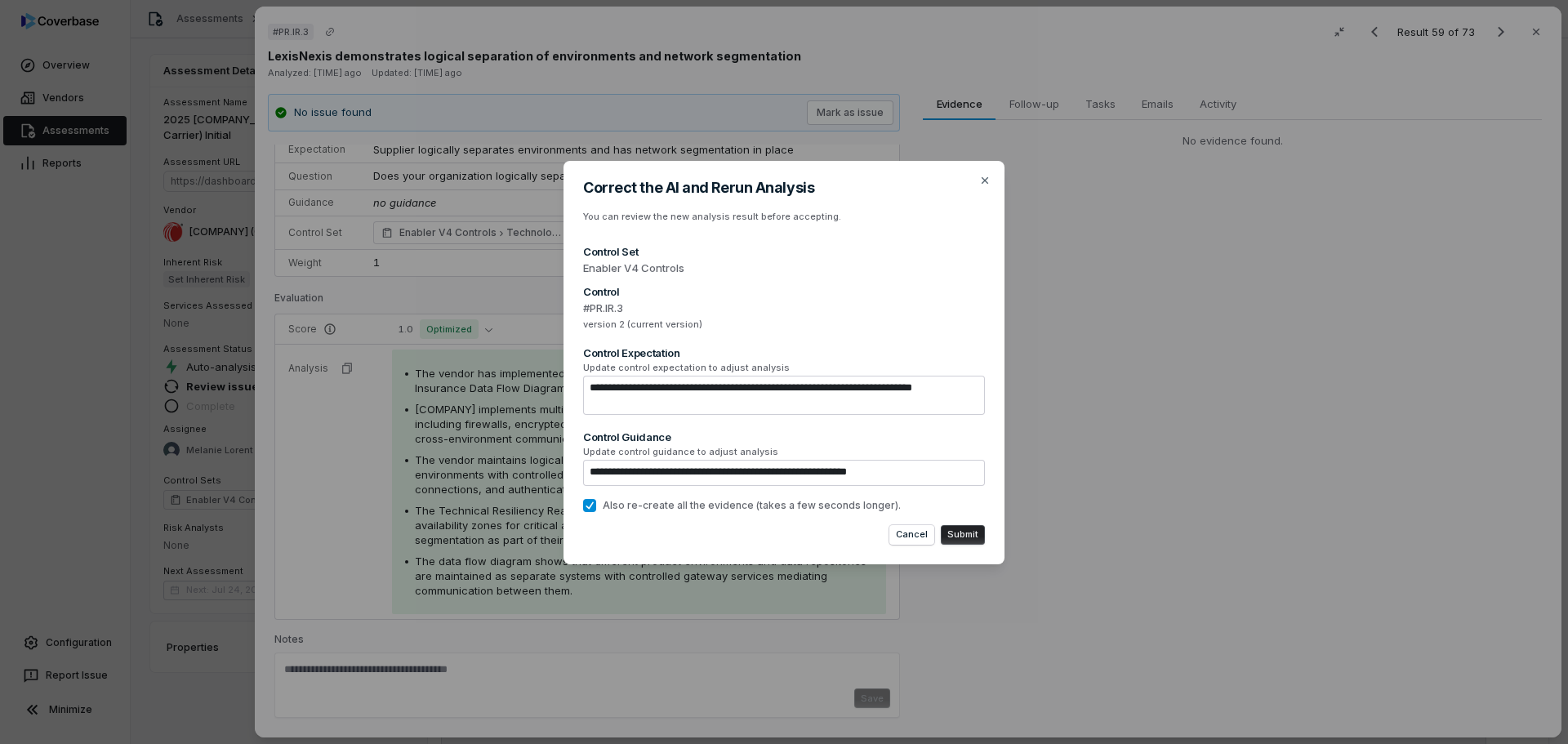 type on "**********" 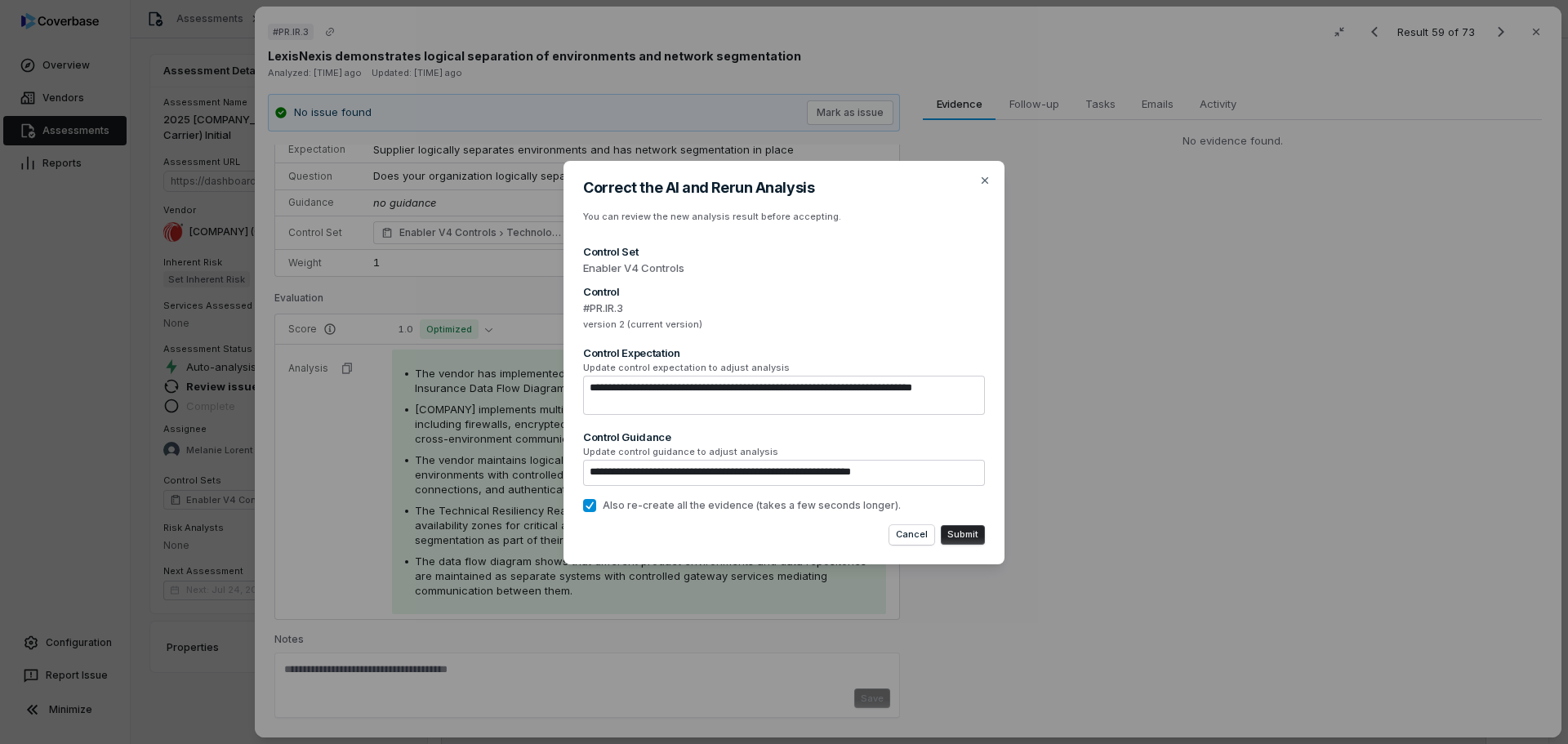 type on "**********" 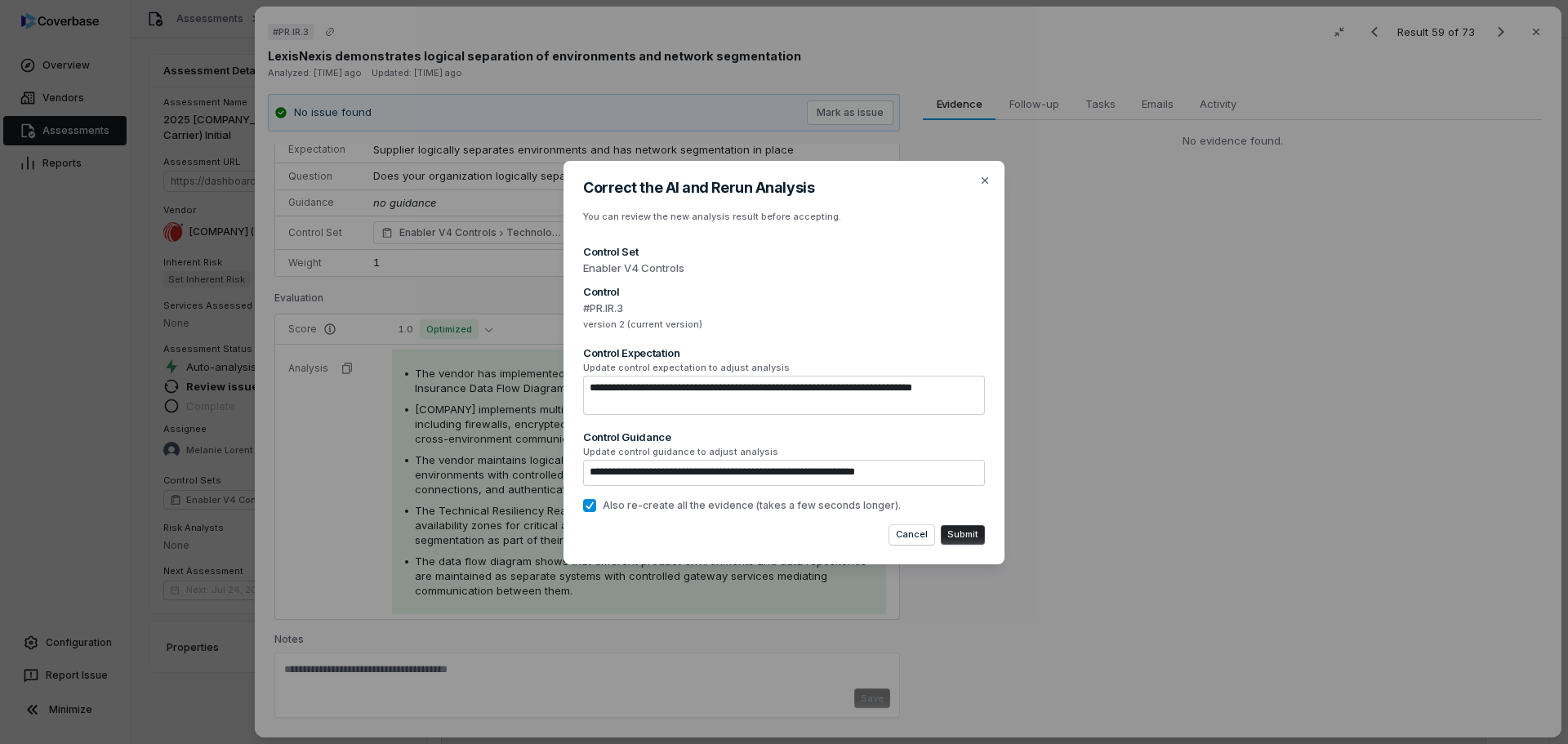 type on "**********" 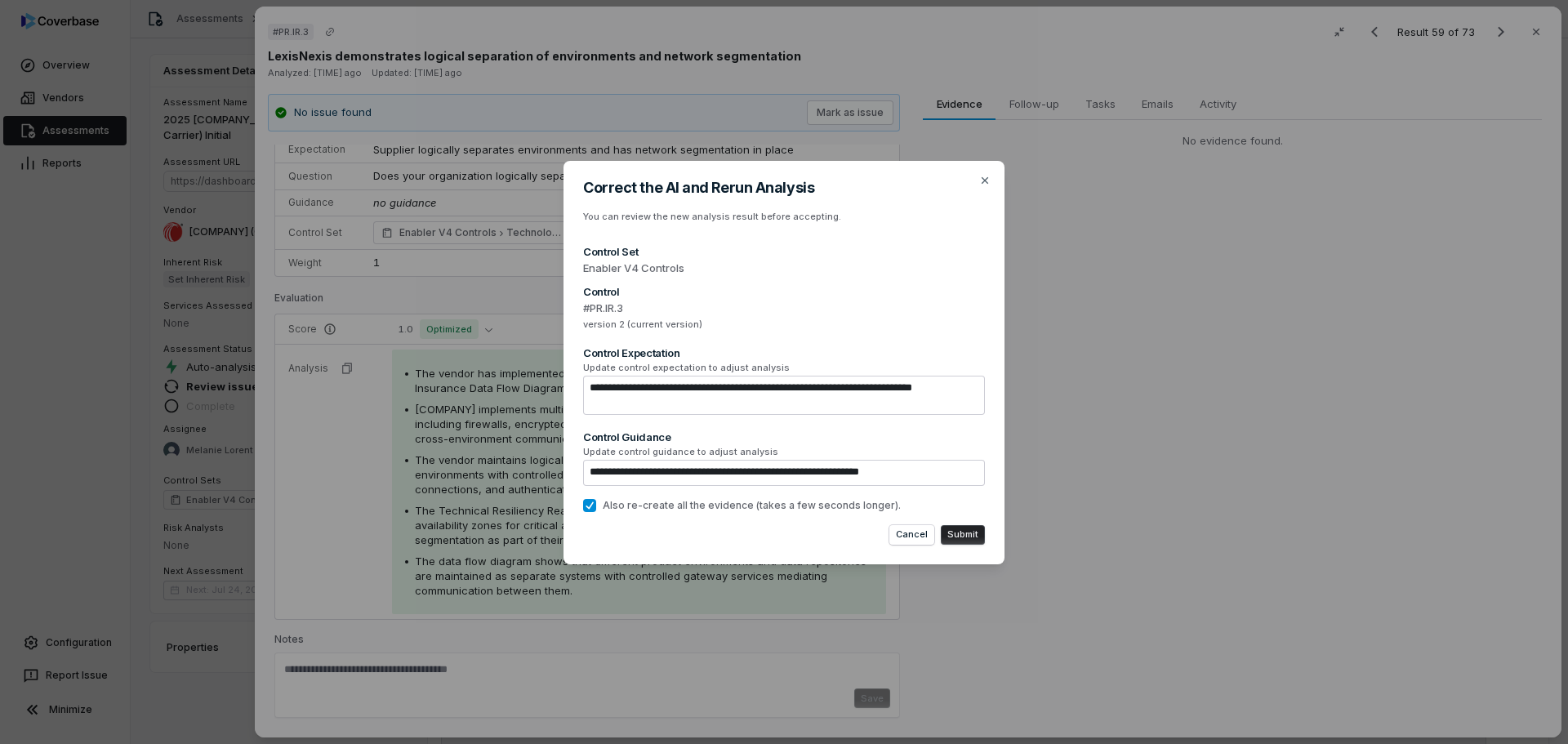 type on "**********" 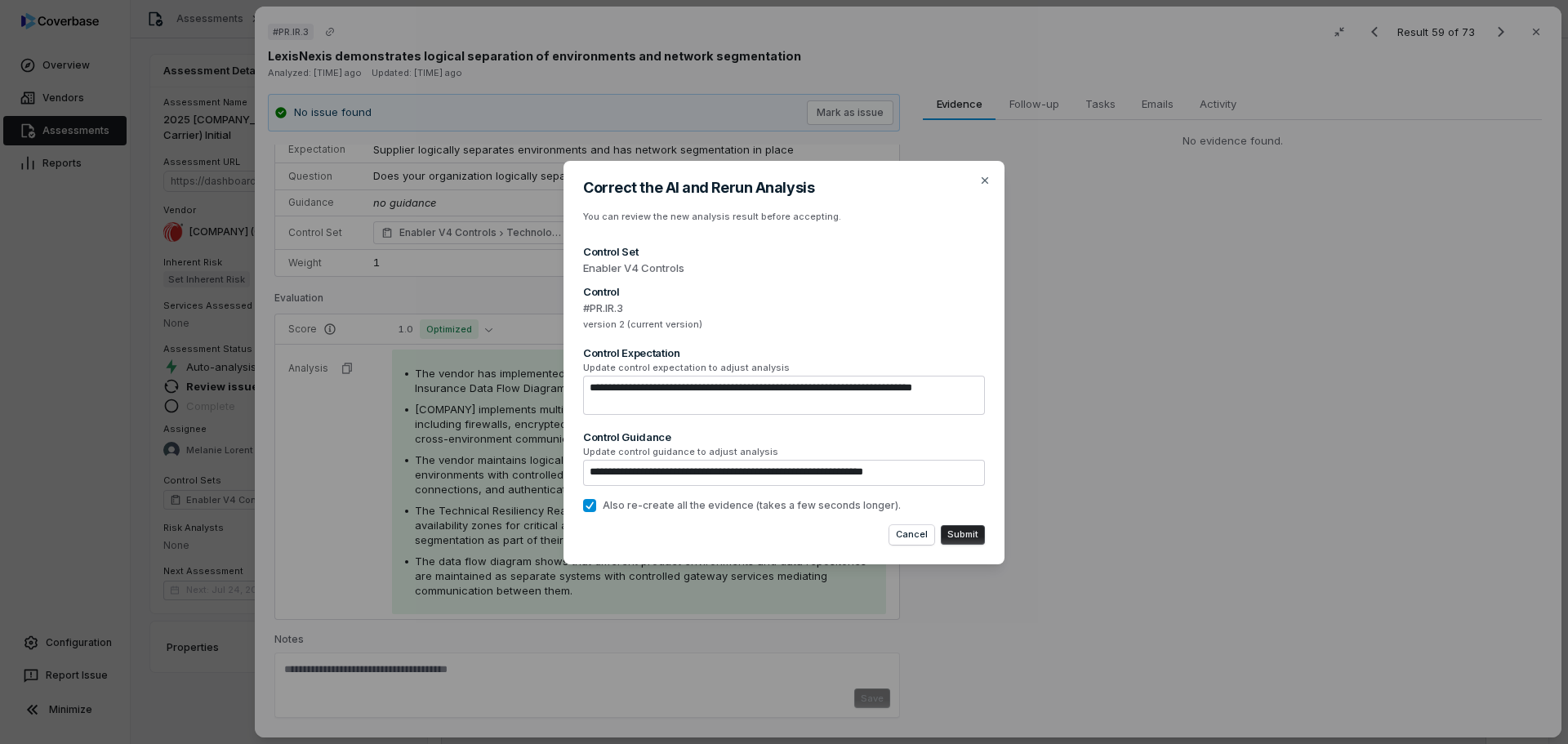 type on "**********" 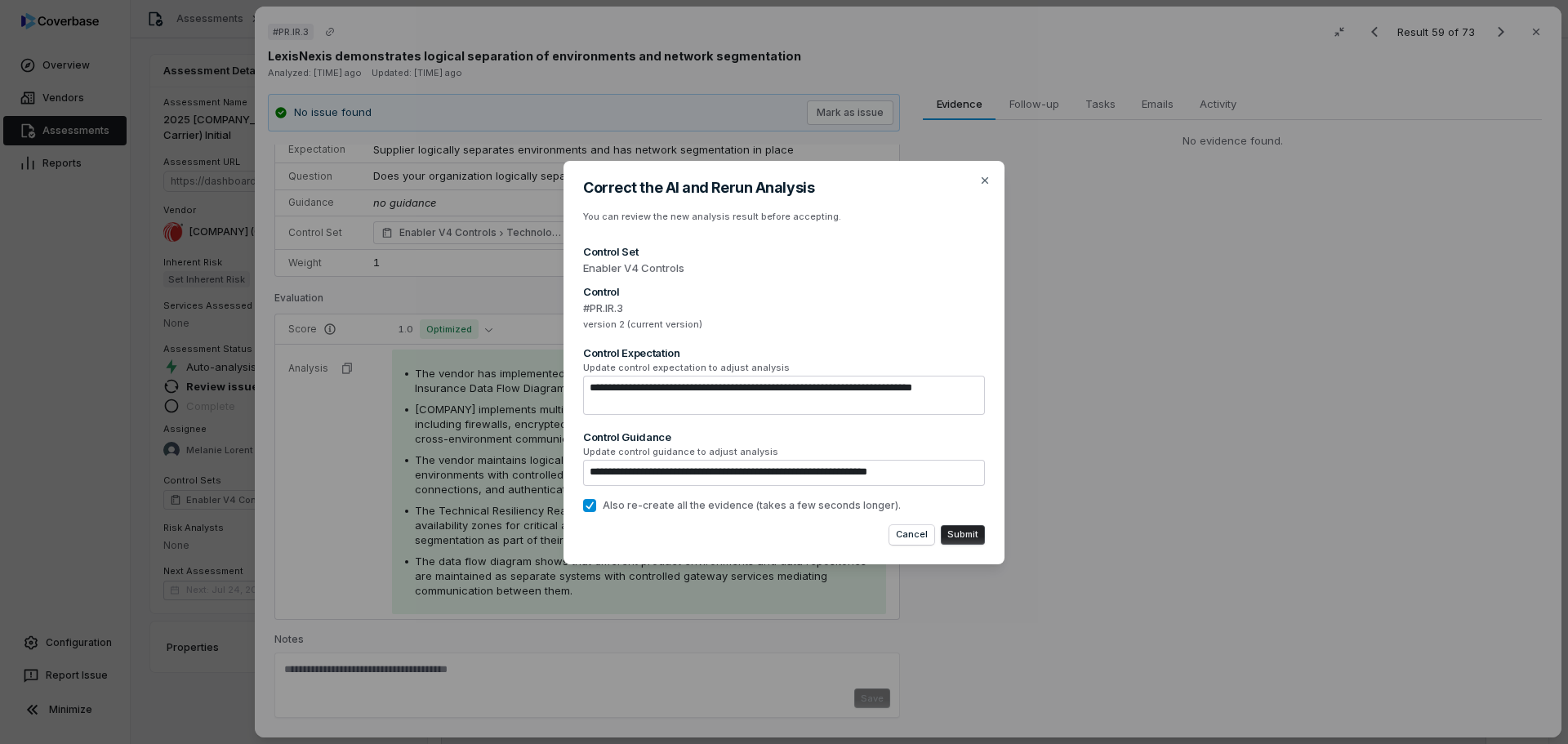 type on "**********" 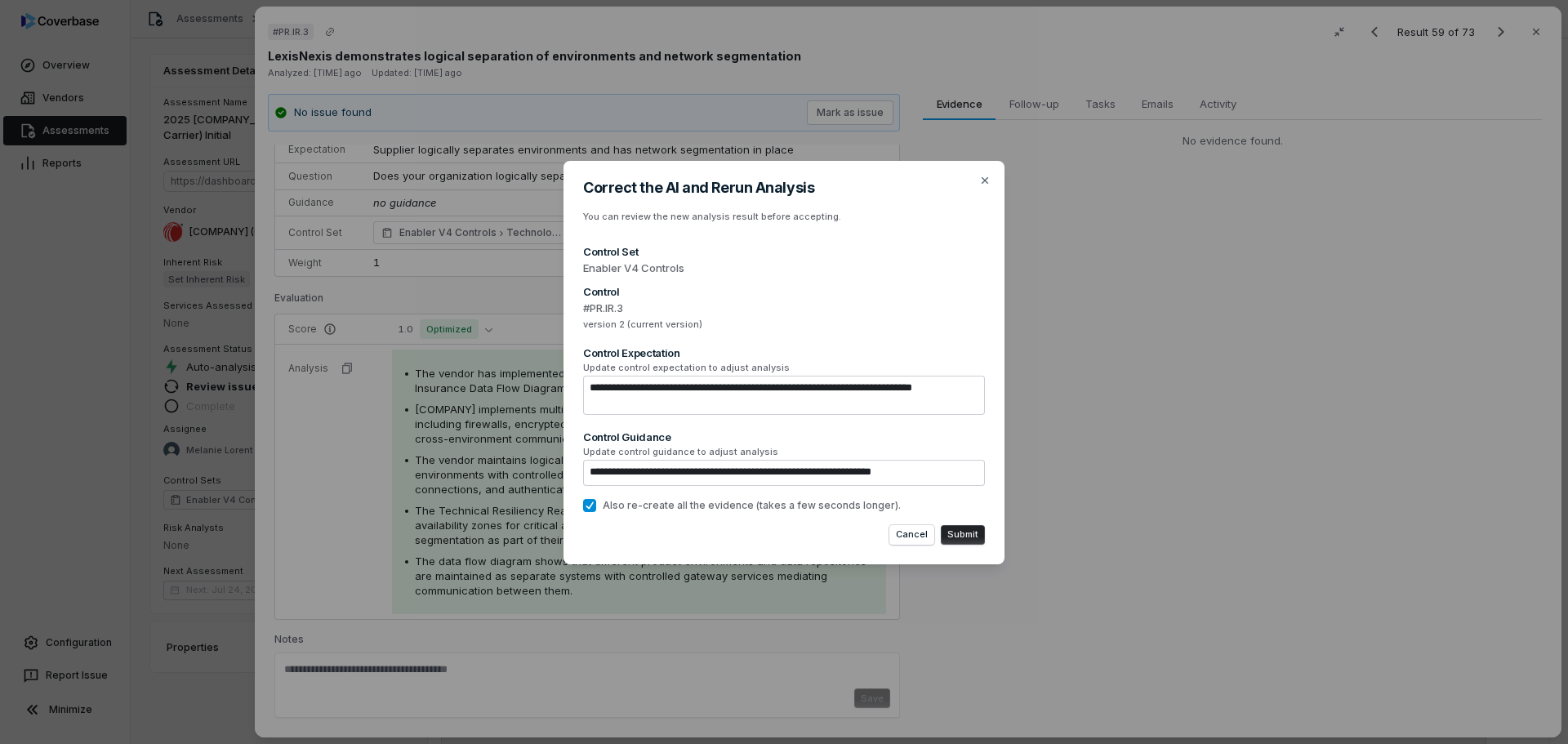 type on "**********" 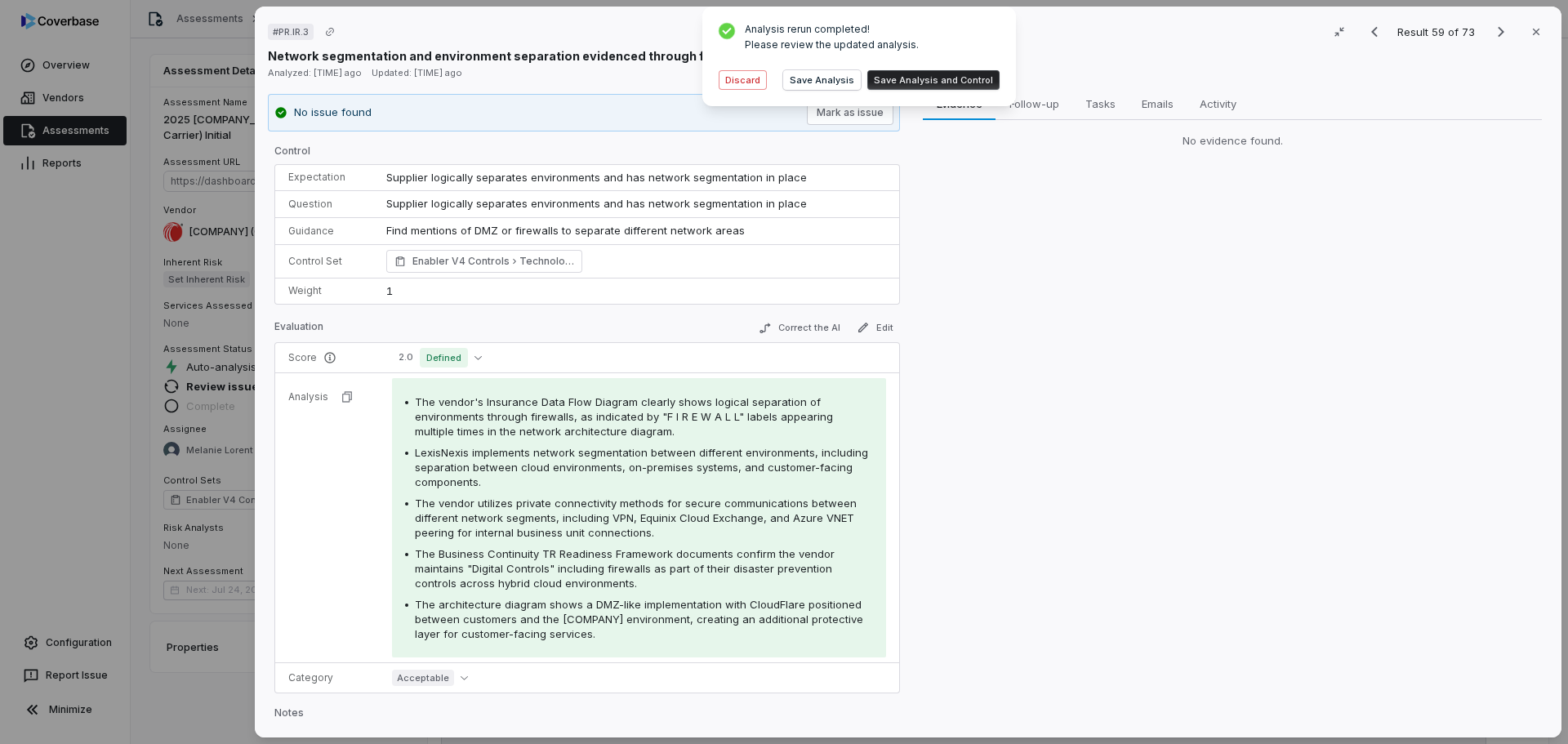 scroll, scrollTop: 73, scrollLeft: 0, axis: vertical 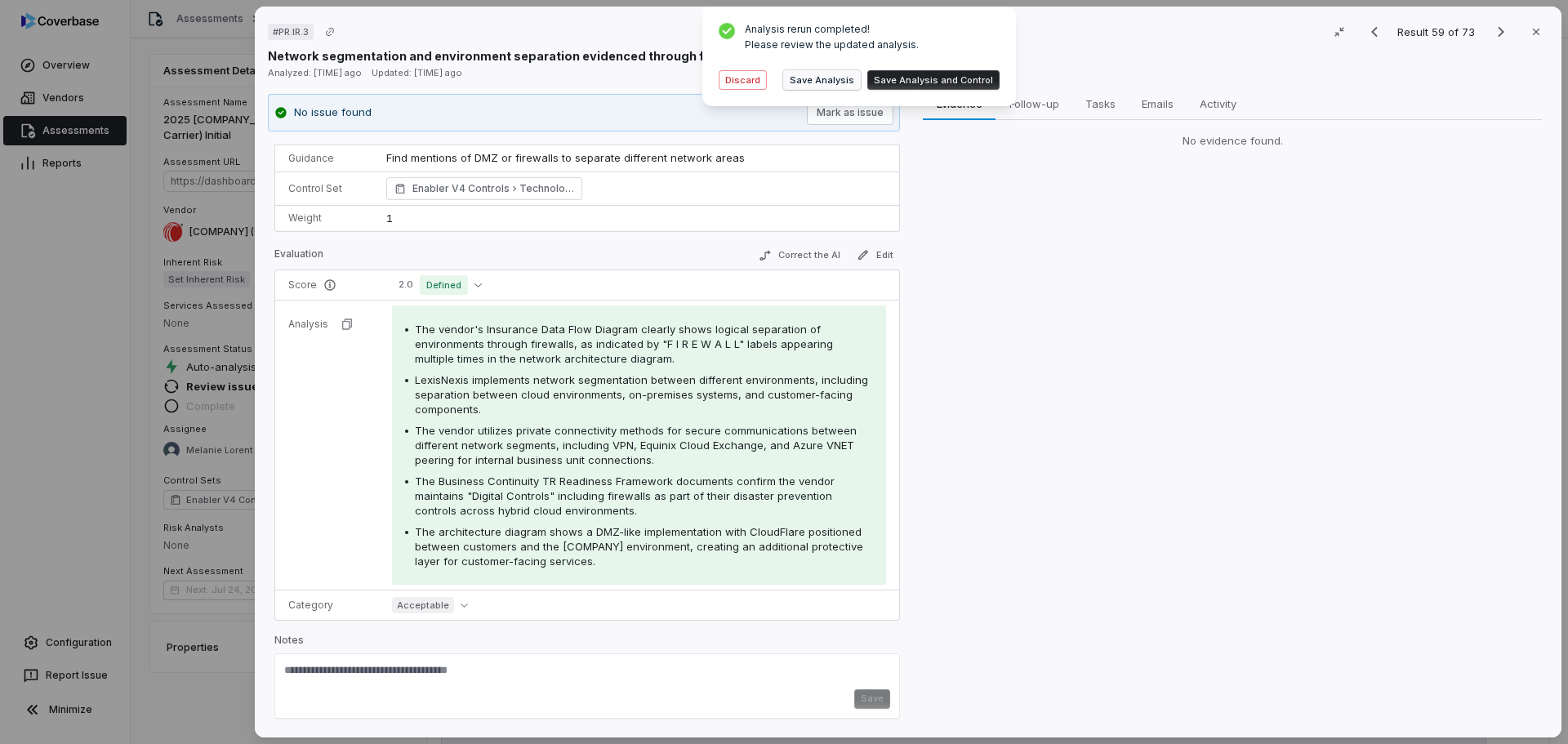 click on "Save Analysis" at bounding box center [822, 80] 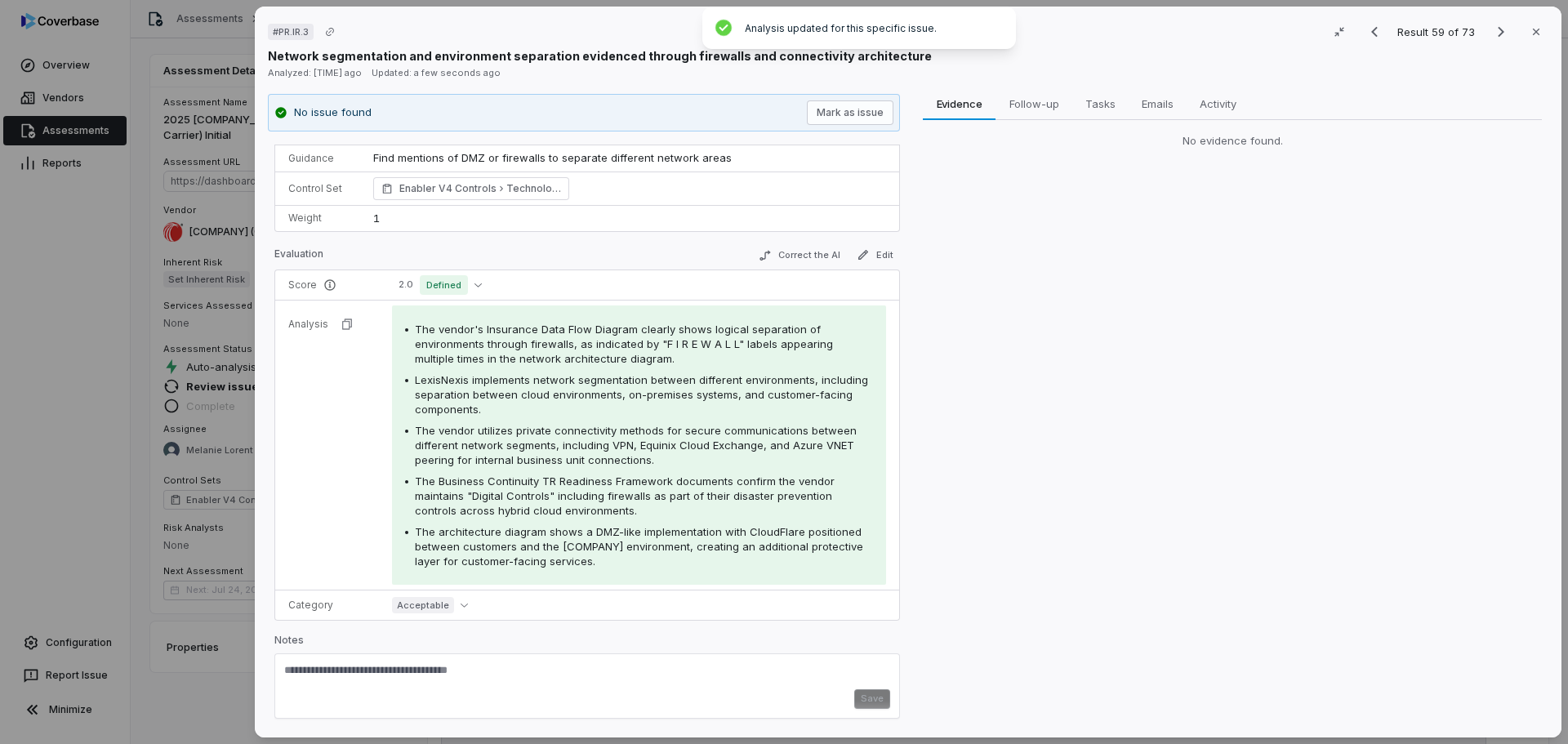 click at bounding box center [581, 676] 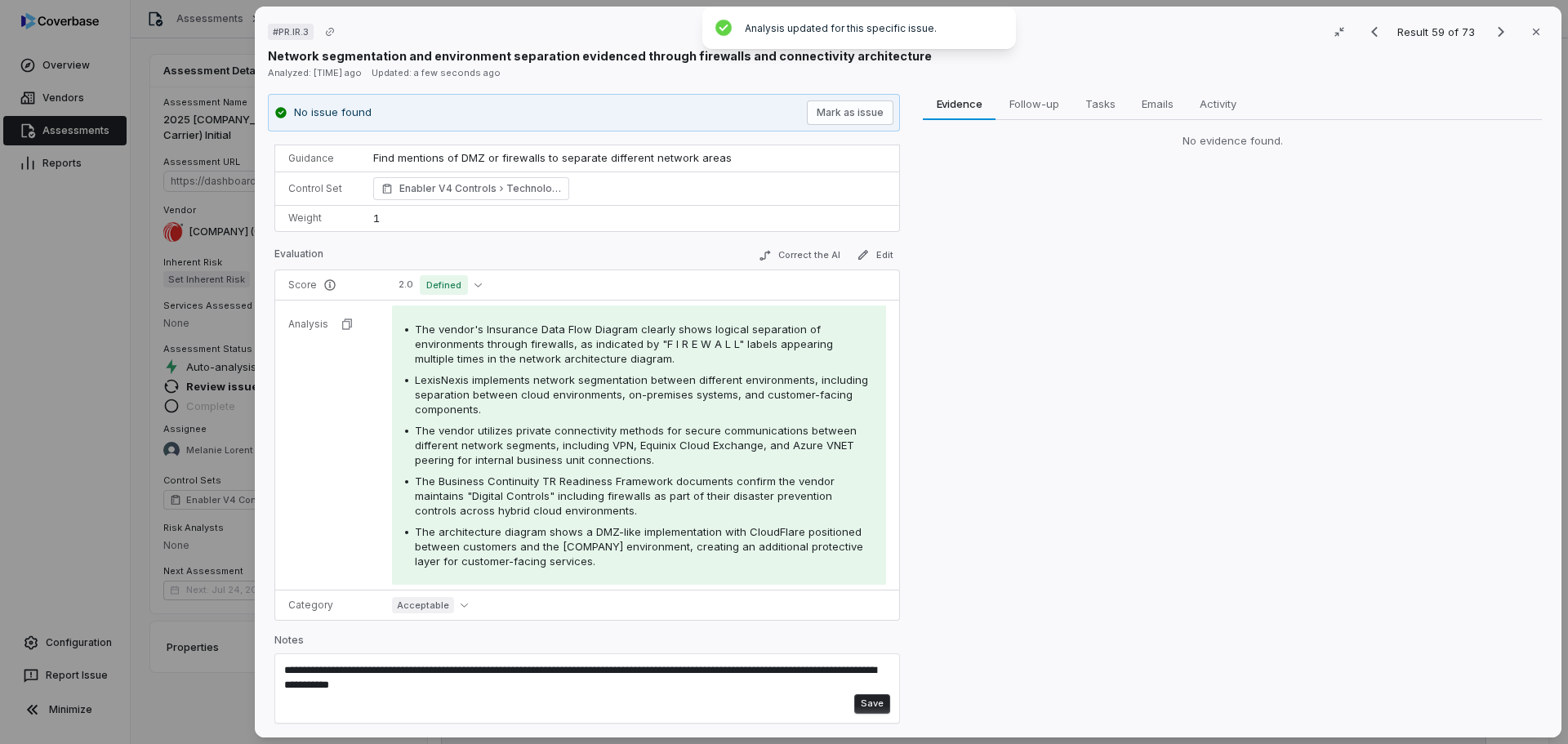 type on "**********" 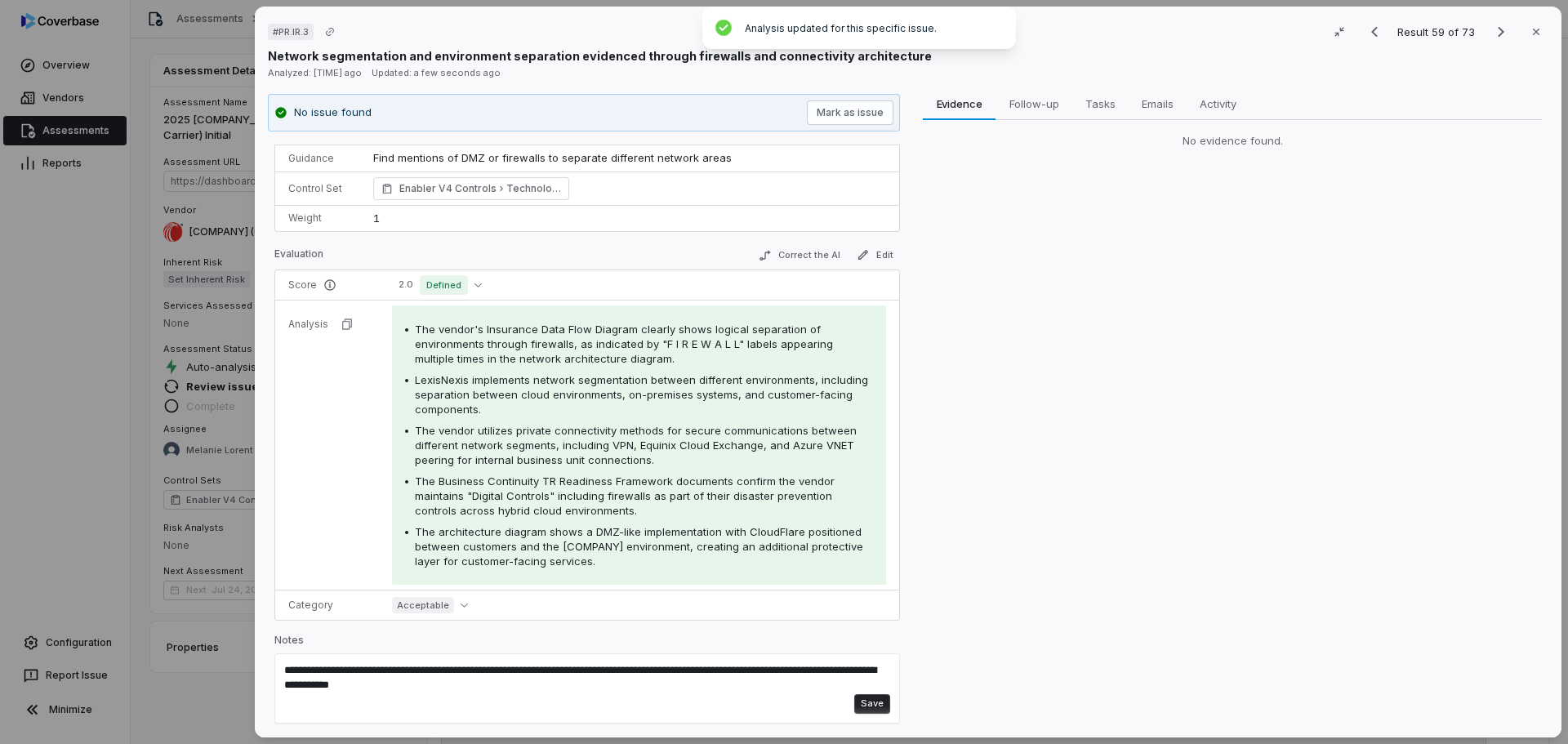 click on "Save" at bounding box center (872, 704) 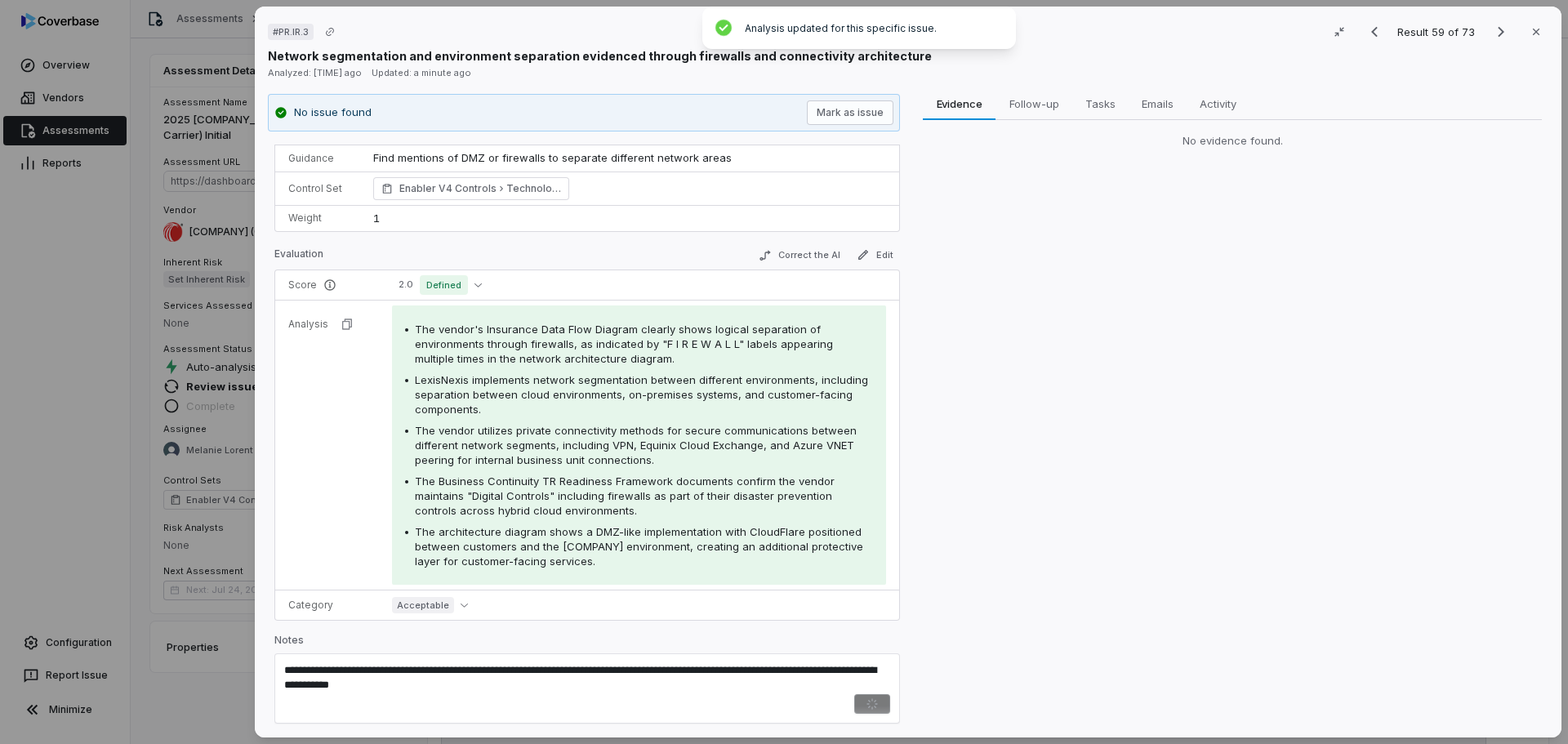 type 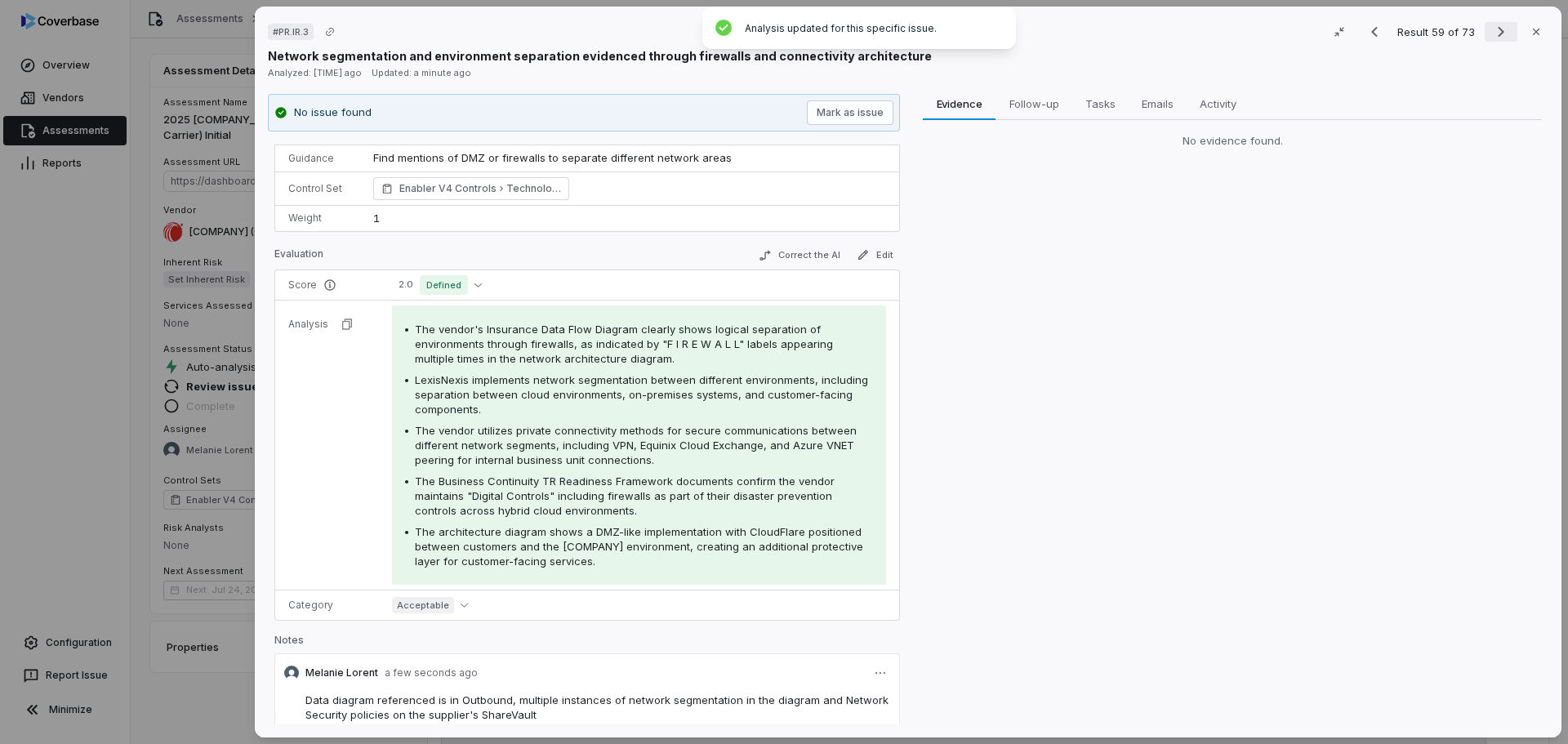 click 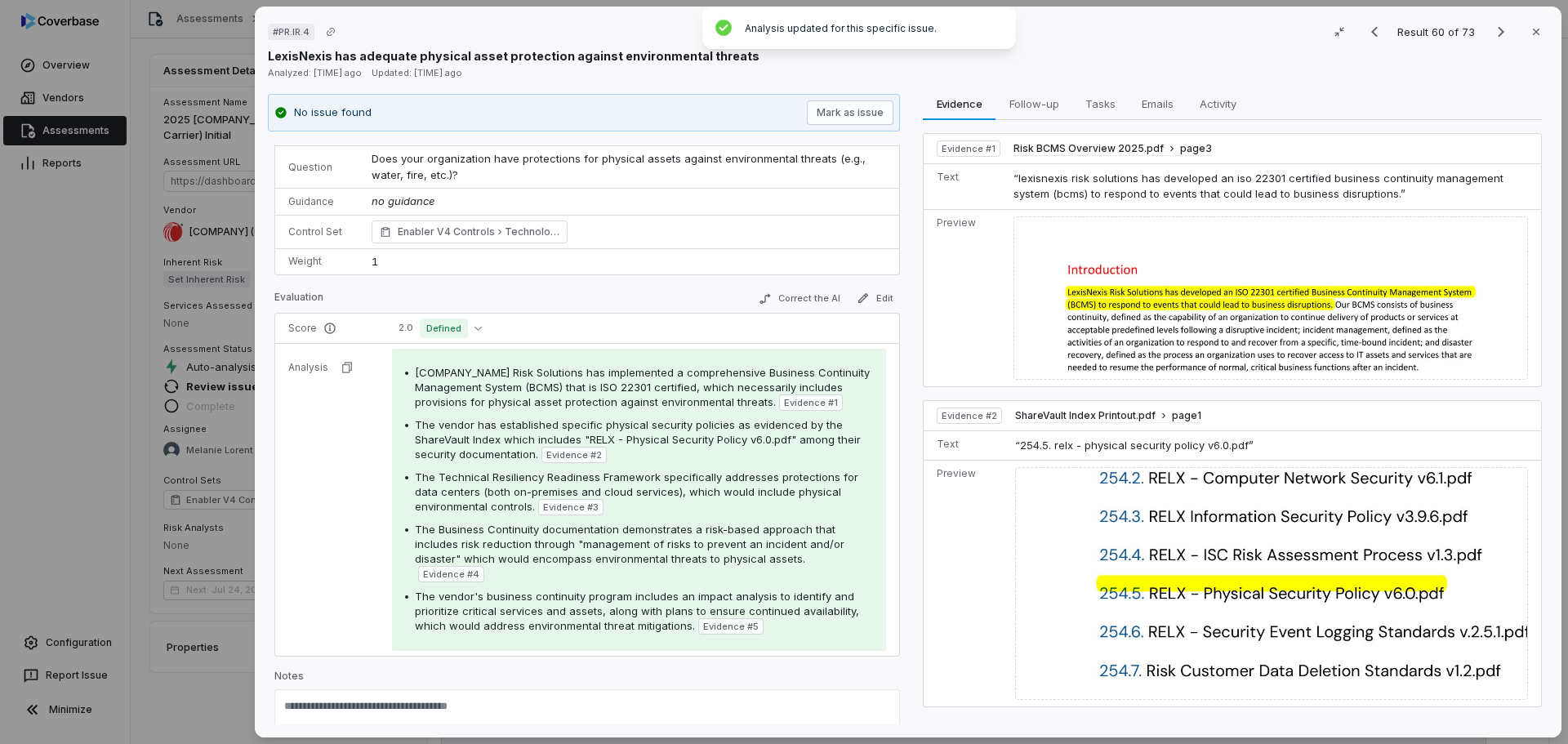 scroll, scrollTop: 66, scrollLeft: 0, axis: vertical 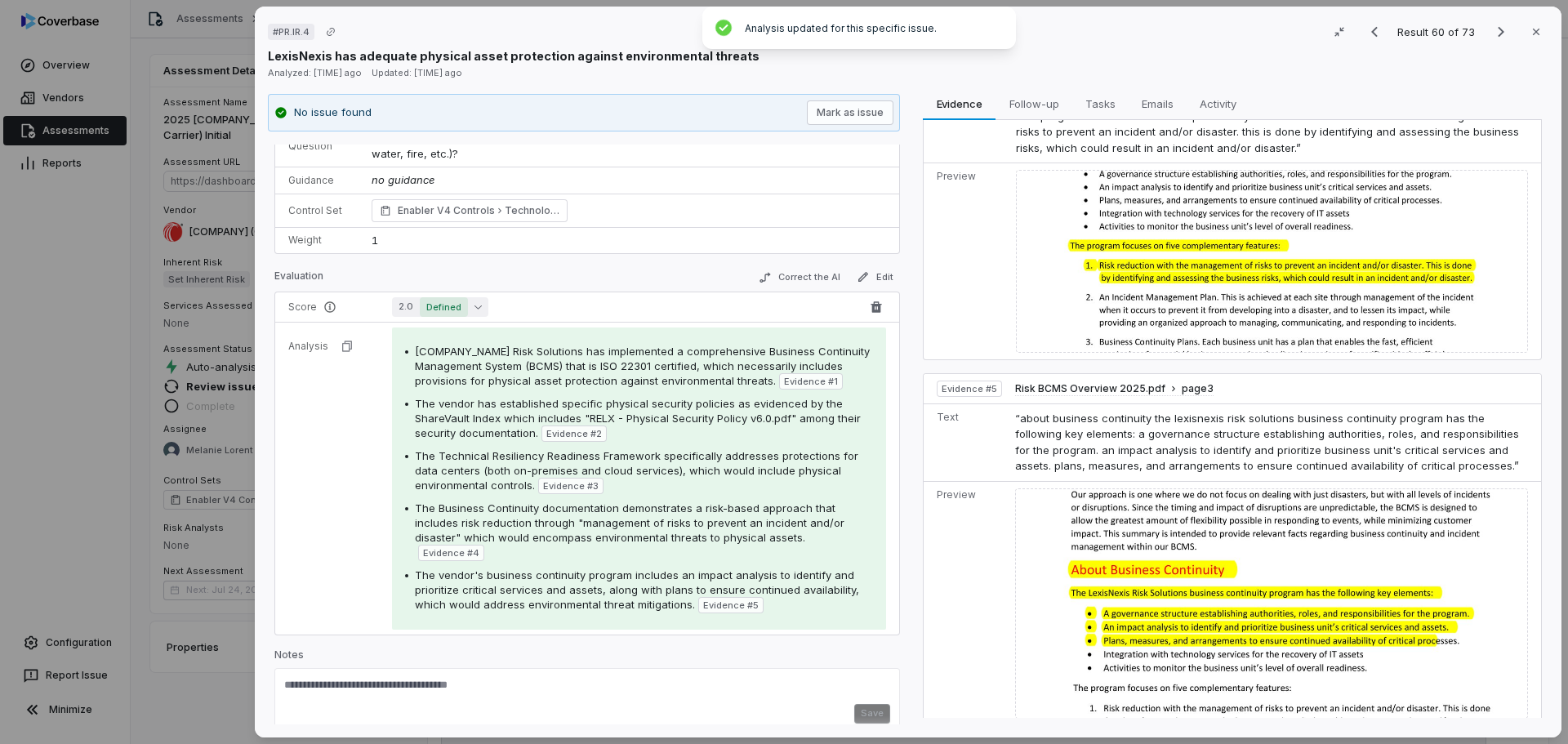 click on "2.0 Defined" at bounding box center (639, 307) 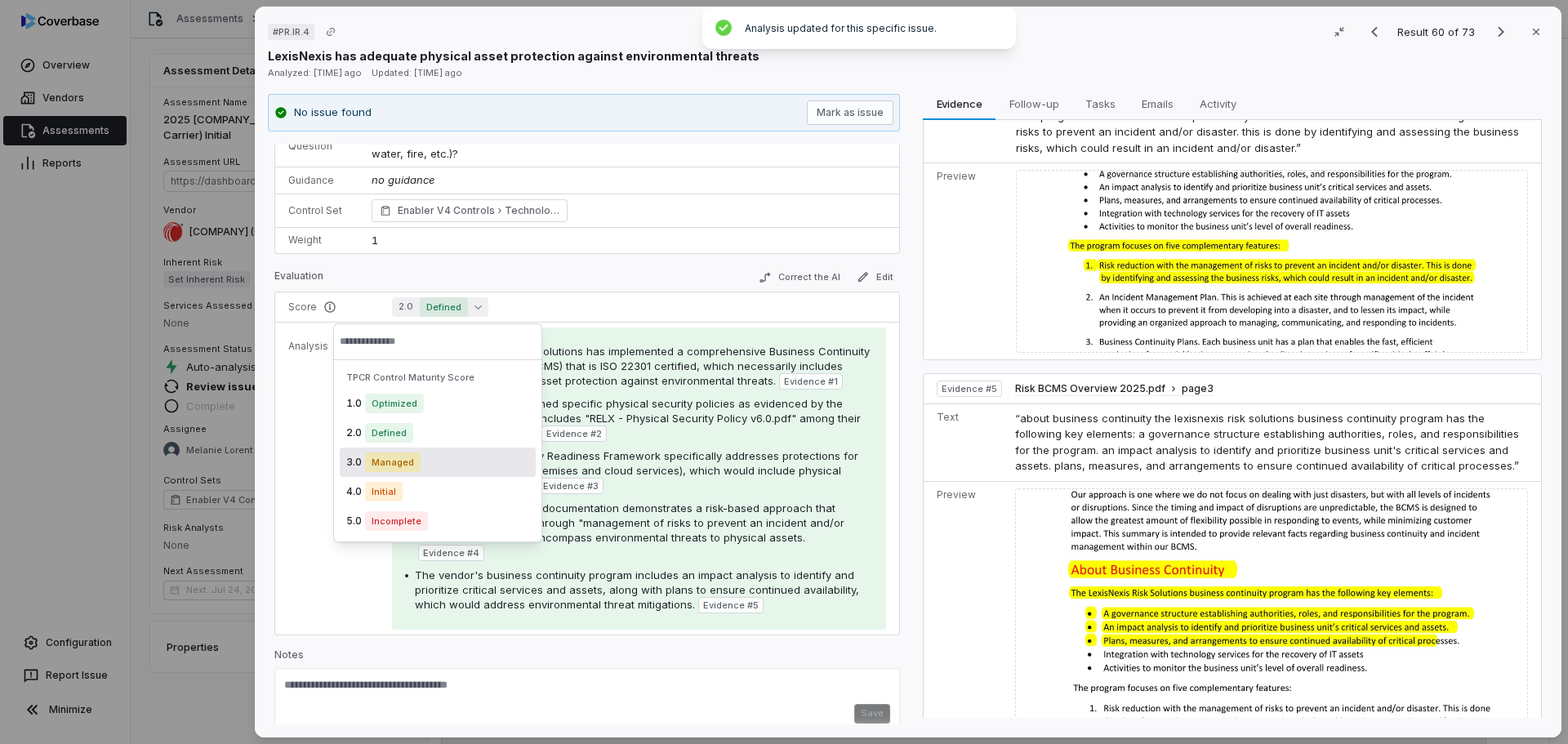 click on "Managed" at bounding box center [393, 462] 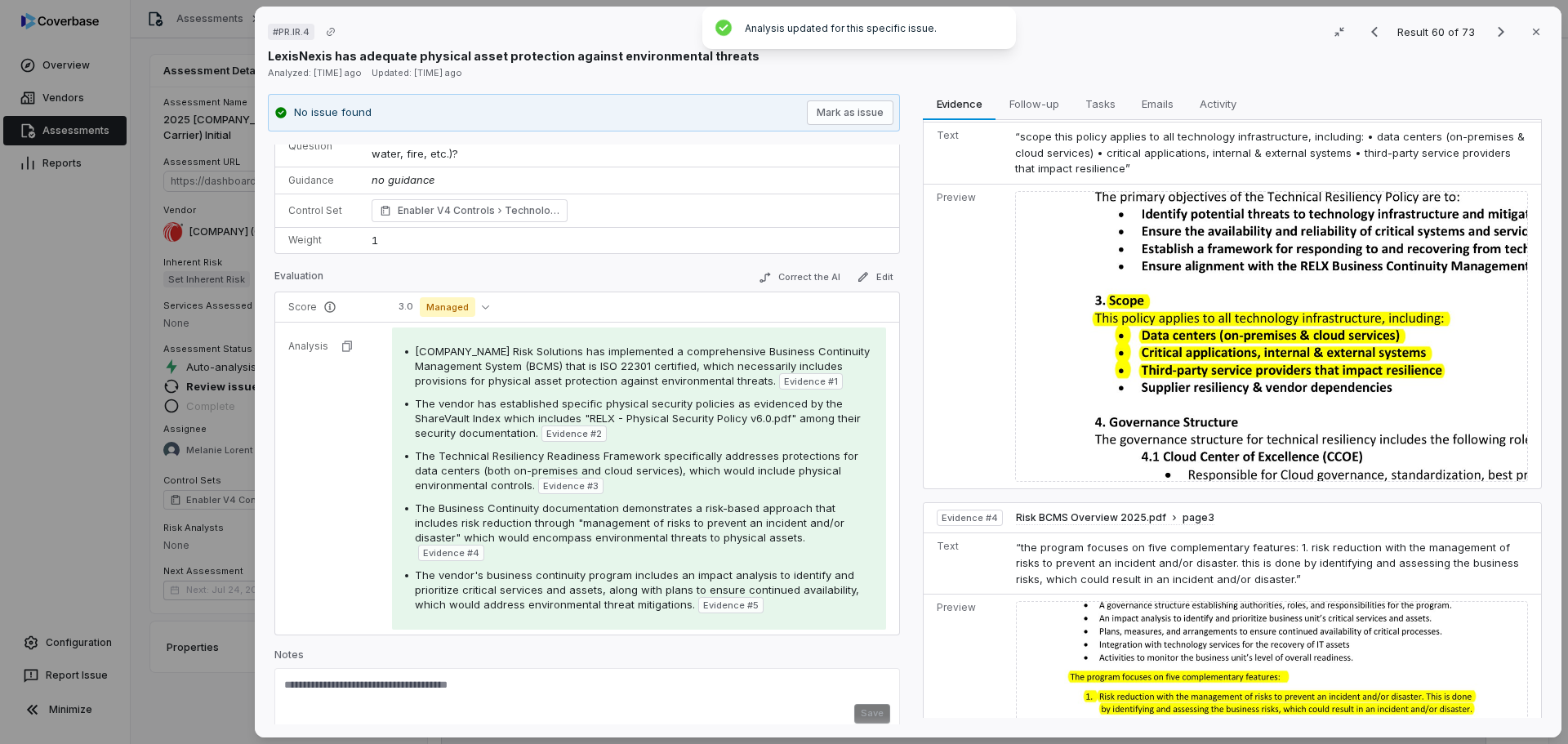 scroll, scrollTop: 653, scrollLeft: 0, axis: vertical 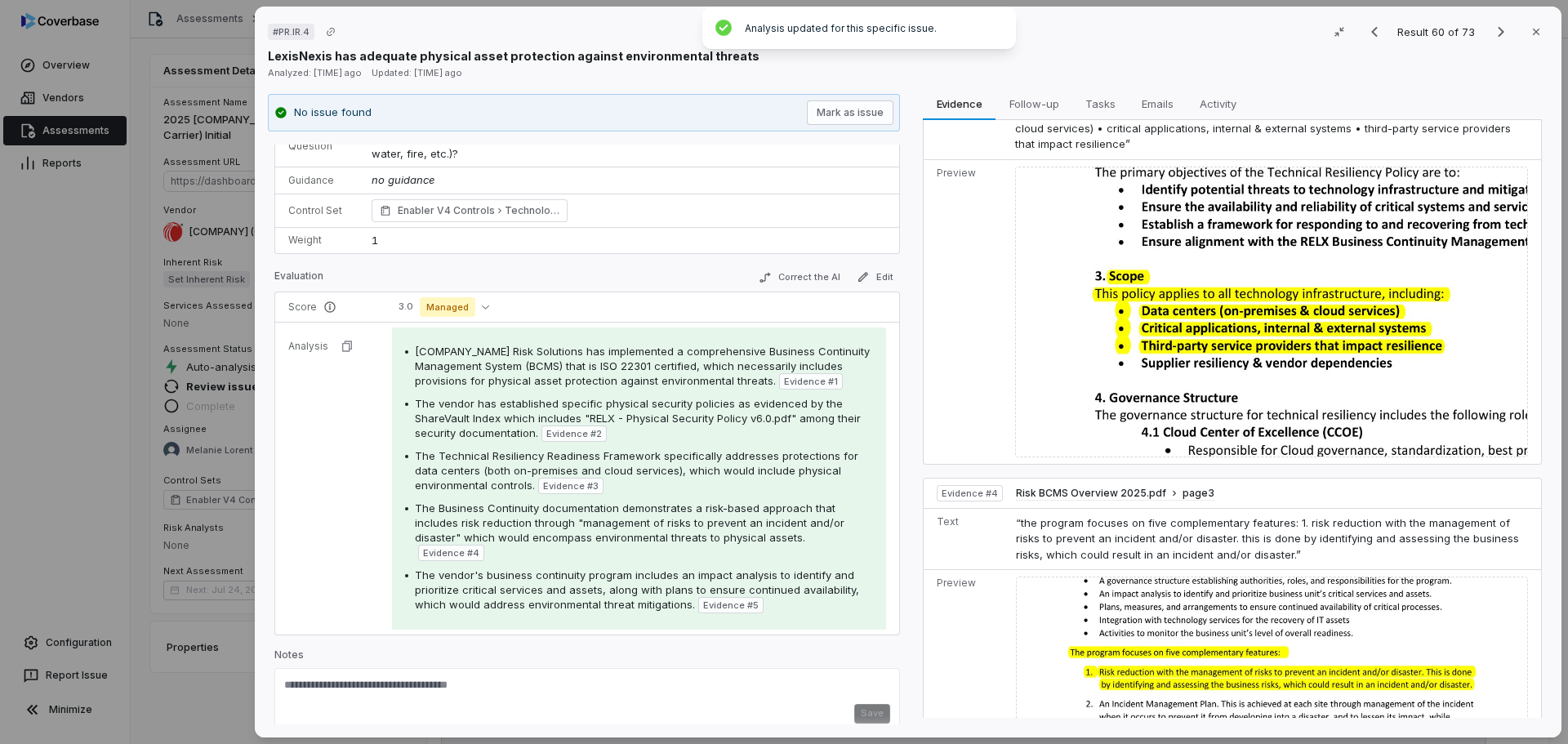 click on "Save" at bounding box center (587, 714) 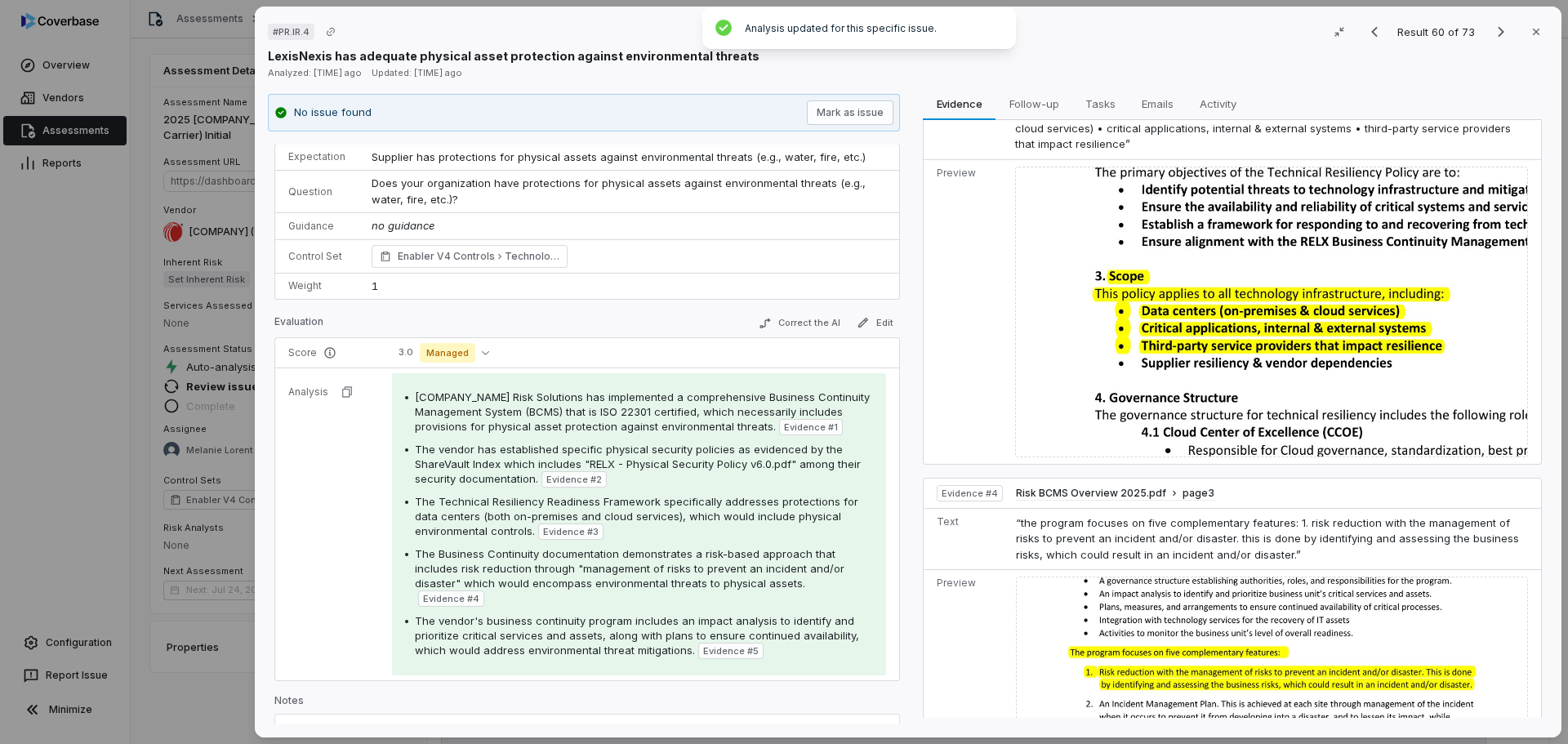 scroll, scrollTop: 0, scrollLeft: 0, axis: both 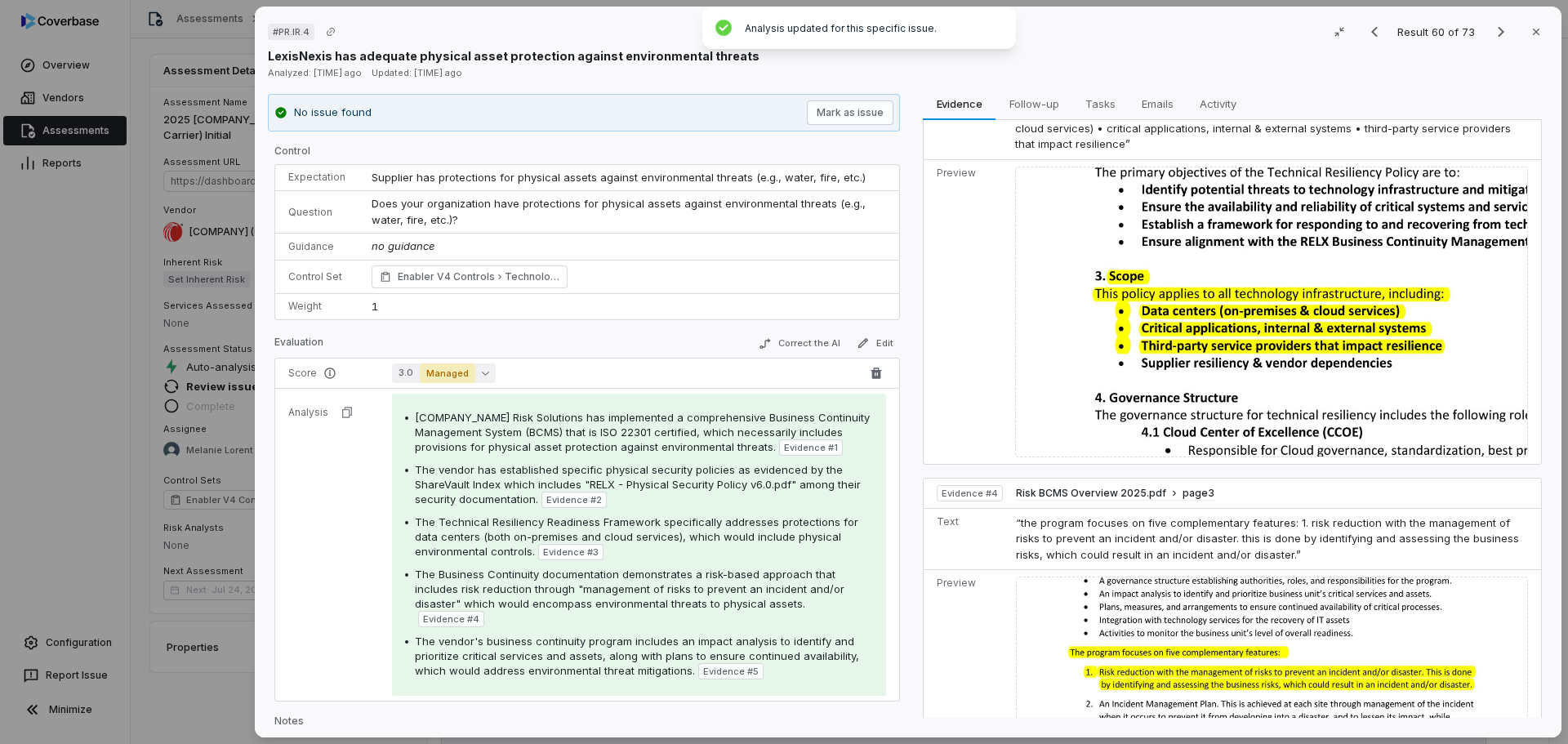 click on "Managed" at bounding box center (448, 373) 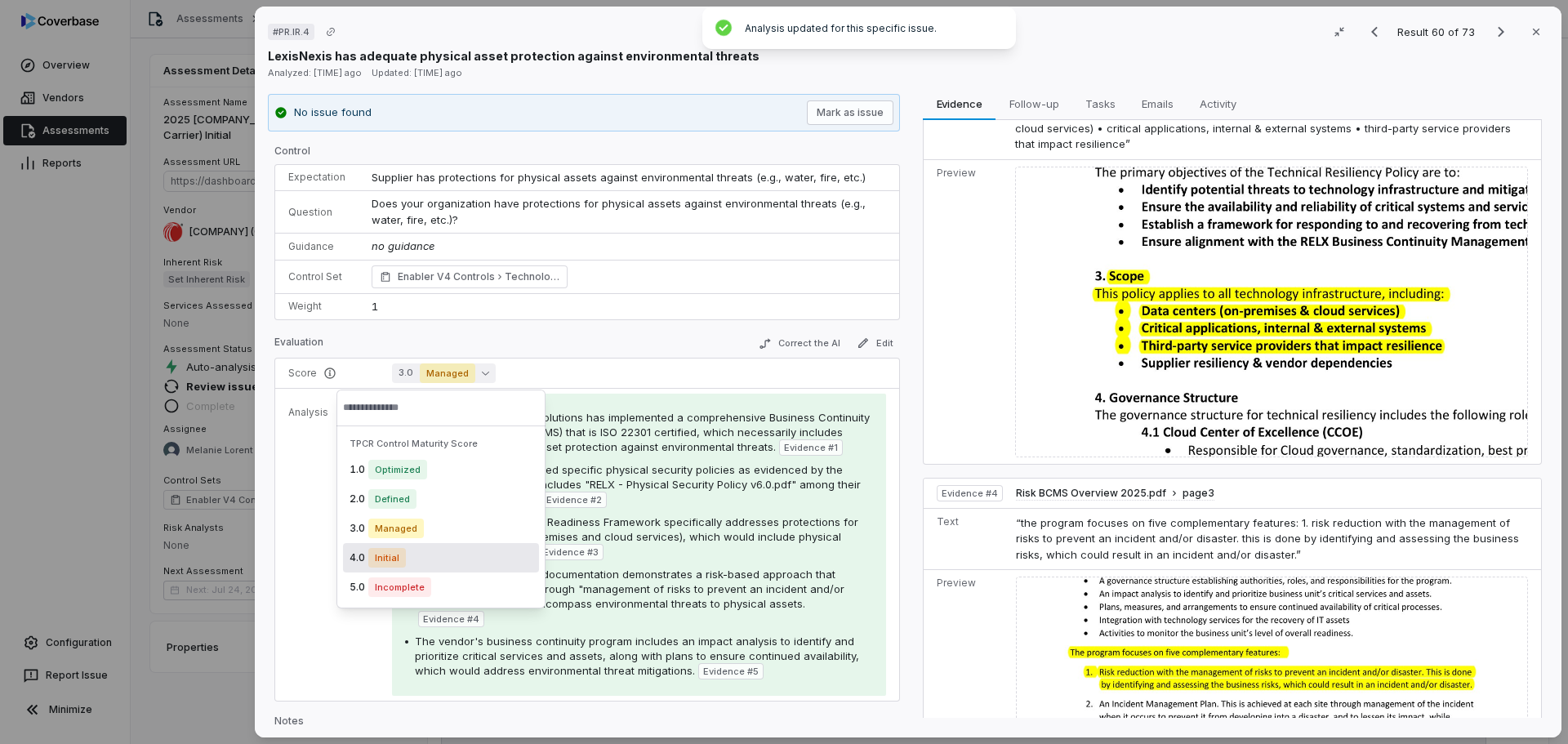 click on "Initial" at bounding box center [387, 558] 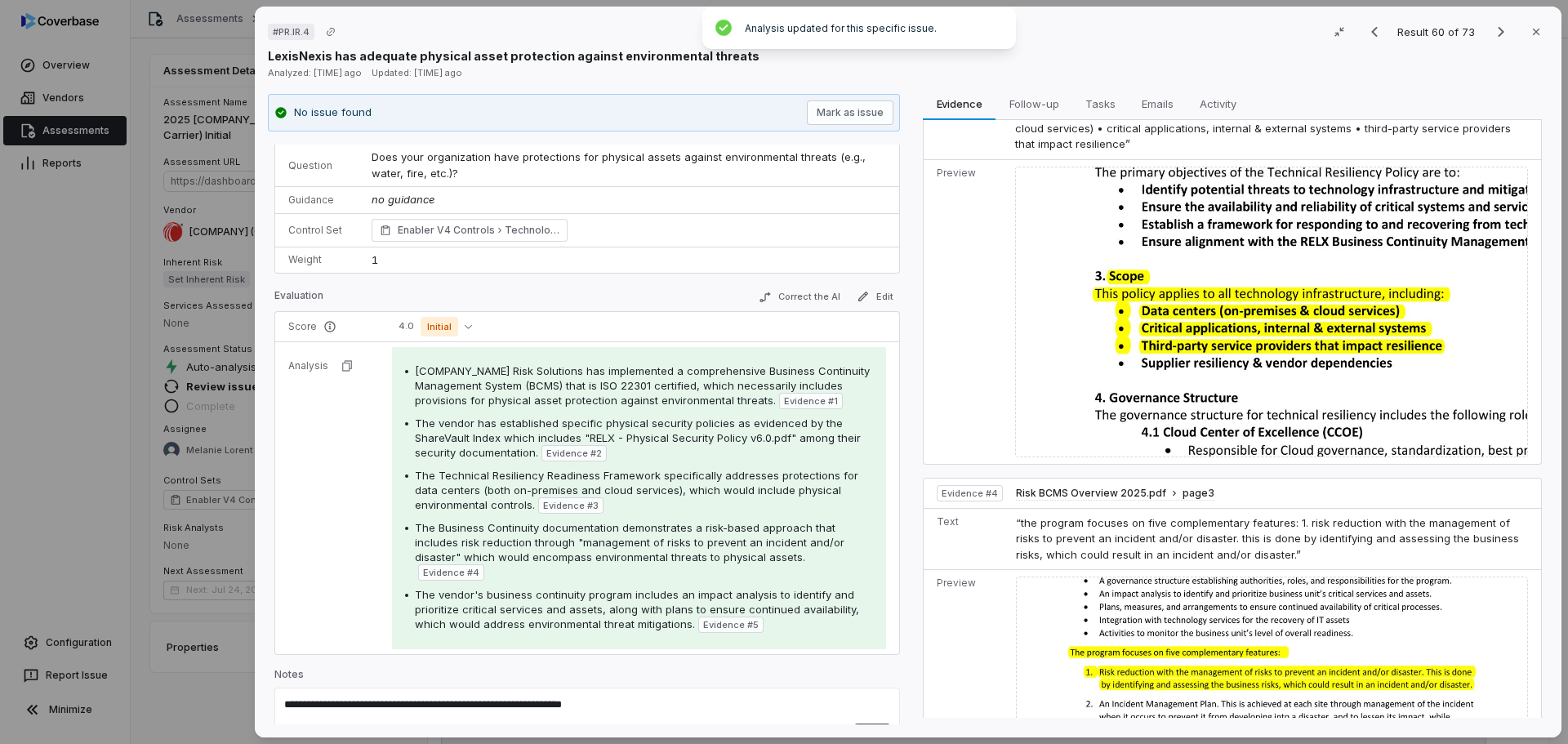 scroll, scrollTop: 66, scrollLeft: 0, axis: vertical 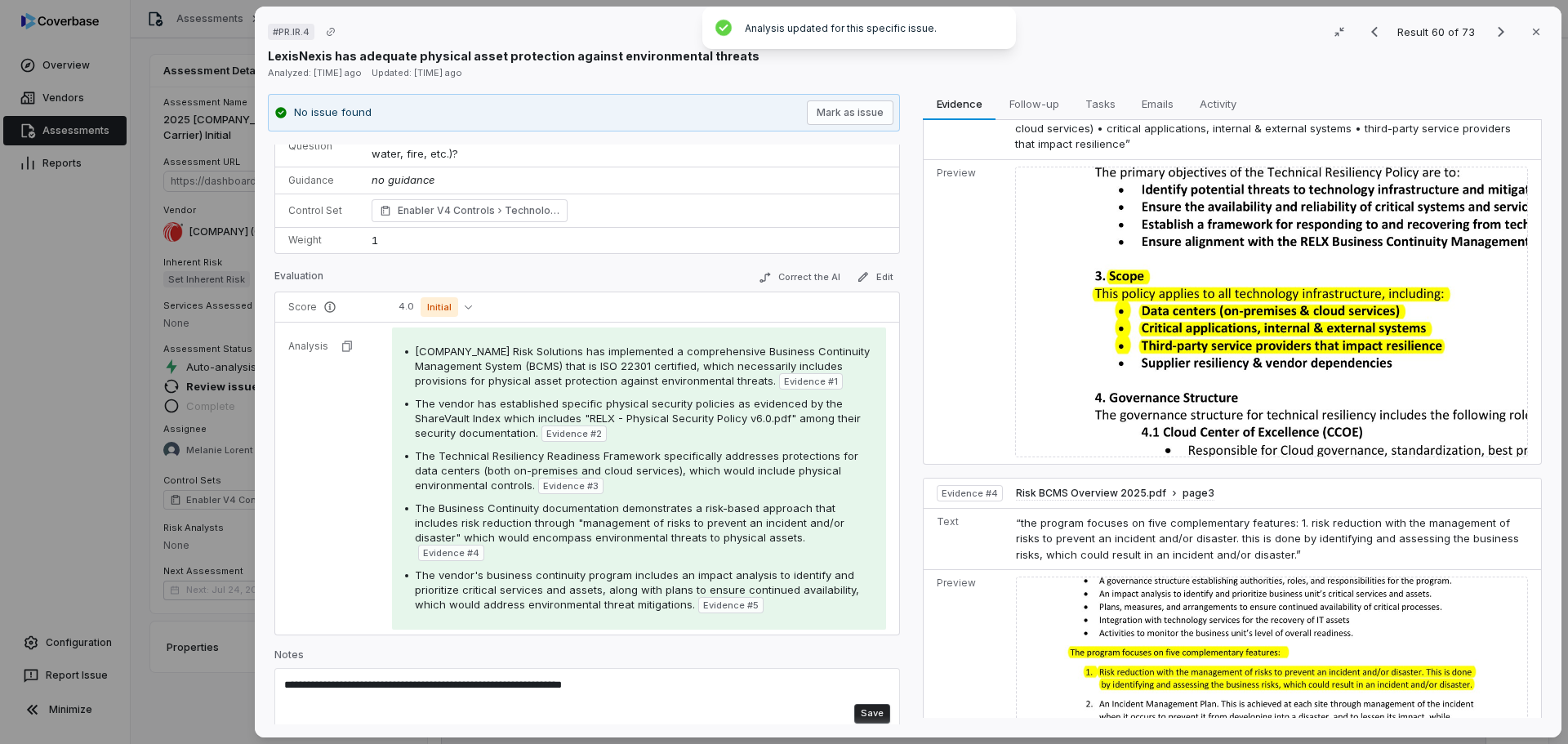 click on "**********" at bounding box center (581, 691) 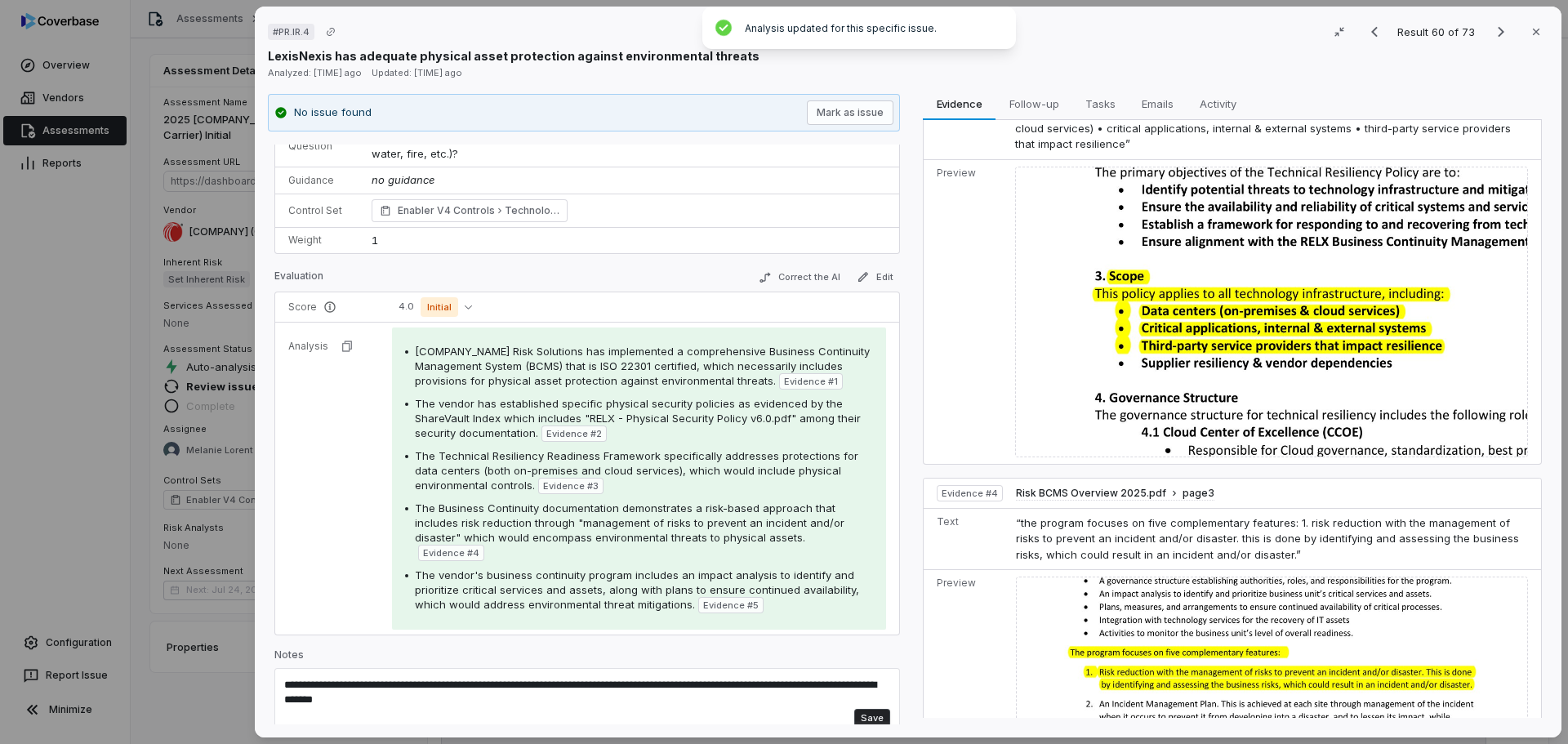 type on "**********" 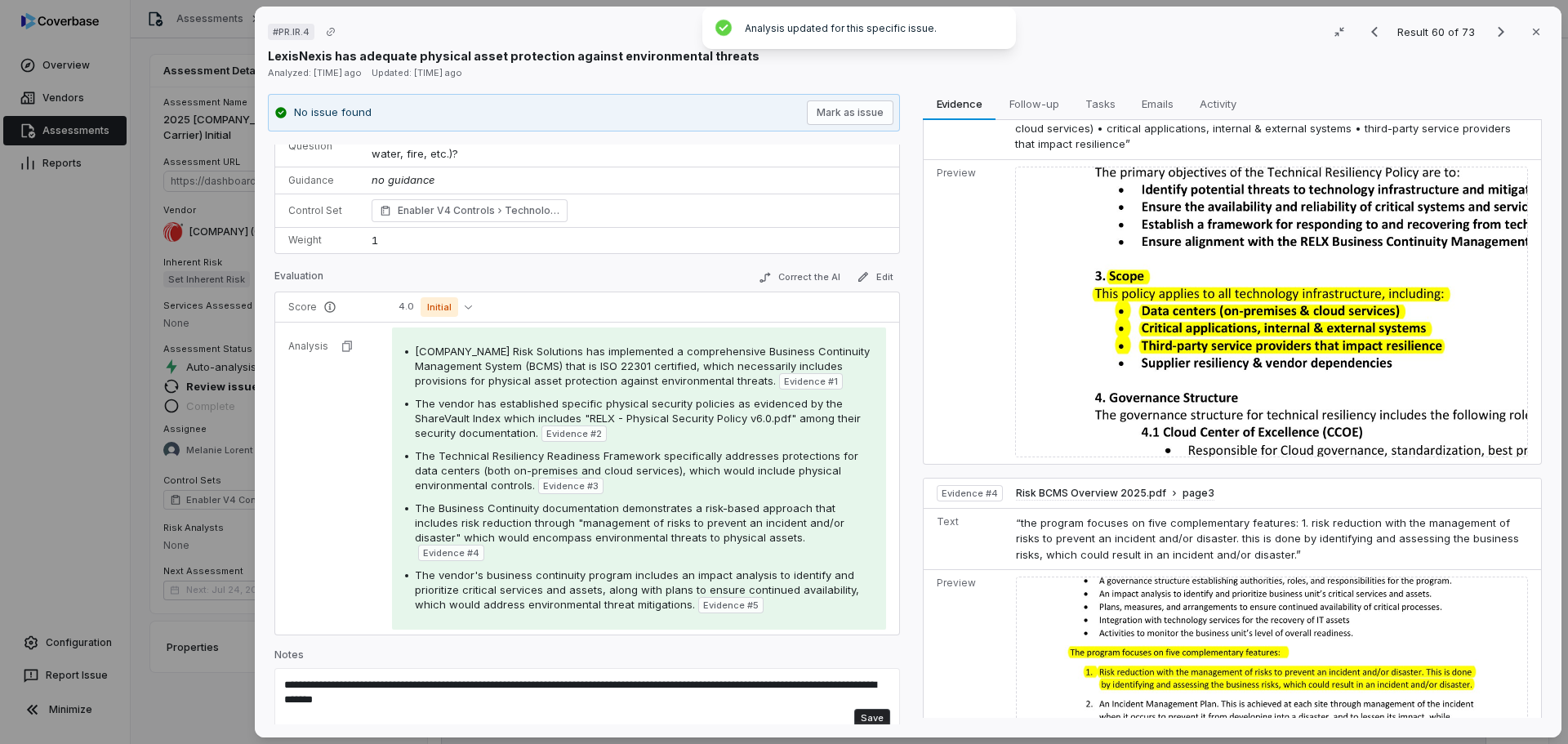click on "Save" at bounding box center [872, 719] 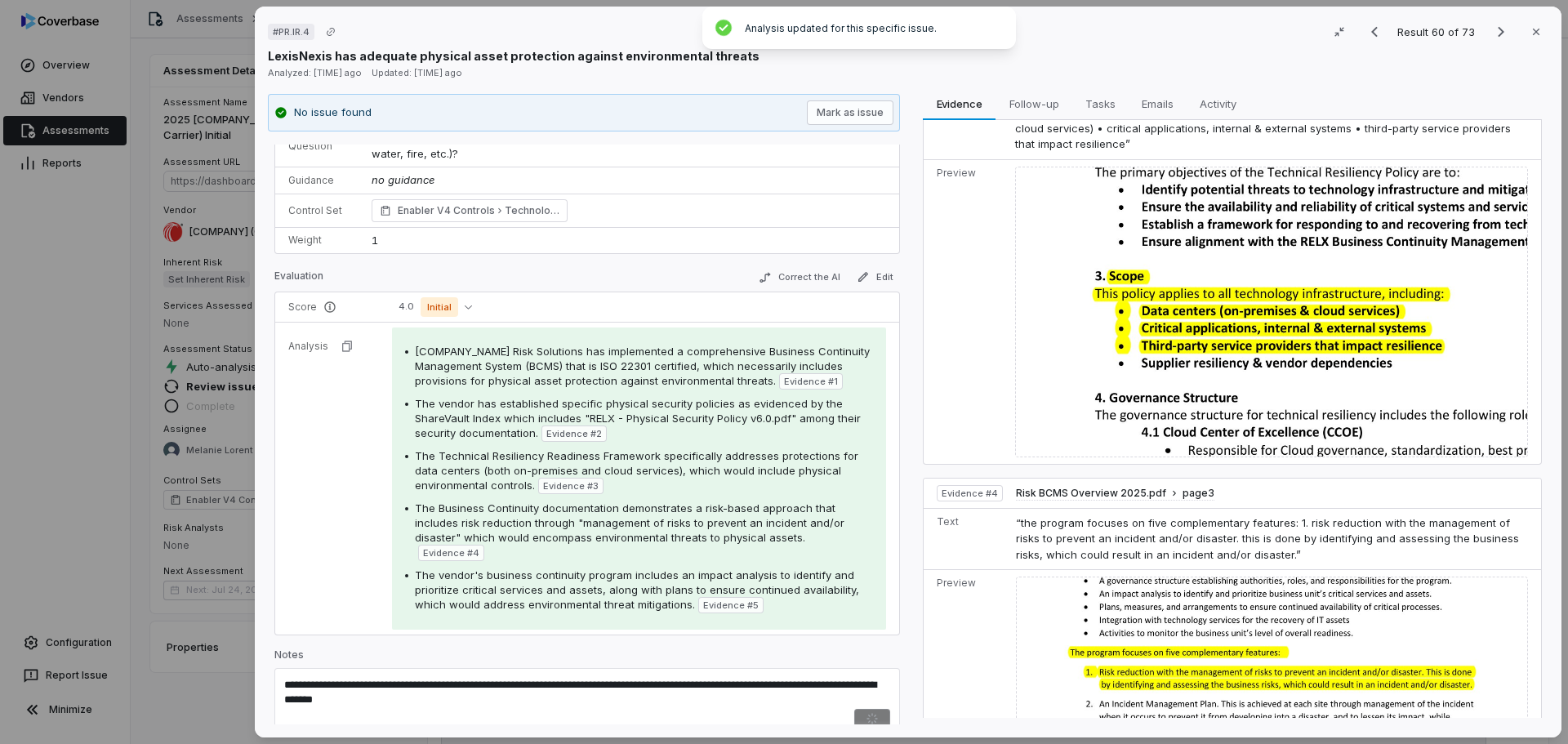 type 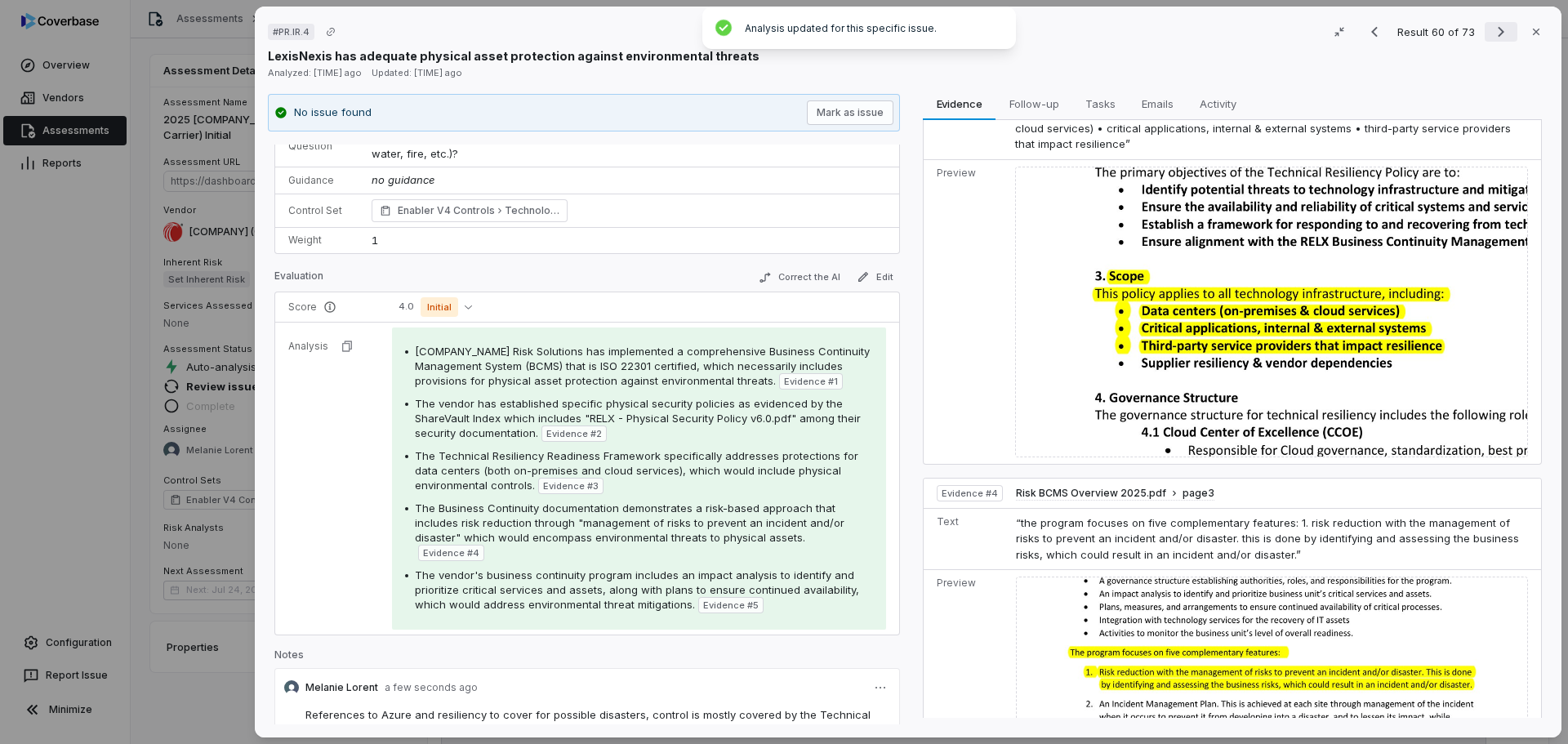 click 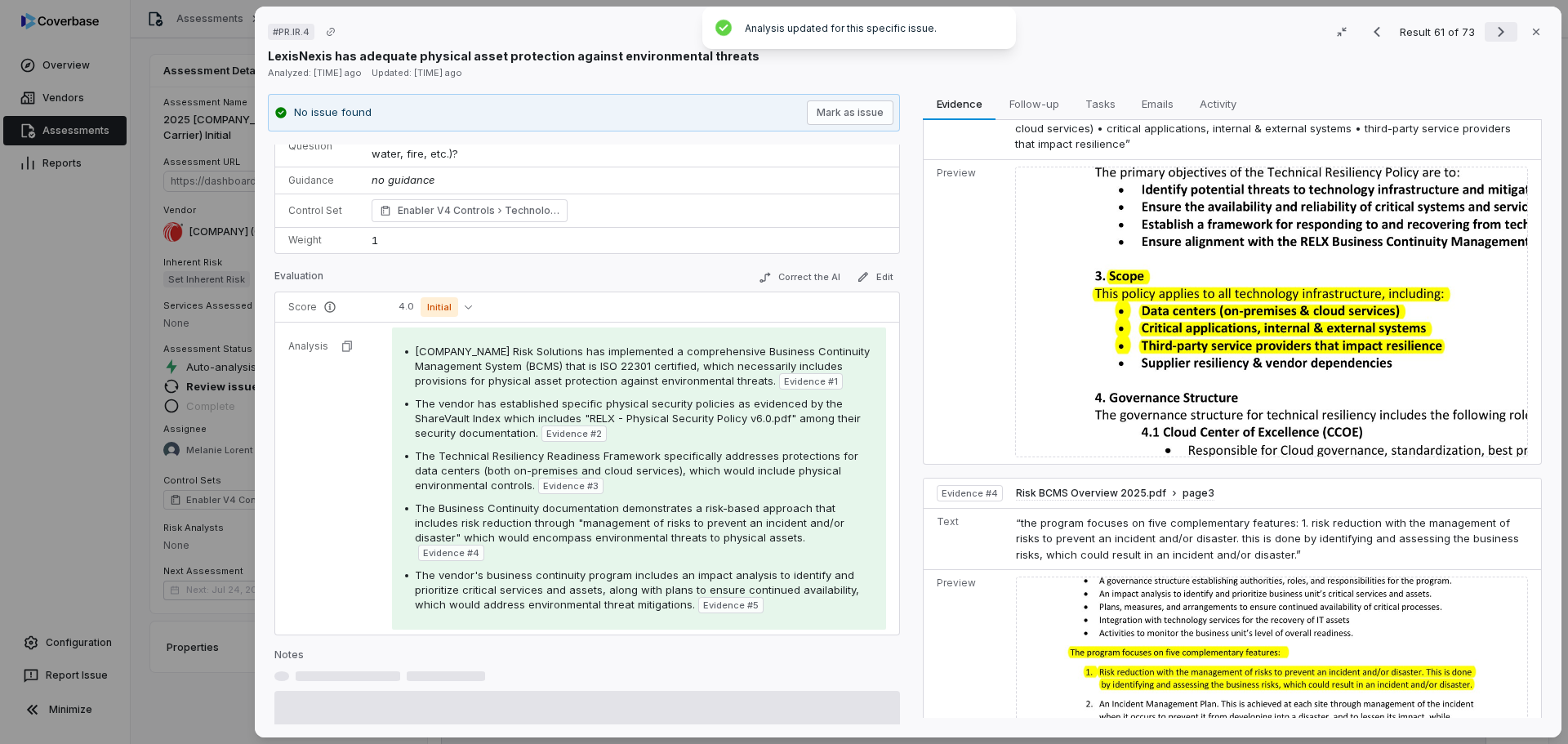 scroll, scrollTop: 0, scrollLeft: 0, axis: both 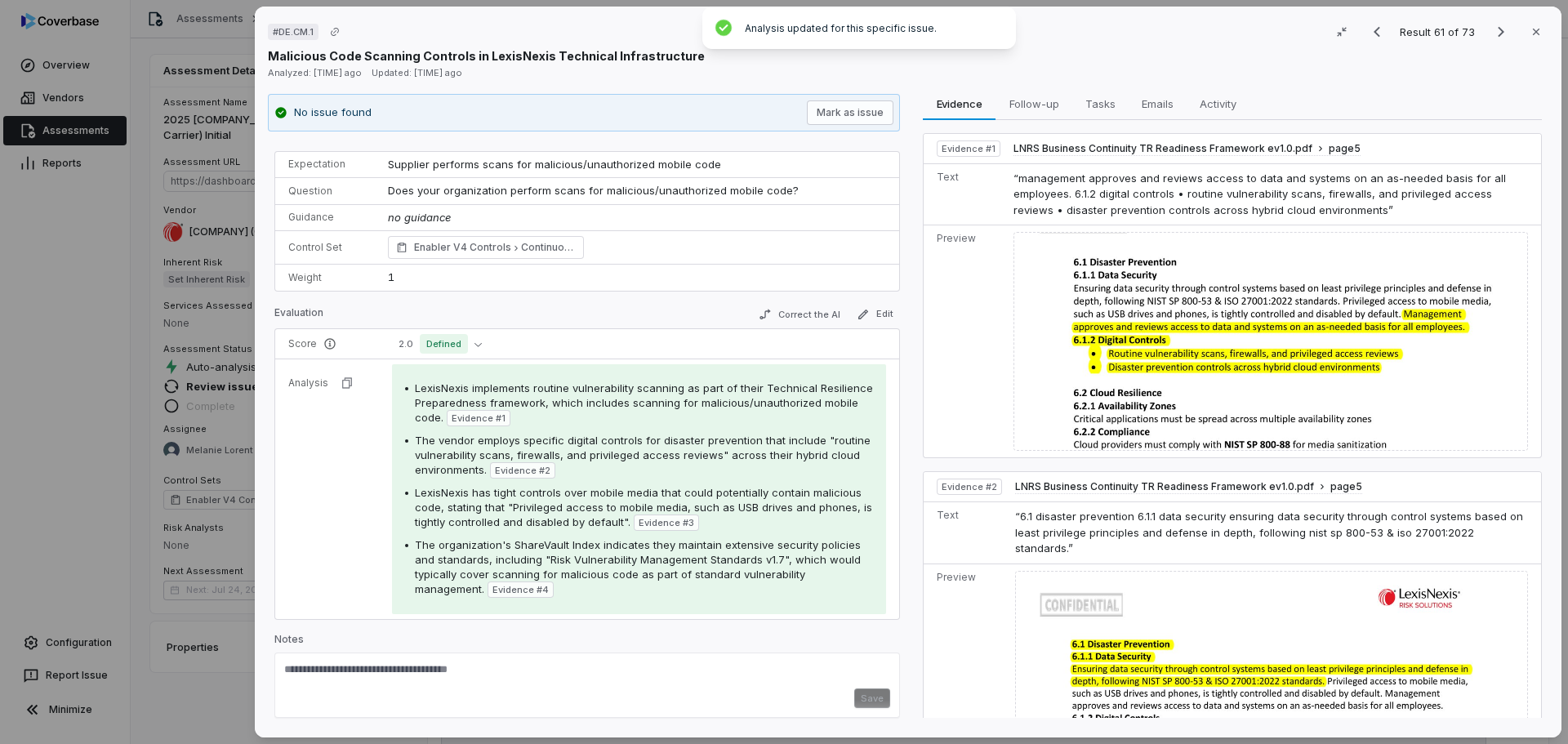 click on "No issue found Mark as issue Control Expectation Supplier performs scans for malicious/unauthorized mobile code Question Does your organization perform scans for malicious/unauthorized mobile code? Guidance no guidance Control Set Enabler V4 Controls Continuous Monitoring  Weight 1 Evaluation Correct the AI Edit   Score 2.0 Defined Analysis [COMPANY] implements routine vulnerability scanning as part of their Technical Resilience Preparedness framework, which includes scanning for malicious/unauthorized mobile code. Evidence # 1 The vendor employs specific digital controls for disaster prevention that include "routine vulnerability scans, firewalls, and privileged access reviews" across their hybrid cloud environments. Evidence # 2 Evidence # 3 Evidence # 4 Notes   Save Evidence Evidence Follow-up Follow-up Tasks Tasks Emails Emails Activity Activity Evidence # 1 5" at bounding box center [784, 372] 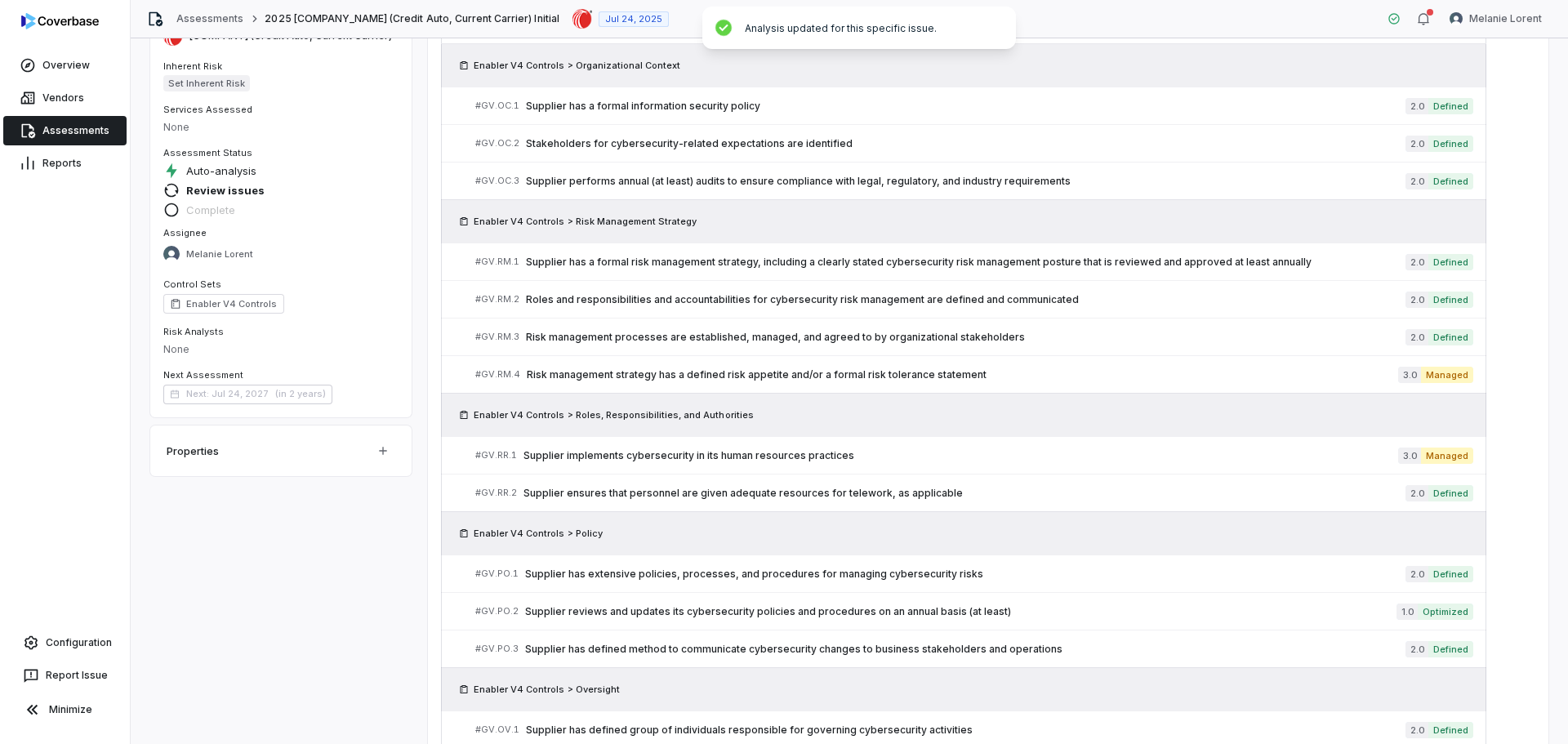 scroll, scrollTop: 327, scrollLeft: 0, axis: vertical 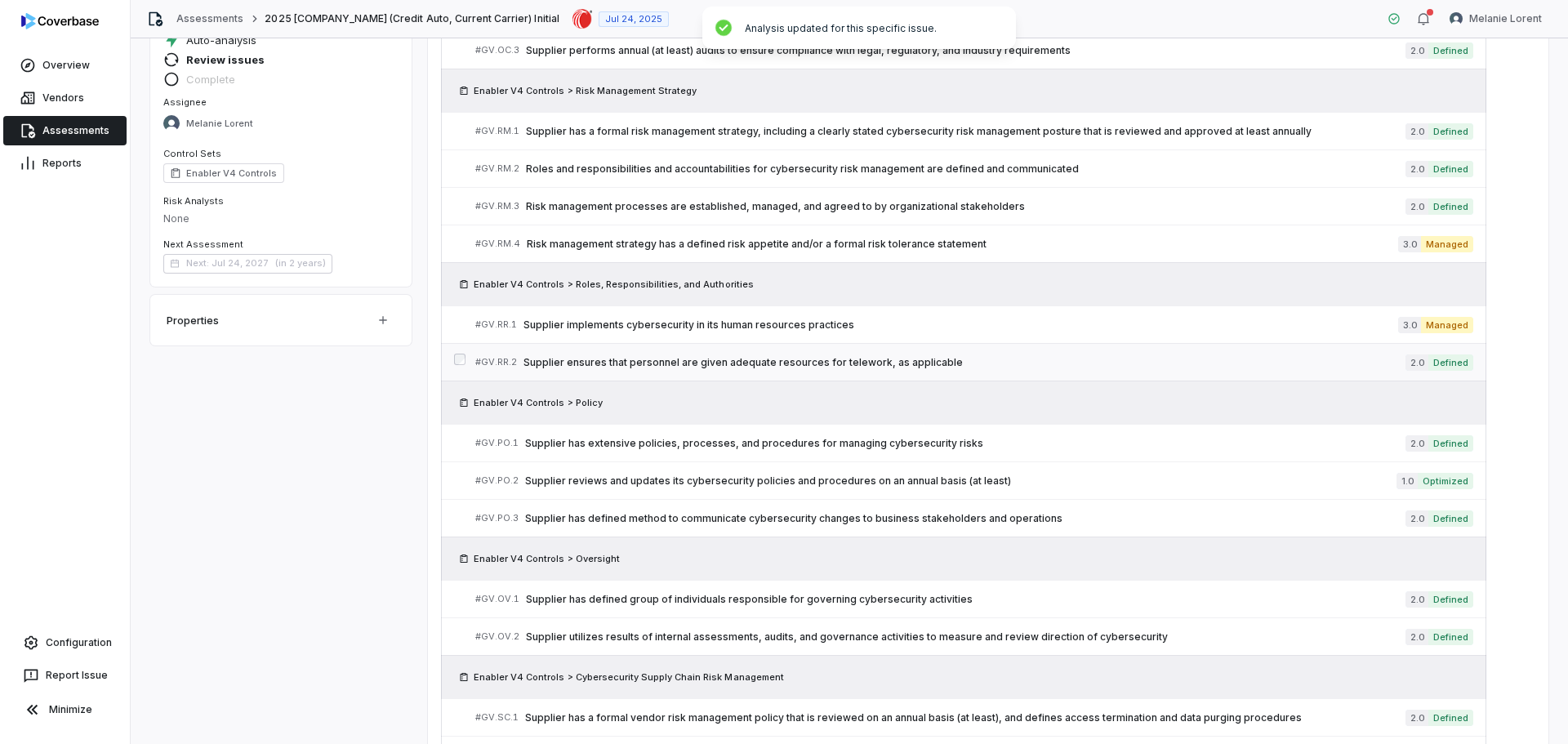click on "# GV.RR.2 Supplier ensures that personnel are given adequate resources  for telework, as applicable" at bounding box center [940, 362] 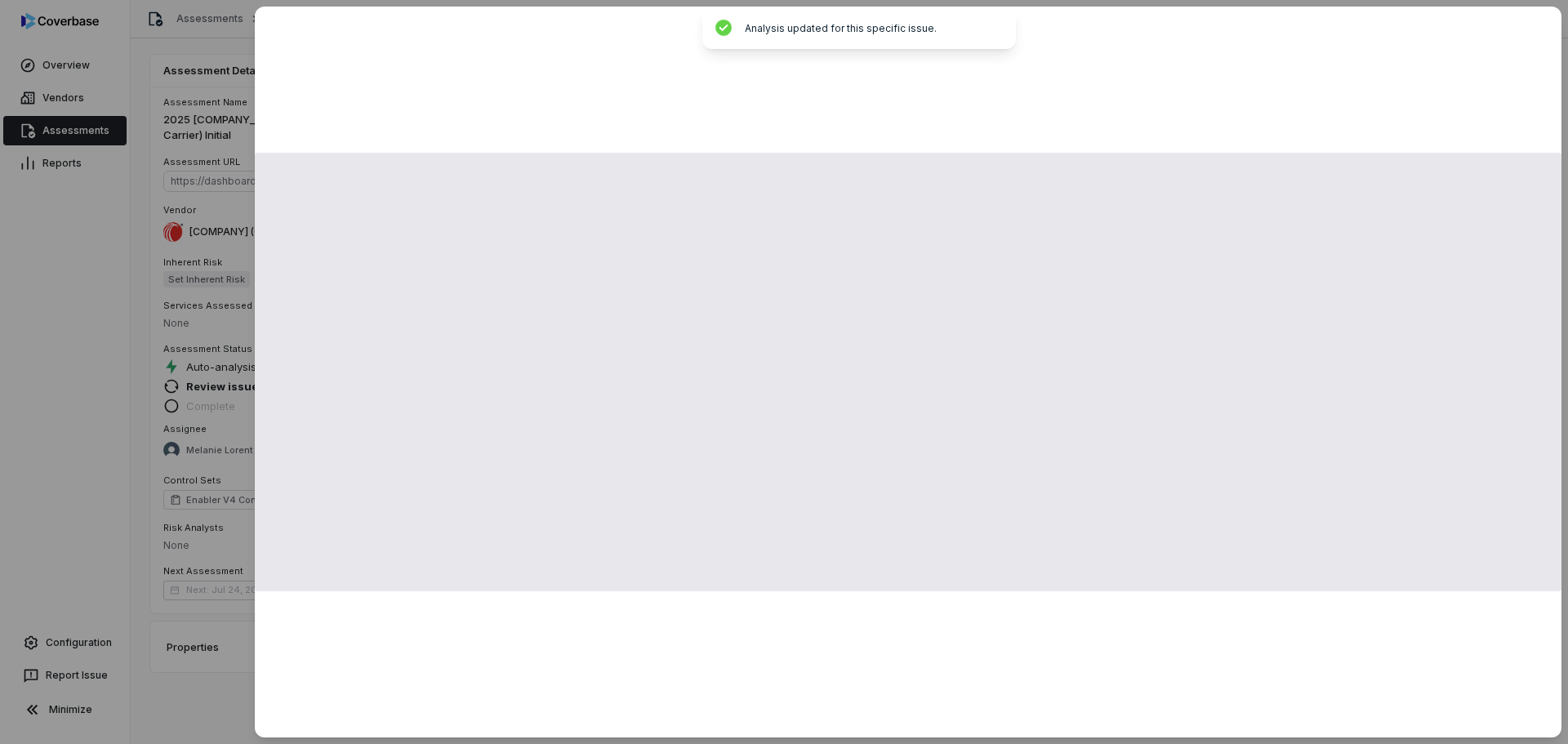 scroll, scrollTop: 0, scrollLeft: 0, axis: both 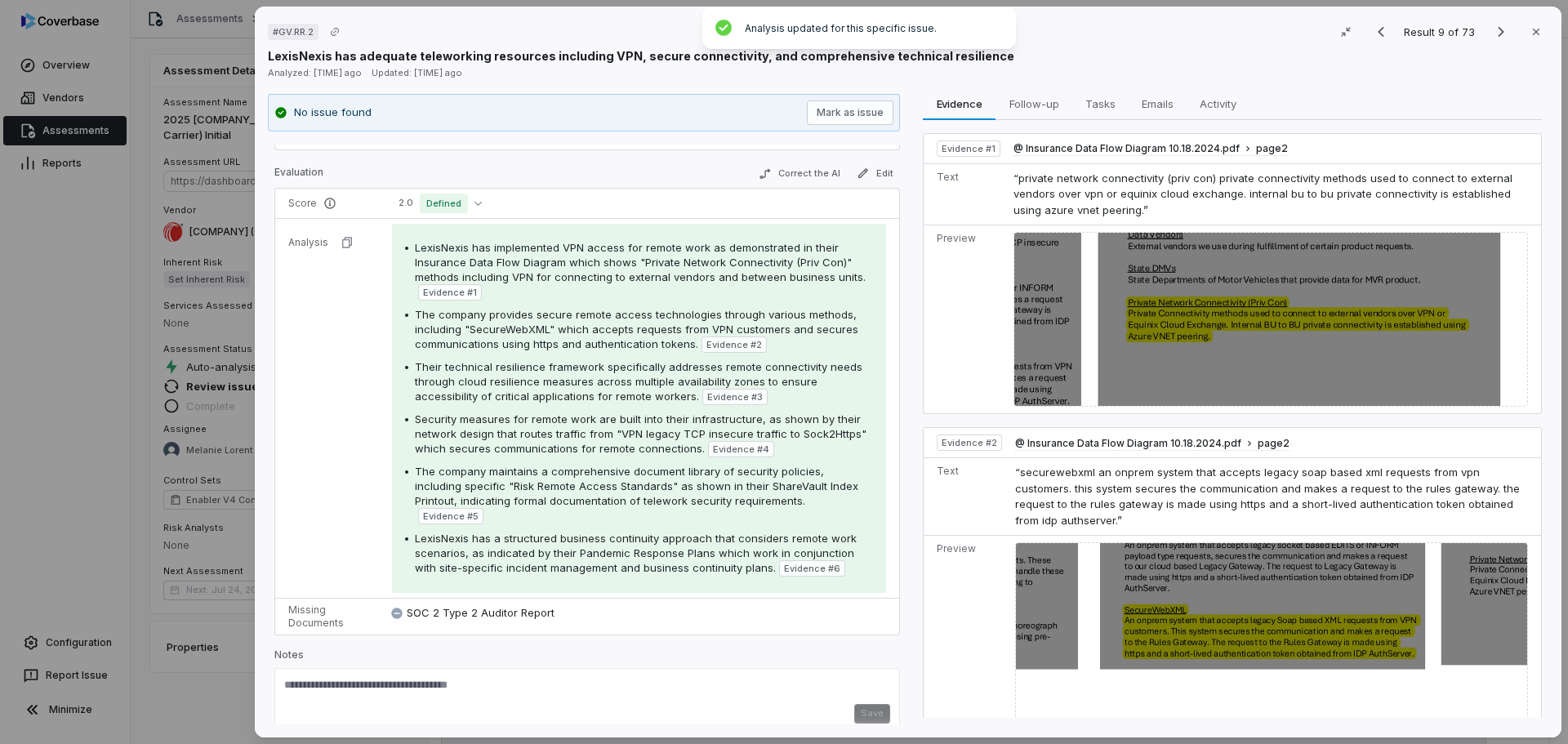 click on "# GV.RR.2 Result 9 of 73 Close LexisNexis has adequate teleworking resources including VPN, secure connectivity, and comprehensive technical resilience Analyzed: [DATE] ago Updated: [DATE] ago No issue found Mark as issue Control Expectation Supplier ensures that personnel are given adequate resources  for telework, as applicable Question Supplier ensures that personnel are given adequate resources  for telework, as applicable Guidance i.e. training, VPN, antivirus, MDM, as applicable. The supplier's SOC 2 outlines antivirus is implemented, and the Statement of Applicability A.6.2.2 outlines remote working controls are implemented as well. Any evidence involving training should be added as well
i.e. training, VPN, antivirus, MDM, as applicable. The supplier's SOC 2 outlines antivirus is implemented, and the Statement of Applicability A.6.2.2 outlines remote working controls are implemented as well. Any evidence involving training should be added as well
See more Control Set Enabler V4 Controls Weight 1" at bounding box center (784, 372) 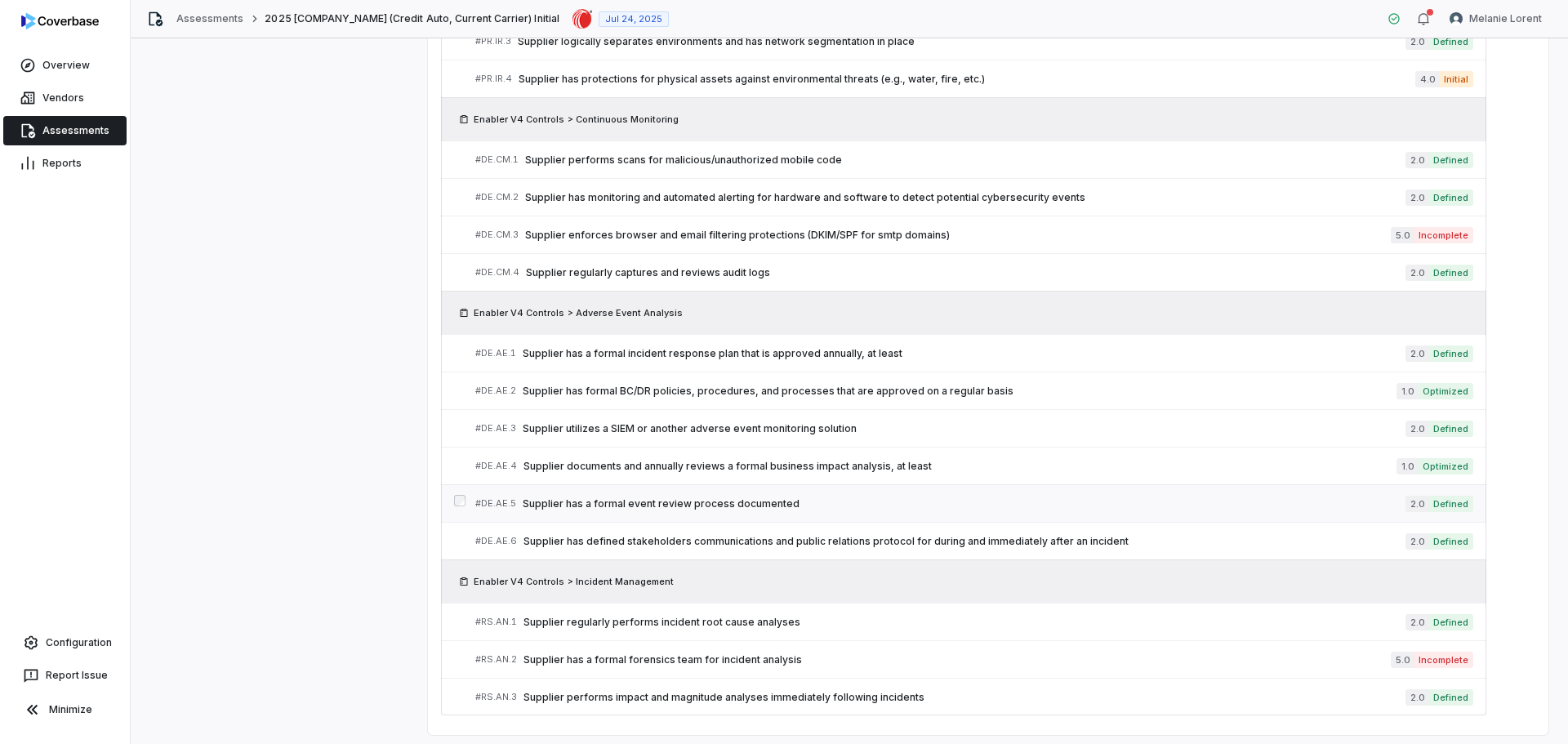 scroll, scrollTop: 3009, scrollLeft: 0, axis: vertical 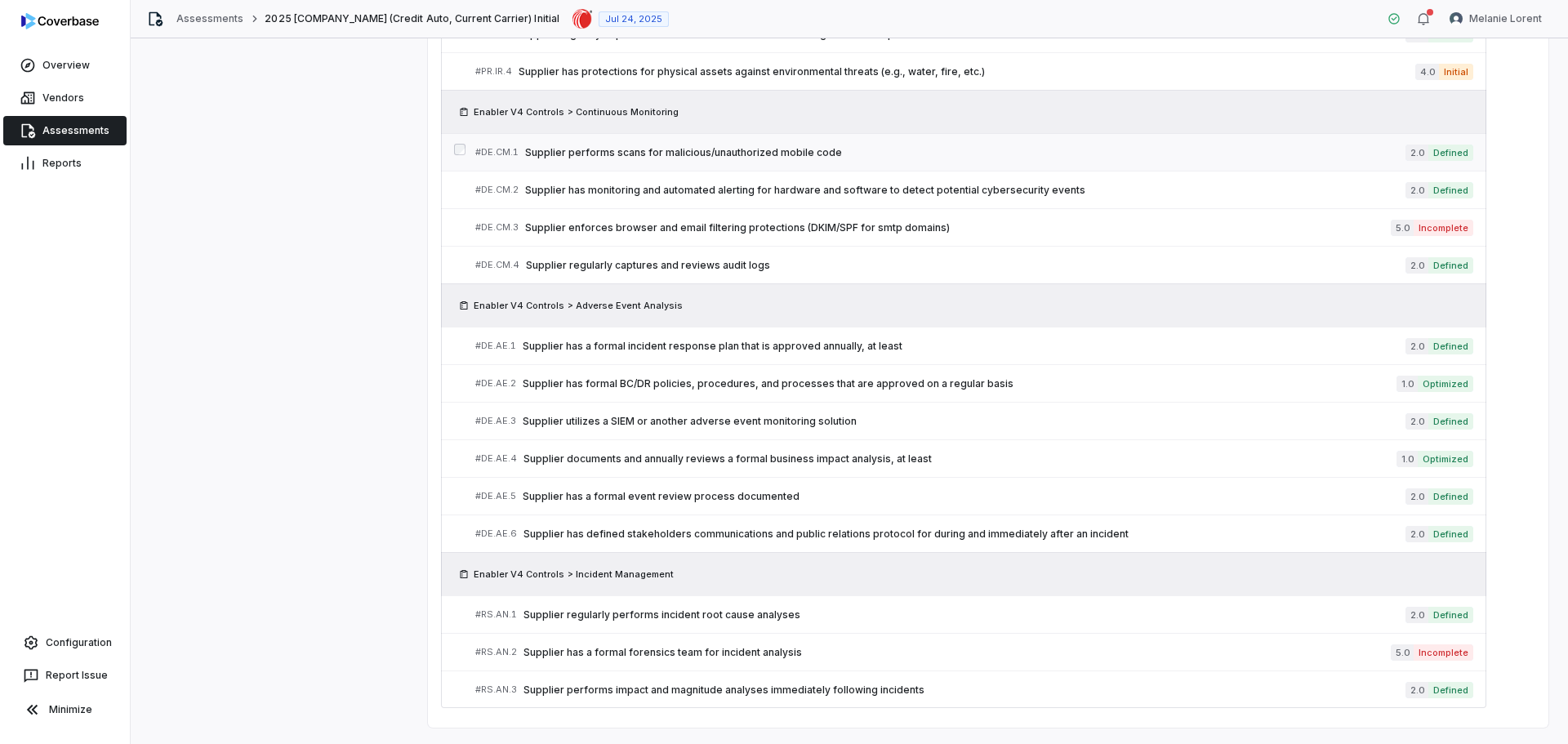 click on "Supplier performs scans for malicious/unauthorized mobile code" at bounding box center [965, 153] 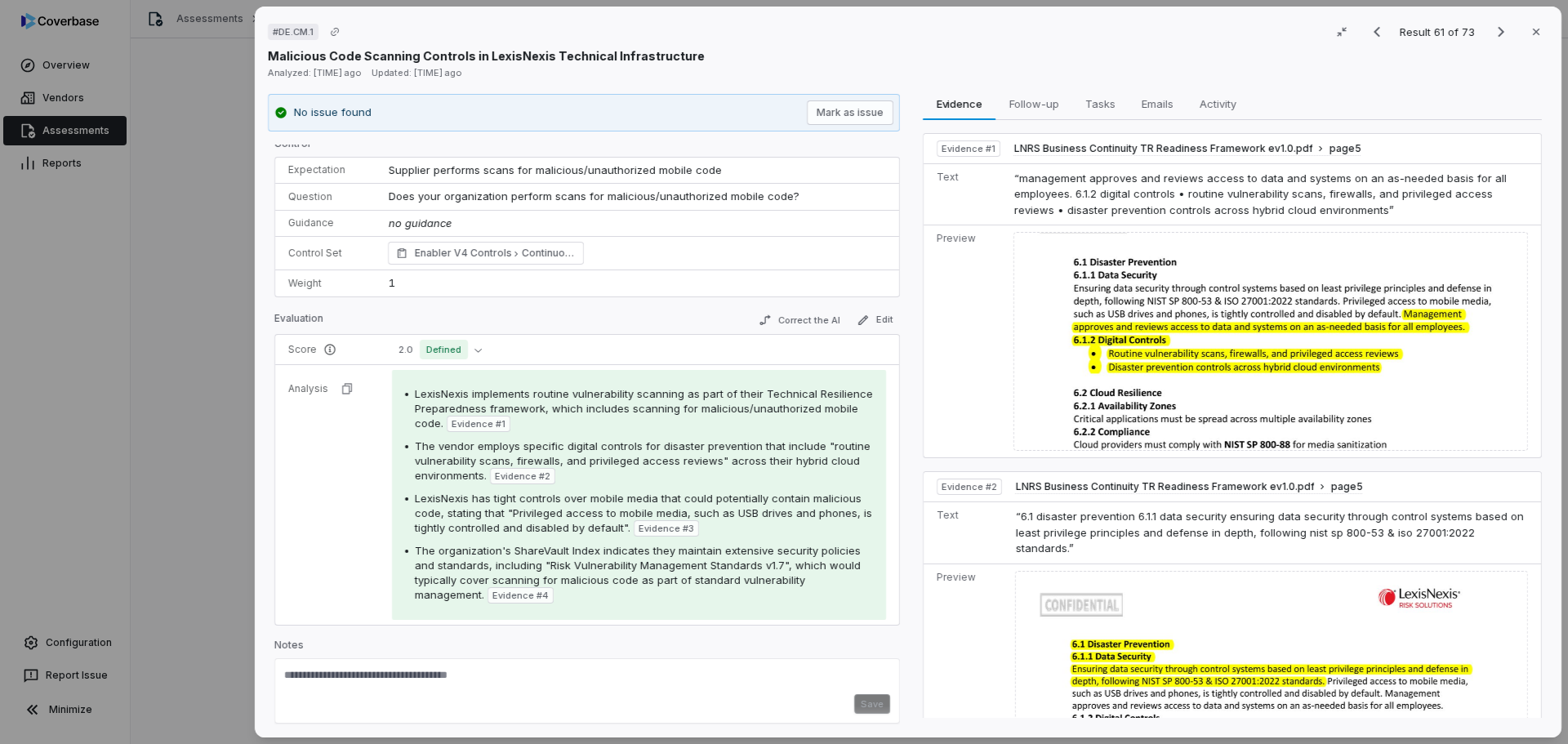 scroll, scrollTop: 13, scrollLeft: 0, axis: vertical 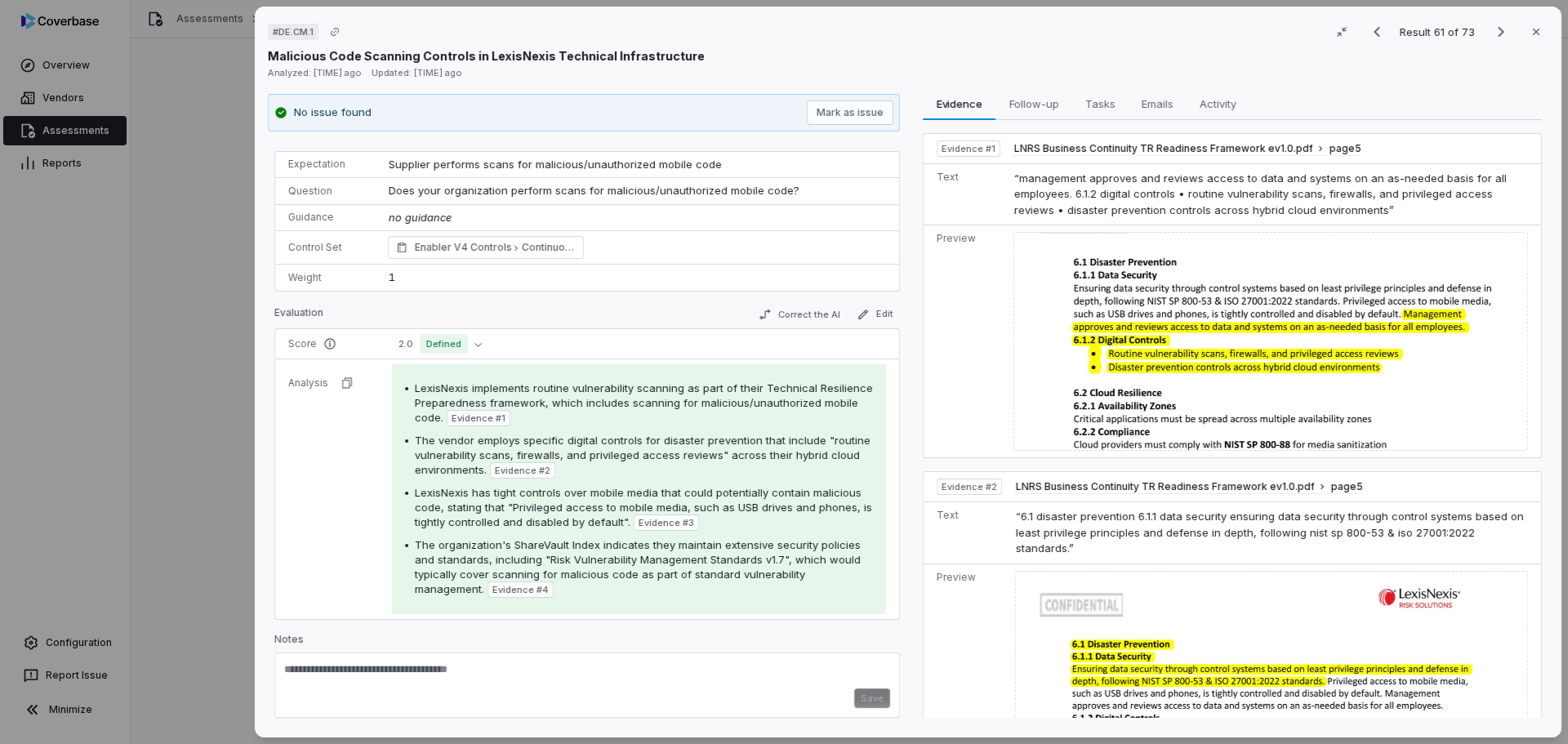 click at bounding box center [587, 675] 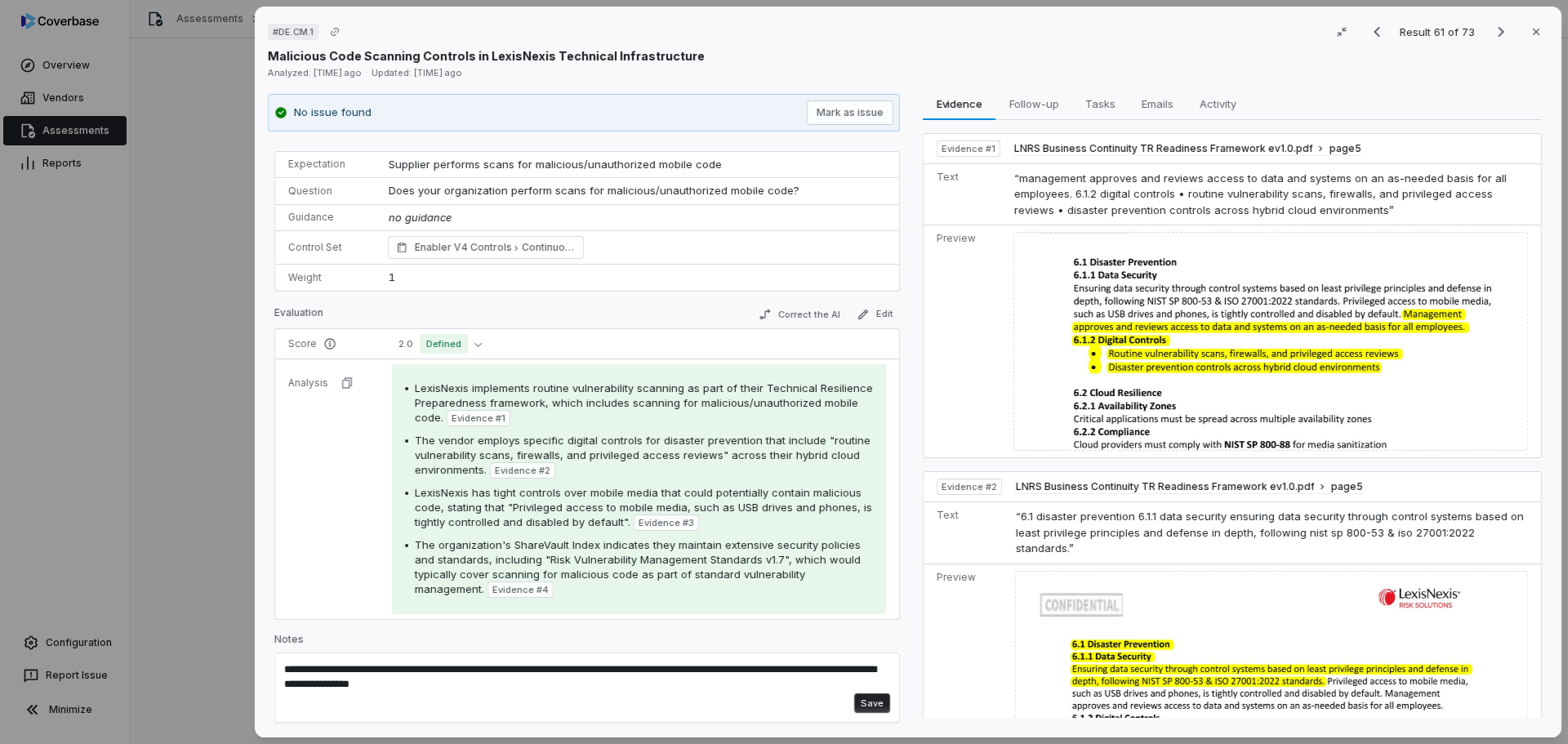 type on "**********" 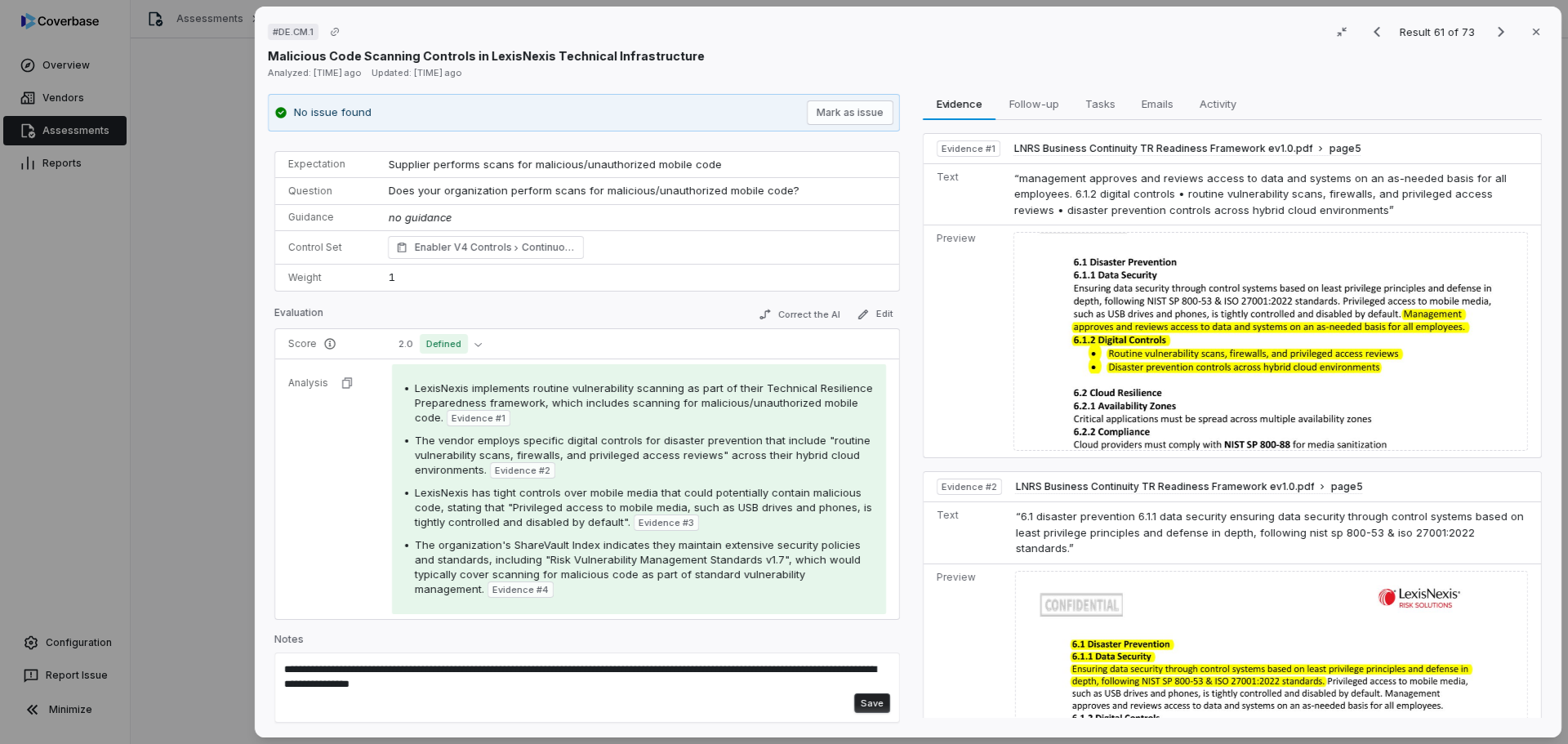 click on "Save" at bounding box center [872, 703] 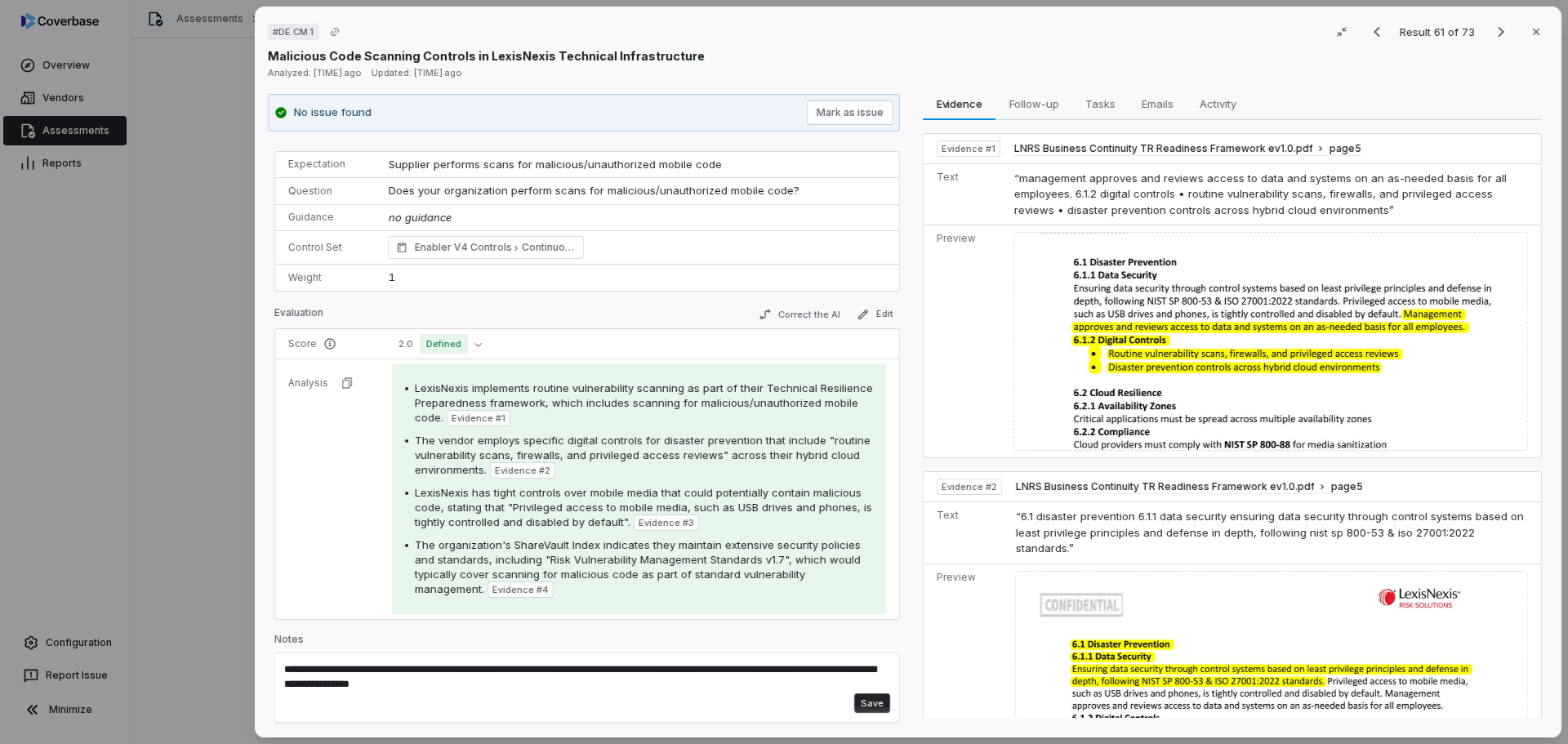 type 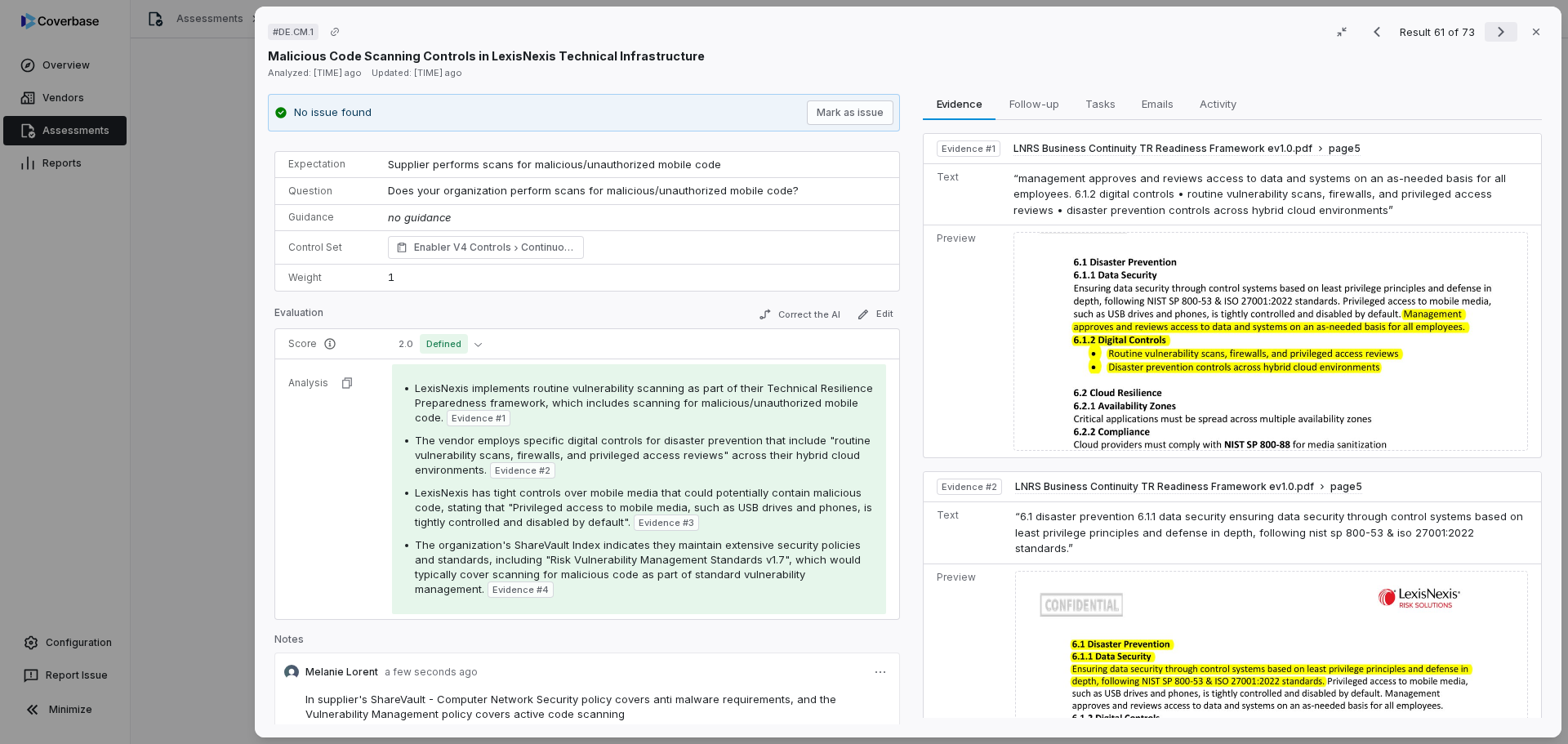 click 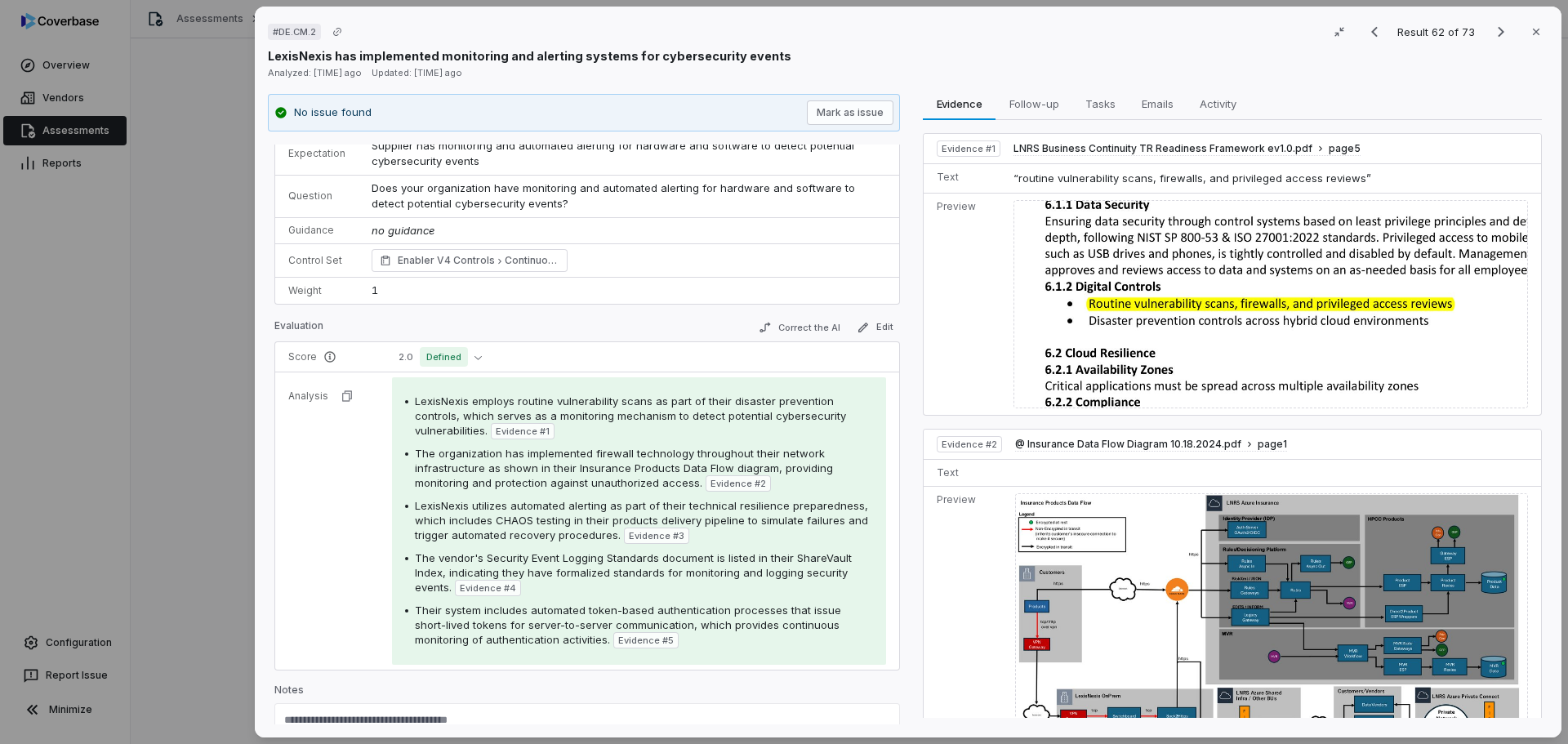 scroll, scrollTop: 82, scrollLeft: 0, axis: vertical 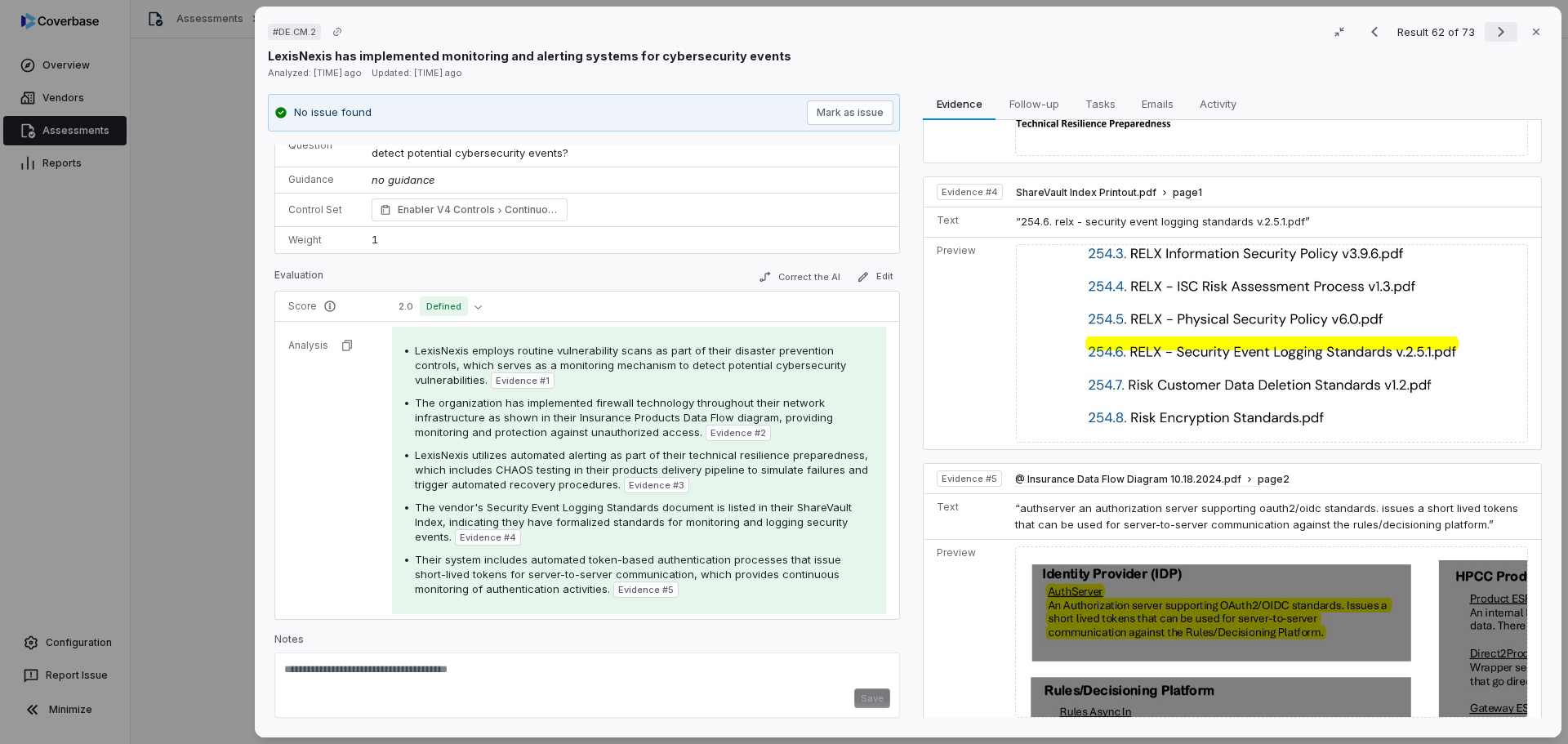 click 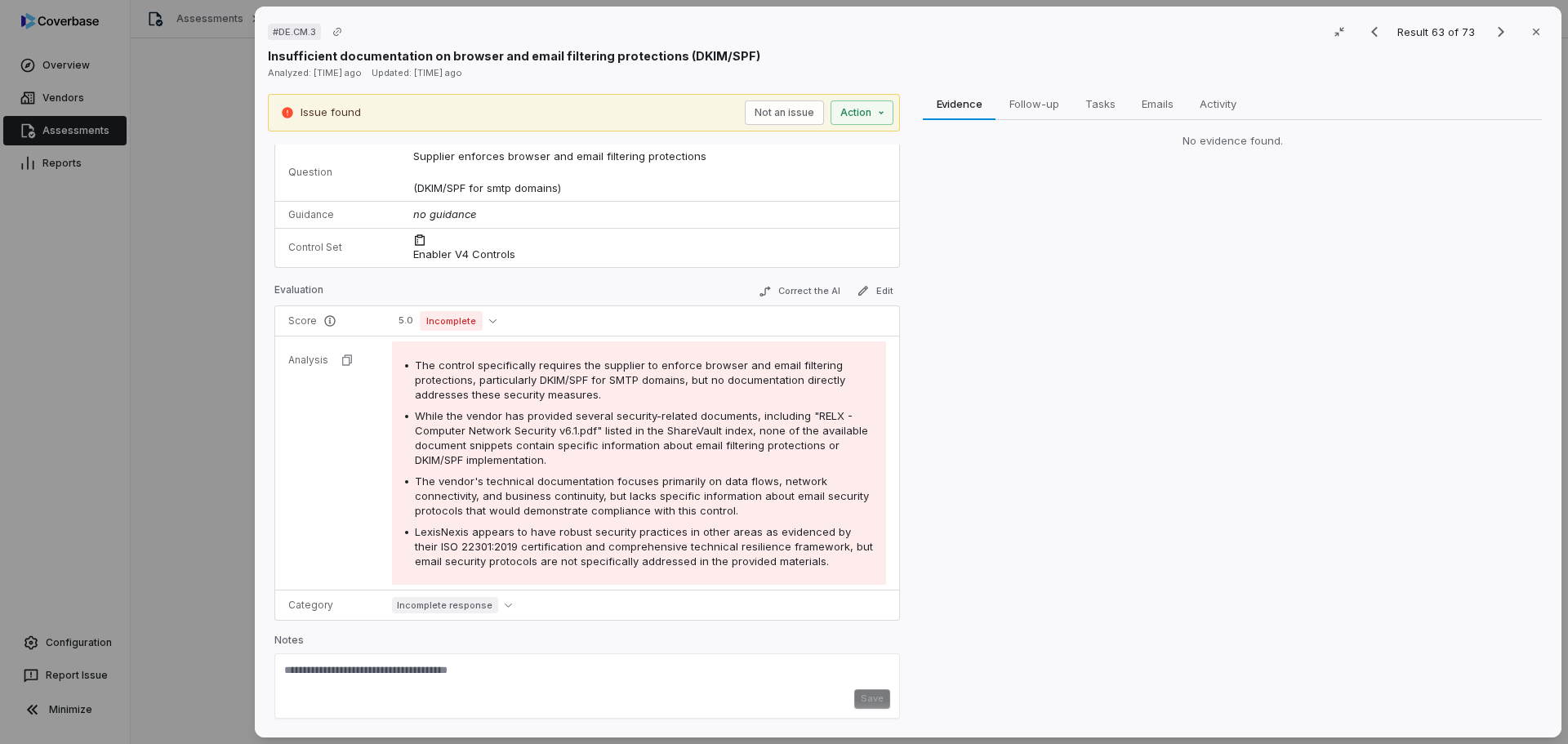 scroll, scrollTop: 0, scrollLeft: 0, axis: both 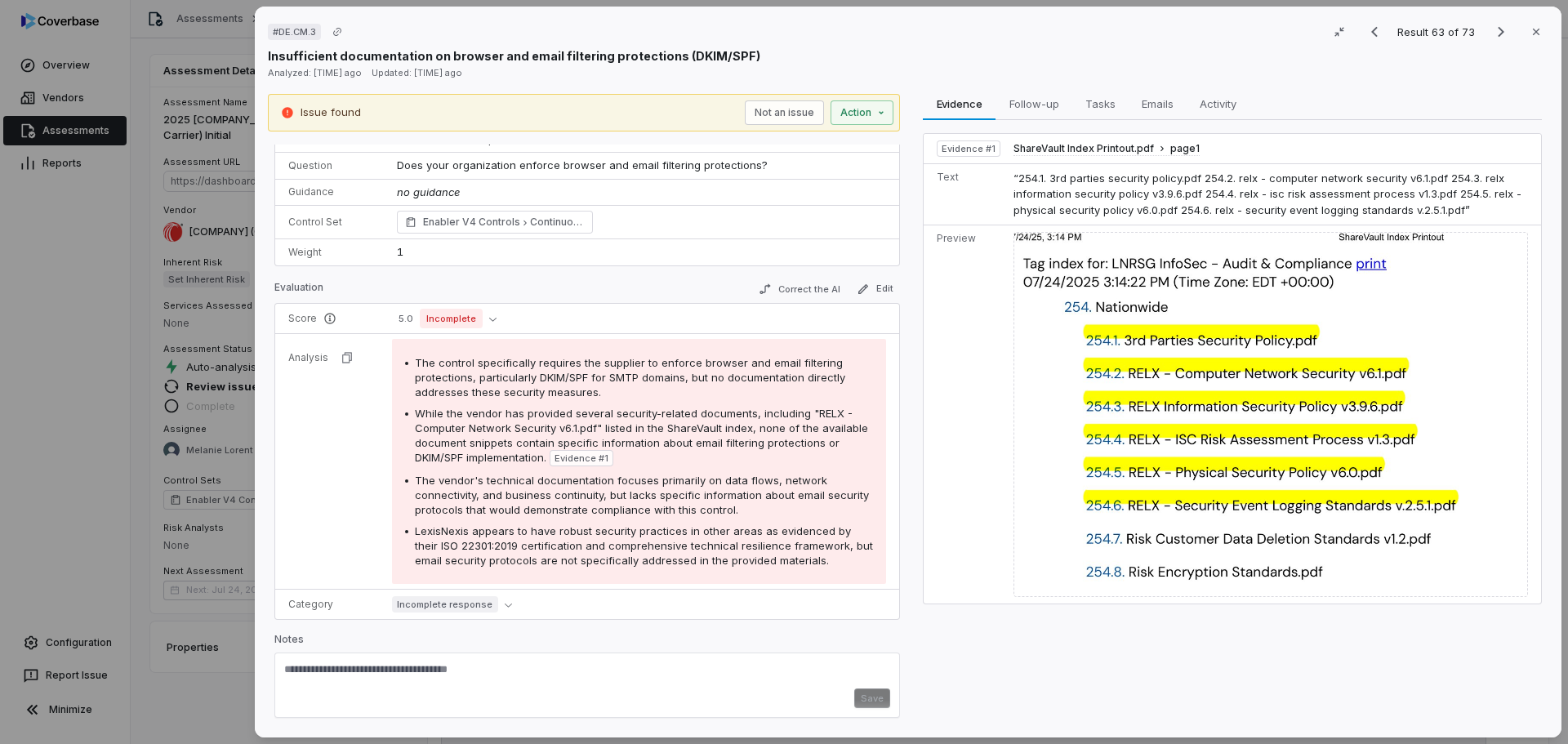 click at bounding box center (587, 675) 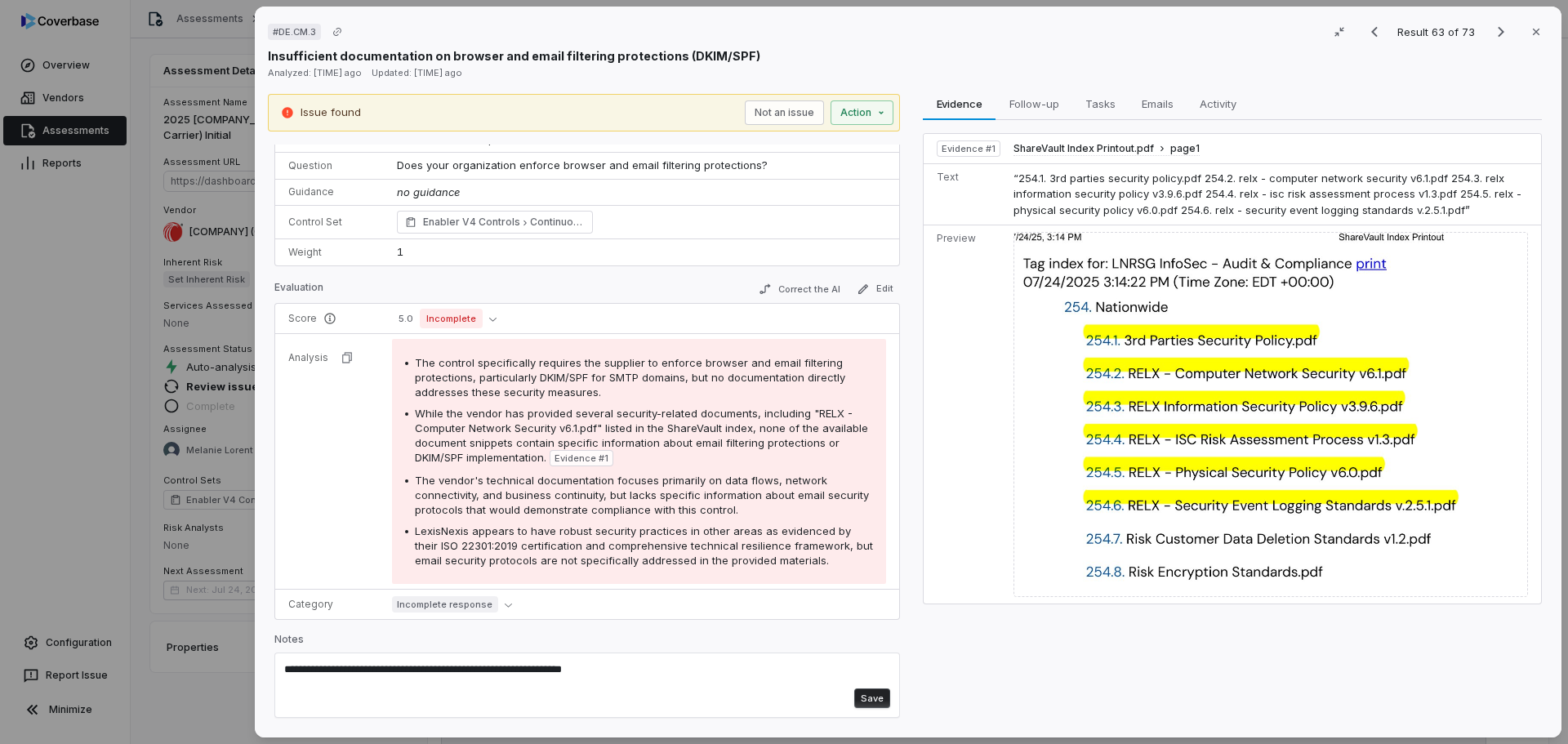 click on "**********" at bounding box center (581, 675) 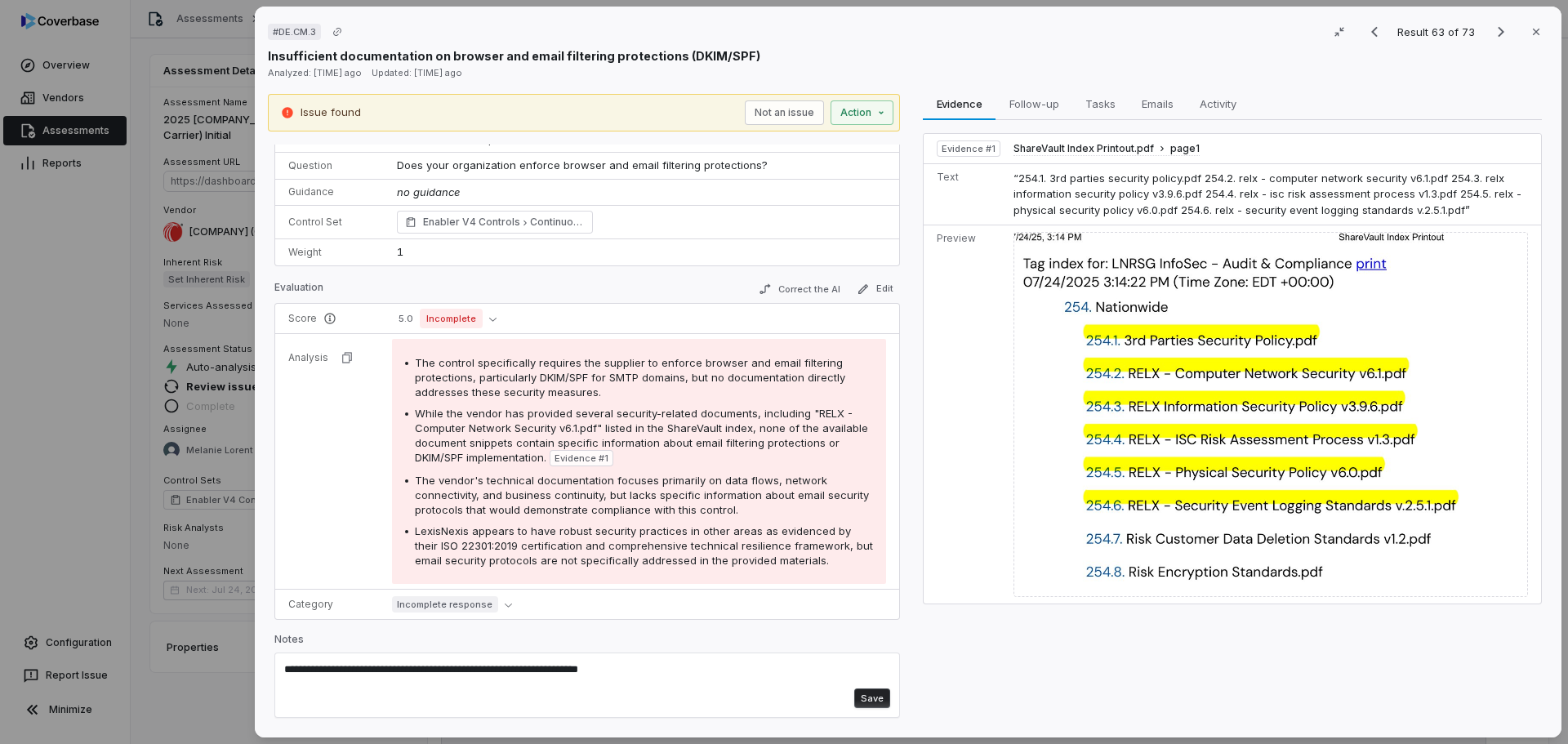 type on "**********" 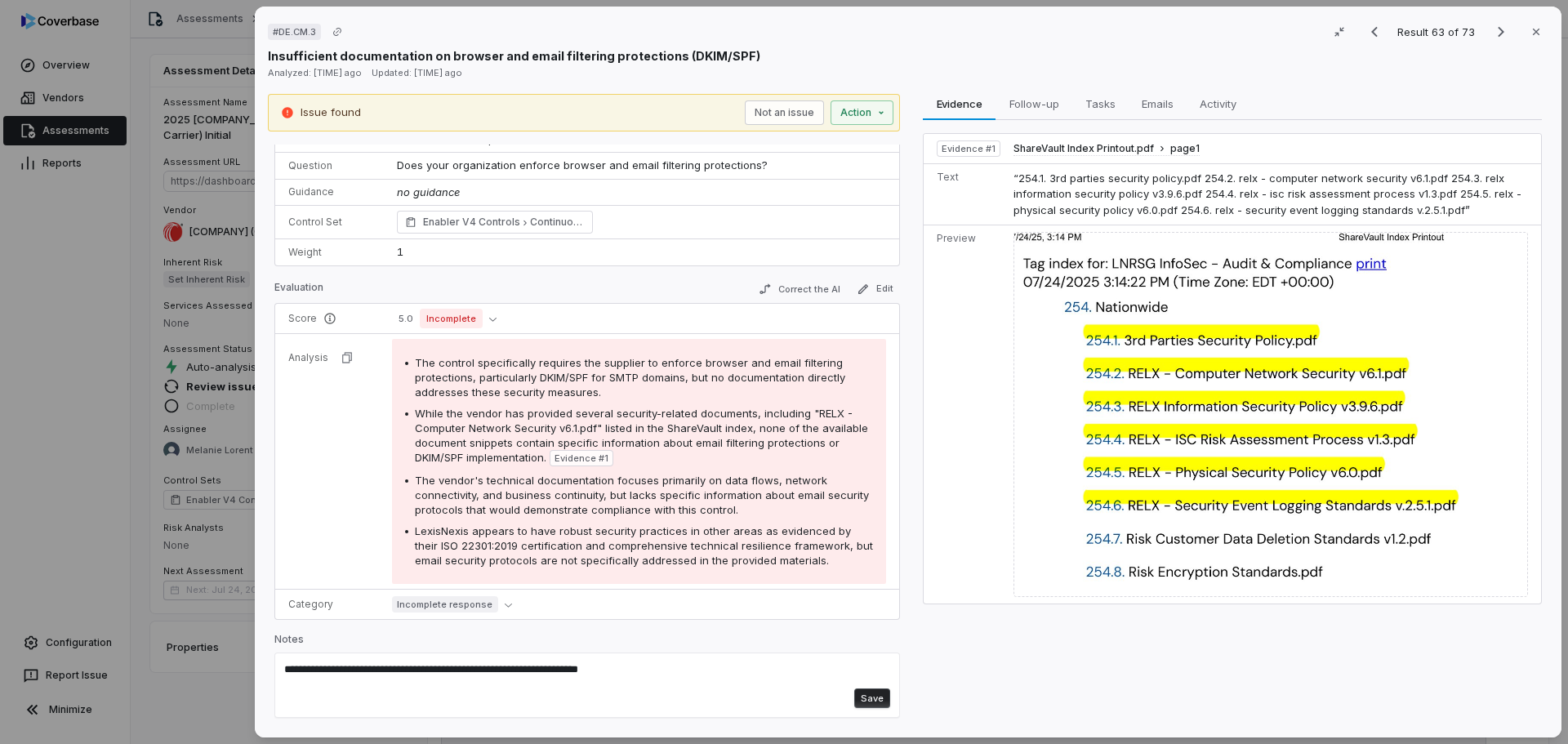 click on "Save" at bounding box center [872, 698] 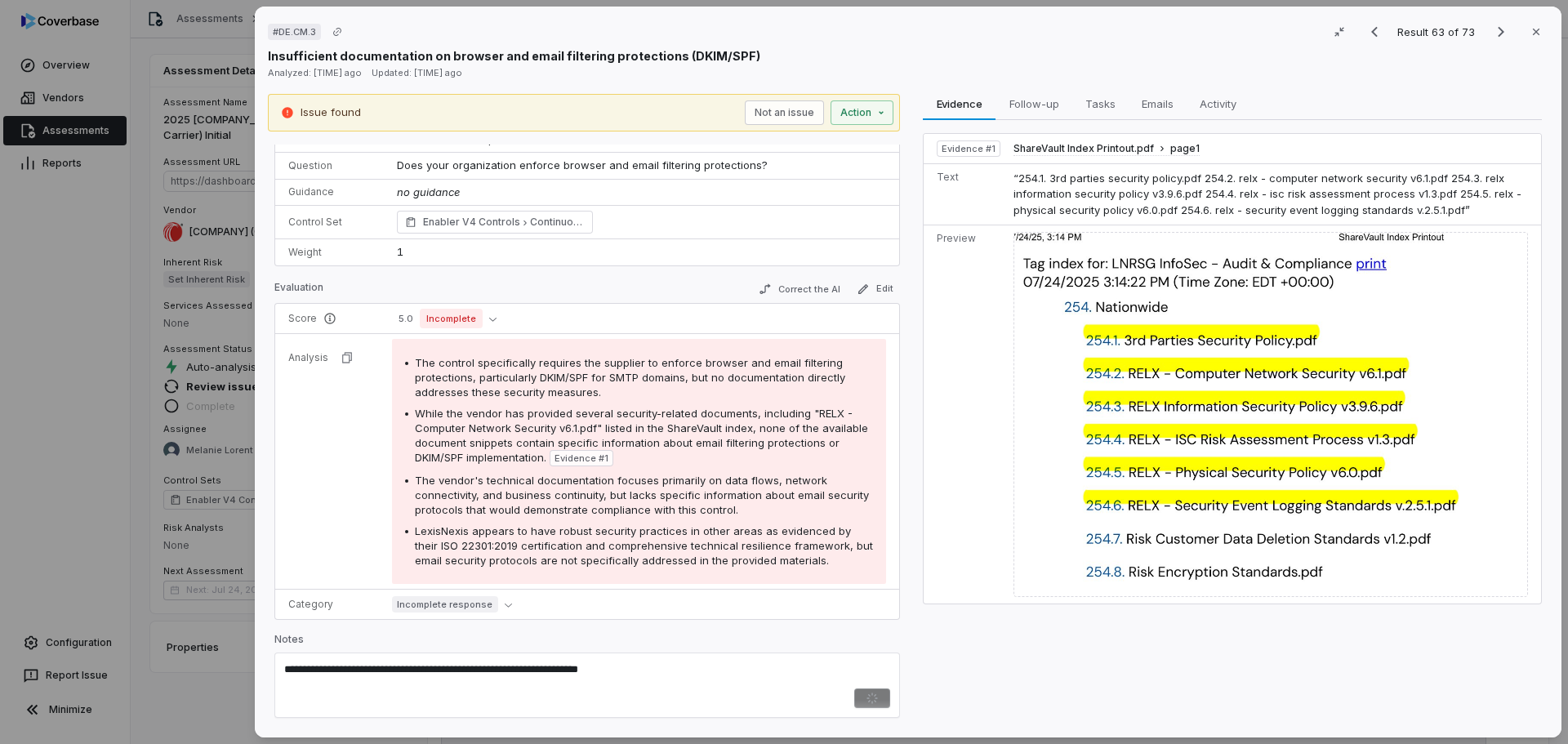 type 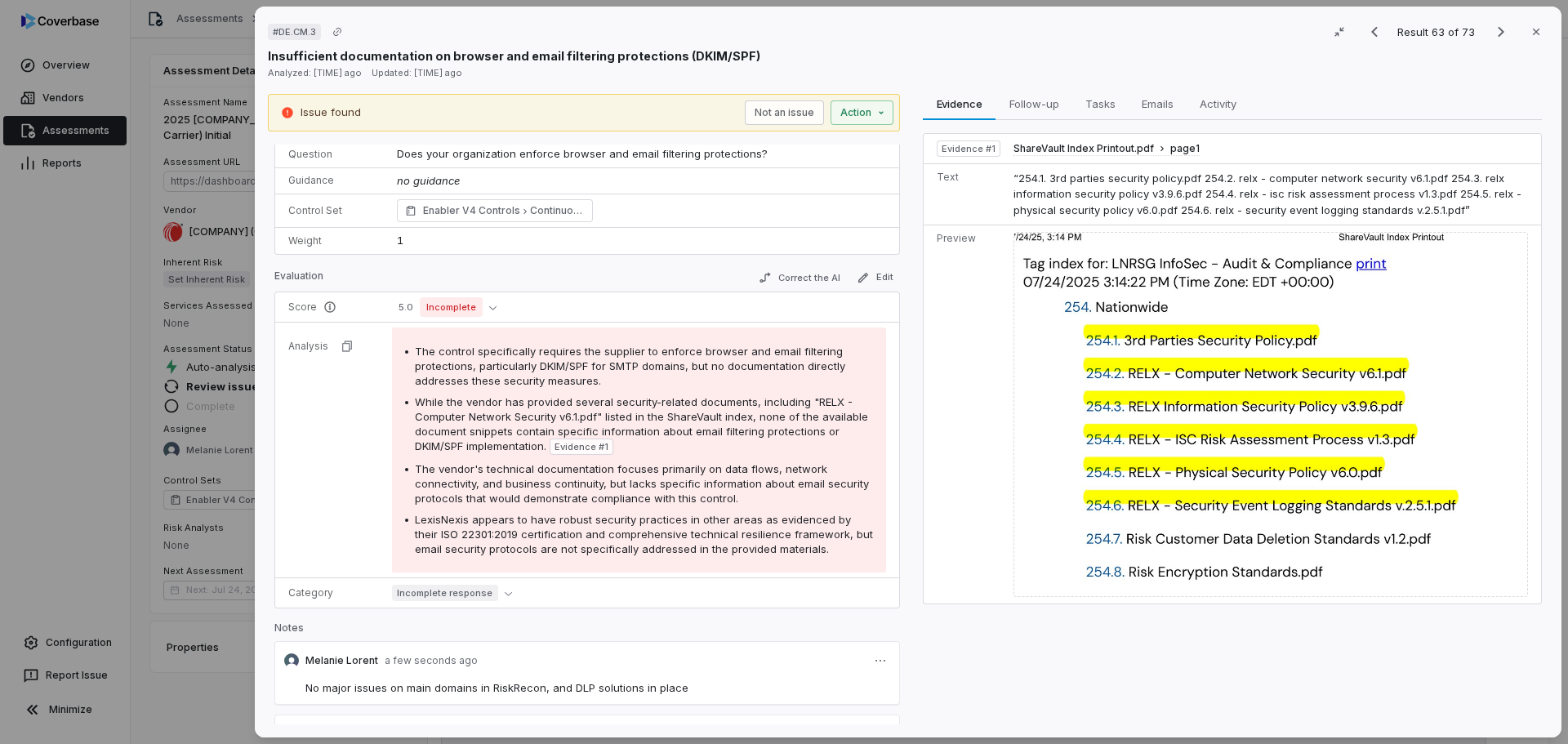 scroll, scrollTop: 144, scrollLeft: 0, axis: vertical 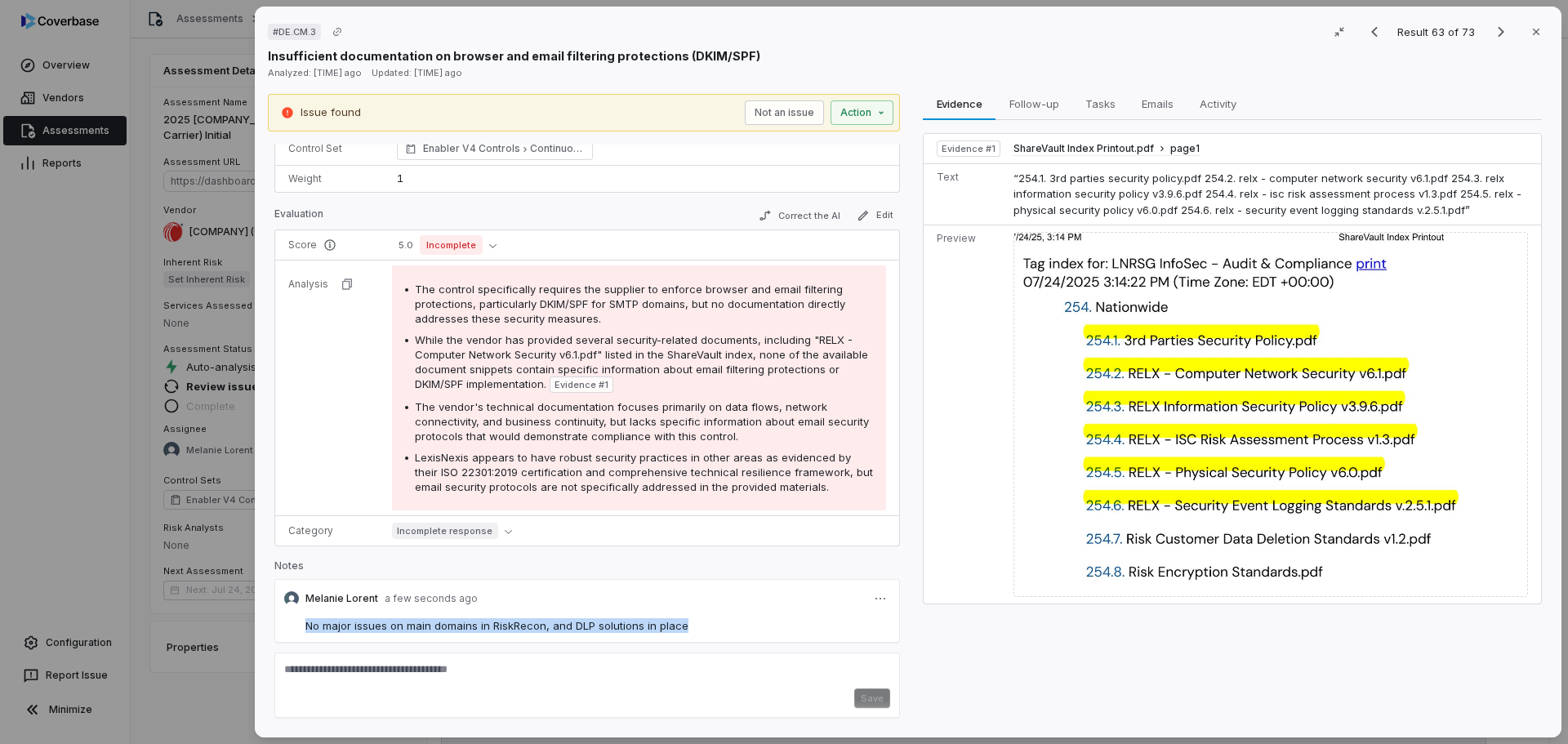 drag, startPoint x: 687, startPoint y: 699, endPoint x: 278, endPoint y: 644, distance: 412.68148 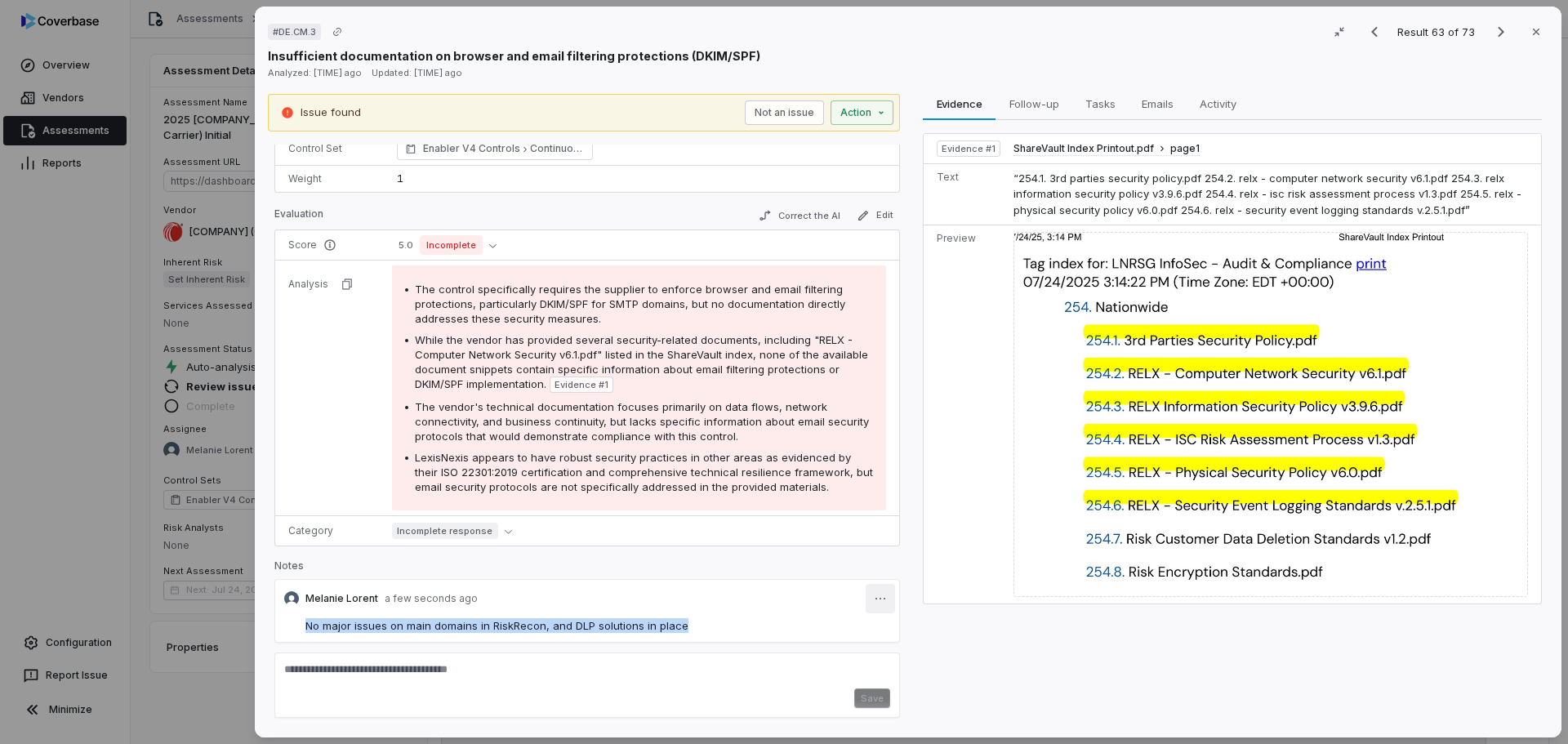click 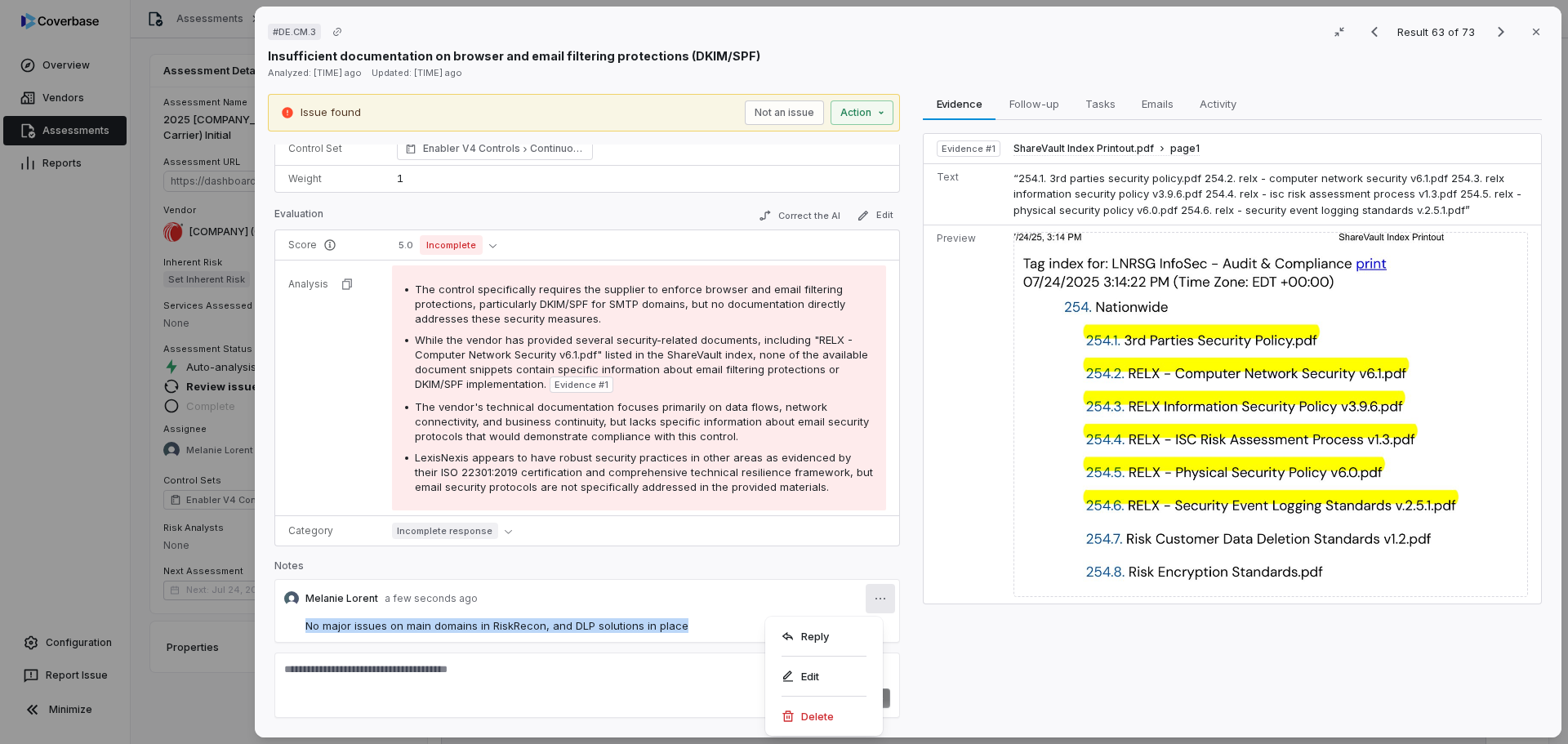 click on "Delete" at bounding box center [824, 716] 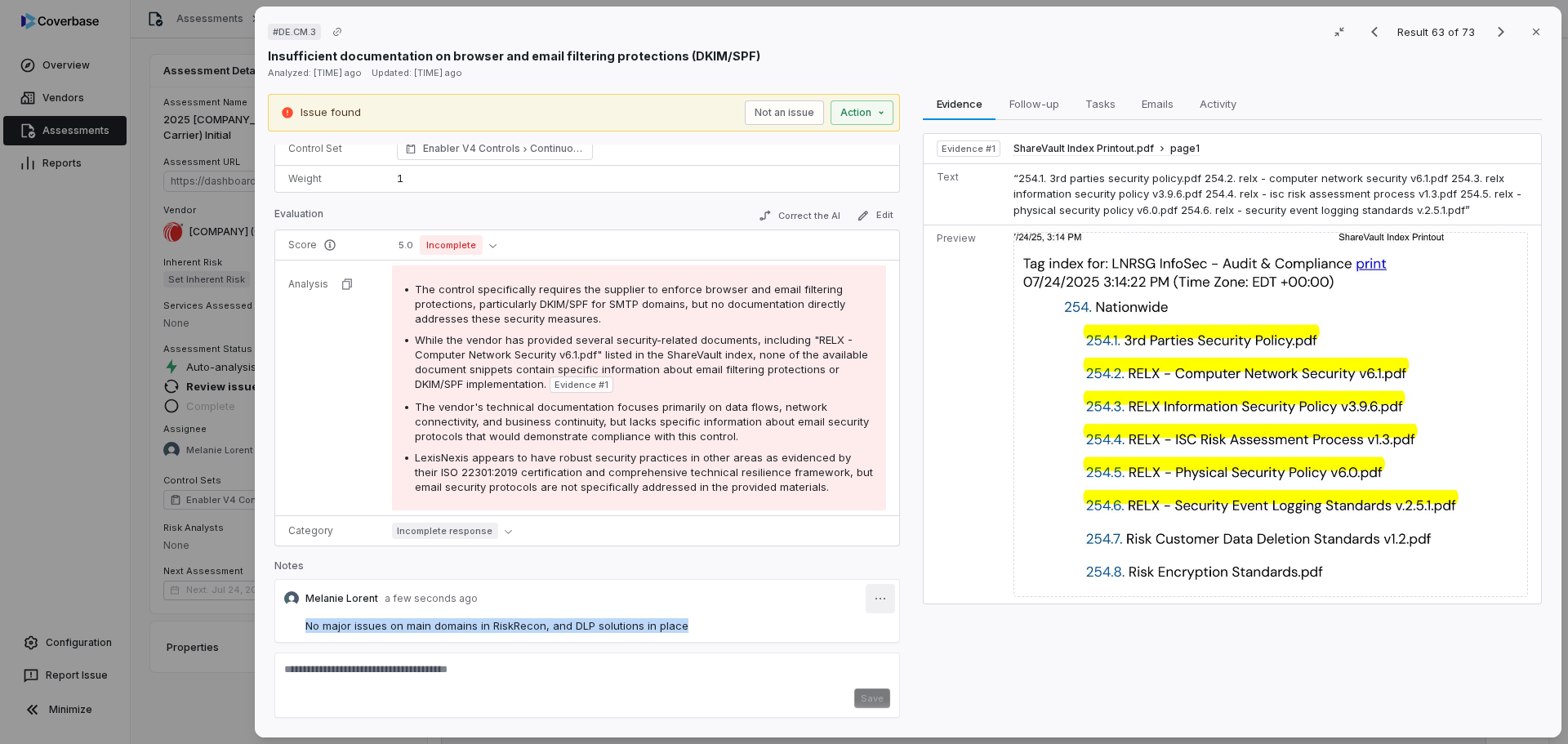 click 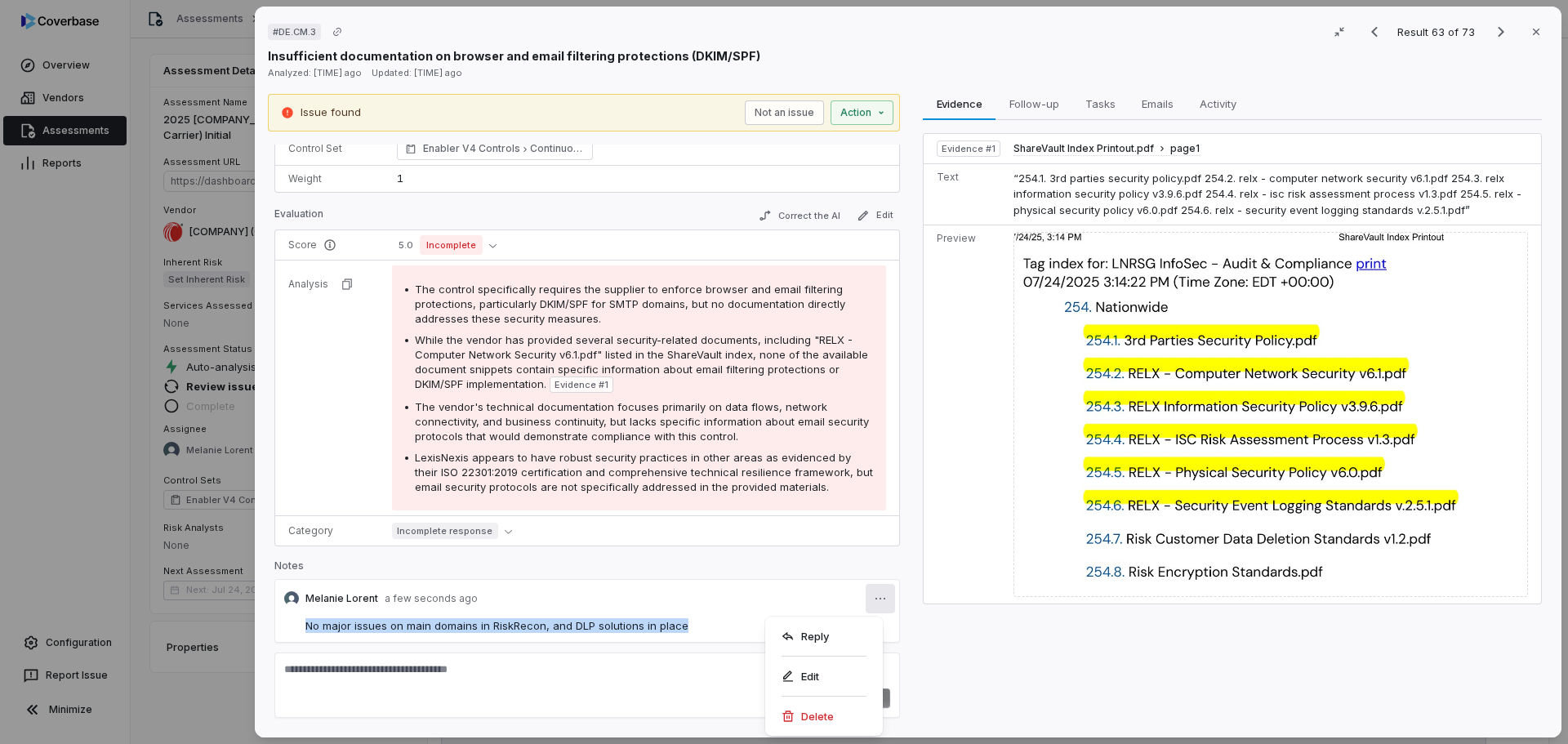 click on "Delete" at bounding box center (824, 716) 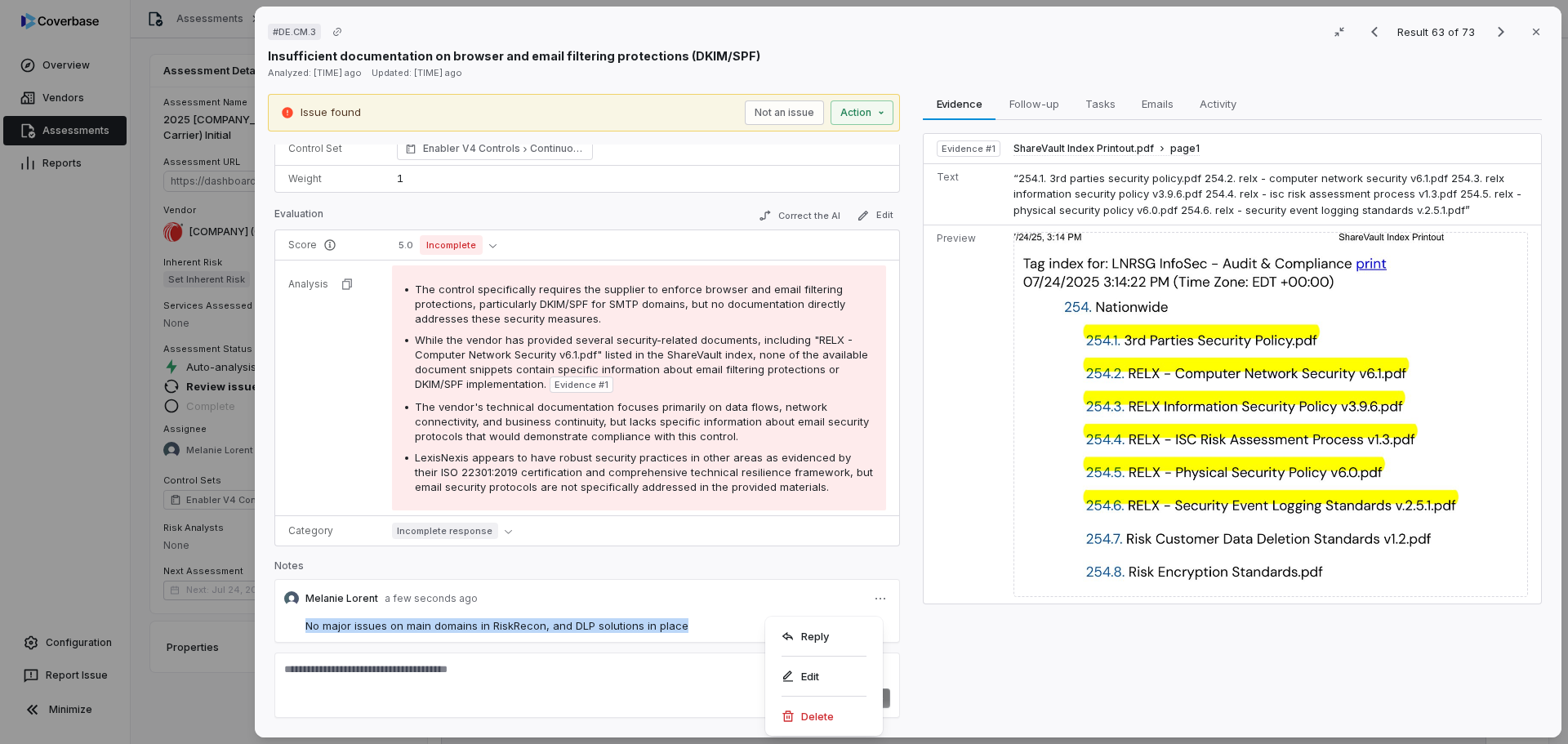 scroll, scrollTop: 70, scrollLeft: 0, axis: vertical 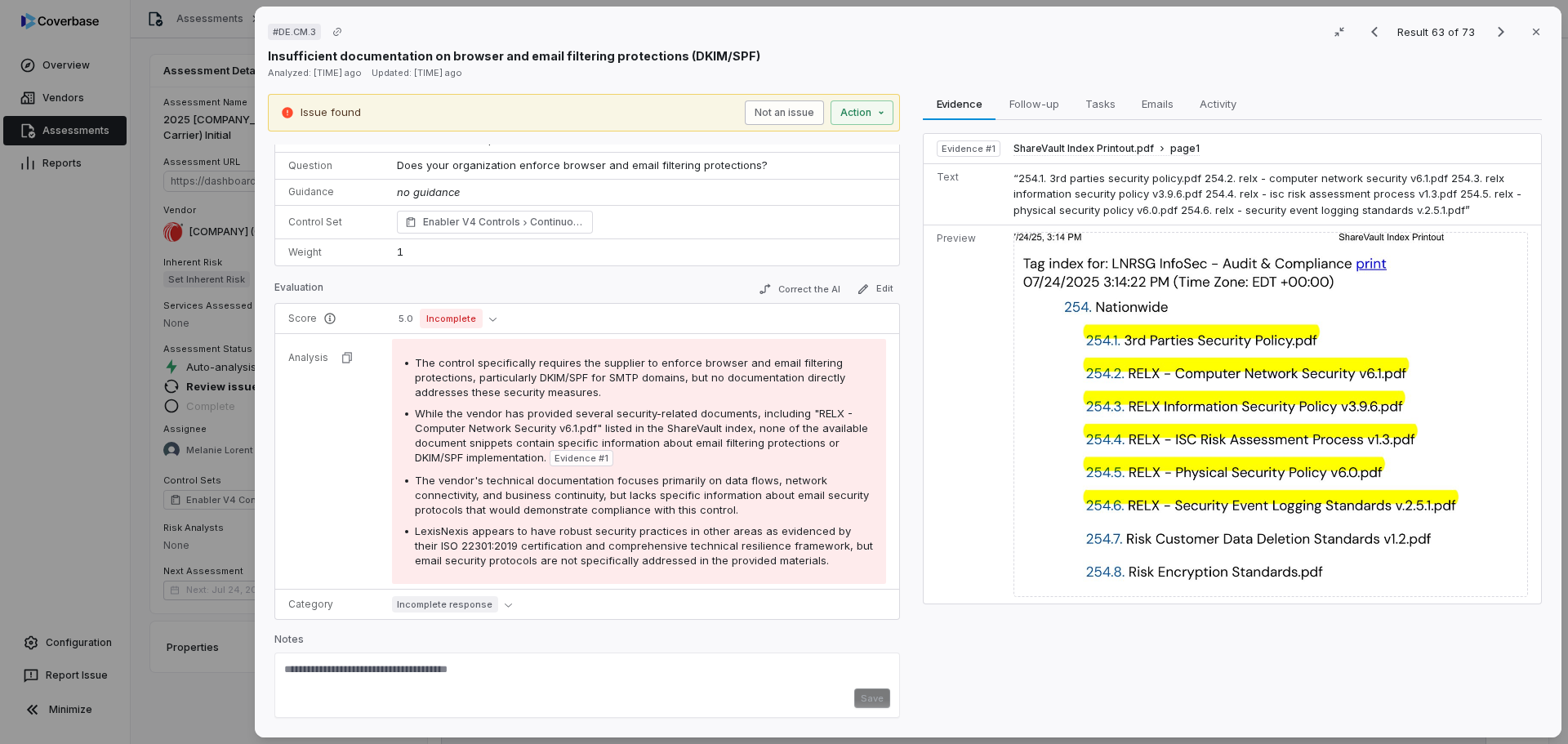 click on "Not an issue" at bounding box center (784, 113) 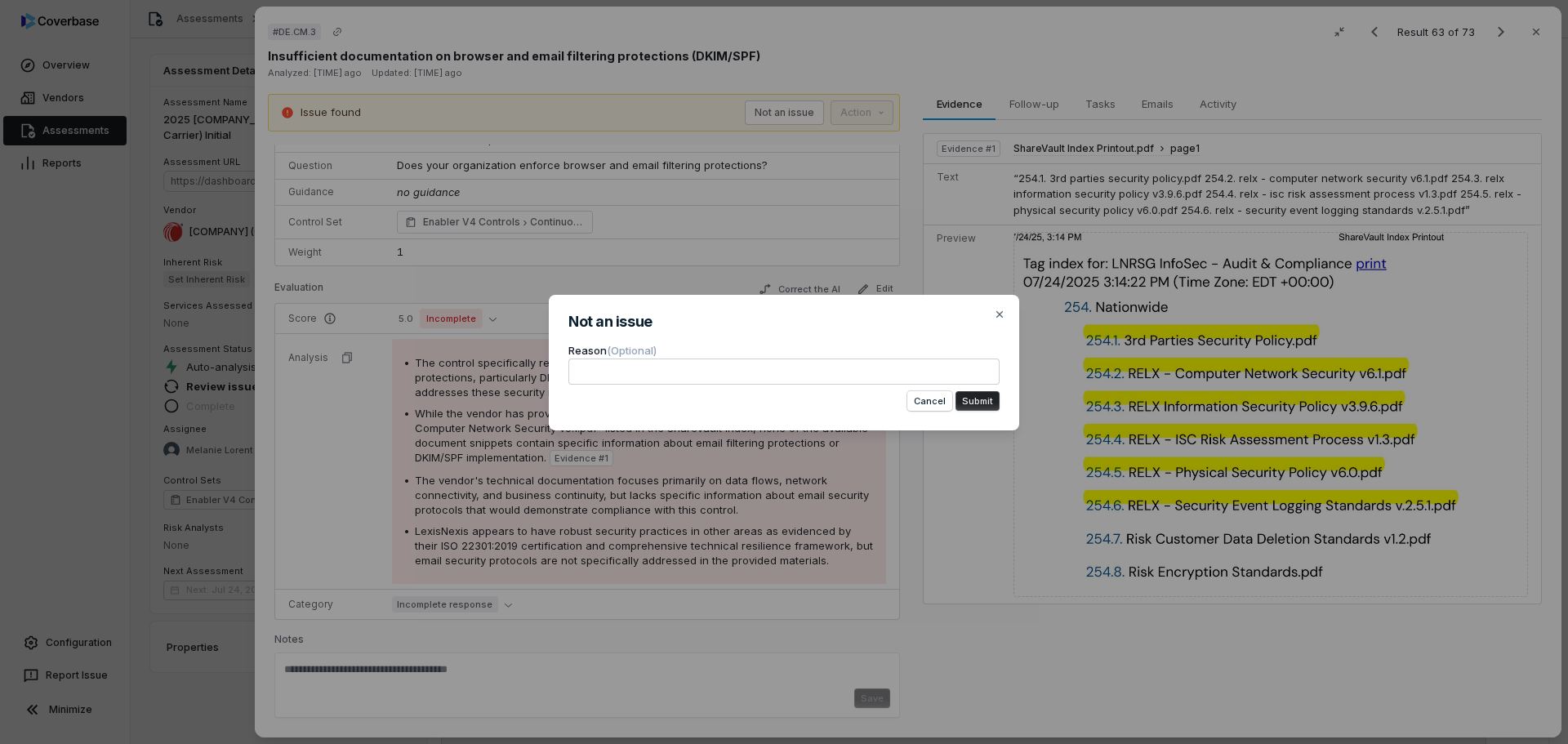 click at bounding box center (784, 372) 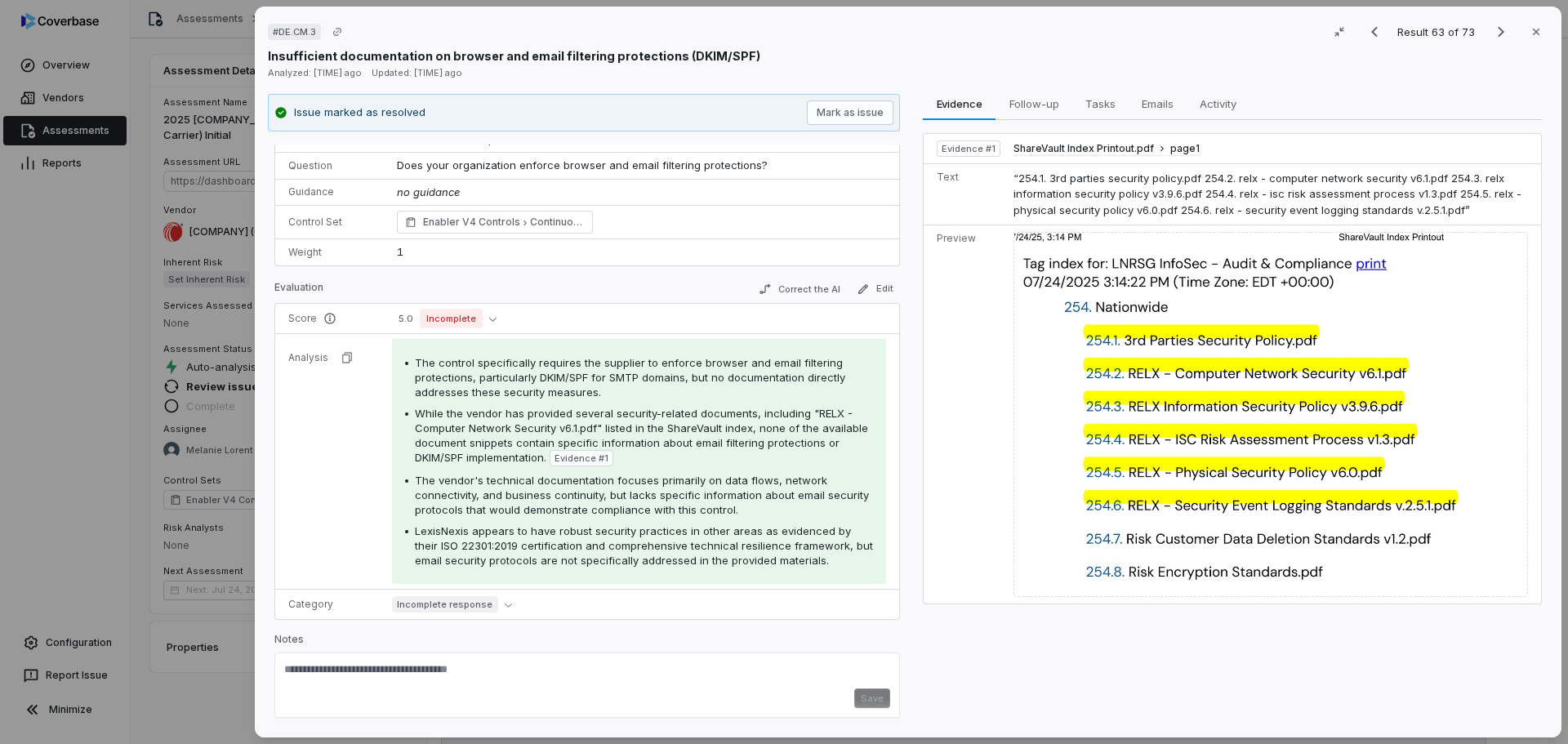 click on "Save" at bounding box center (587, 698) 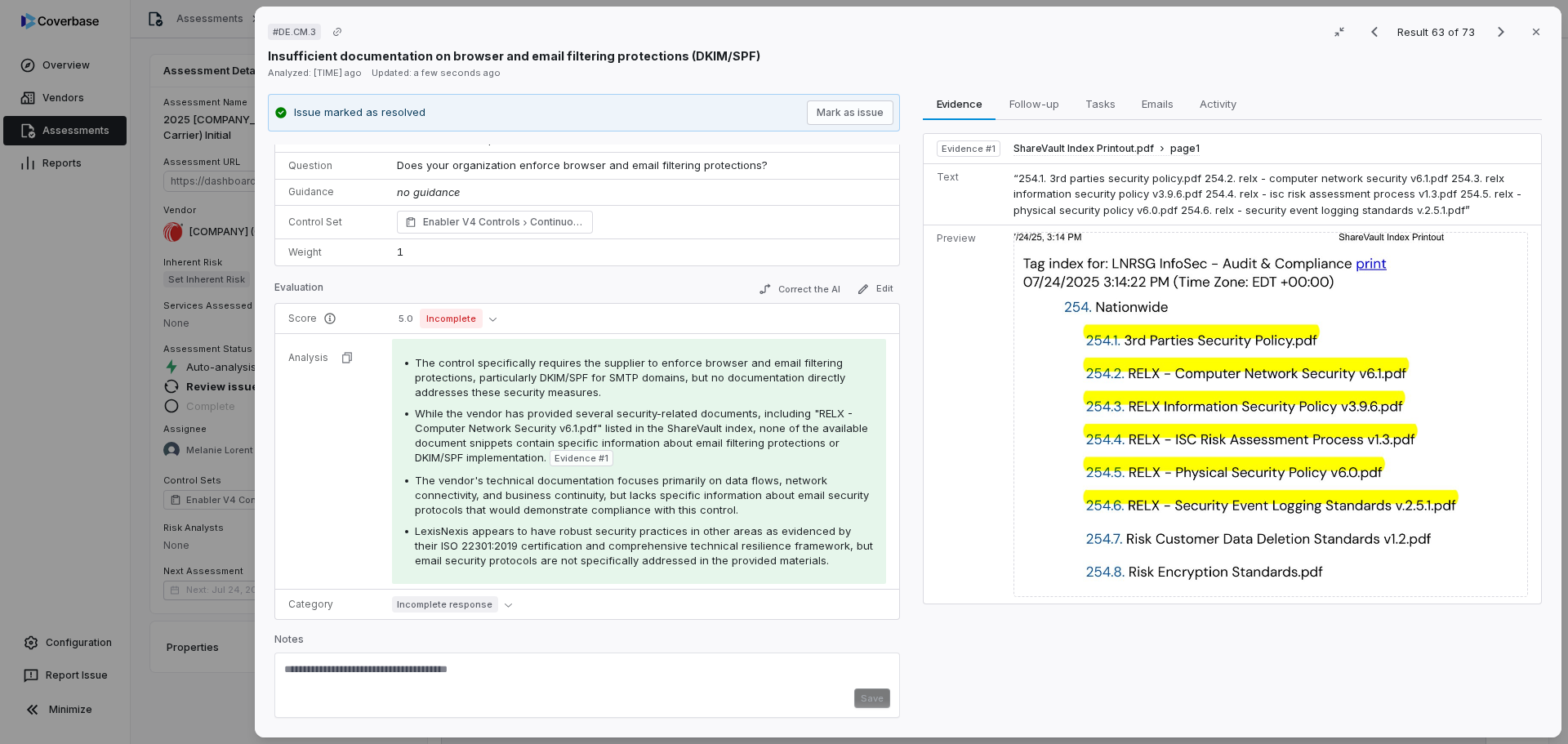 paste on "**********" 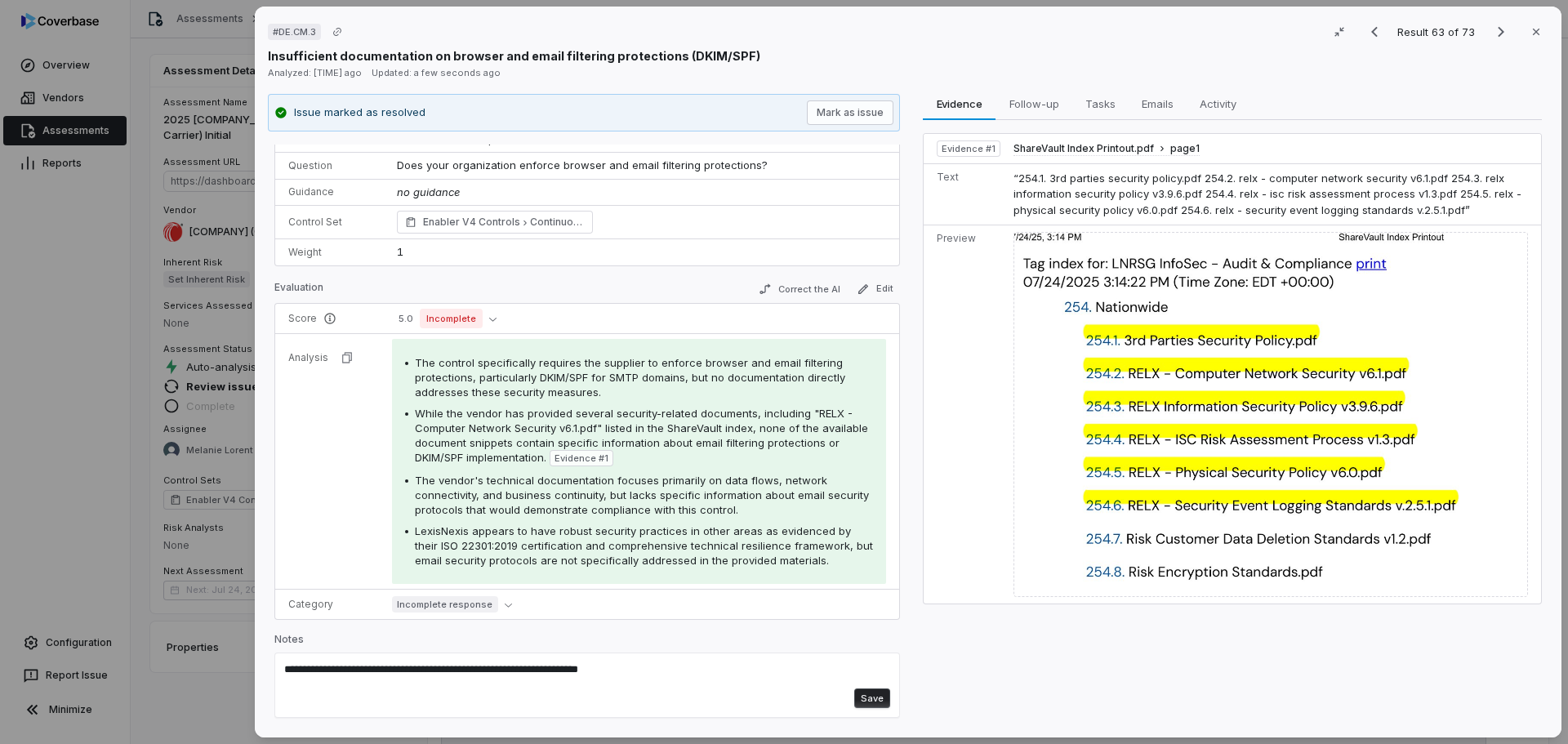 click on "Save" at bounding box center (872, 698) 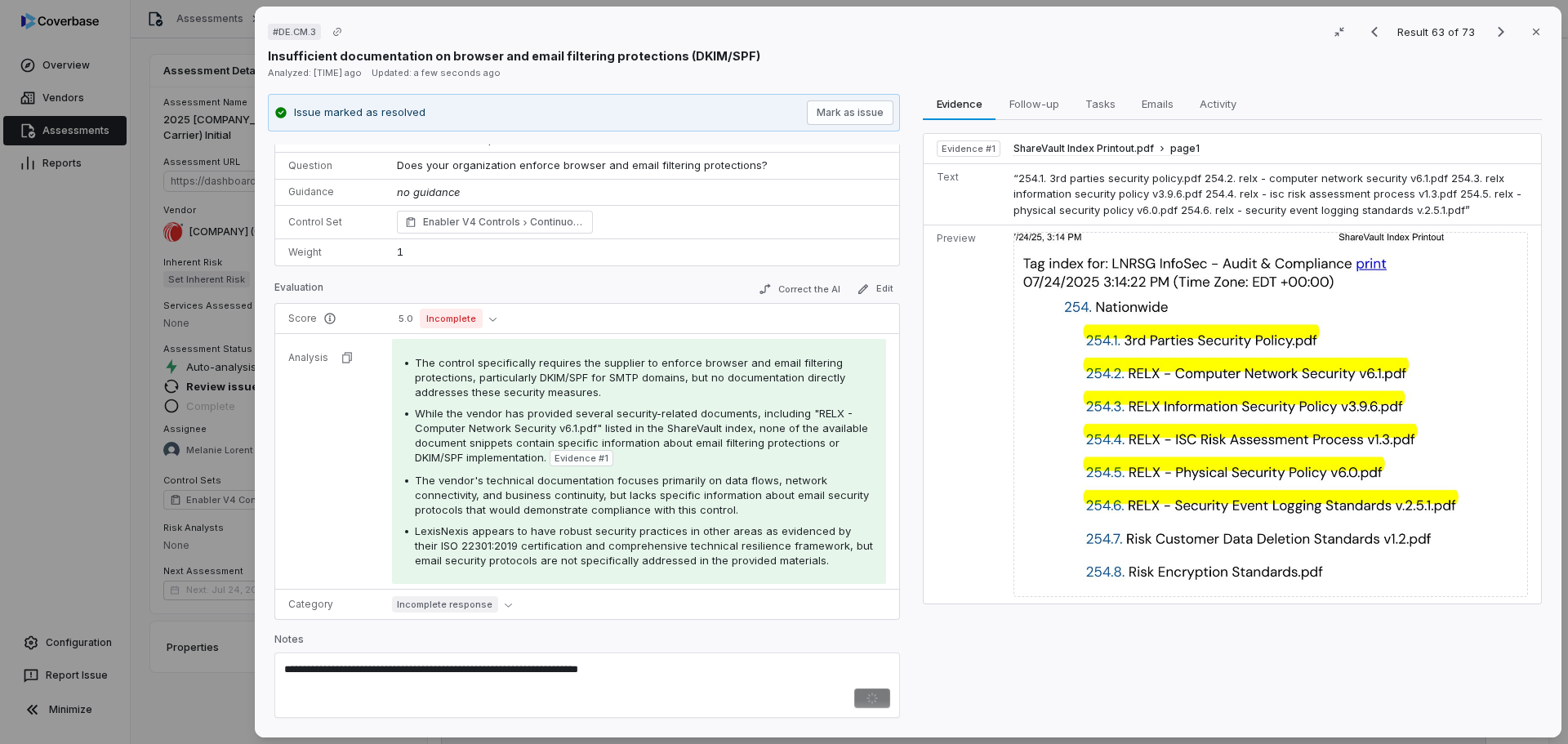 type 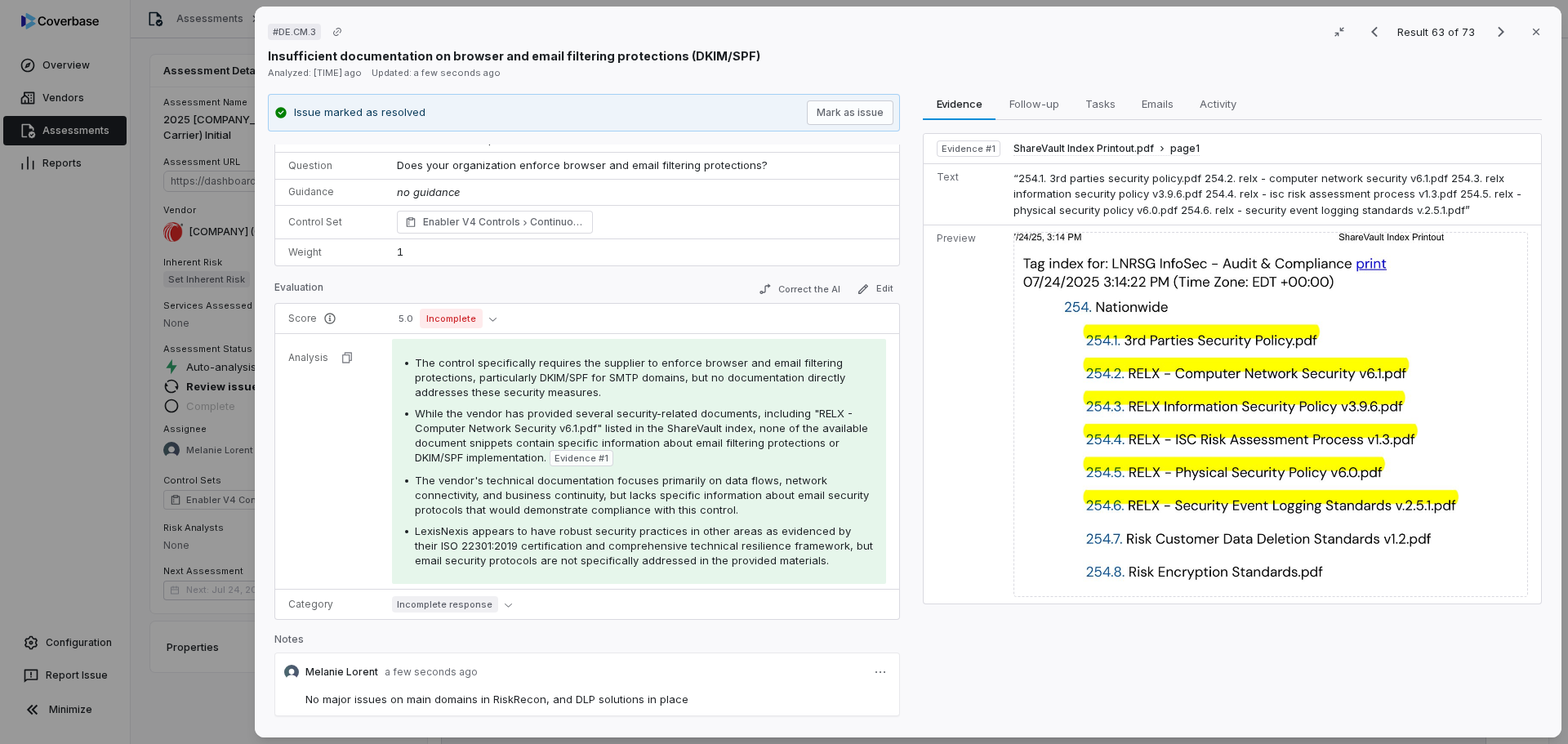 click on "5.0 Incomplete" at bounding box center [639, 319] 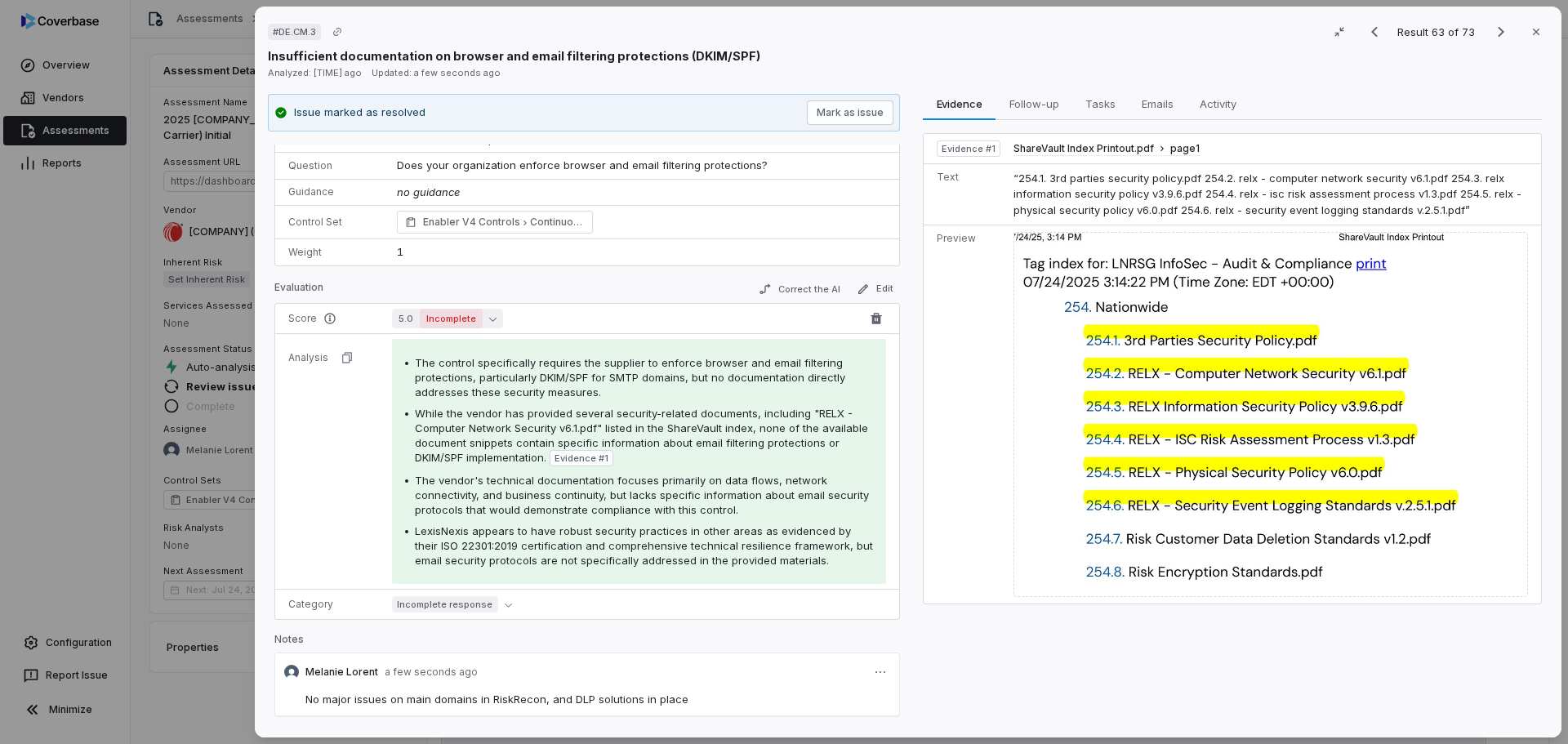 click on "Incomplete" at bounding box center [451, 319] 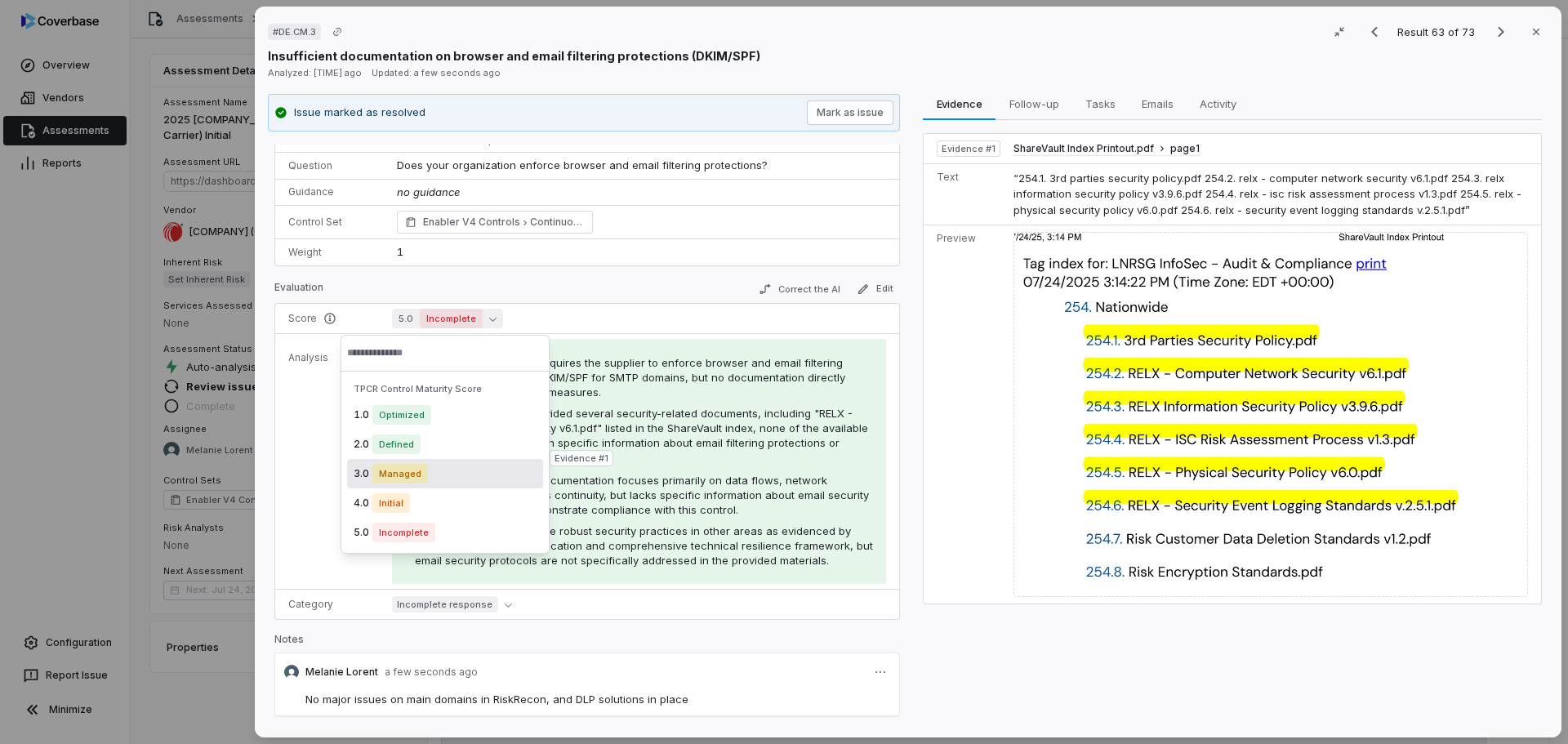 click on "3.0 Managed" at bounding box center (445, 474) 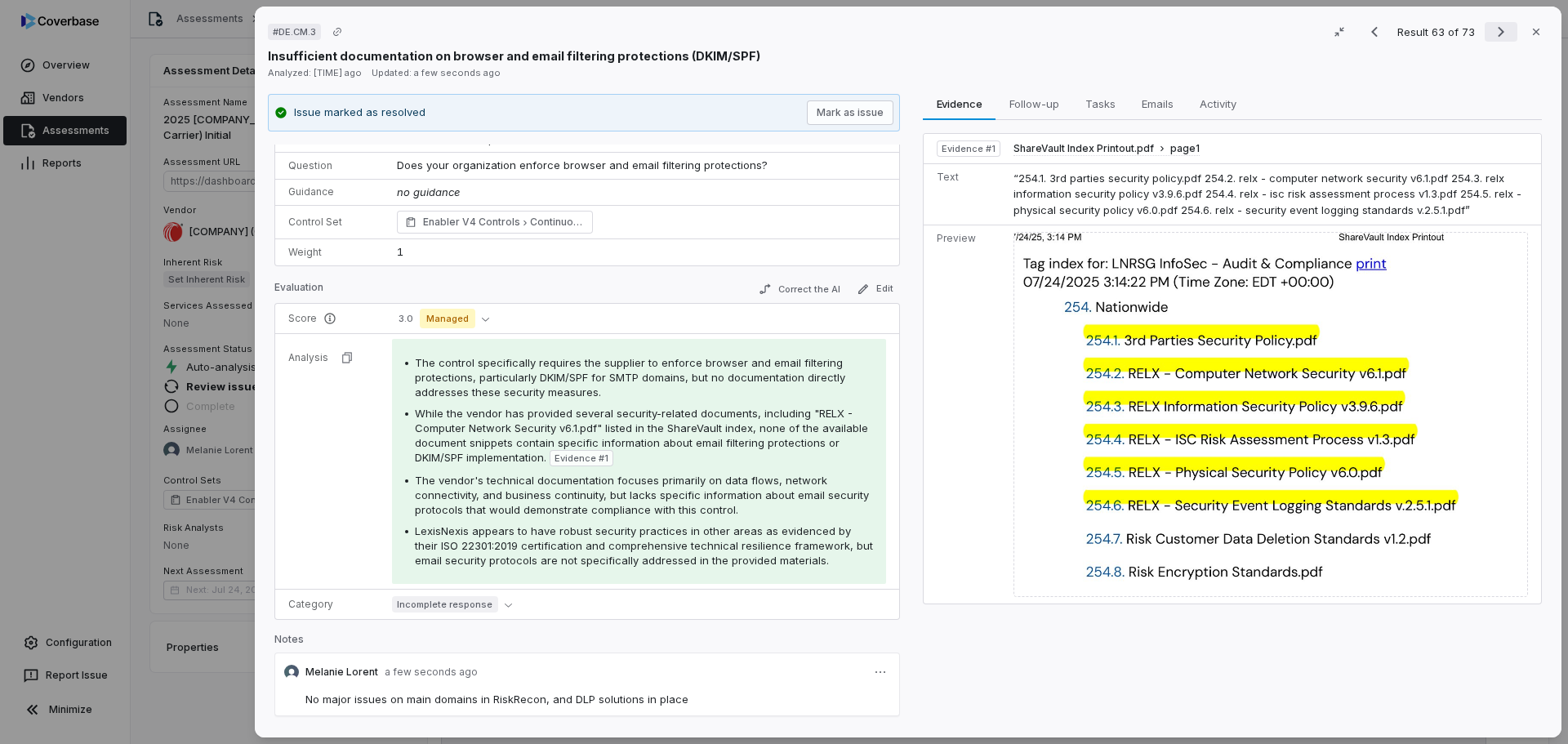 click at bounding box center [1501, 32] 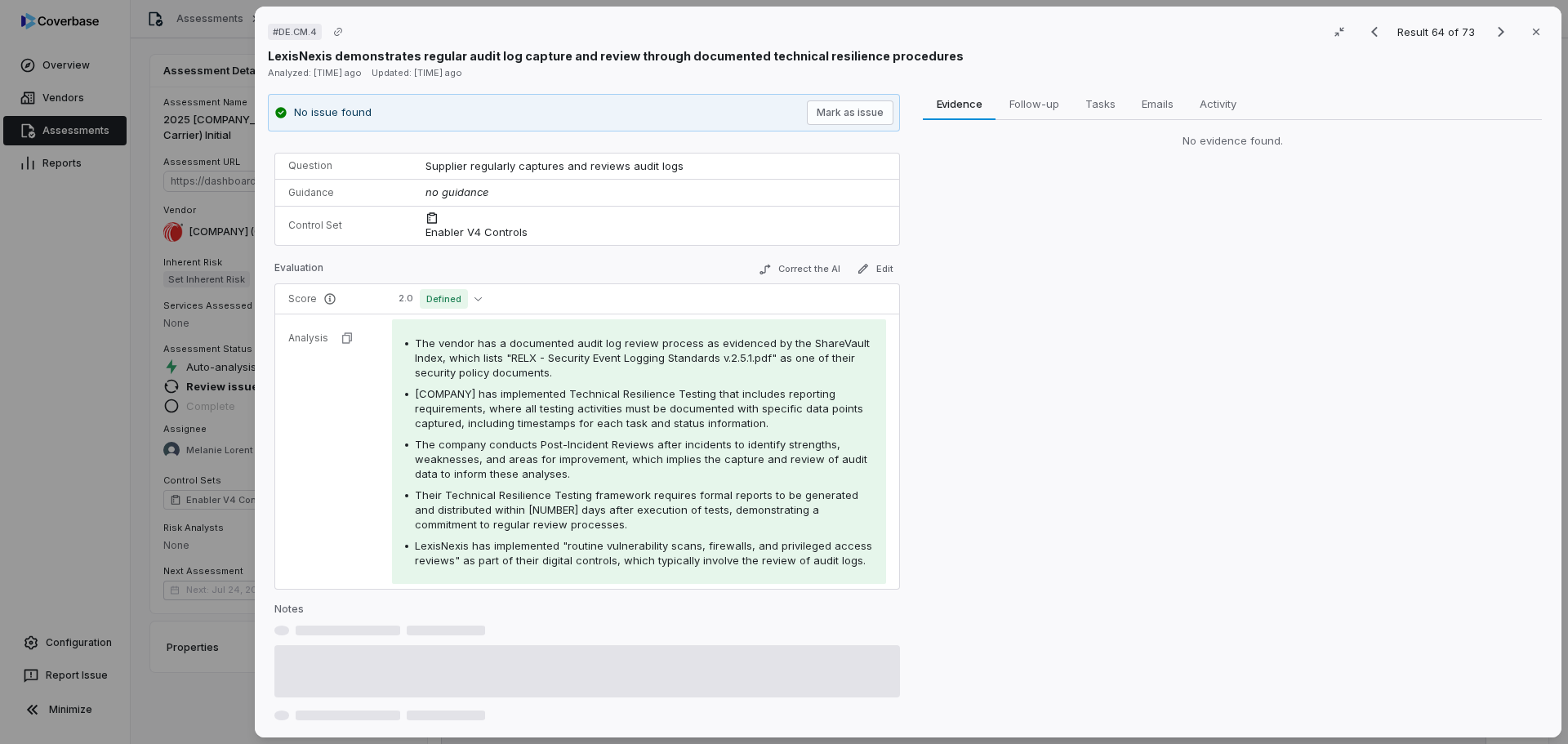 scroll, scrollTop: 0, scrollLeft: 0, axis: both 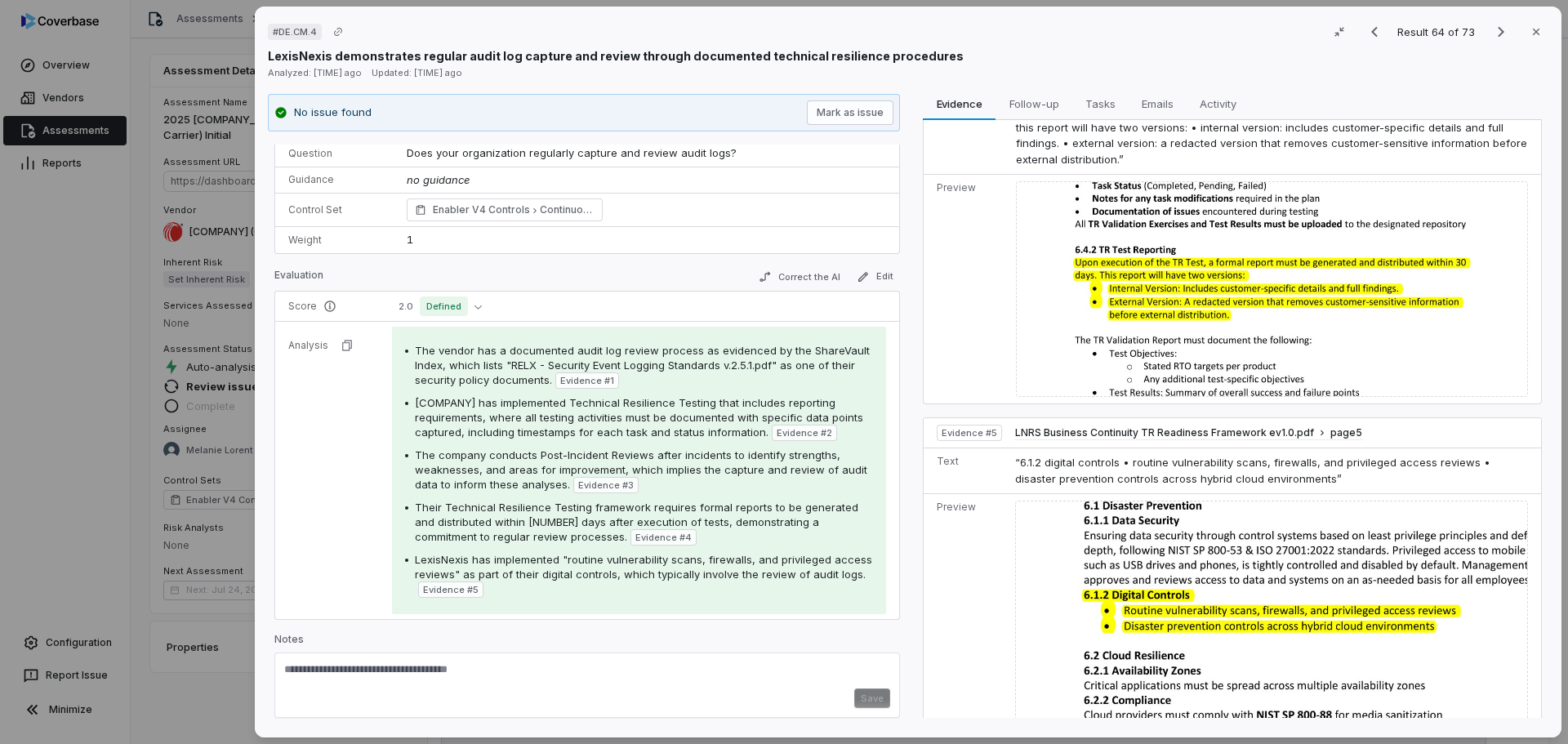 click at bounding box center (587, 675) 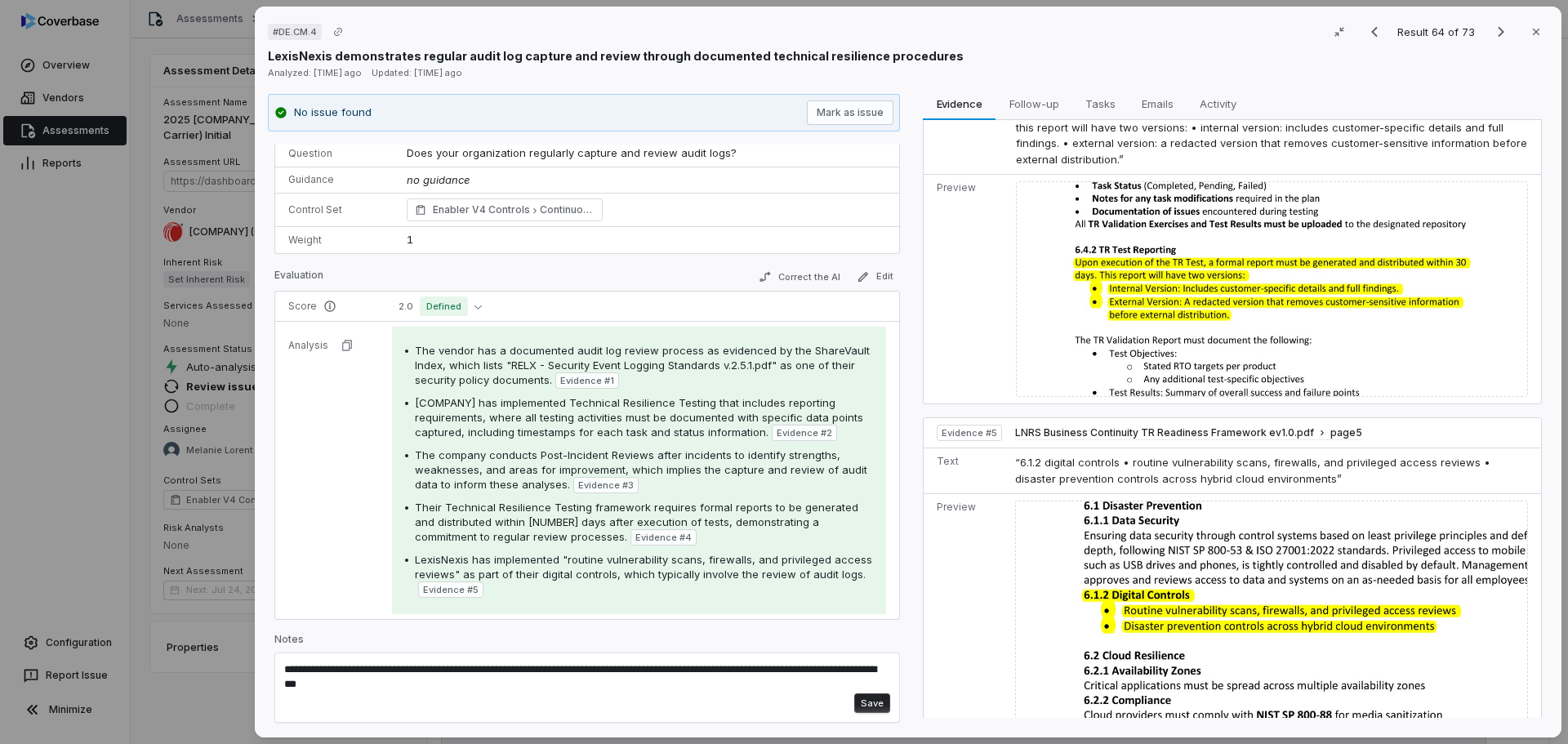 type on "**********" 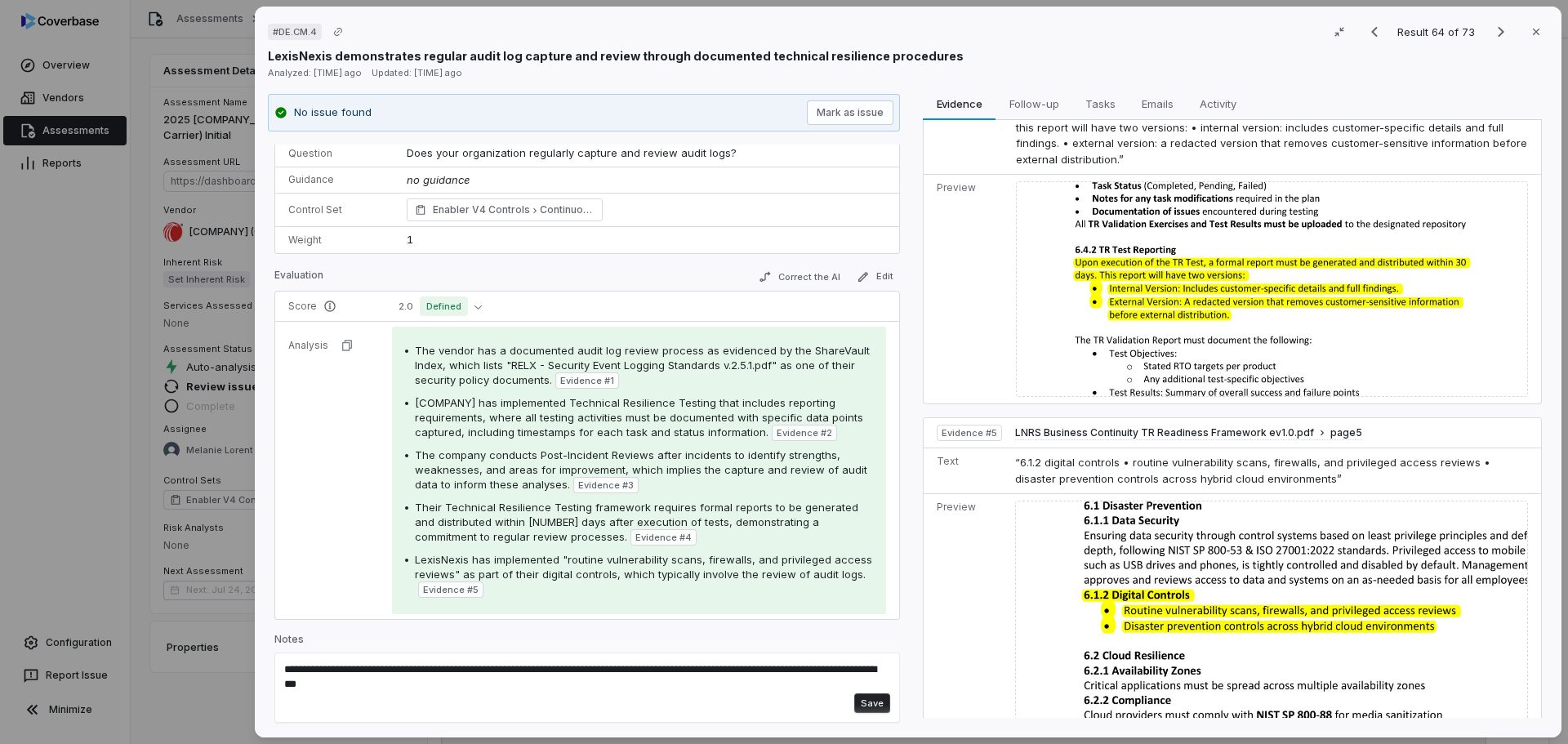 click on "Save" at bounding box center [872, 703] 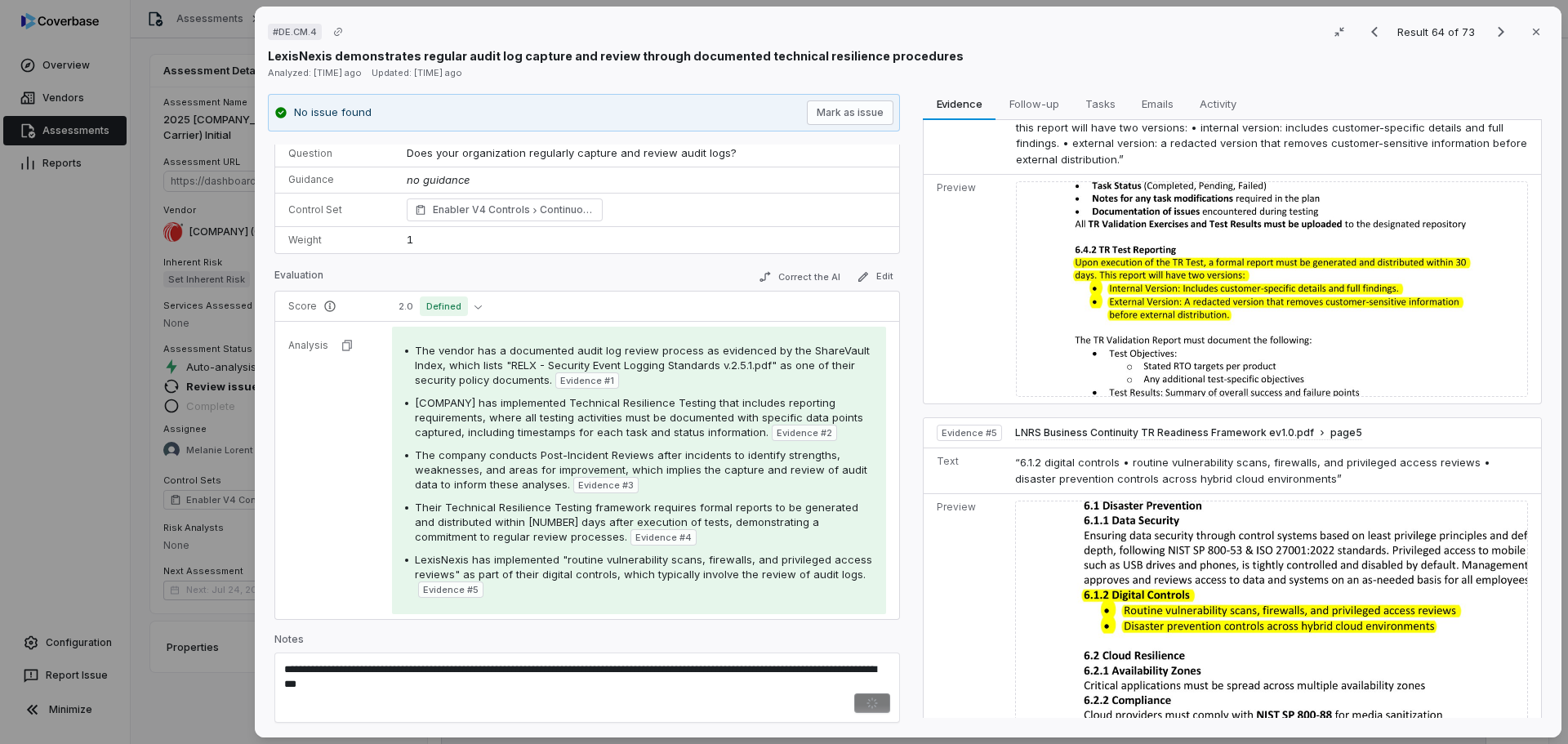 type 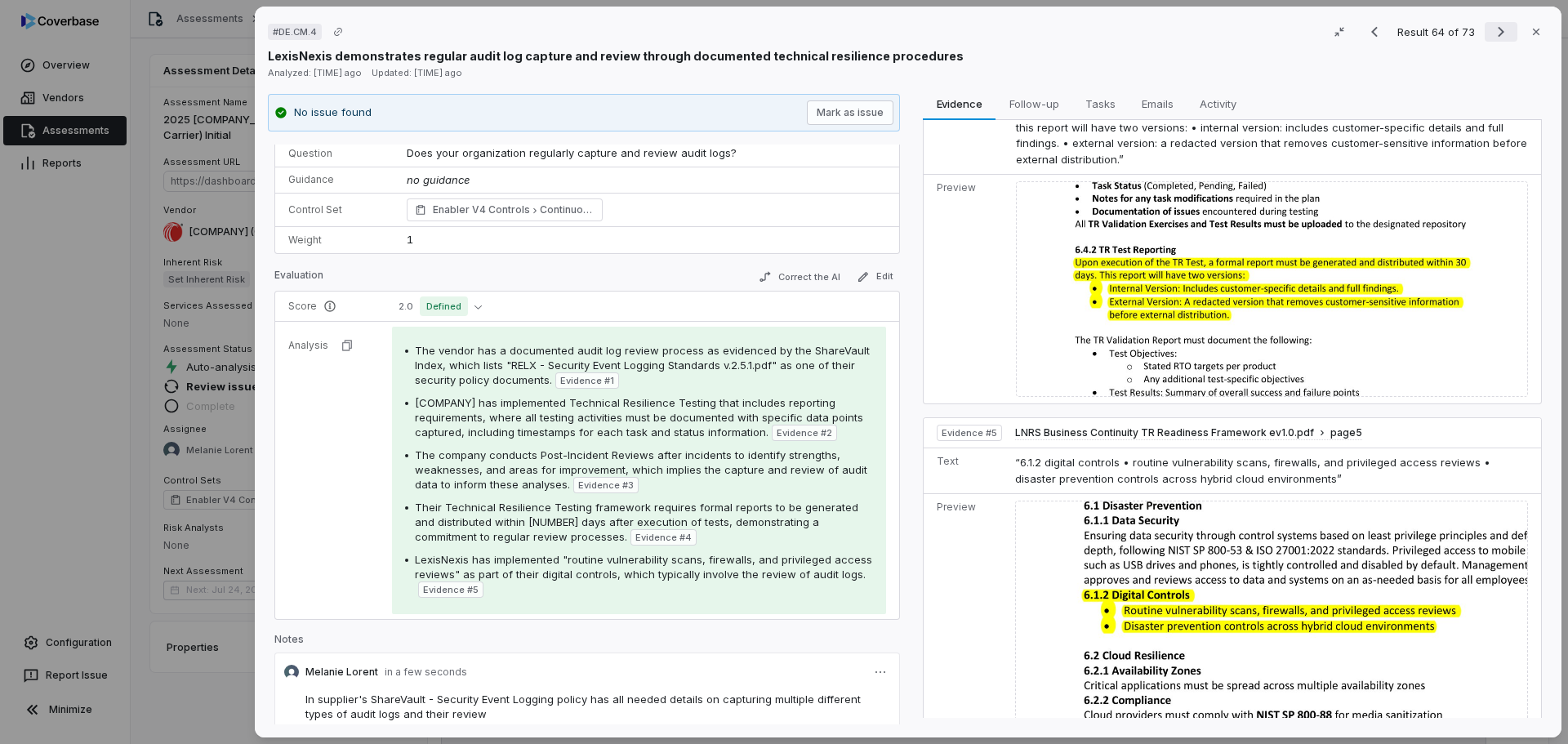 click 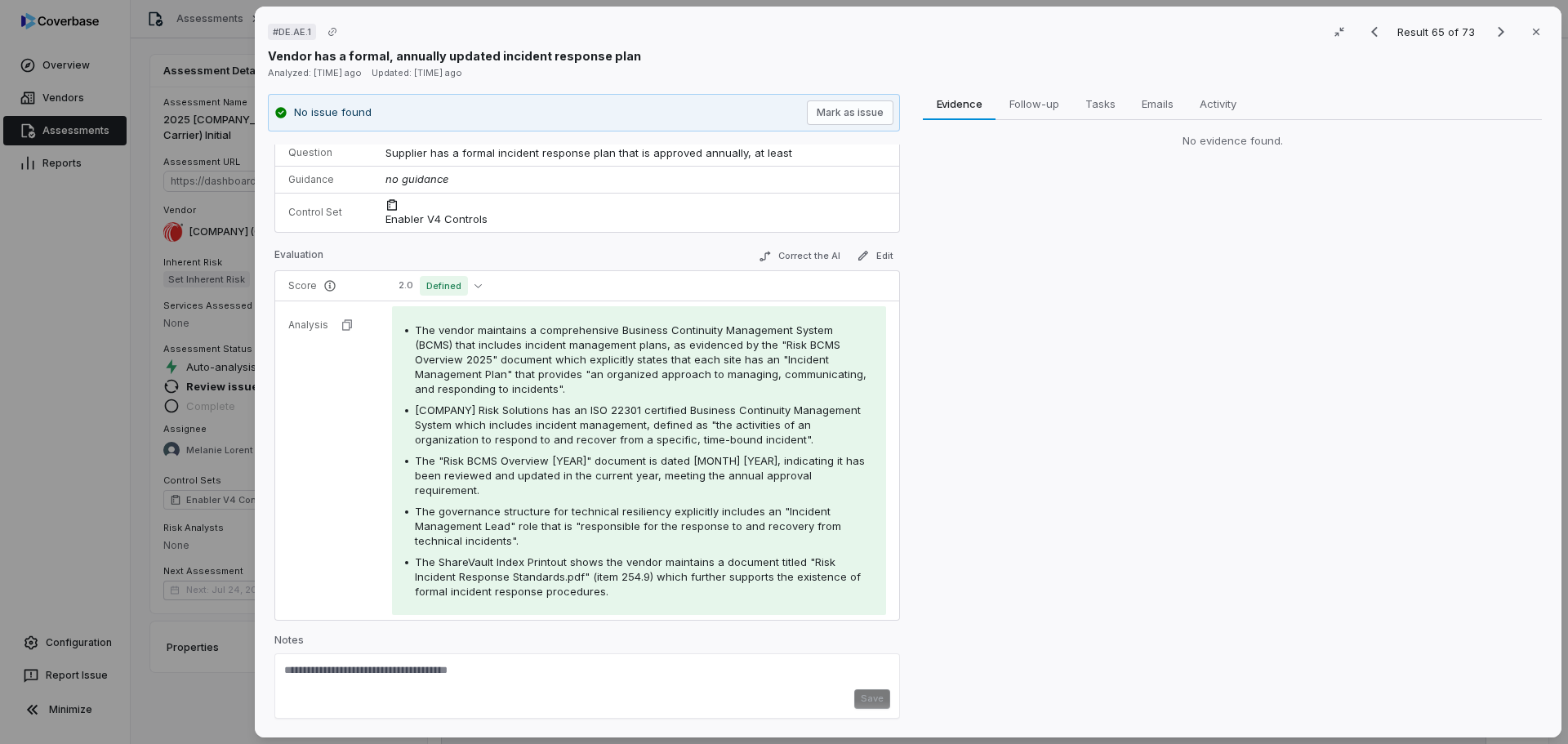 scroll, scrollTop: 51, scrollLeft: 0, axis: vertical 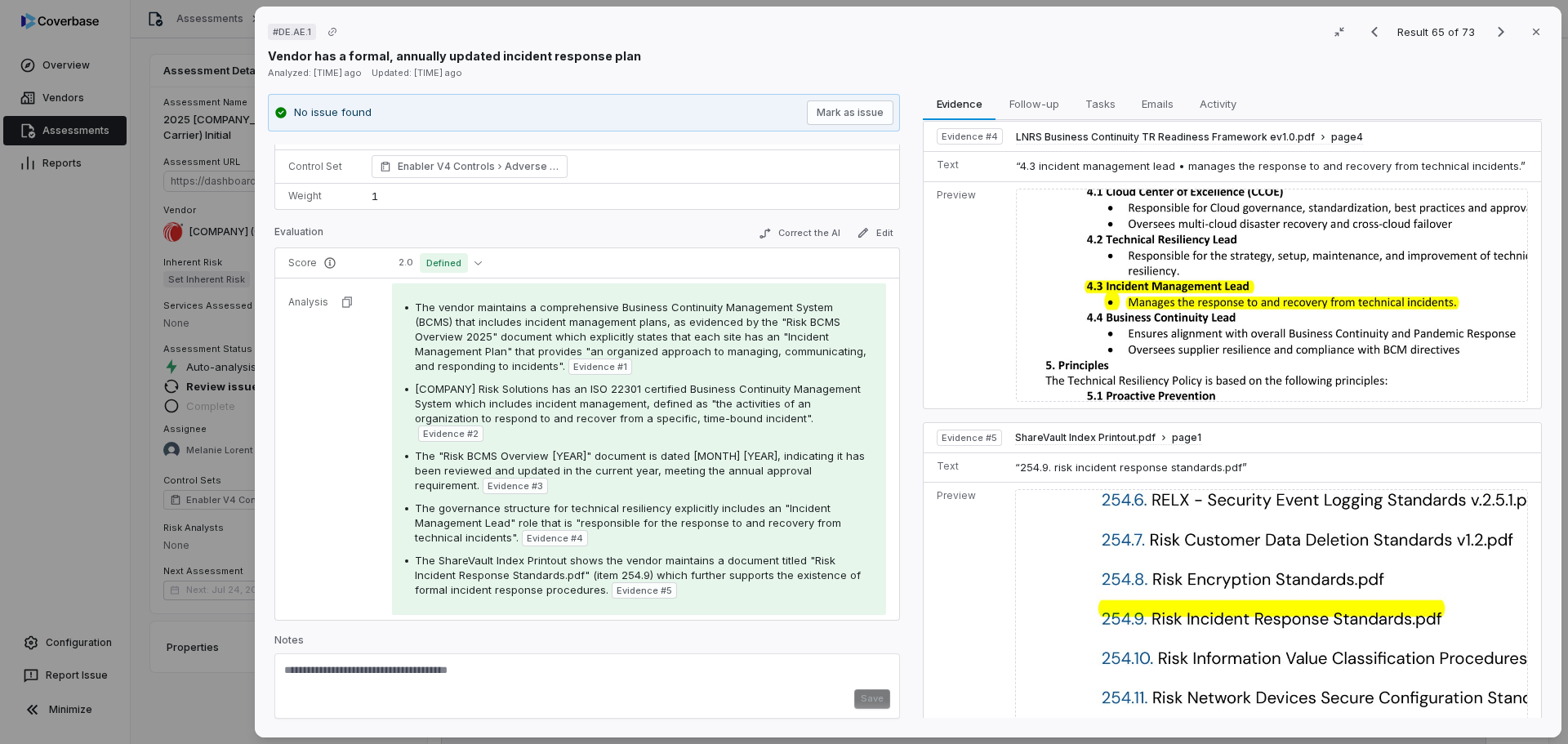 click at bounding box center (587, 676) 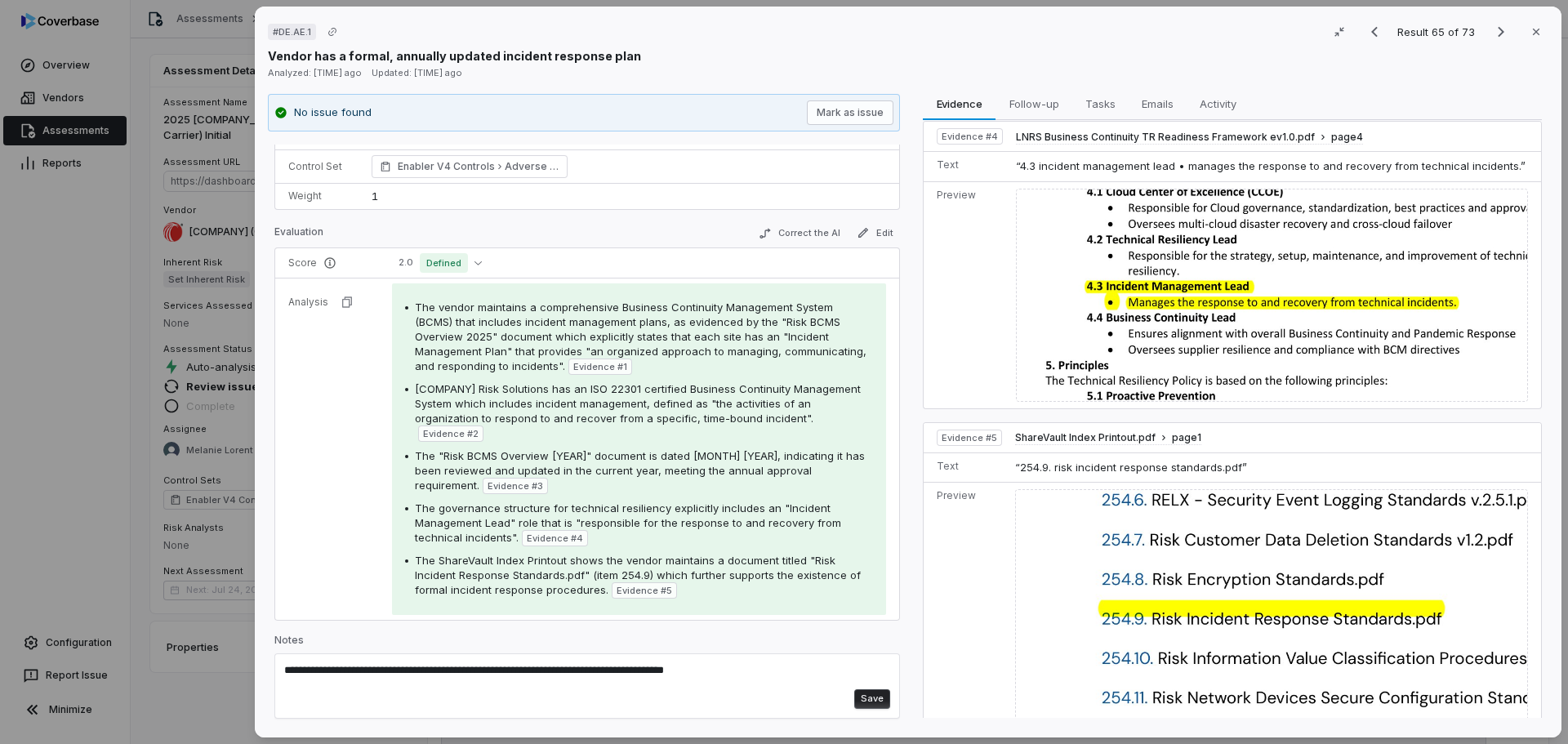 type on "**********" 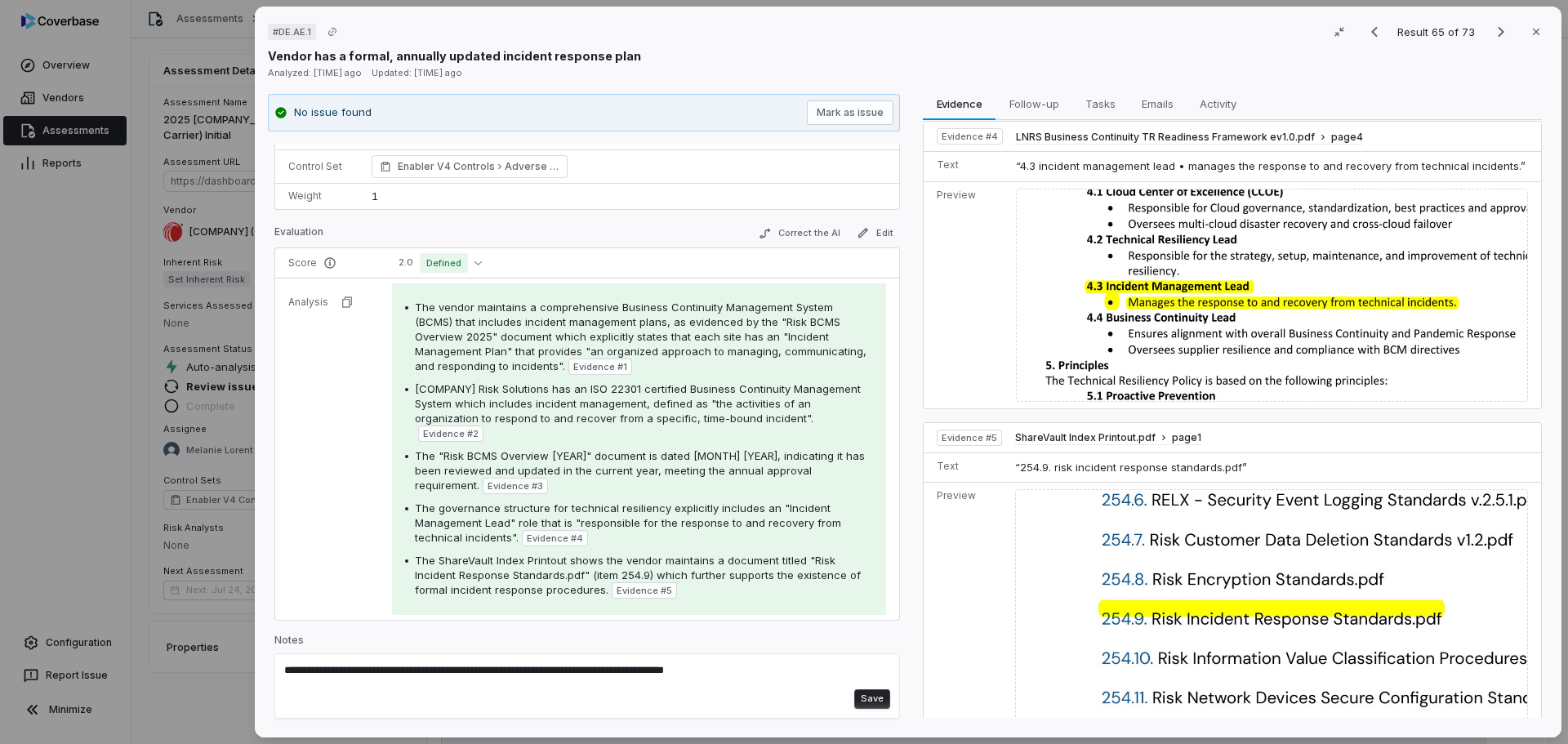 click on "Save" at bounding box center (872, 699) 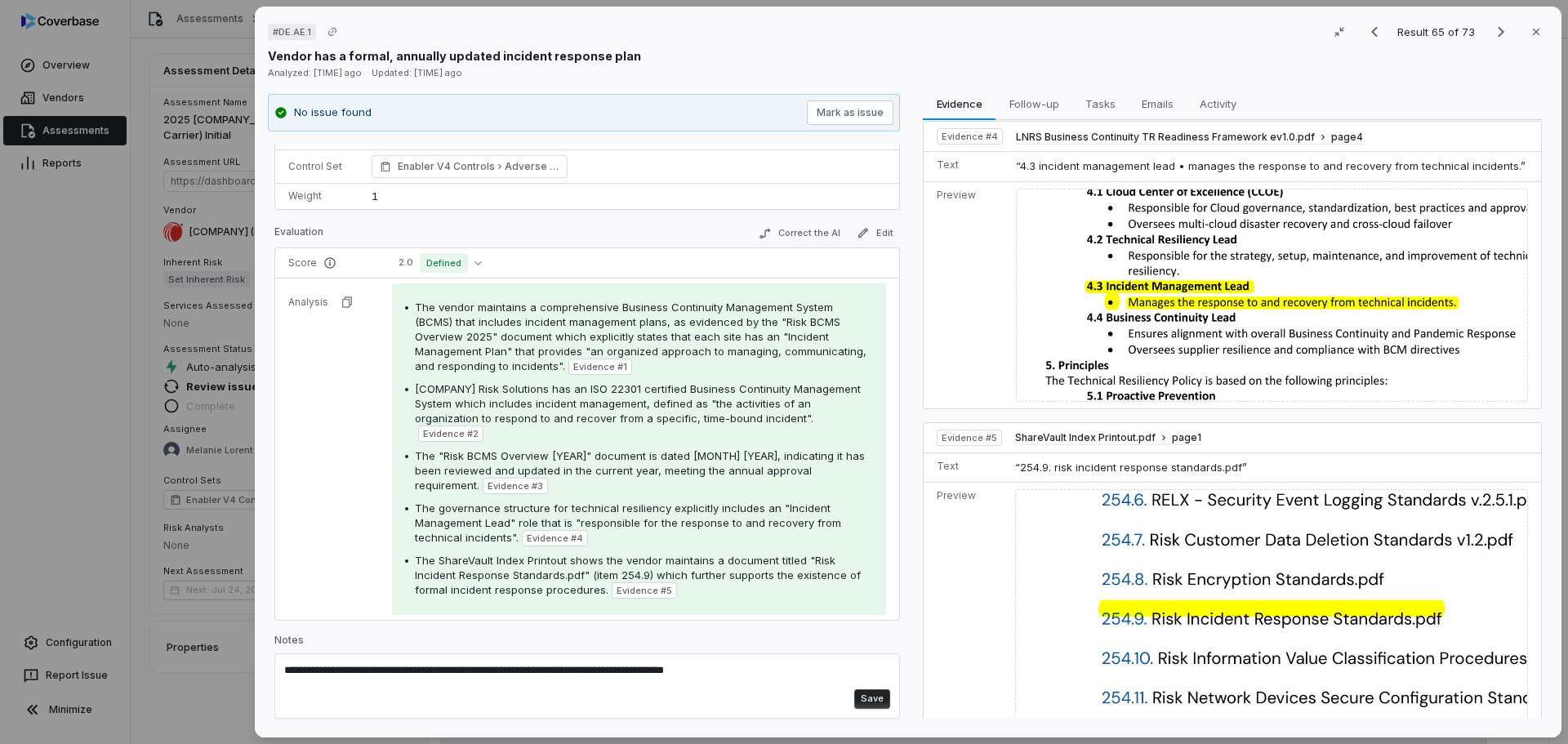 type 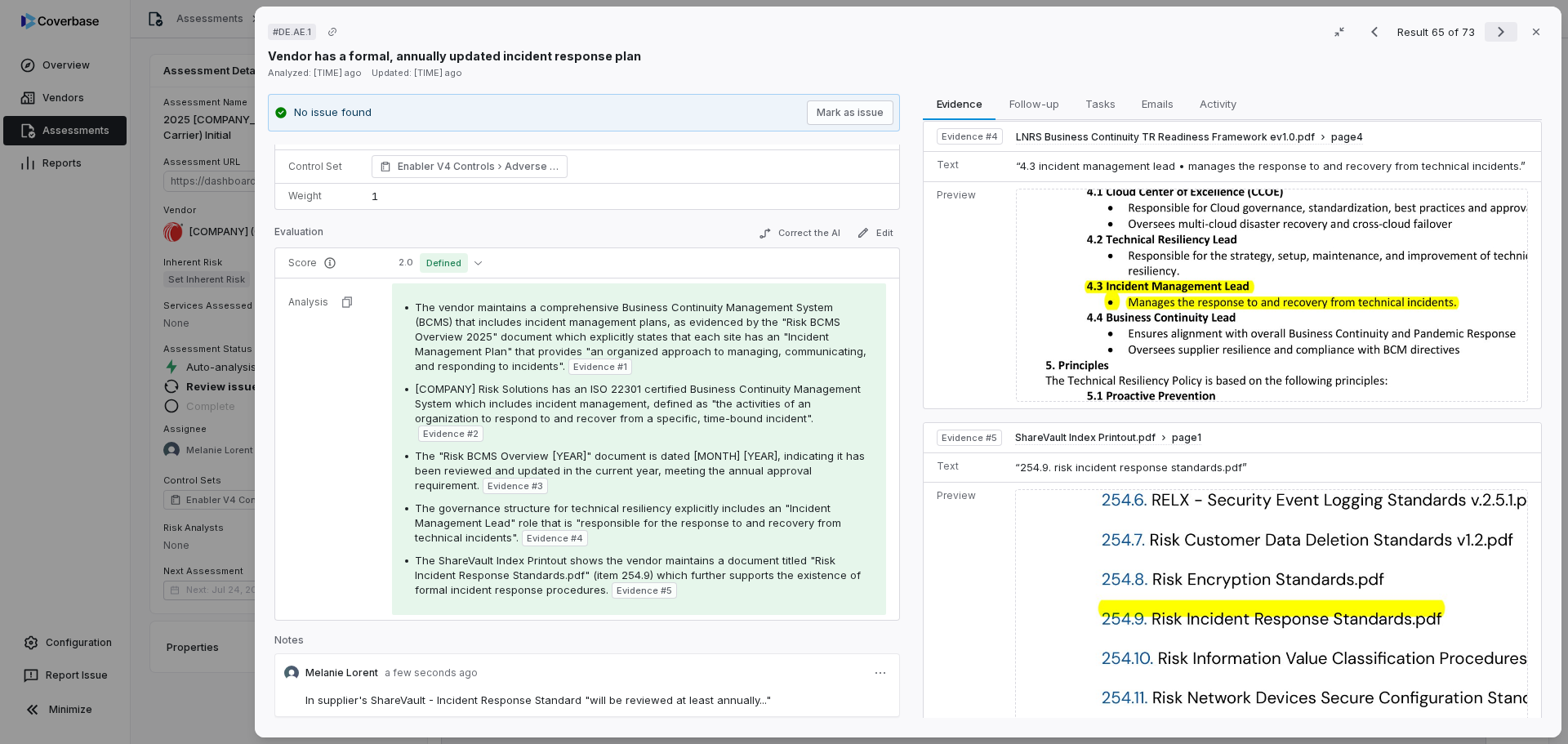 click 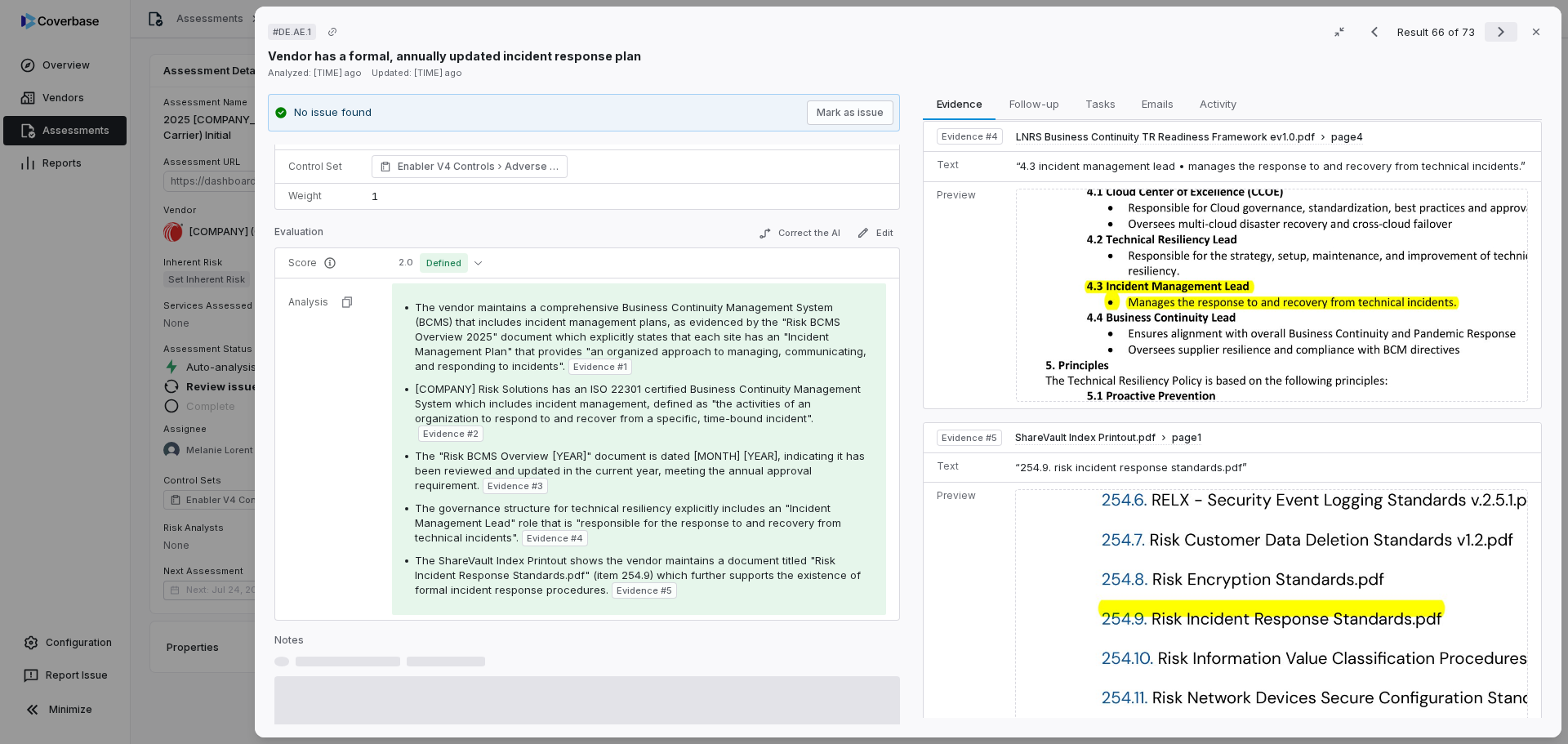 scroll, scrollTop: 0, scrollLeft: 0, axis: both 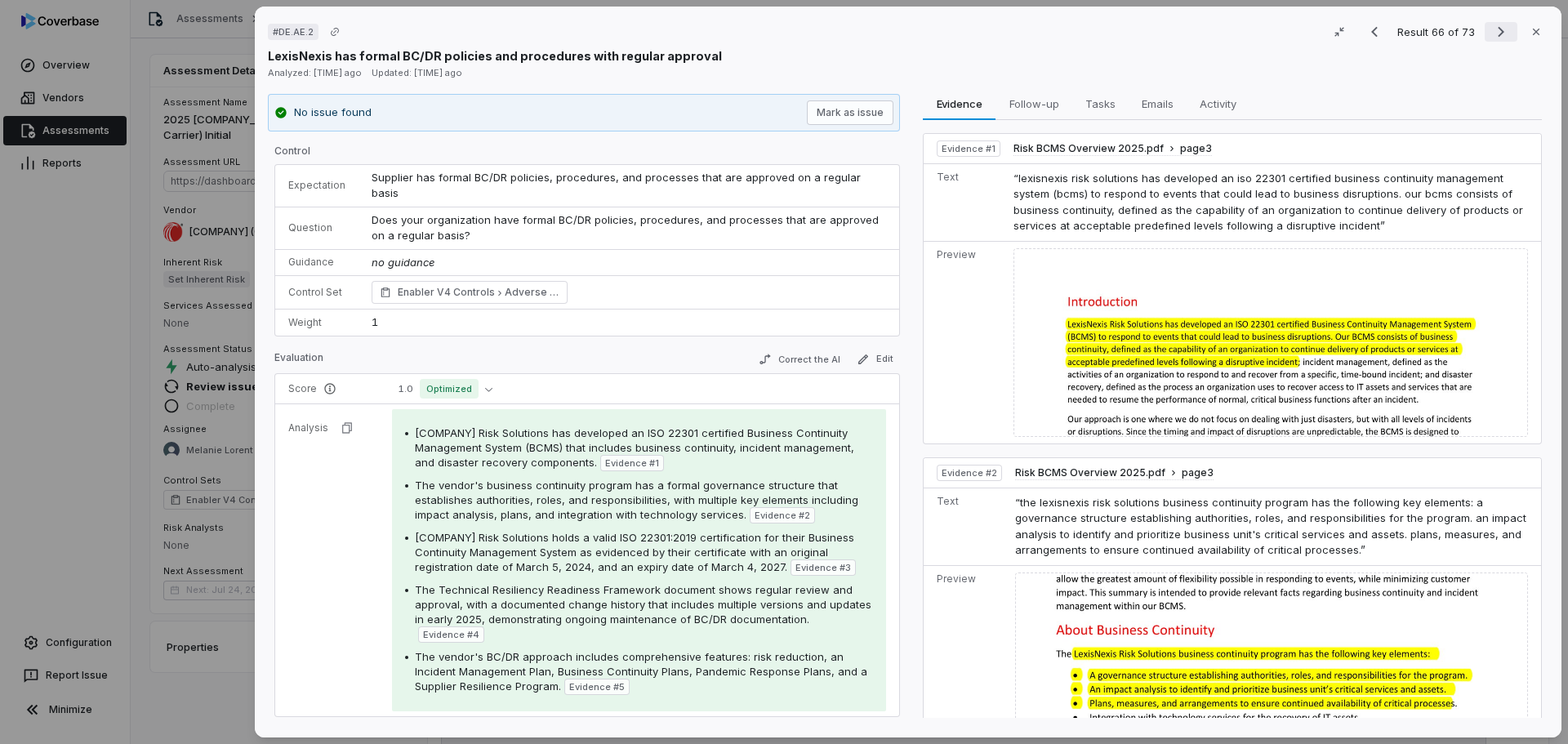 click 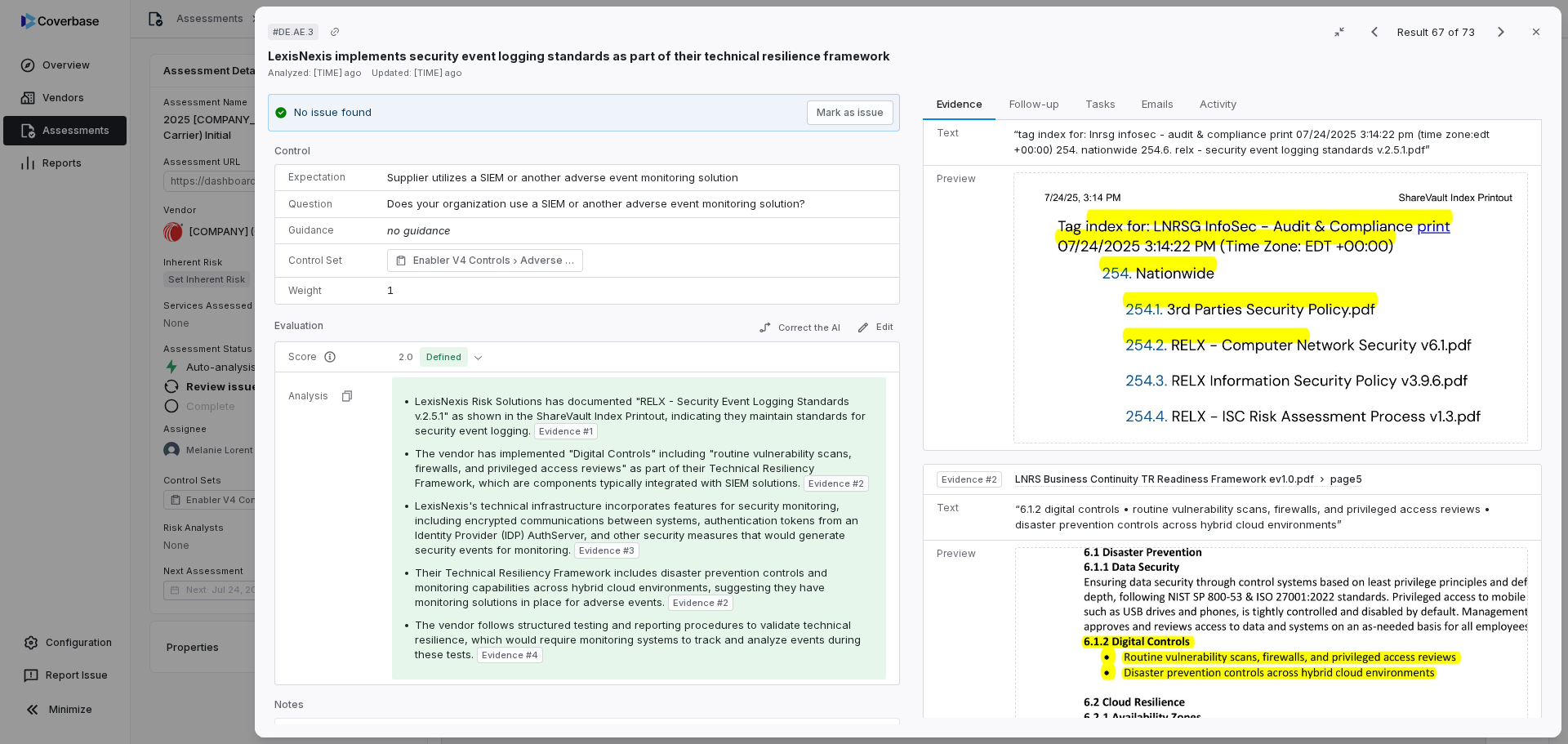 scroll, scrollTop: 163, scrollLeft: 0, axis: vertical 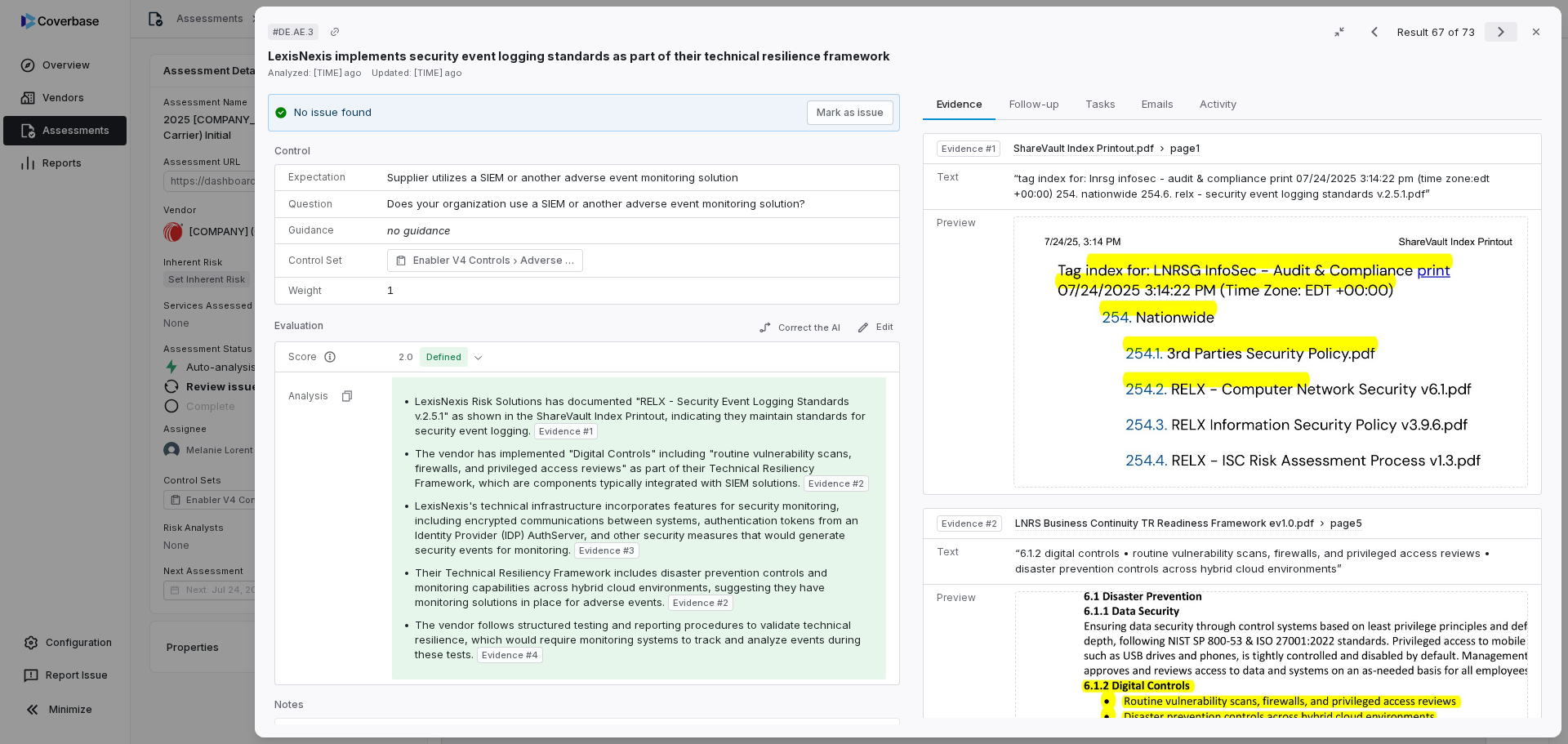 click 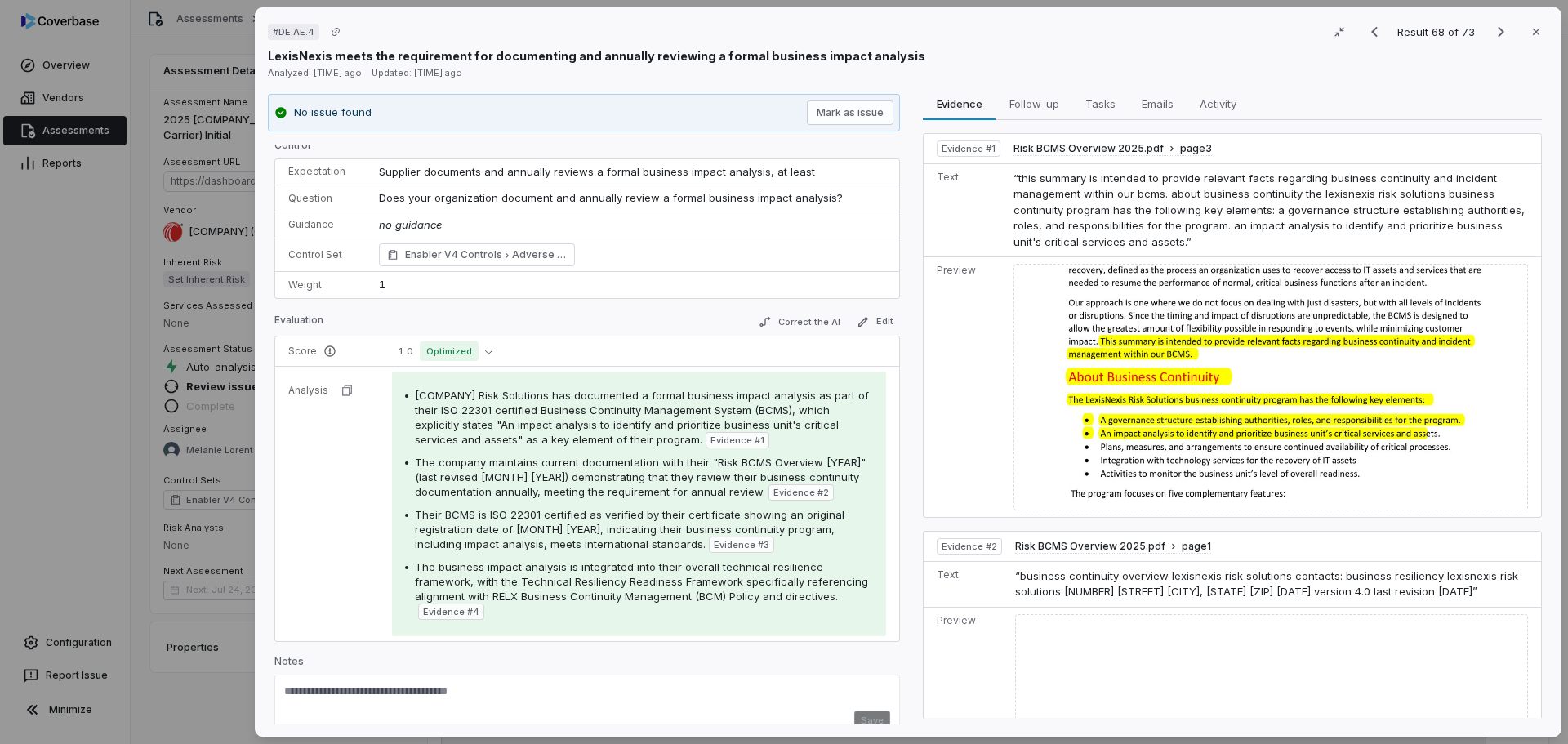 scroll, scrollTop: 0, scrollLeft: 0, axis: both 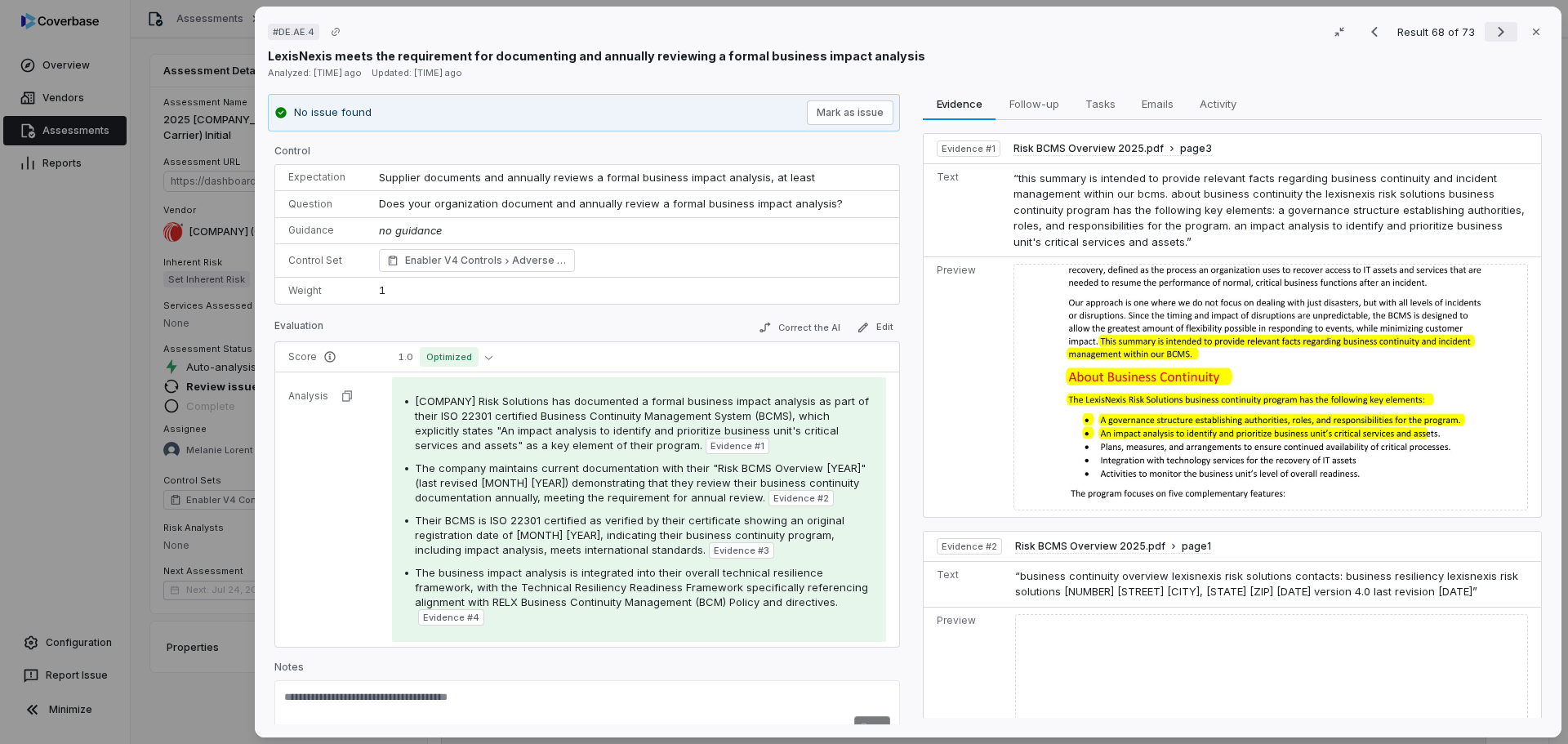 click 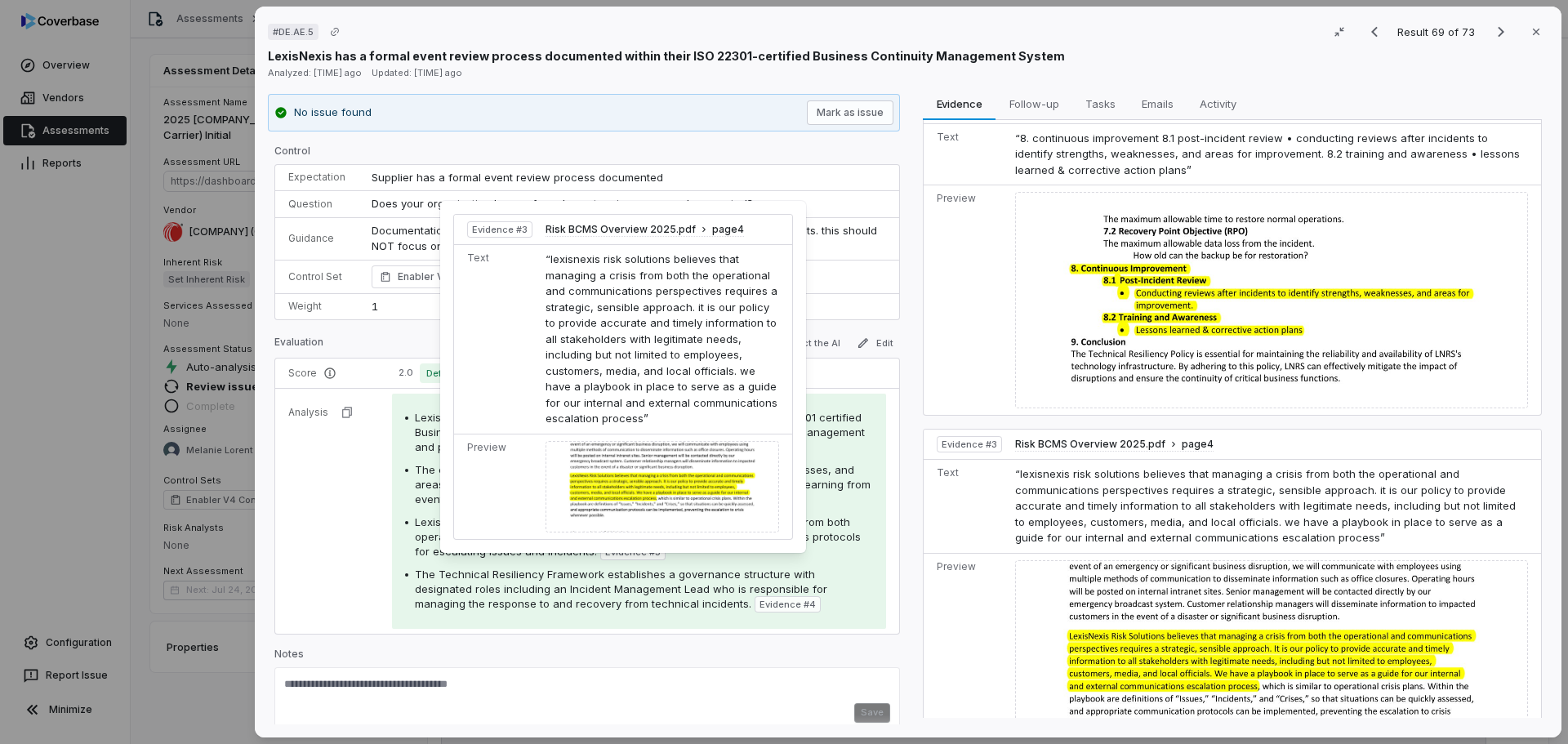 scroll, scrollTop: 653, scrollLeft: 0, axis: vertical 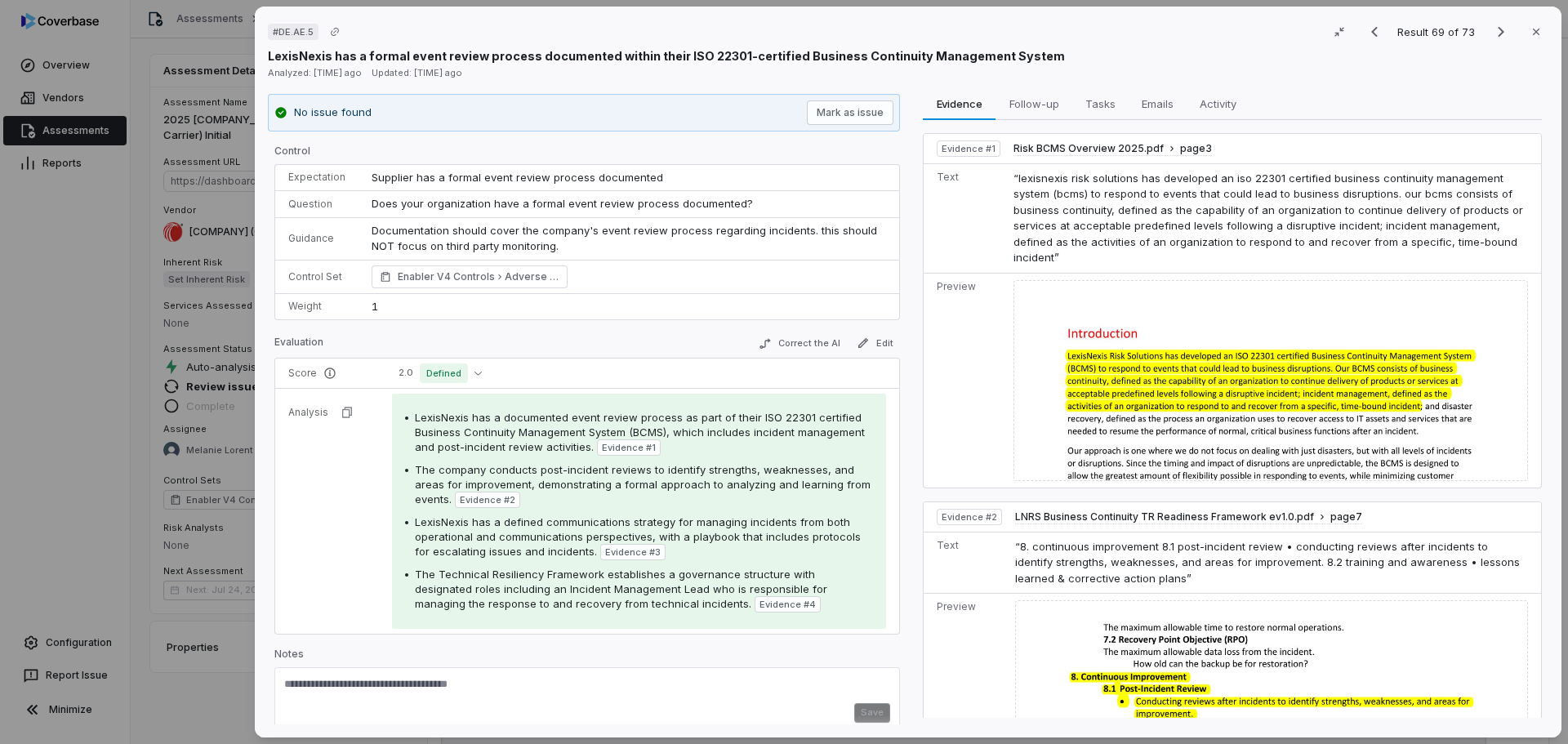 click at bounding box center [587, 690] 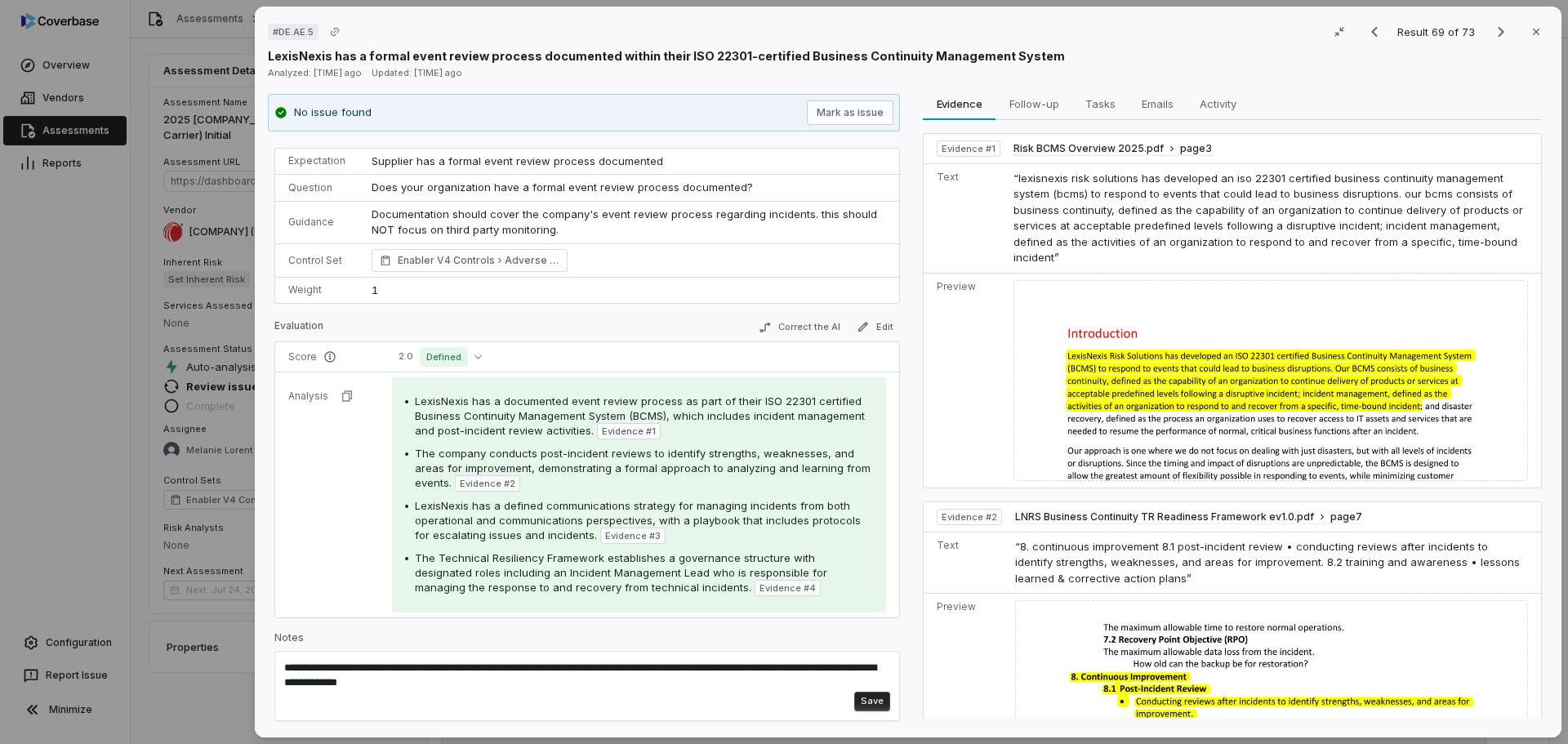 scroll, scrollTop: 19, scrollLeft: 0, axis: vertical 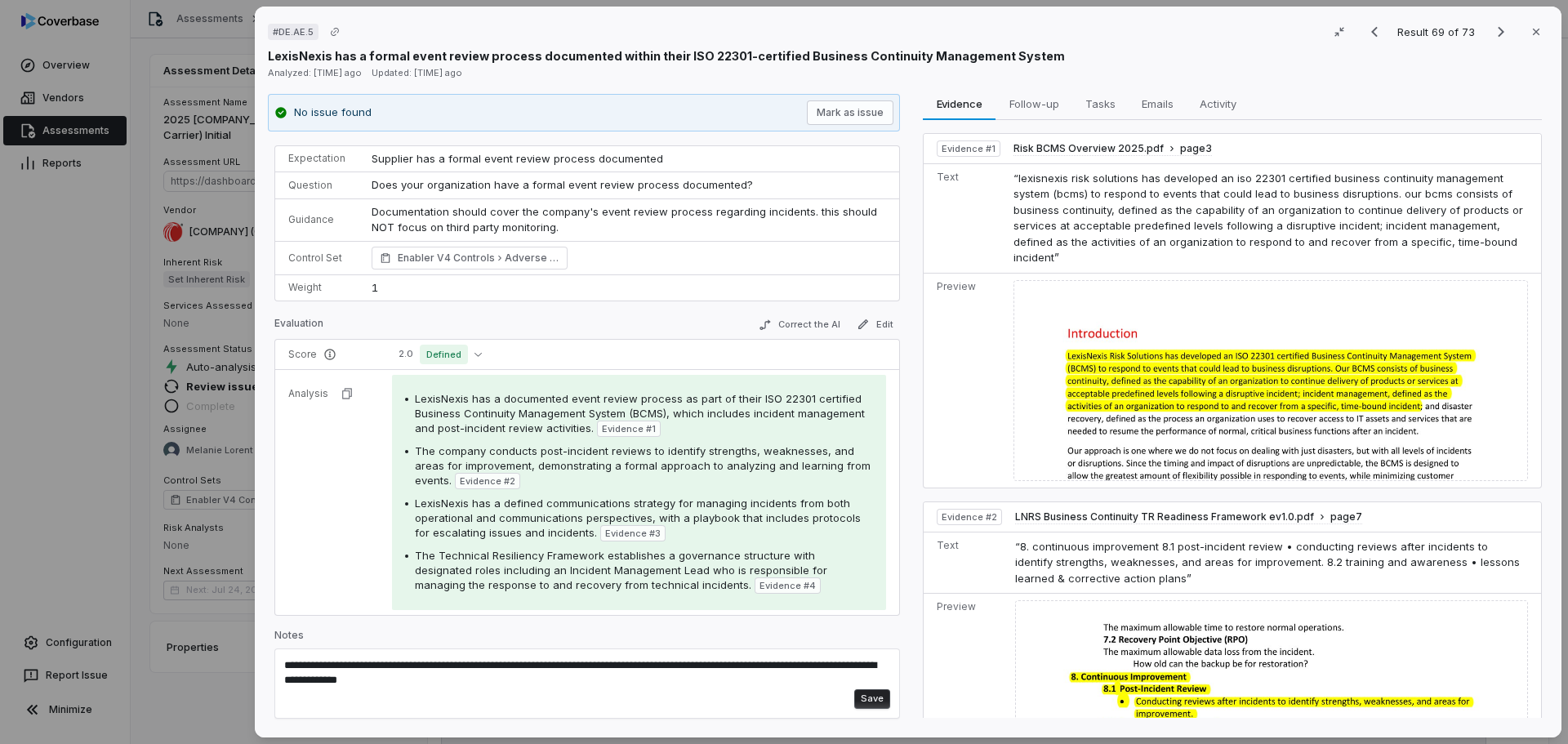 type on "**********" 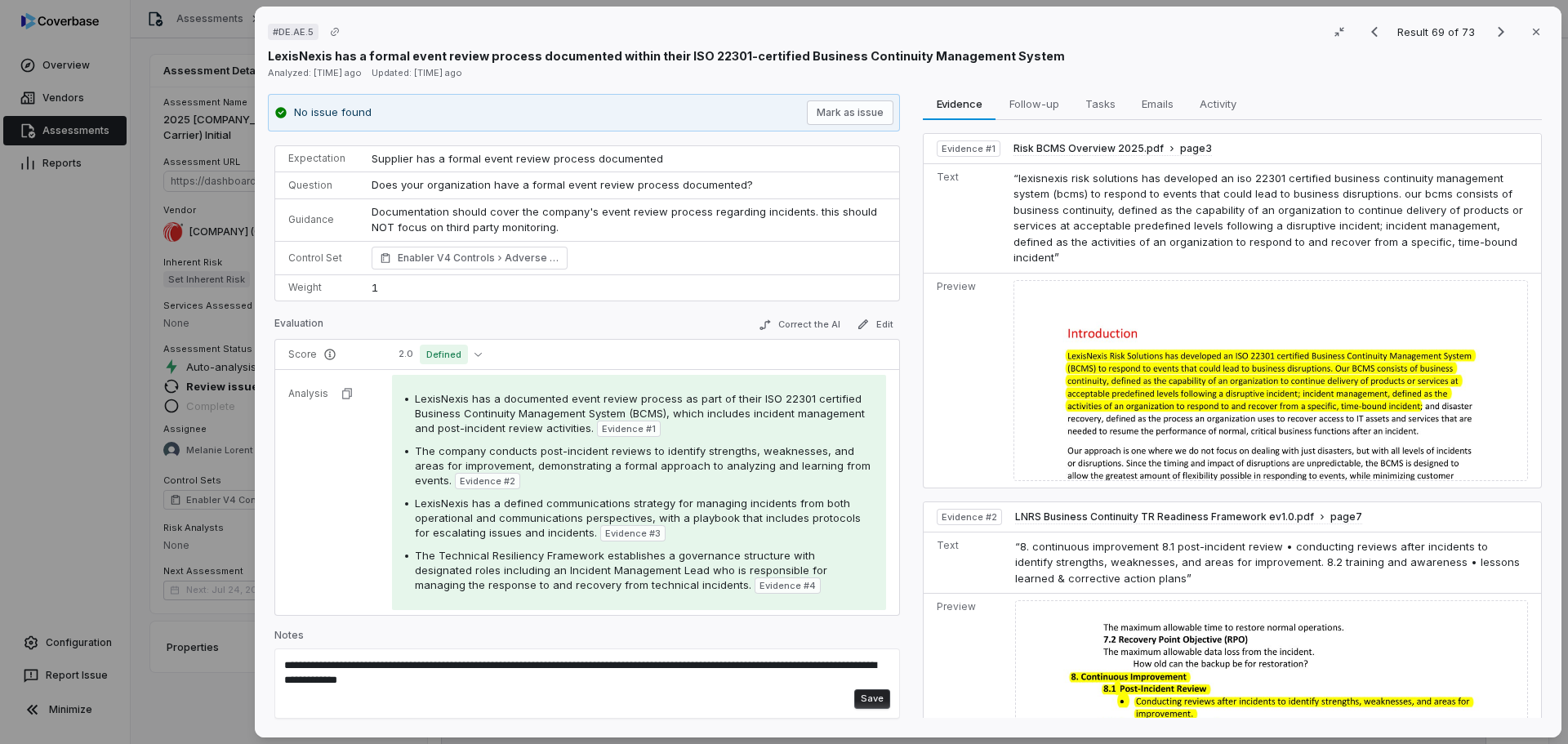 click on "Save" at bounding box center (872, 699) 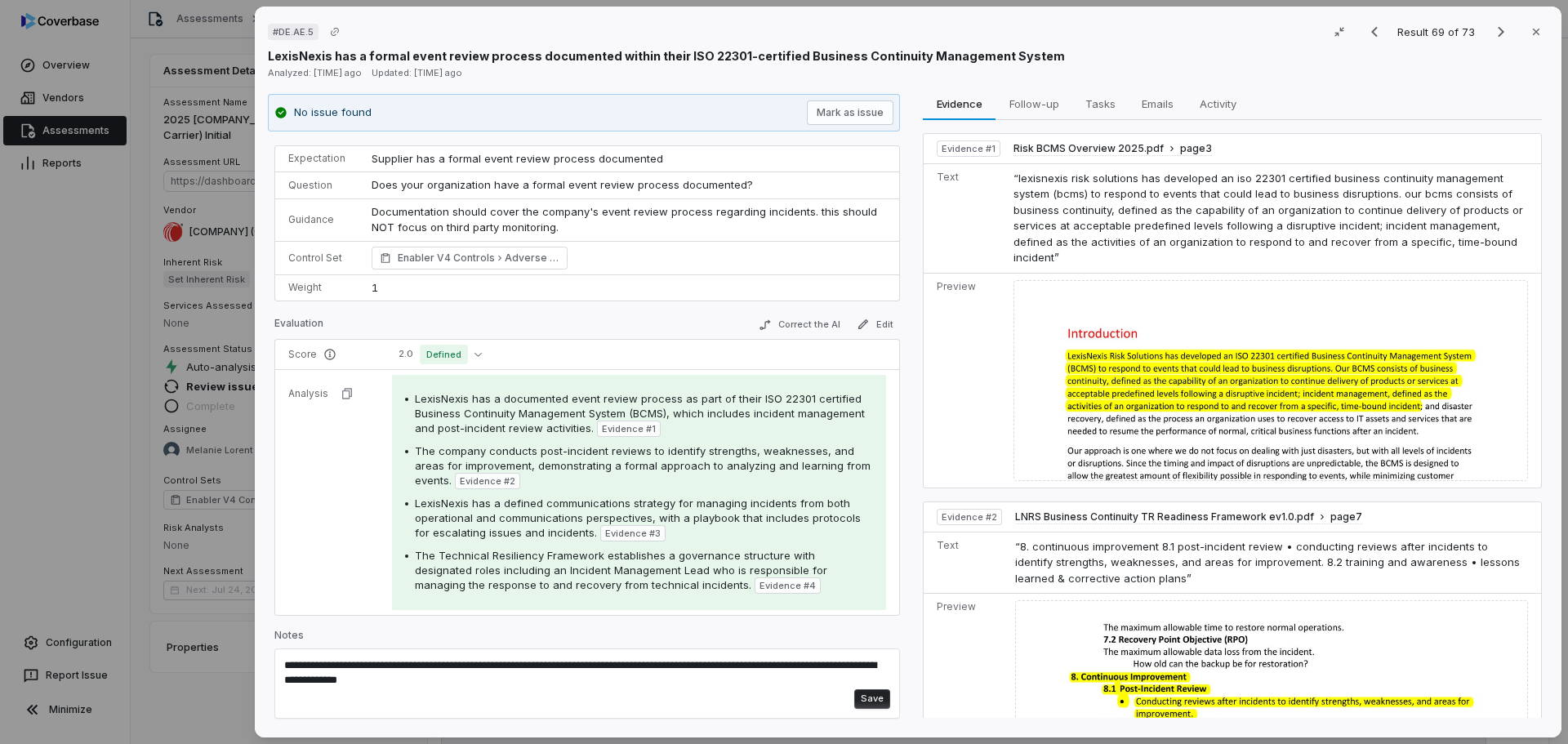 type 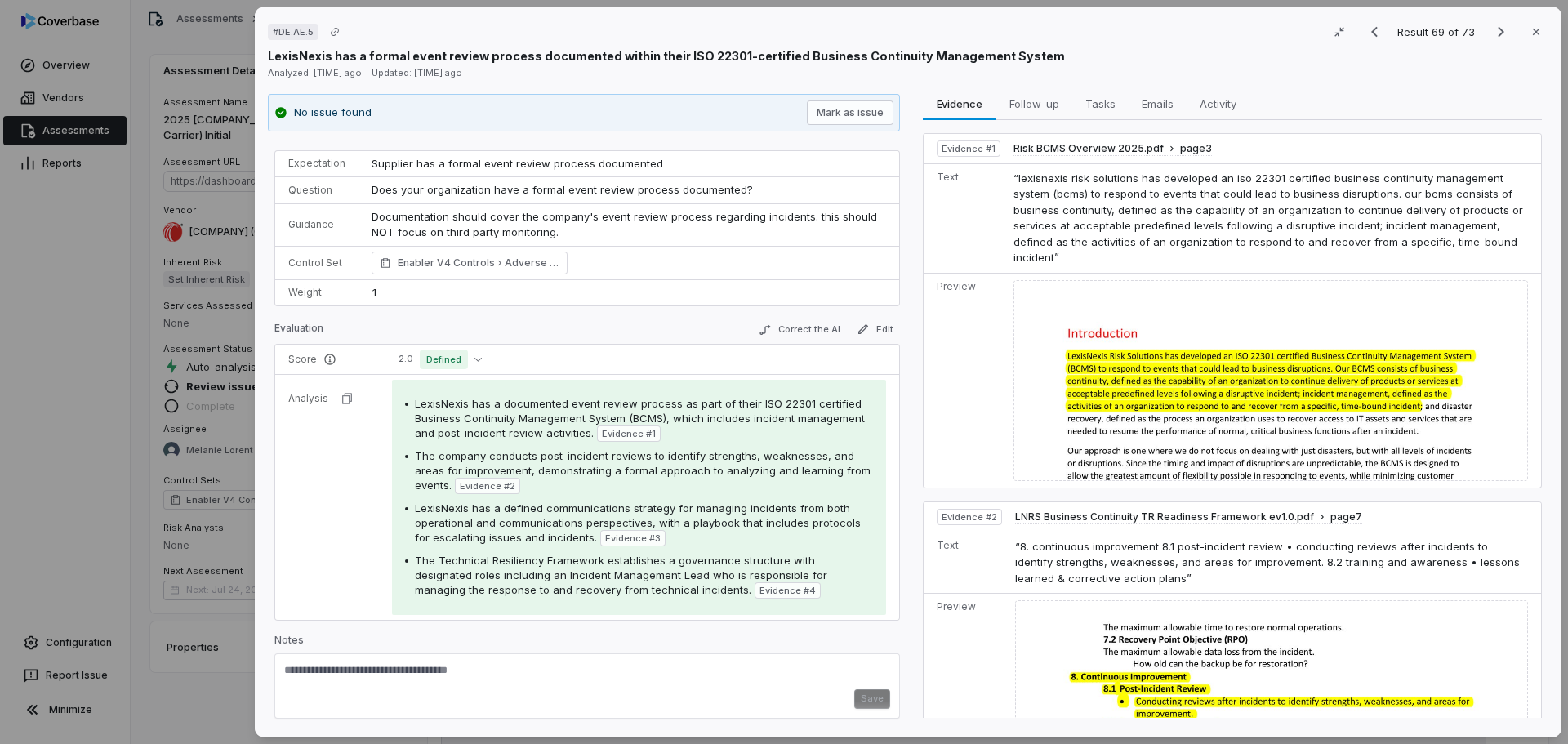 scroll, scrollTop: 19, scrollLeft: 0, axis: vertical 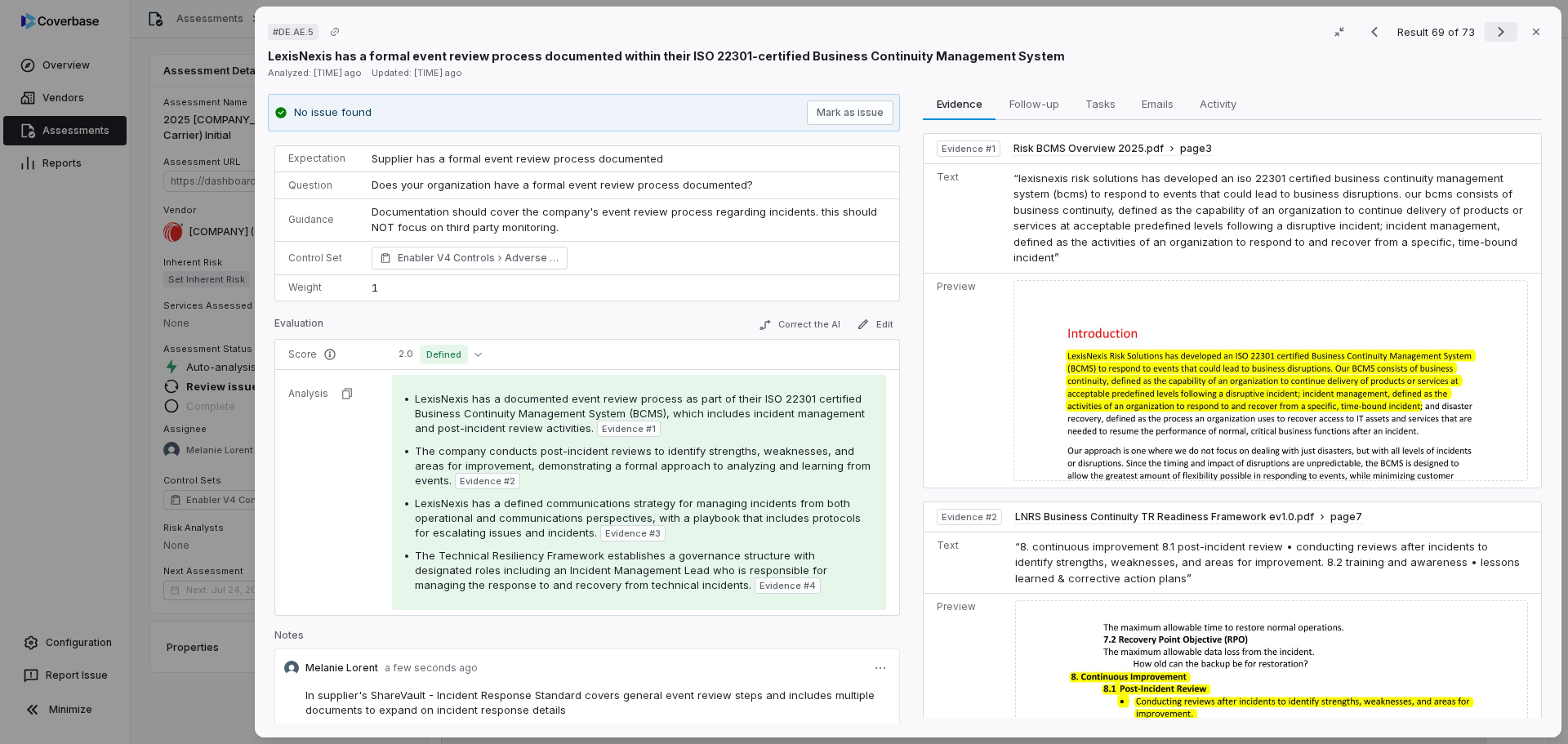 click 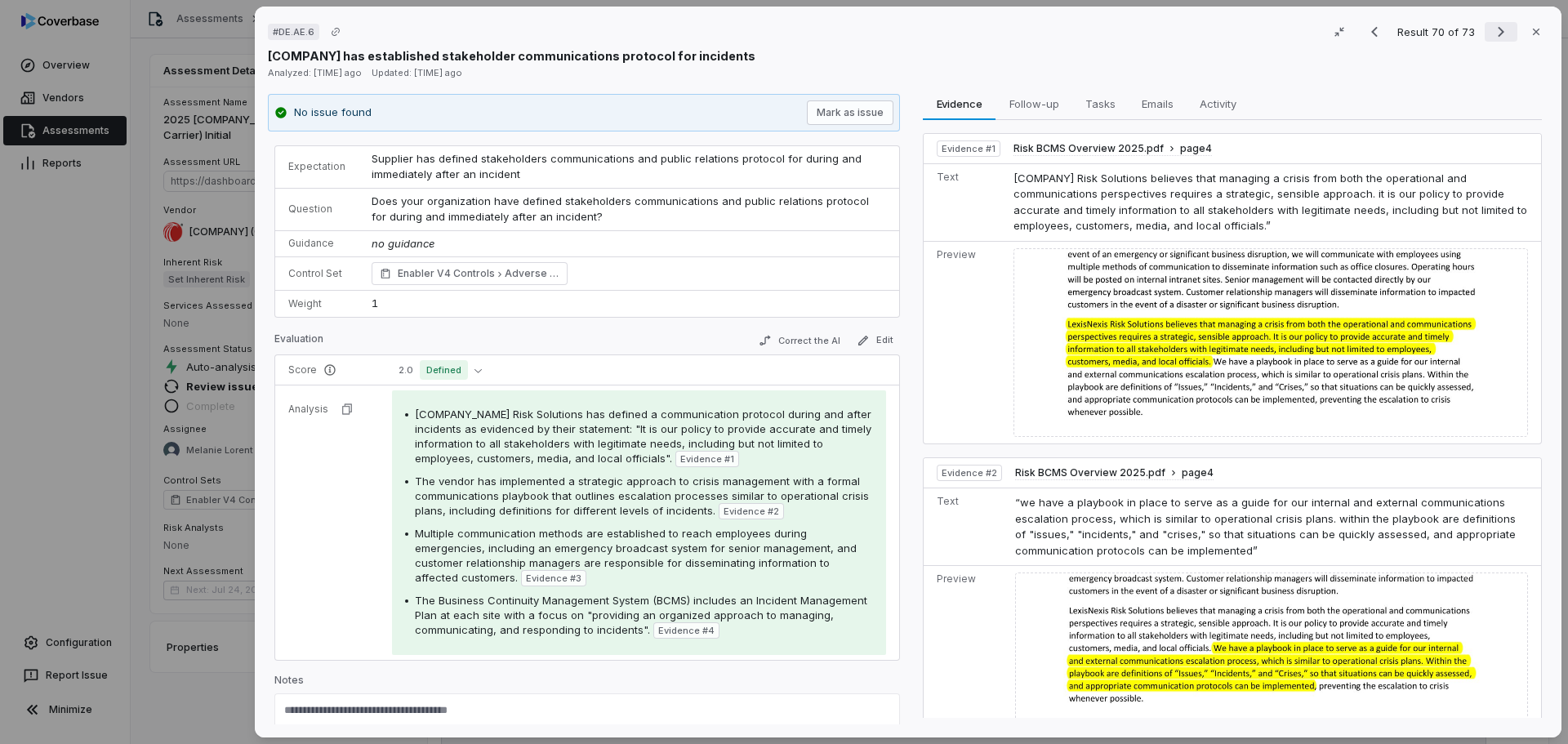click 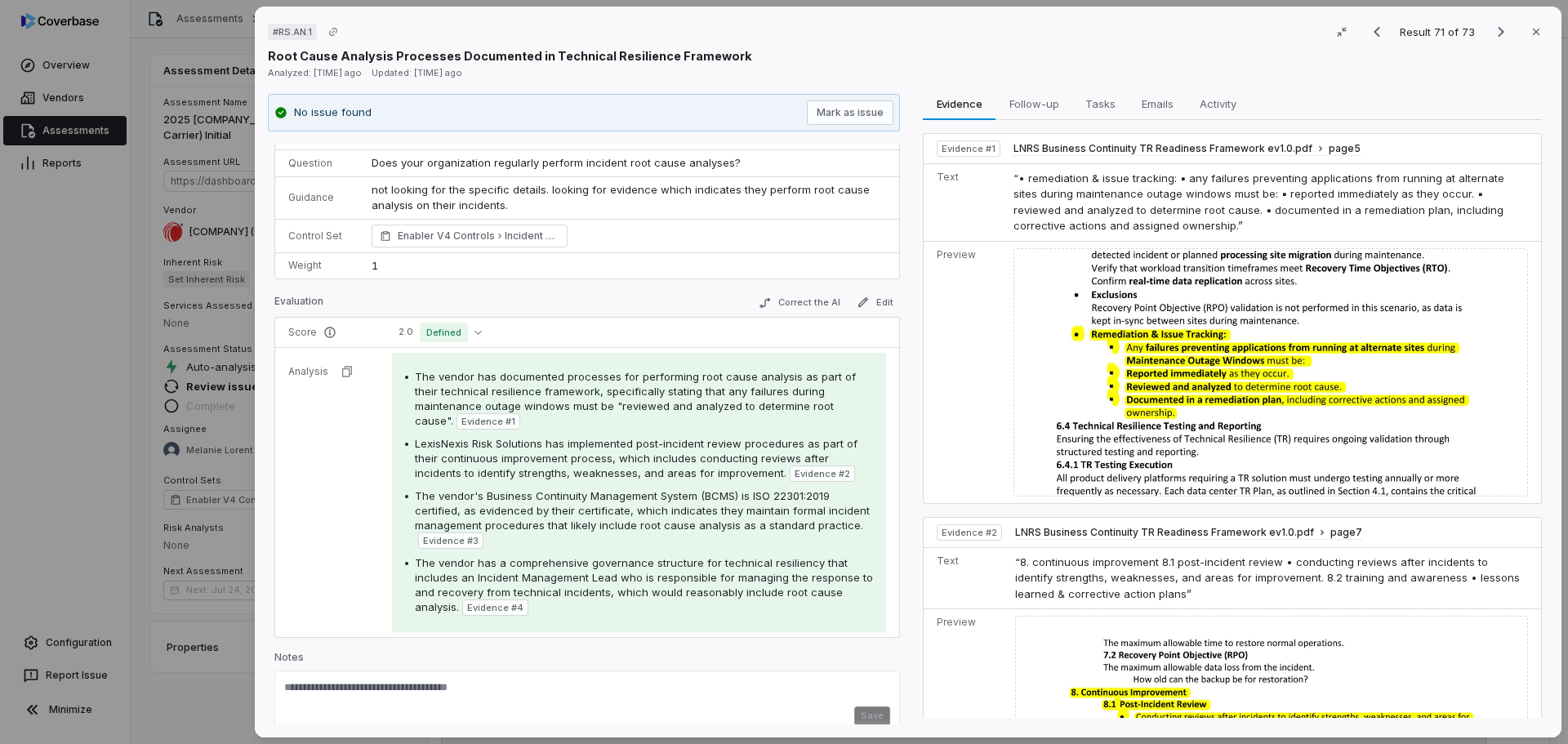 scroll, scrollTop: 58, scrollLeft: 0, axis: vertical 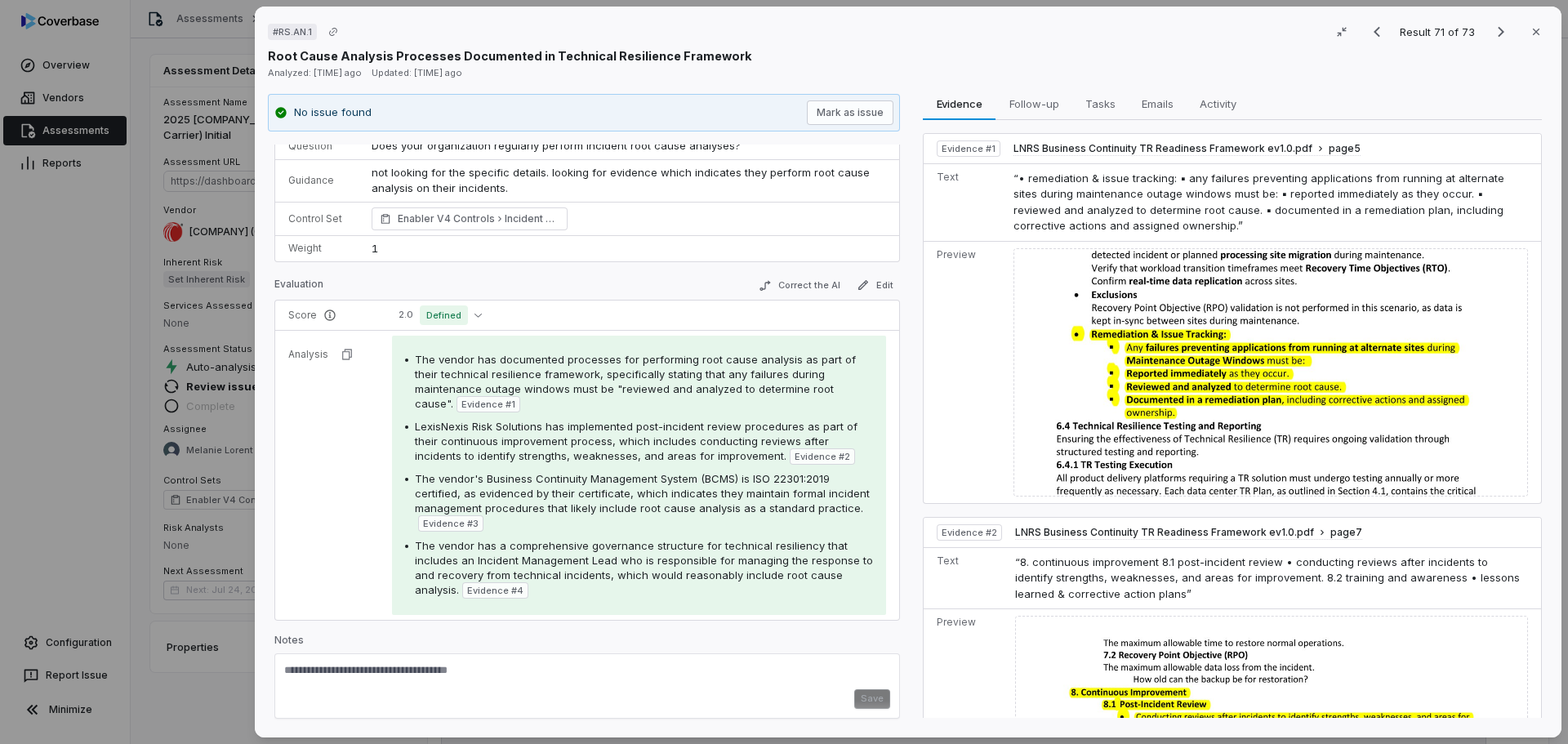 click at bounding box center (587, 676) 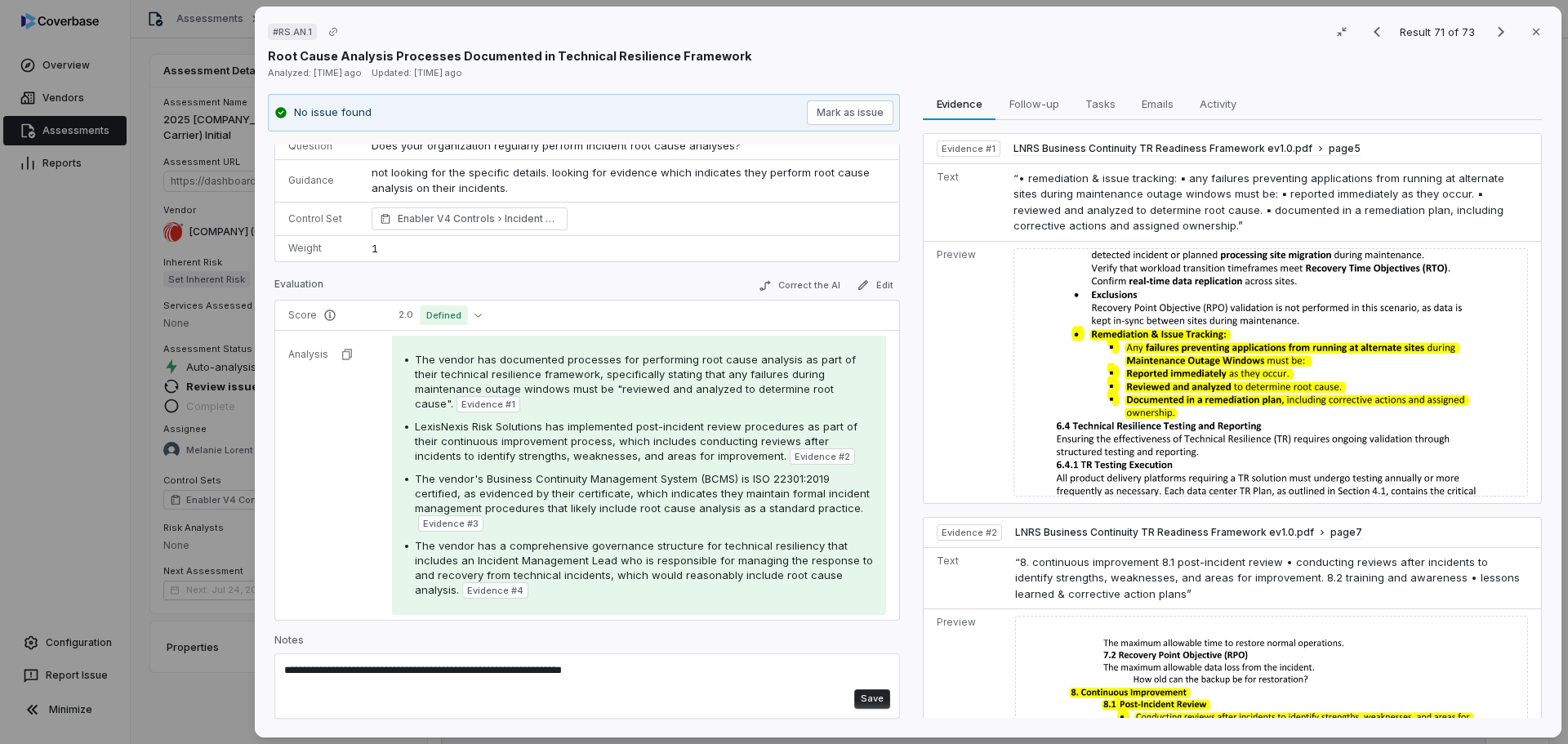 type on "**********" 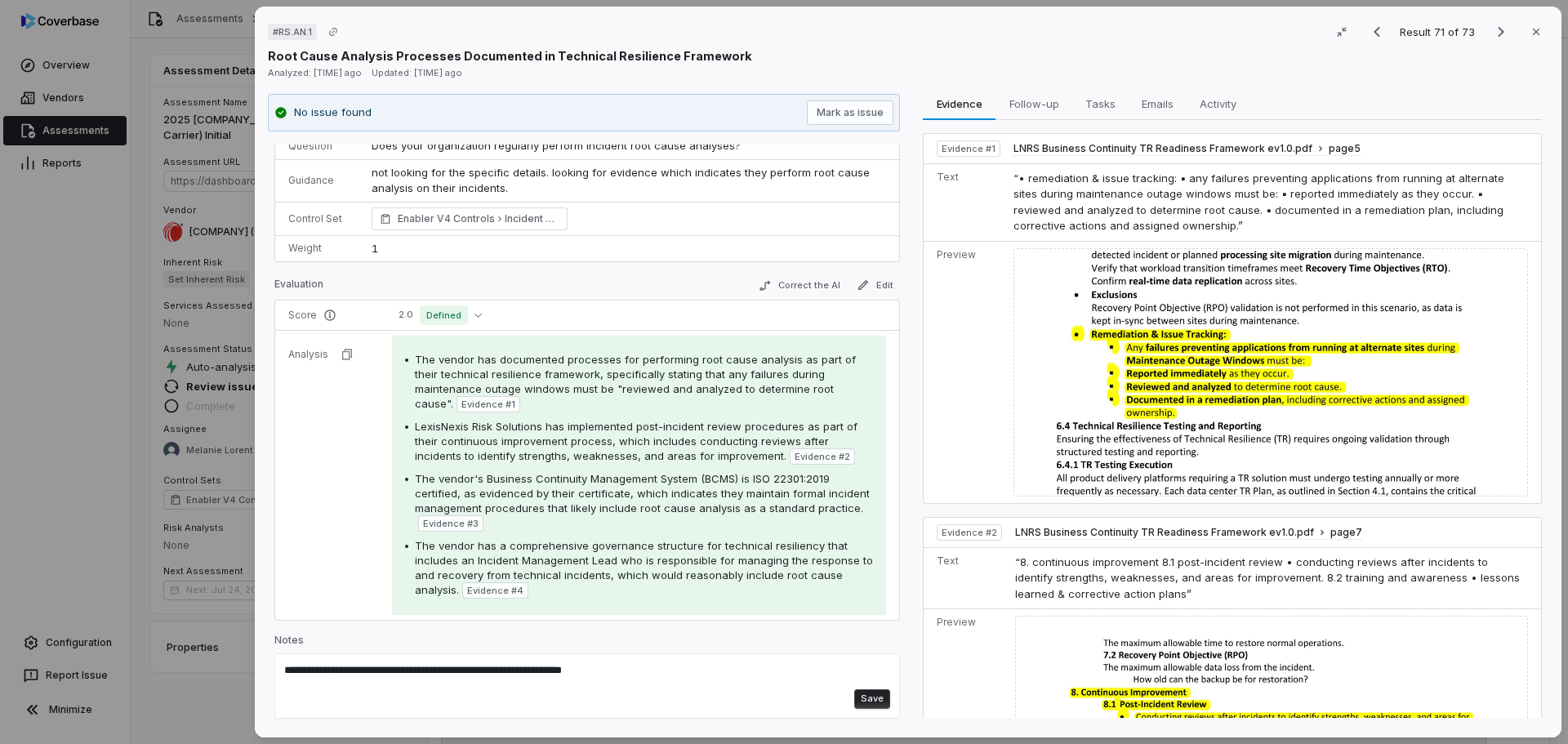 click on "Save" at bounding box center (872, 699) 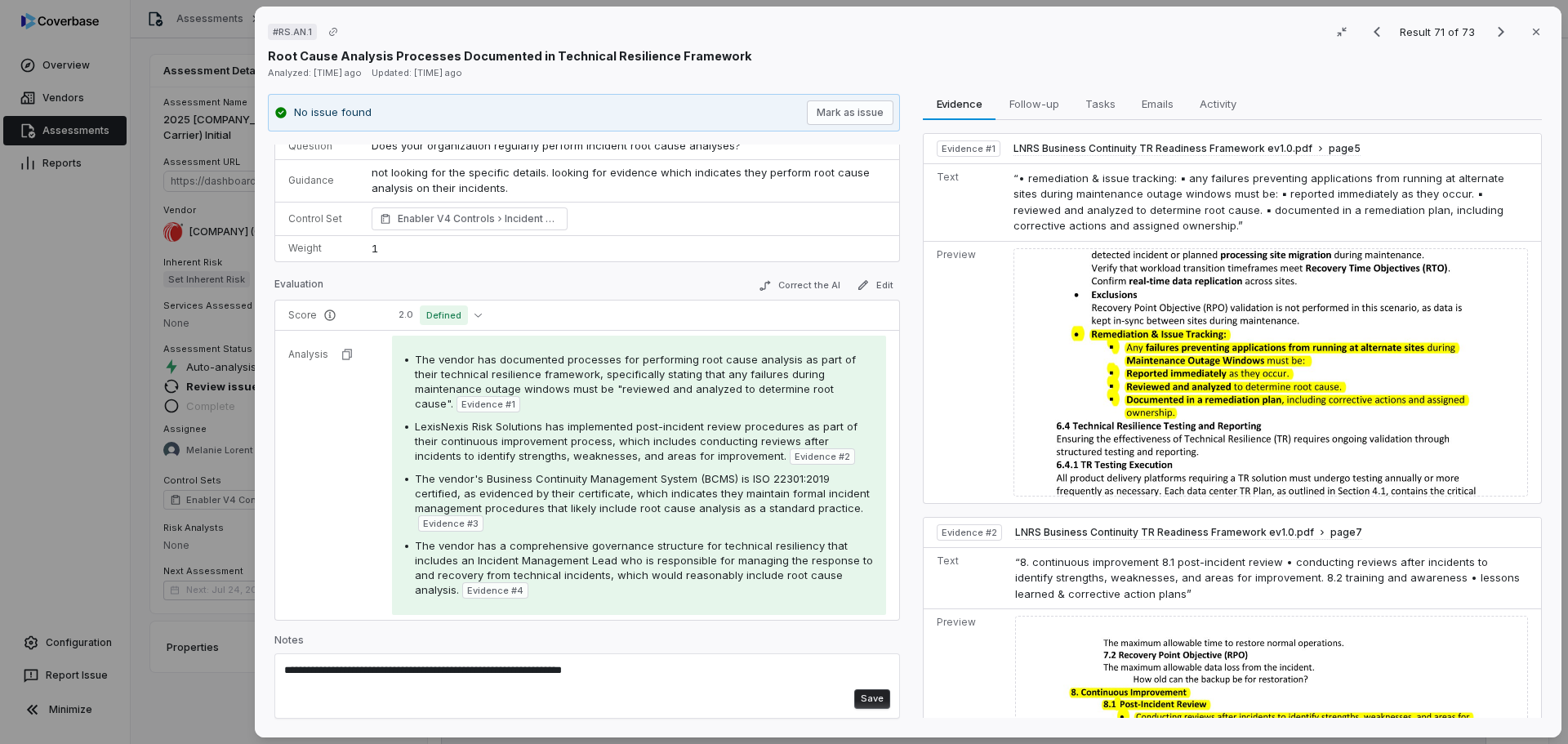 type 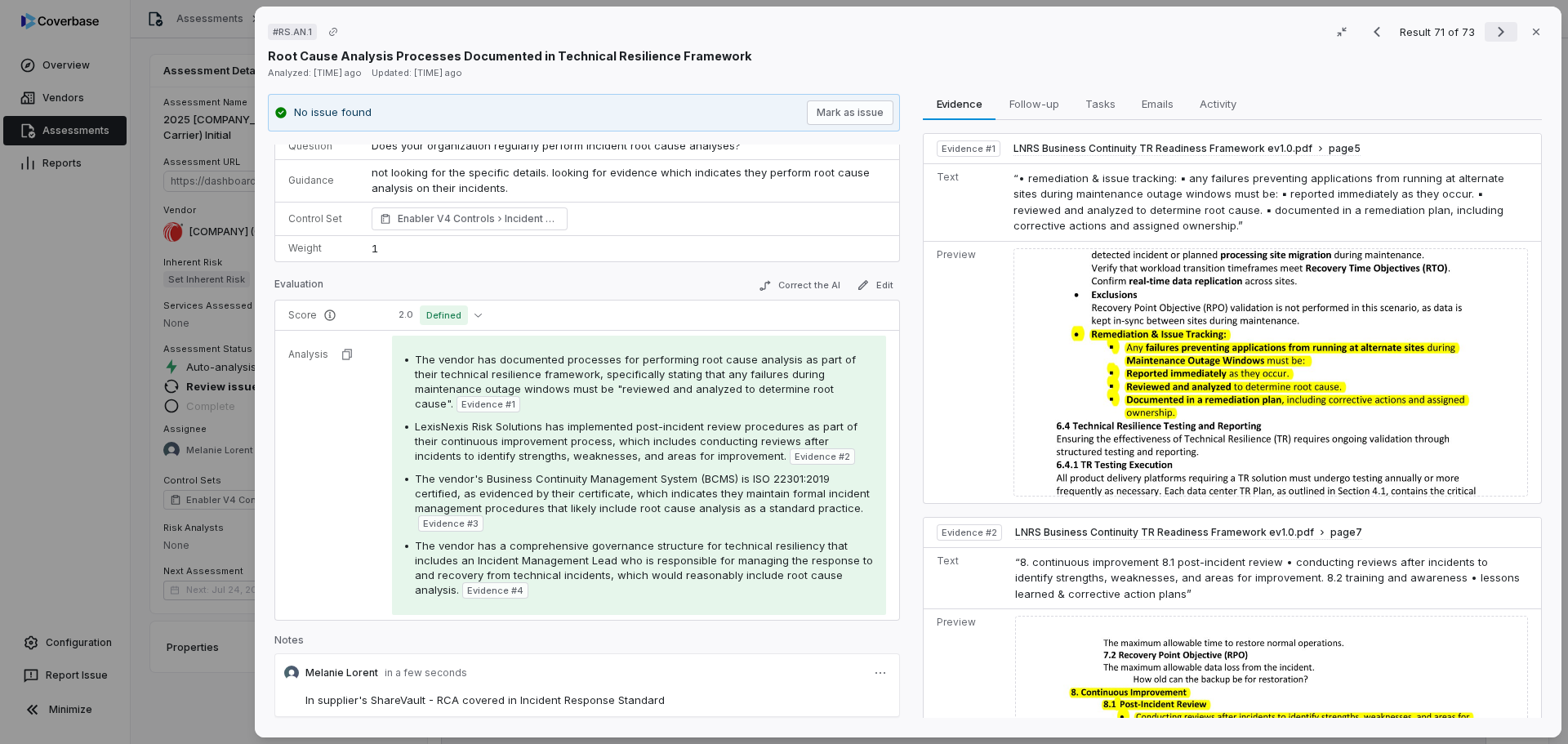 click 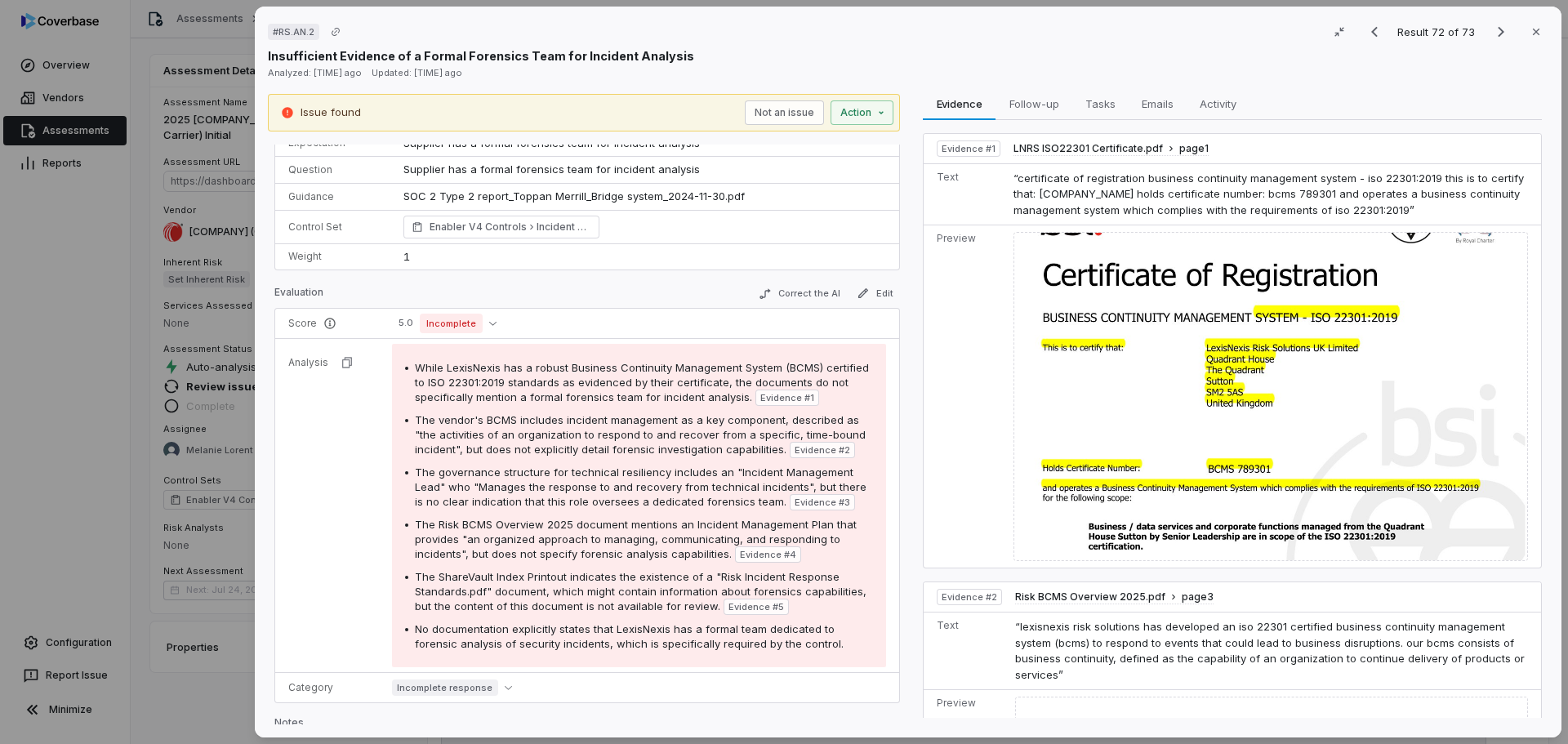 scroll, scrollTop: 0, scrollLeft: 0, axis: both 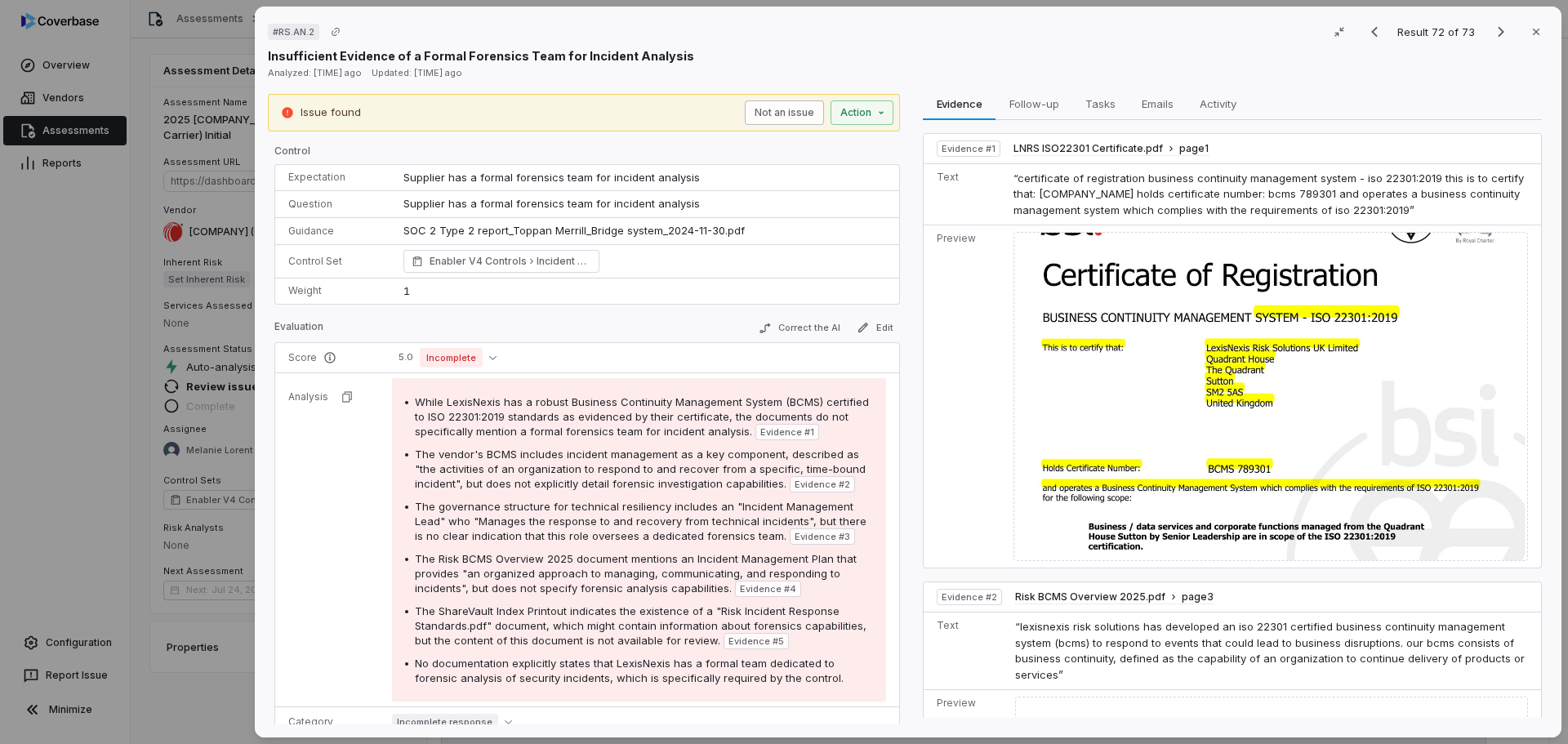 click on "Not an issue" at bounding box center [784, 113] 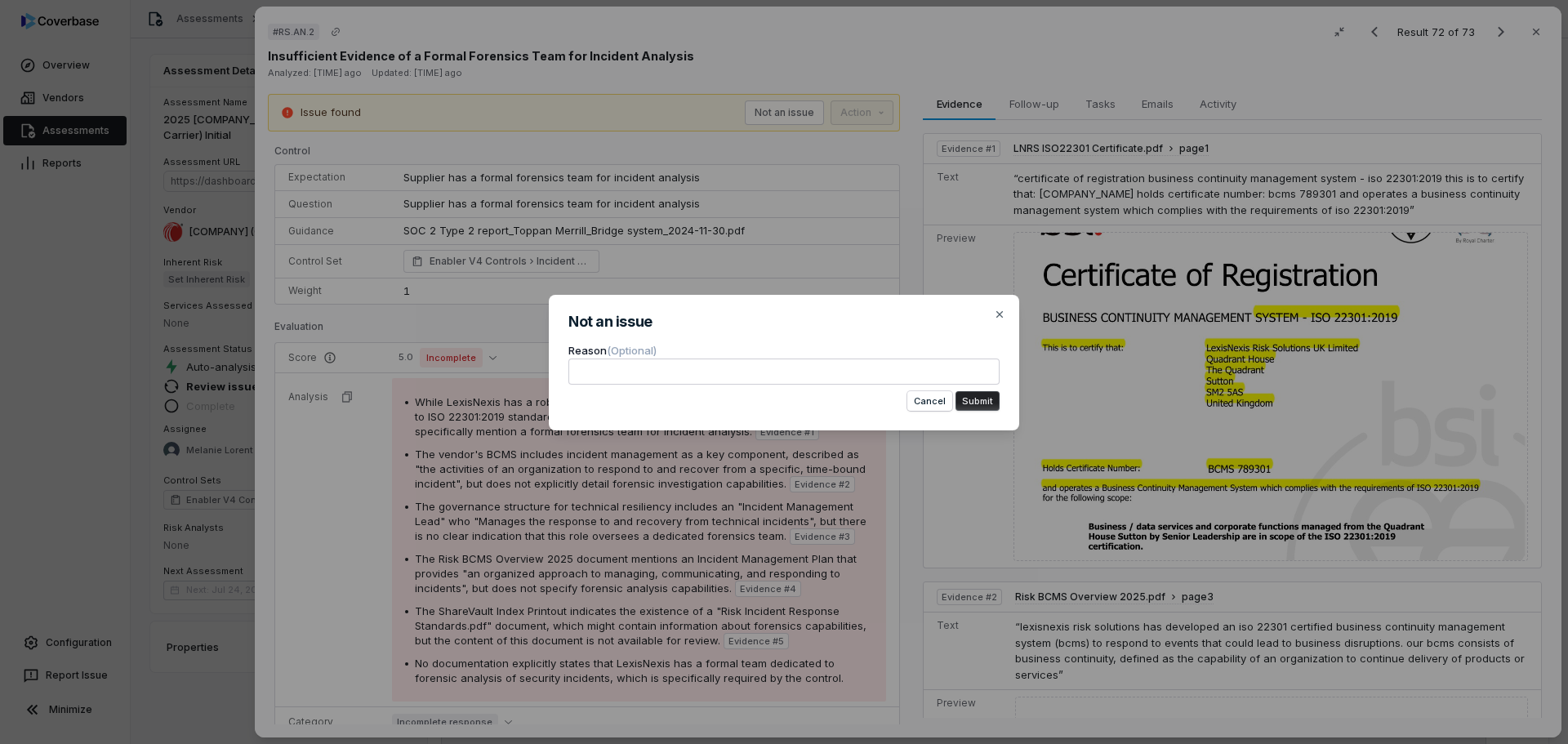 click at bounding box center (784, 372) 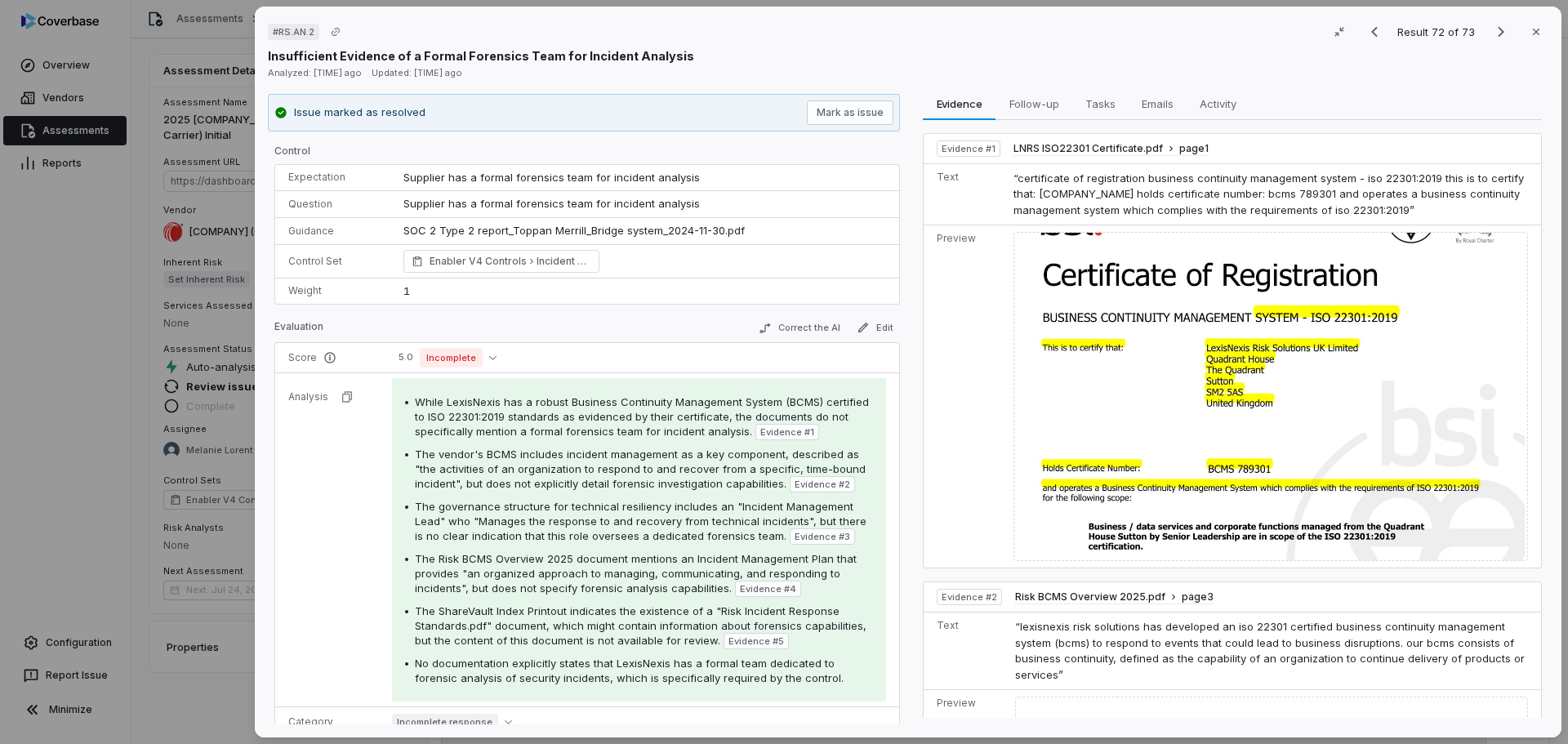 scroll, scrollTop: 117, scrollLeft: 0, axis: vertical 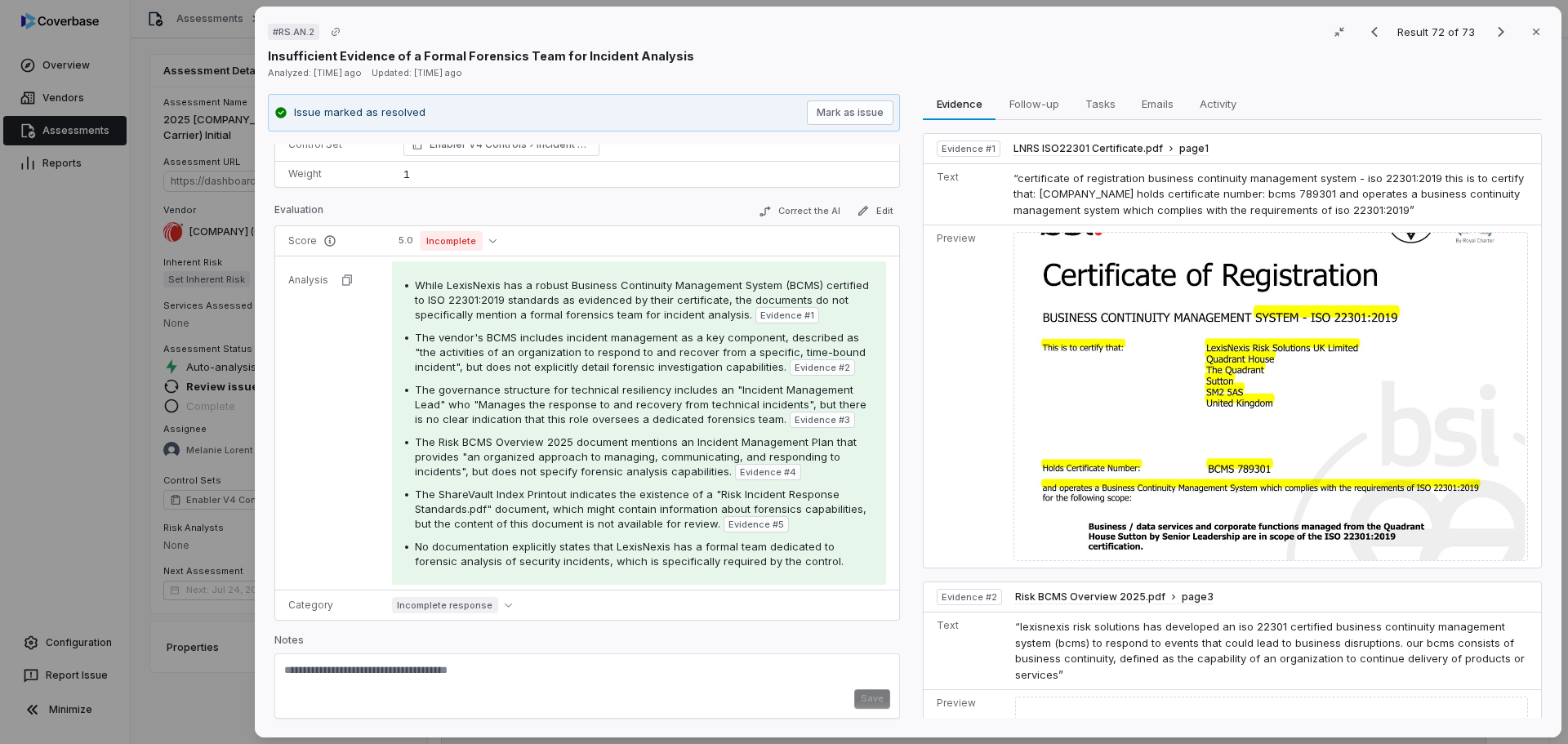 click at bounding box center (587, 676) 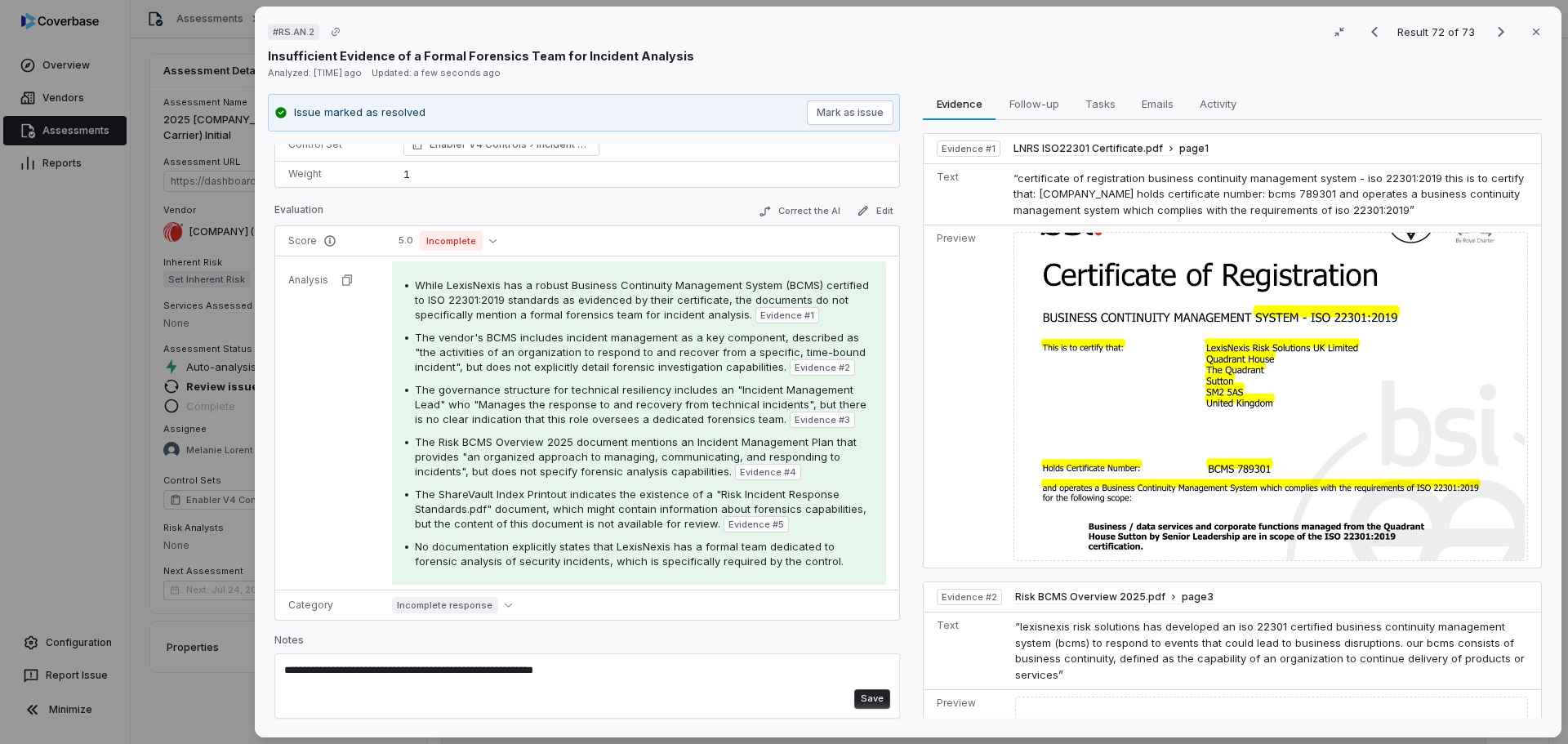 type on "**********" 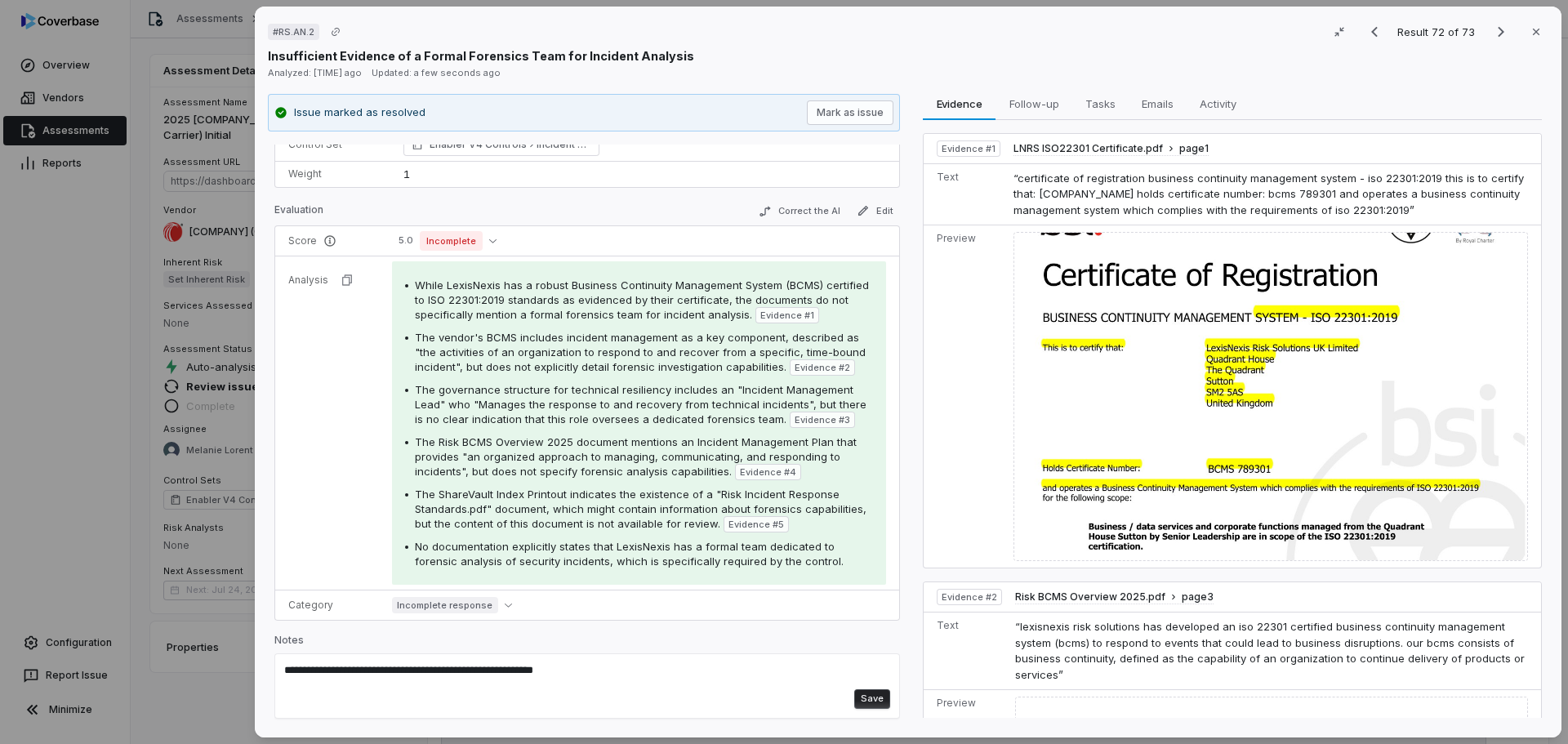click on "Save" at bounding box center (872, 699) 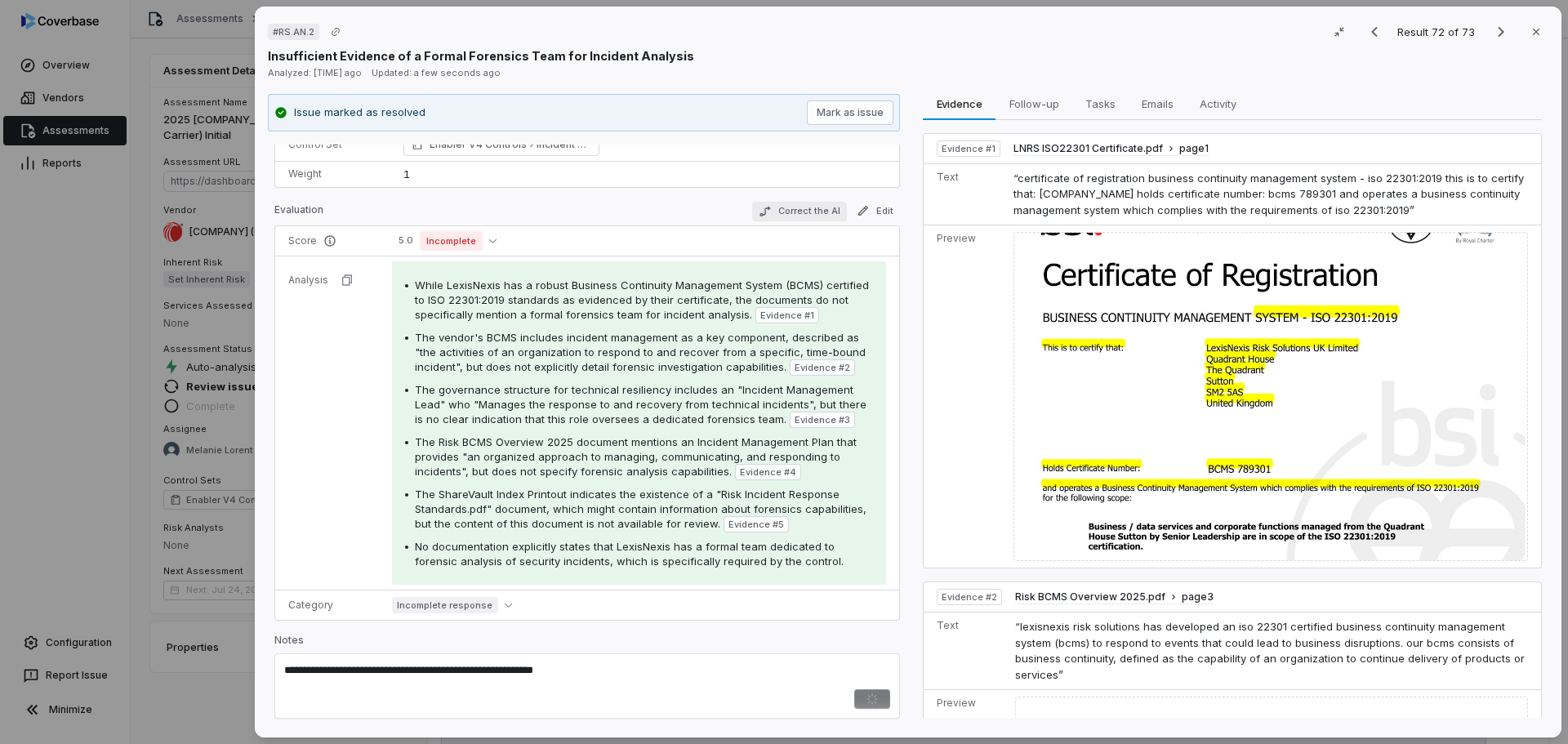 type 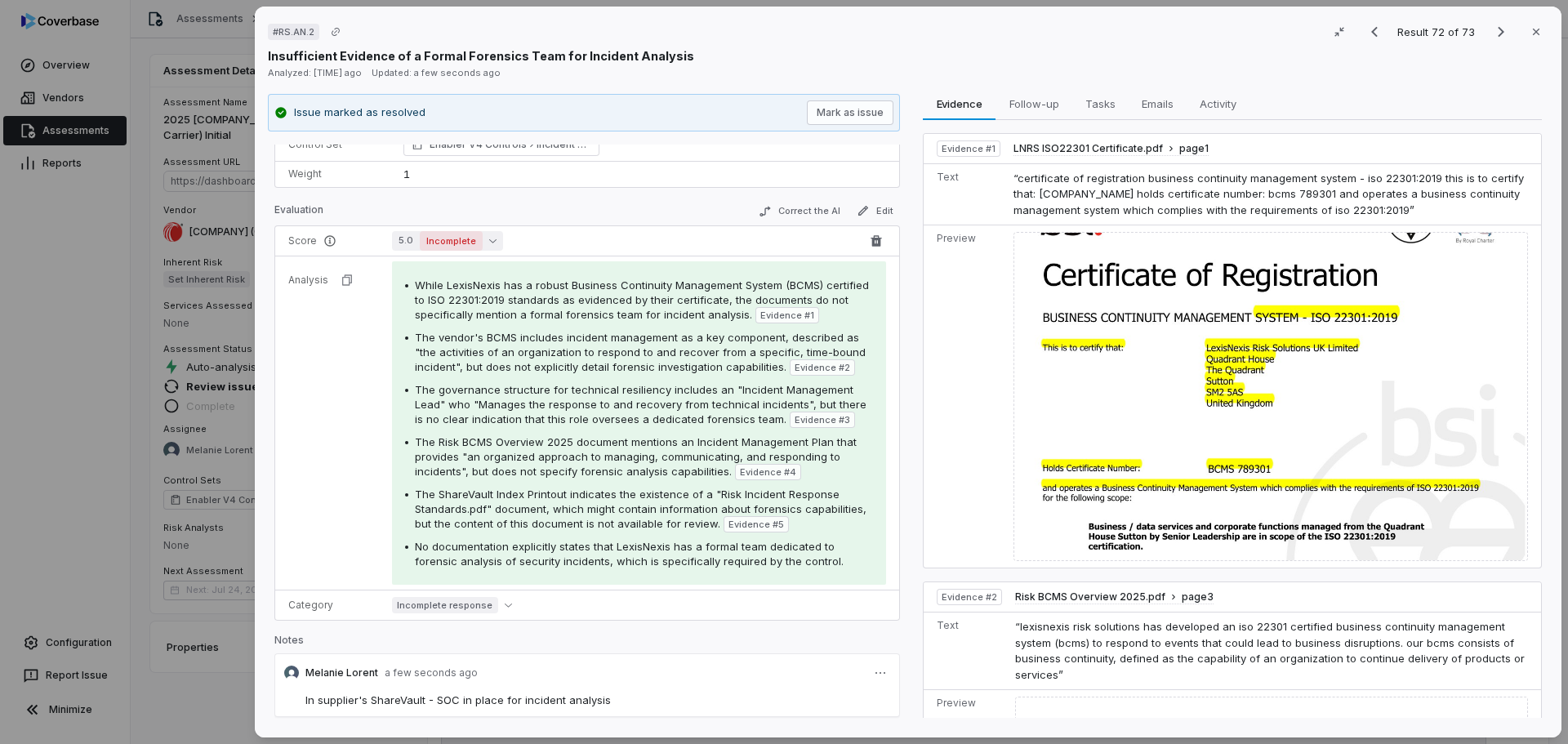 click on "5.0 Incomplete" at bounding box center (448, 241) 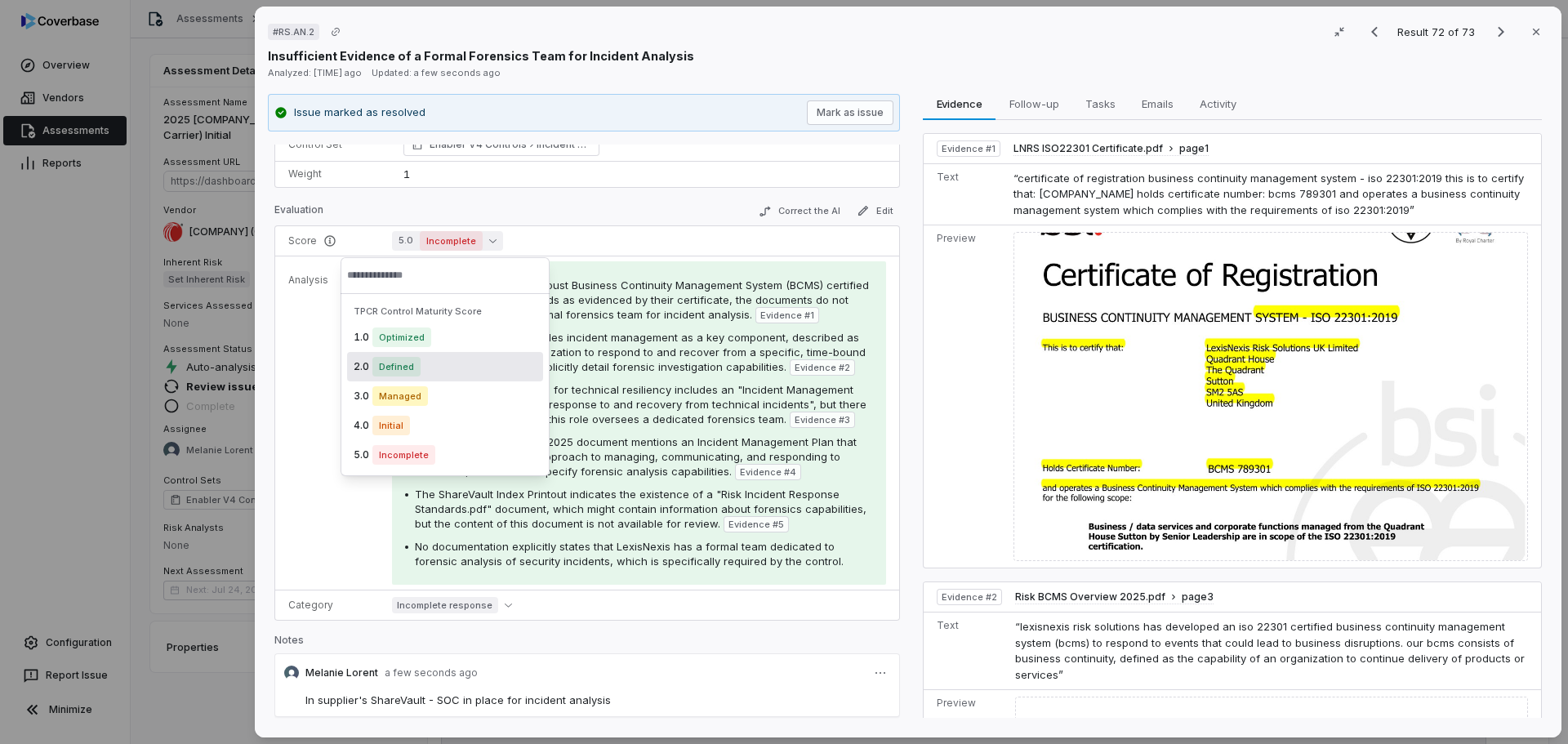 click on "Defined" at bounding box center [396, 367] 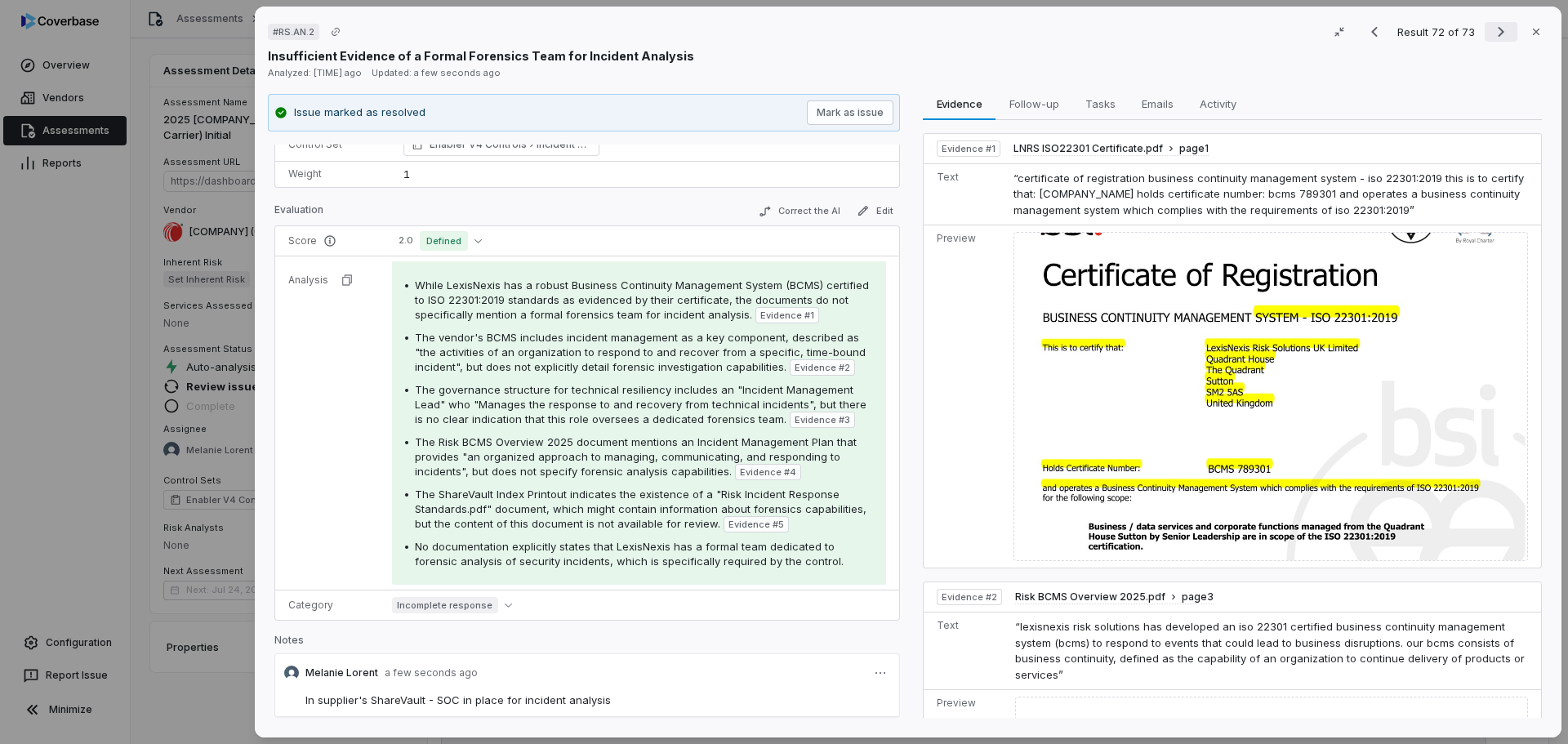click 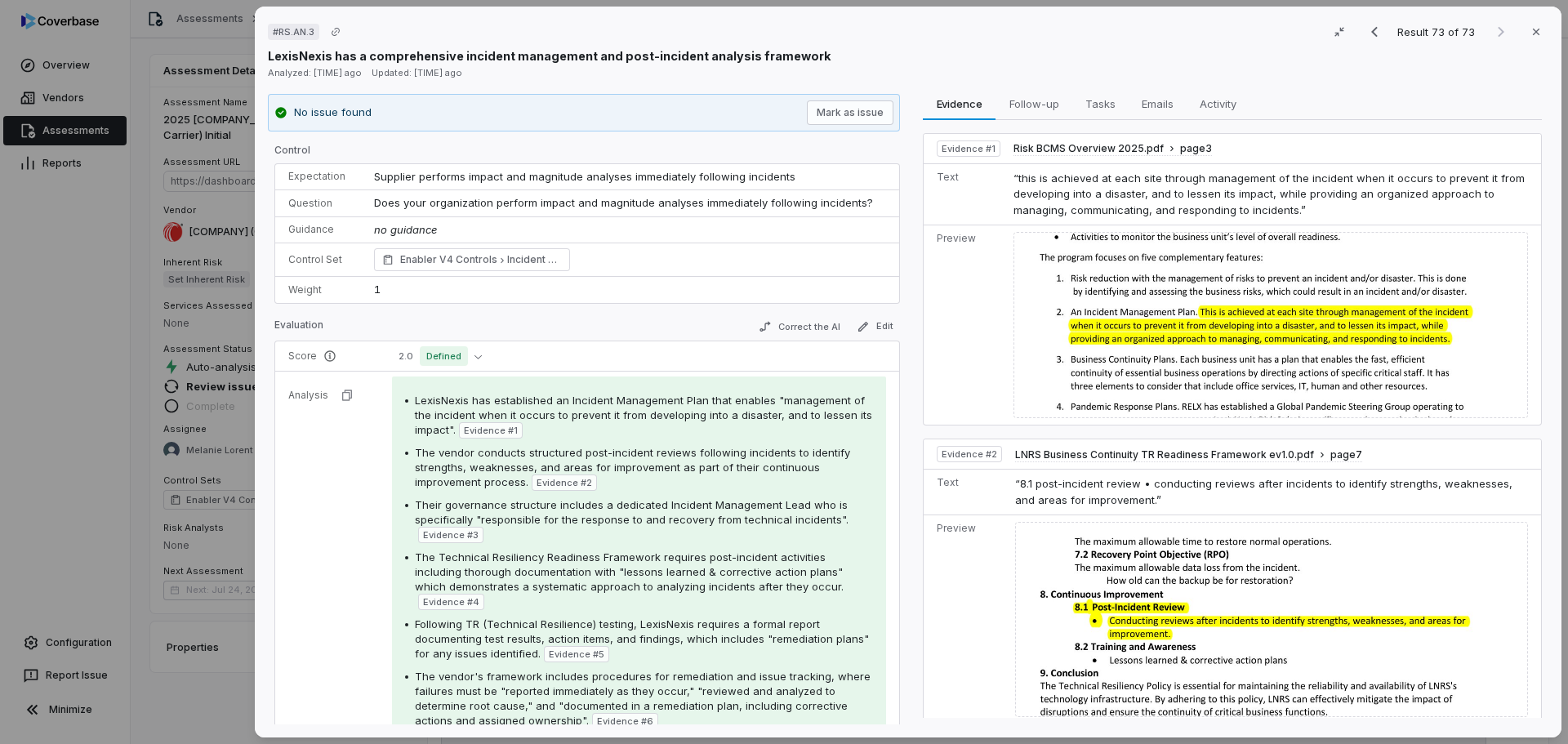 scroll, scrollTop: 0, scrollLeft: 0, axis: both 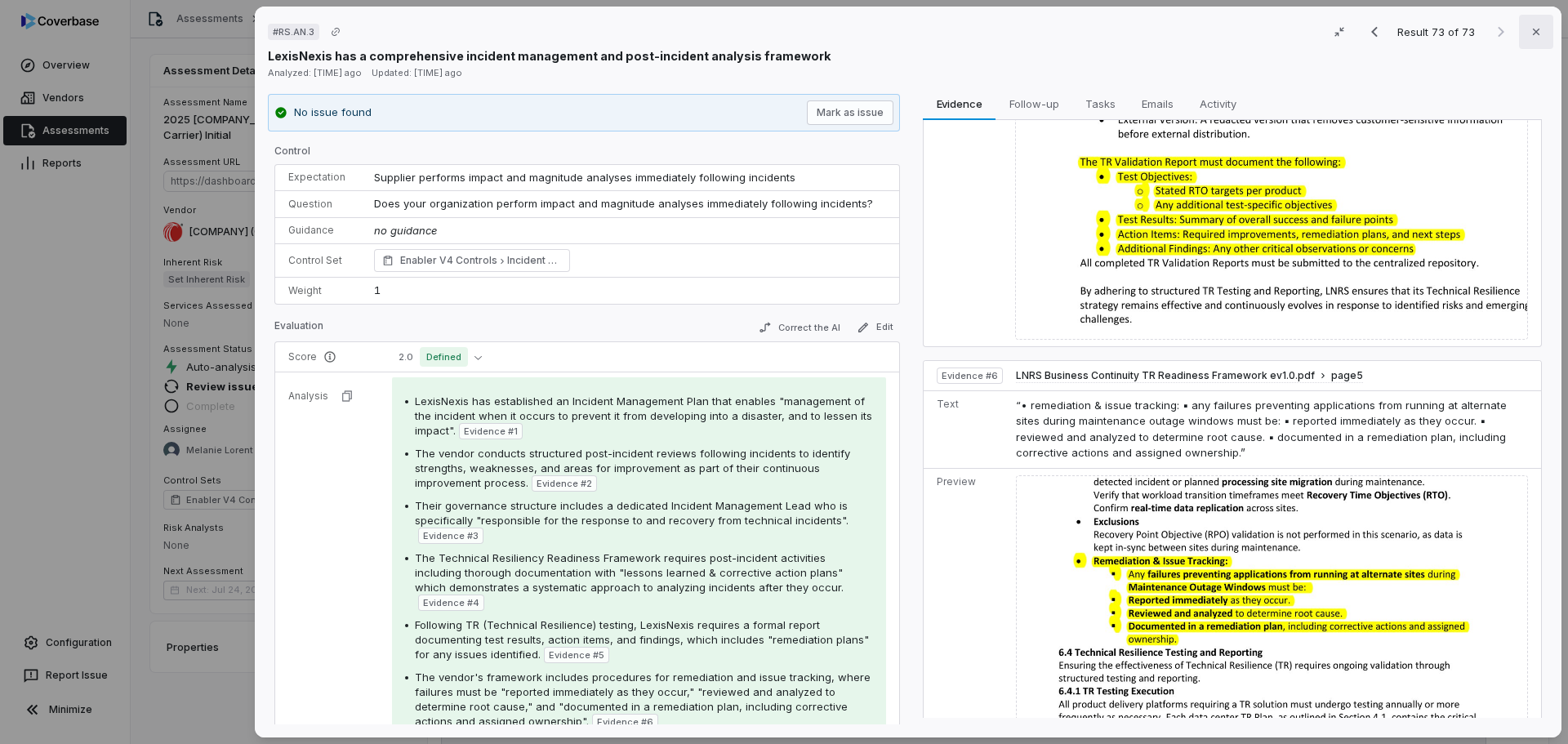click on "Close" at bounding box center [1536, 32] 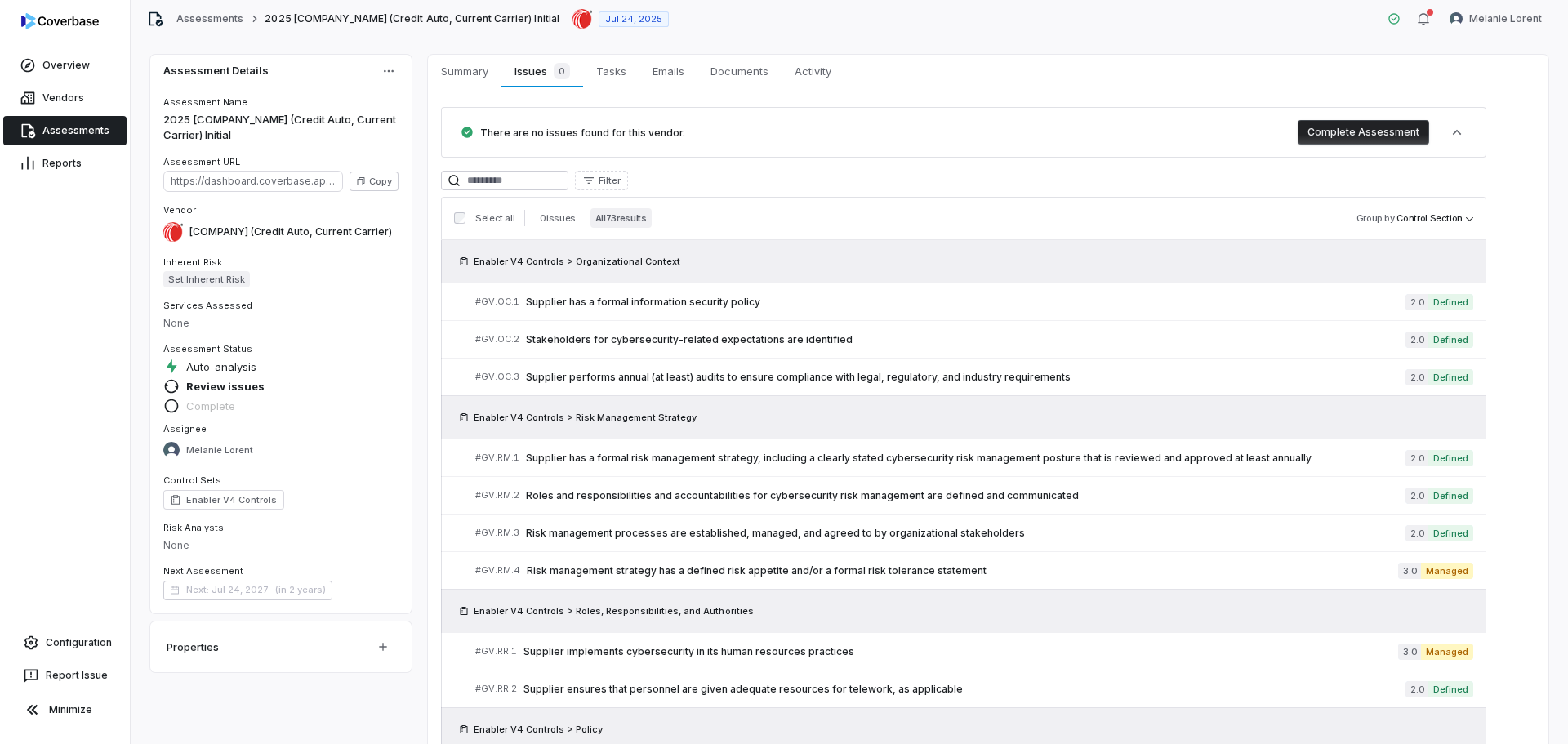 click on "Initial Jul 24, 2025 [NAME] Assessment Details Assessment Name 2025 LexisNexis (Credit Auto, Current Carrier) Initial Assessment URL https://dashboard.coverbase.app/assessments/cbqsrw_701e5f7f621744458d16c9ba0ba53556 Copy Vendor LexisNexis (Credit Auto, Current Carrier) Inherent Risk Set Inherent Risk Services Assessed None Assessment Status Auto-analysis Review issues Complete Assignee [NAME] Control Sets Enabler V4 Controls Risk Analysts None Next Assessment Next: Jul 24, 2027 ( in [TIME] ) Properties Summary Summary Issues 0 Issues 0 Tasks Tasks Emails Emails Documents Documents Activity Activity There are no issues found for this vendor. Complete Assessment Filter Select all 0 issues All 73 results Group by Control Section Enabler V4 Controls > Organizational Context # GV.OC.1 Supplier has a formal information security policy 2.0 #" at bounding box center (784, 372) 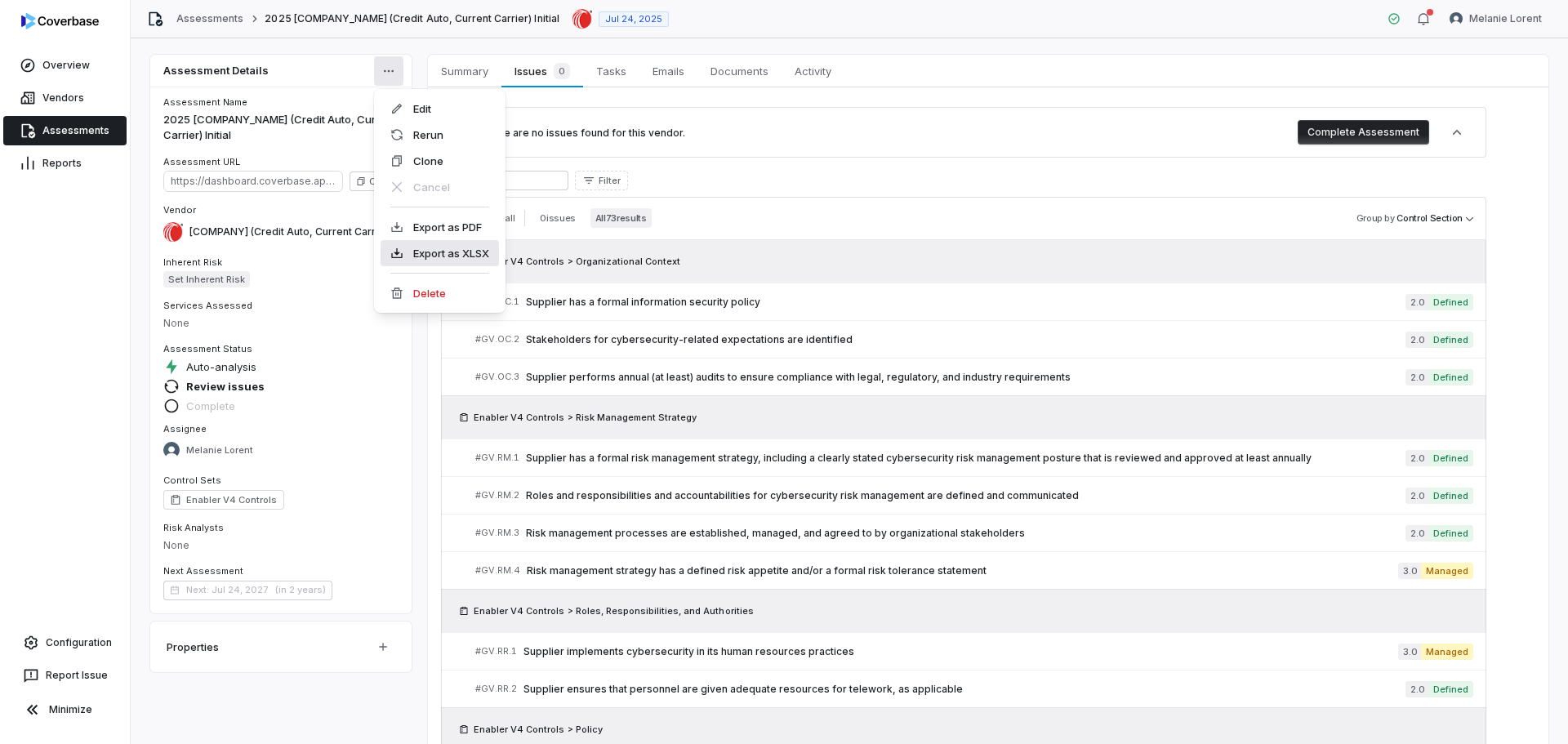 click on "Export as XLSX" at bounding box center (439, 253) 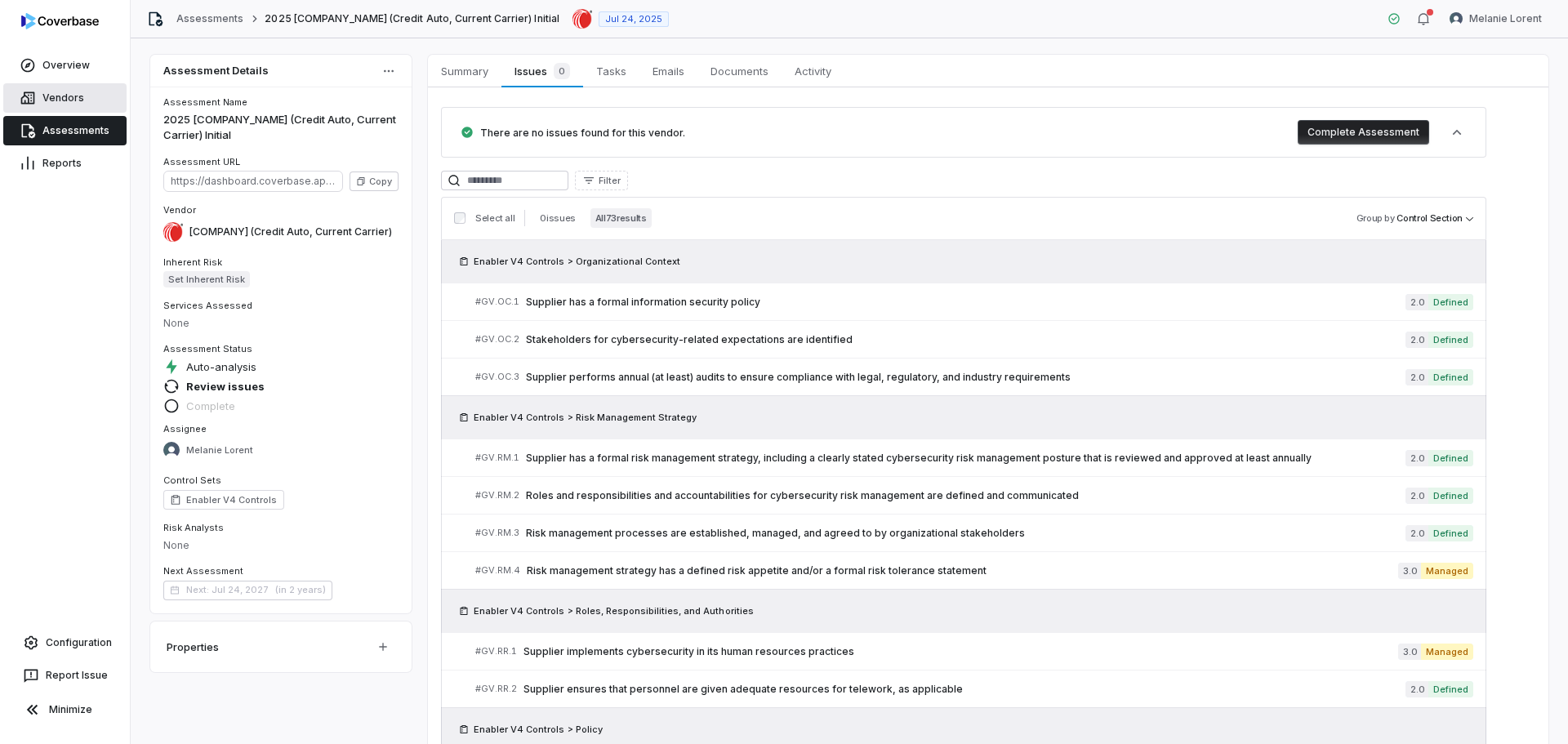 click 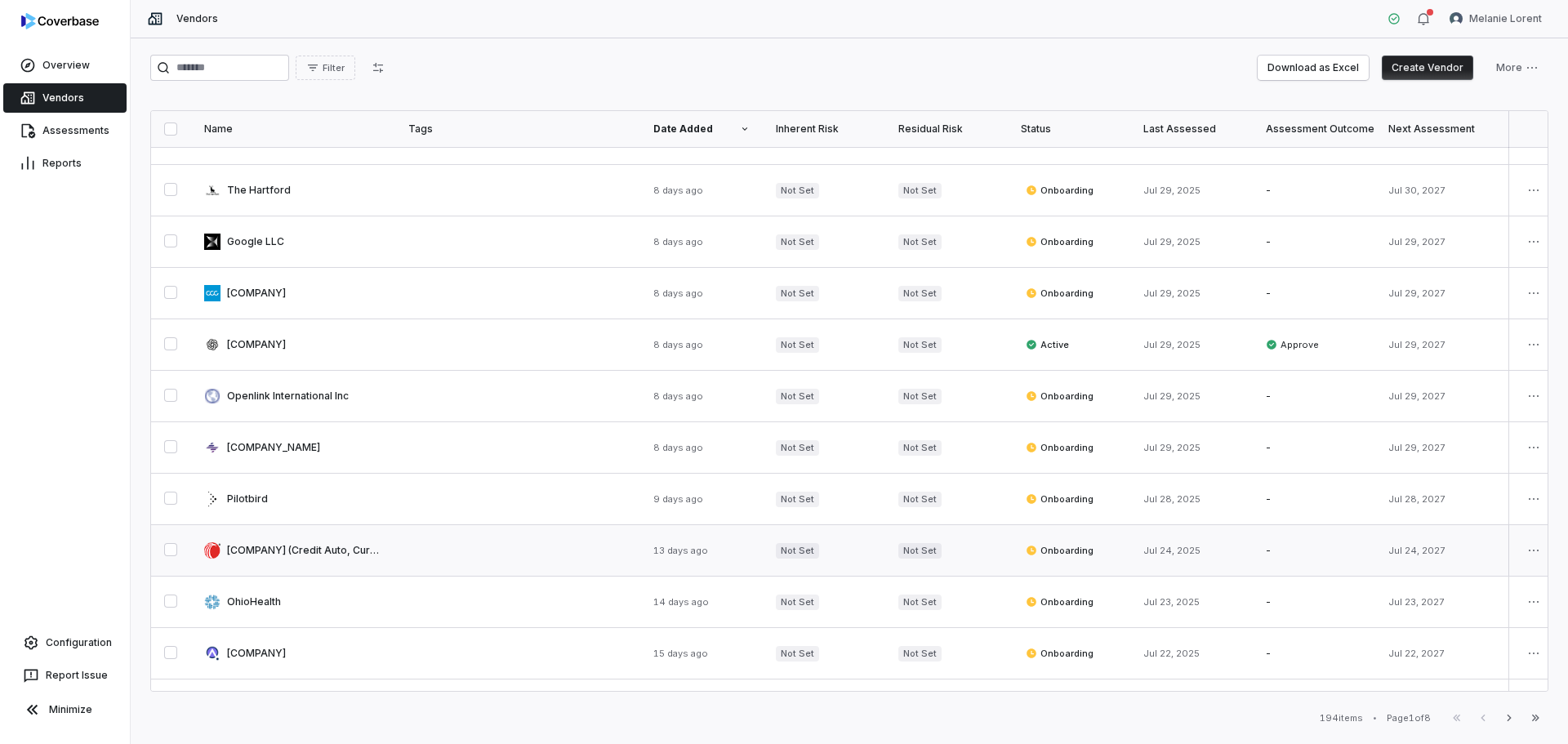 scroll, scrollTop: 572, scrollLeft: 0, axis: vertical 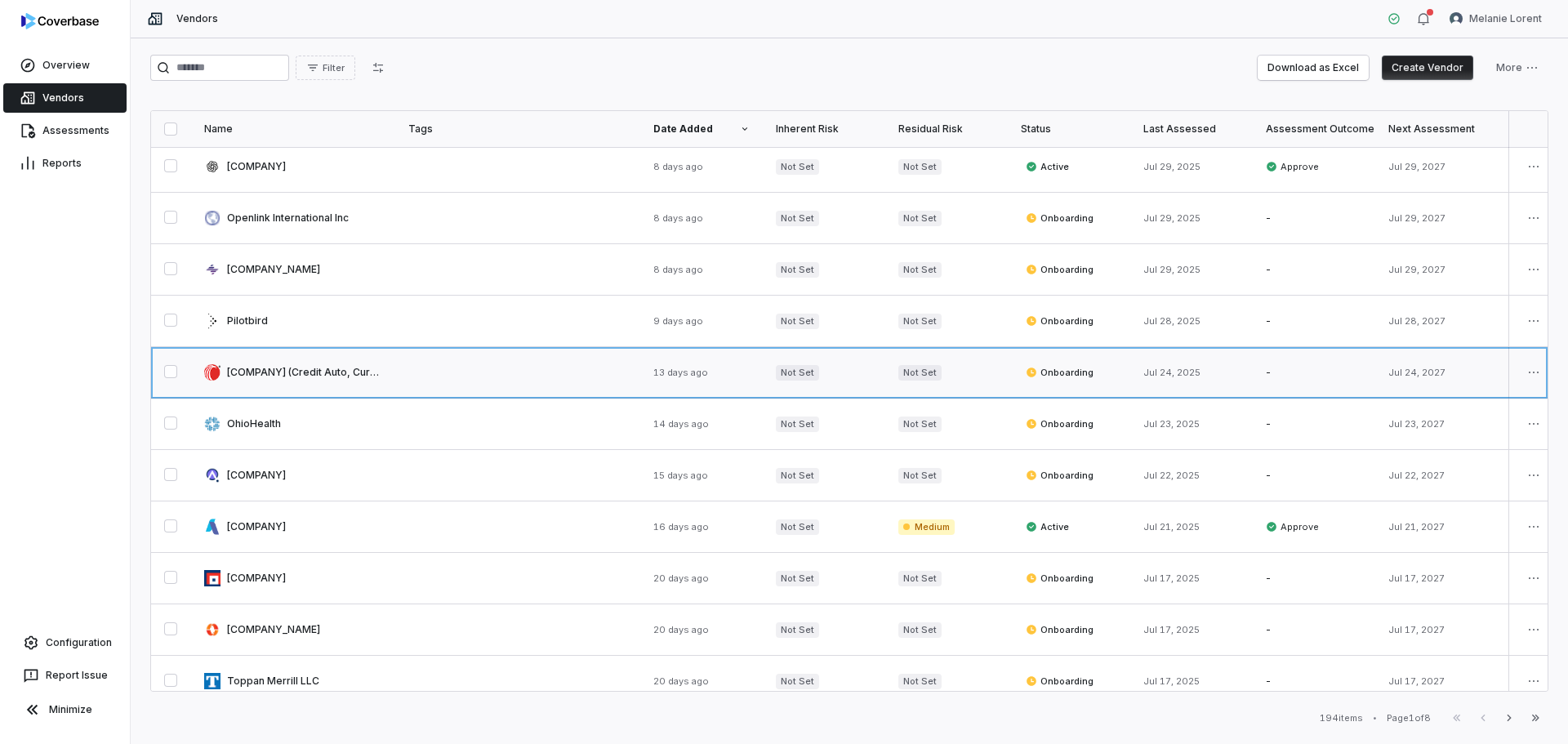 click at bounding box center (518, 372) 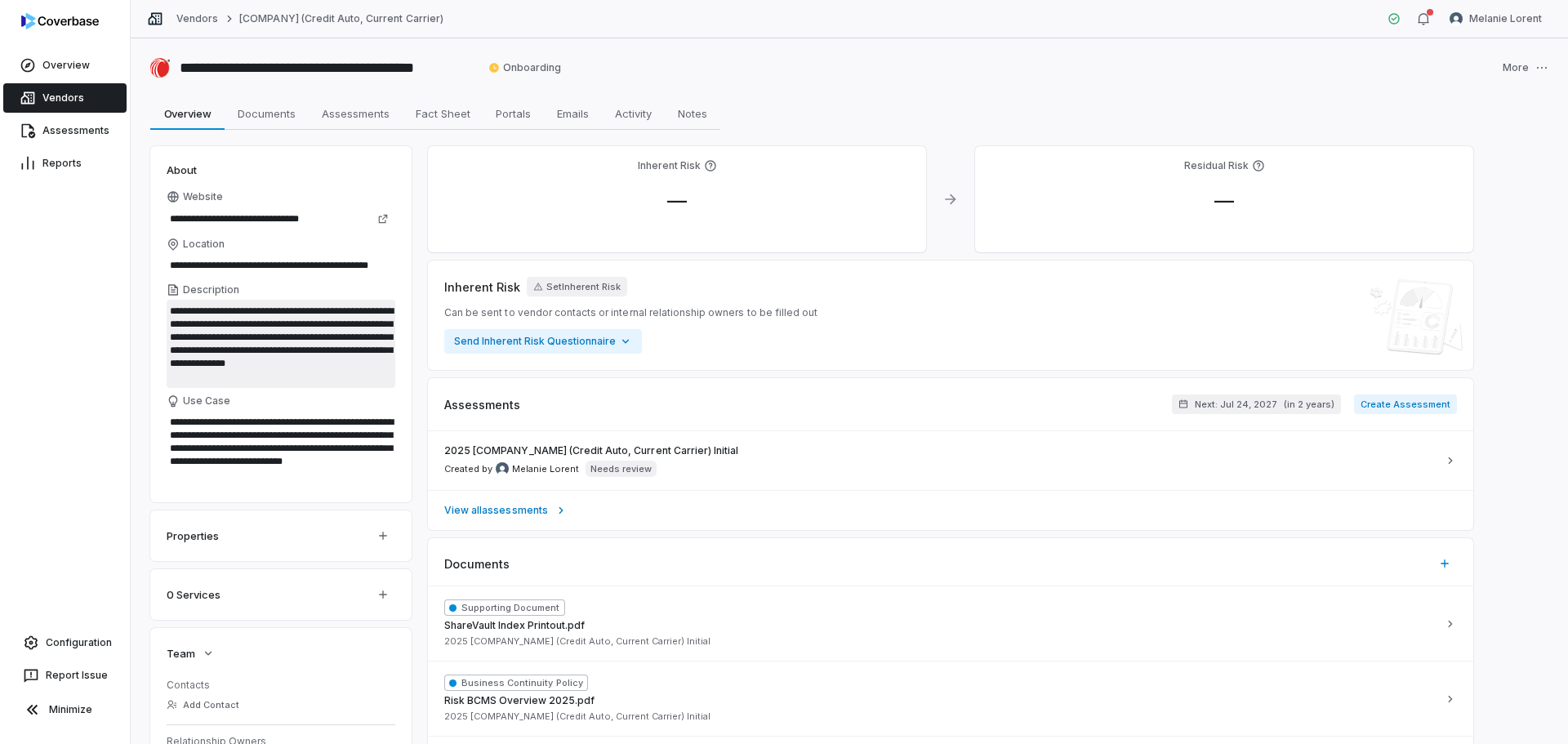 drag, startPoint x: 219, startPoint y: 376, endPoint x: 152, endPoint y: 285, distance: 113.00442 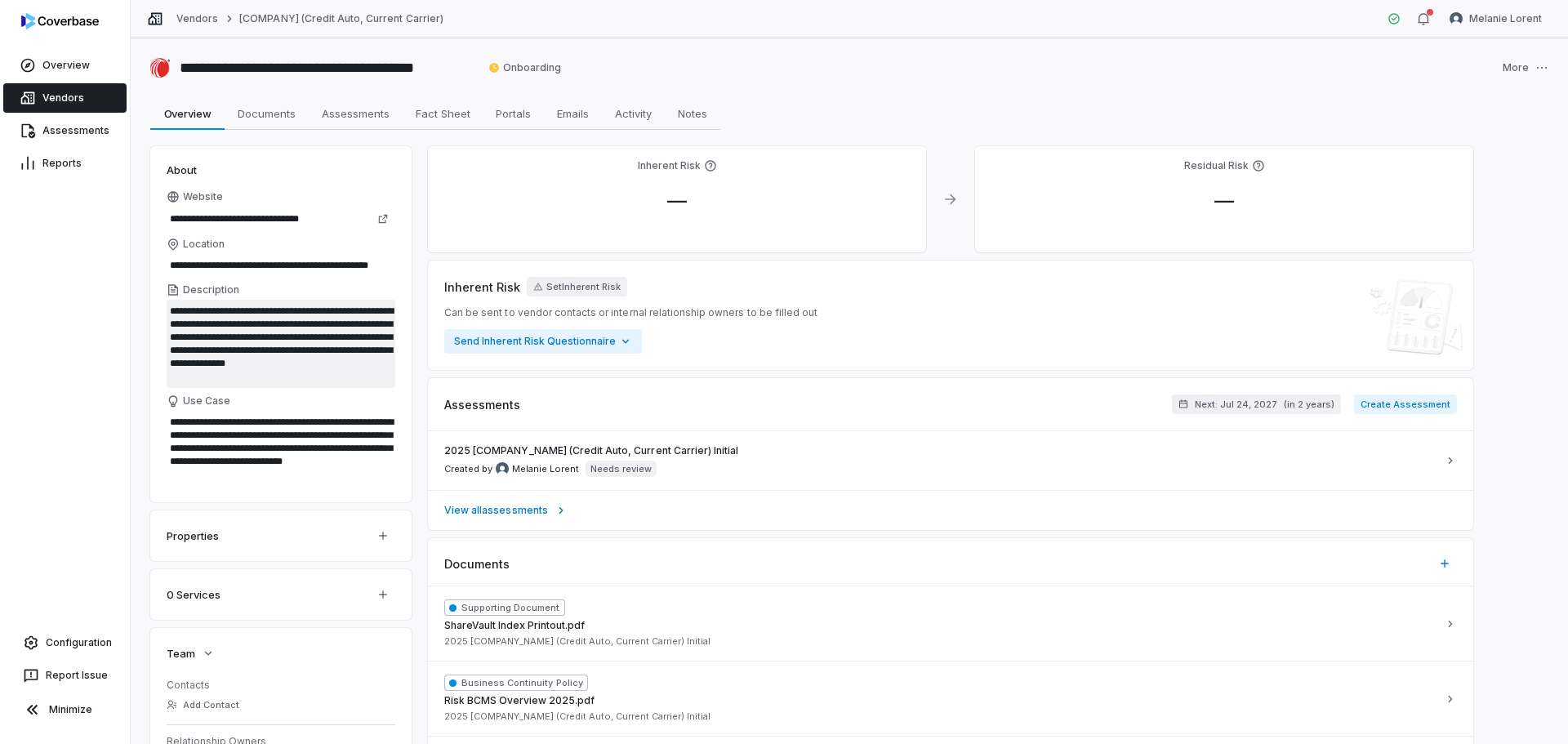 click on "**********" at bounding box center [281, 324] 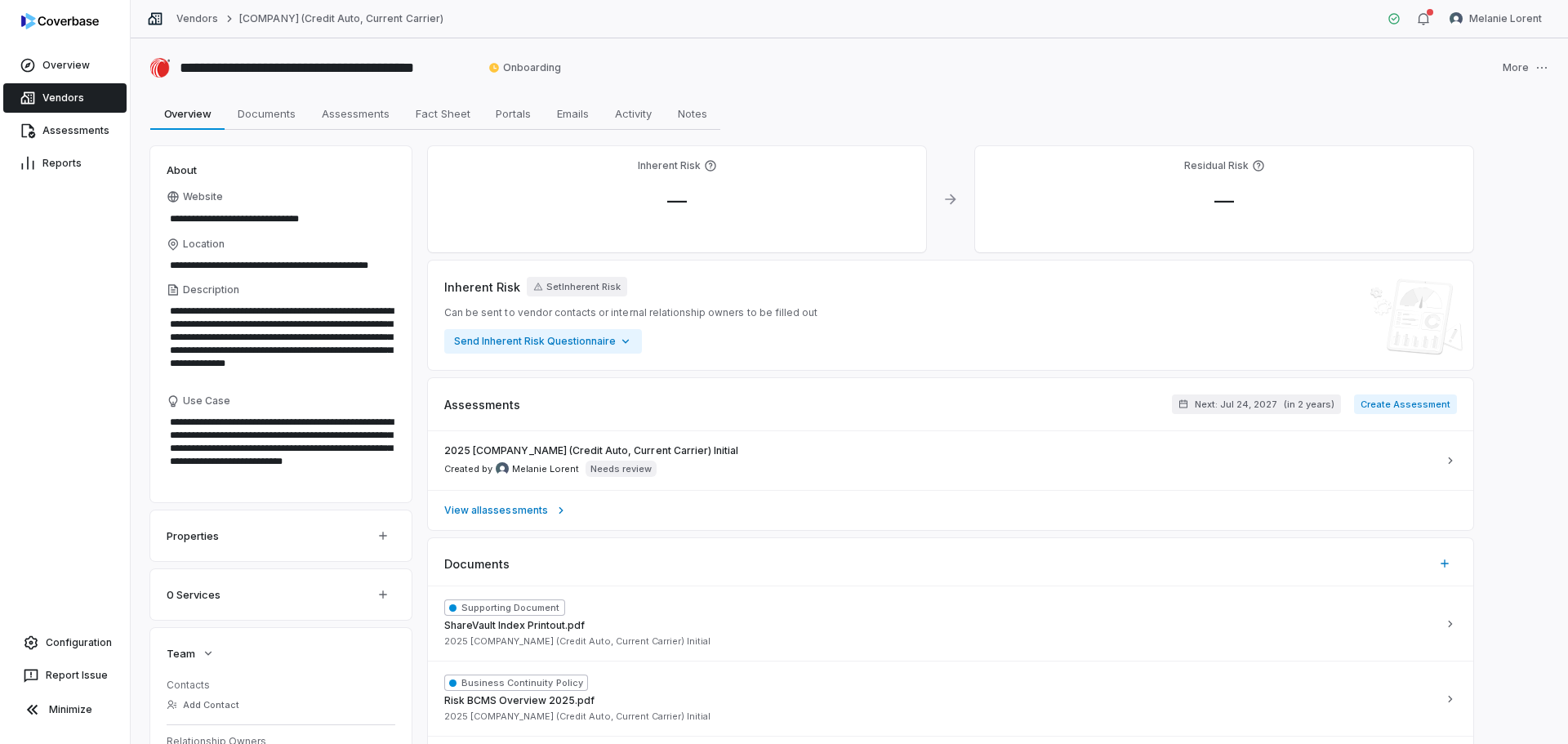 click on "Overview Vendors Assessments Reports Configuration Report Issue Minimize" at bounding box center (65, 372) 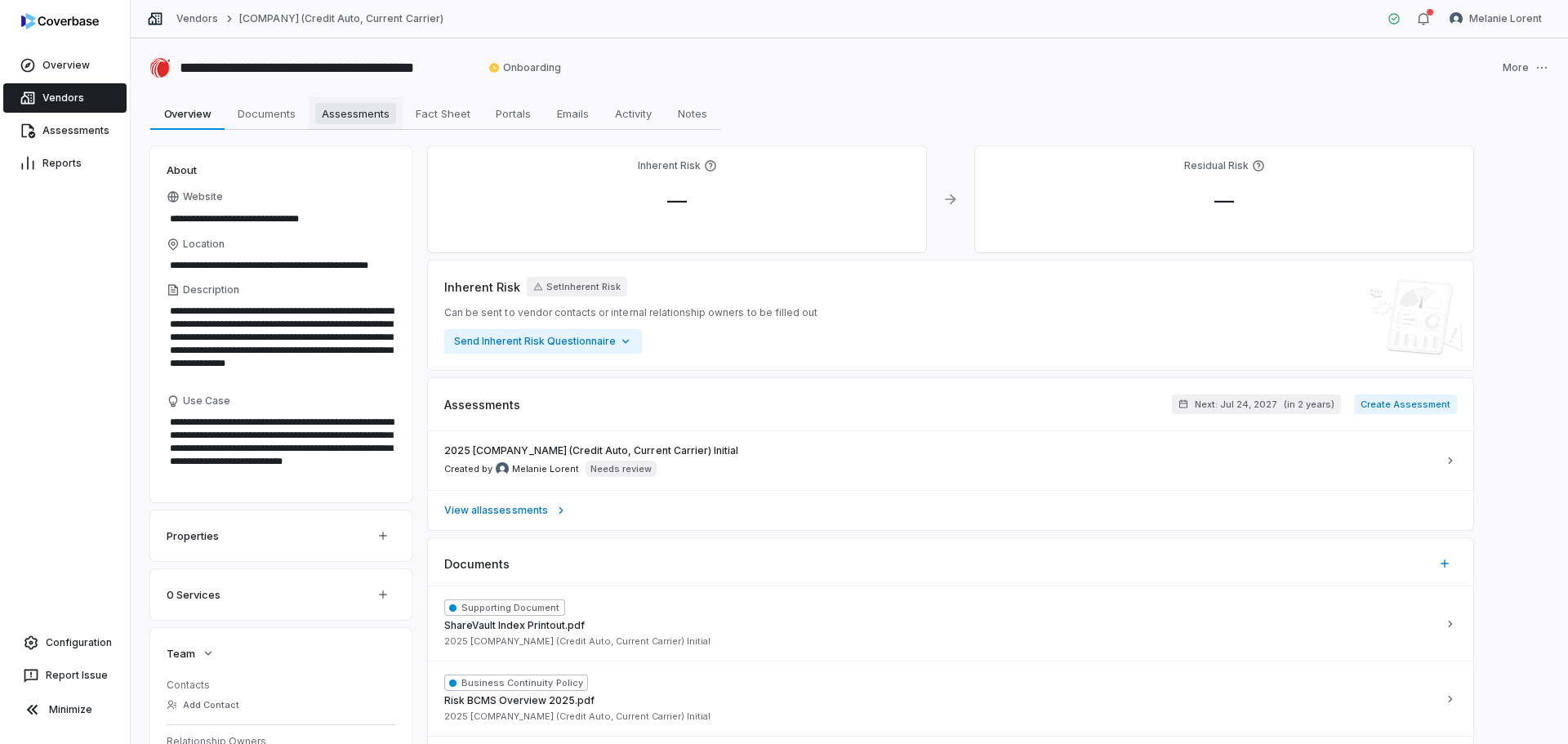 click on "Assessments" at bounding box center [355, 114] 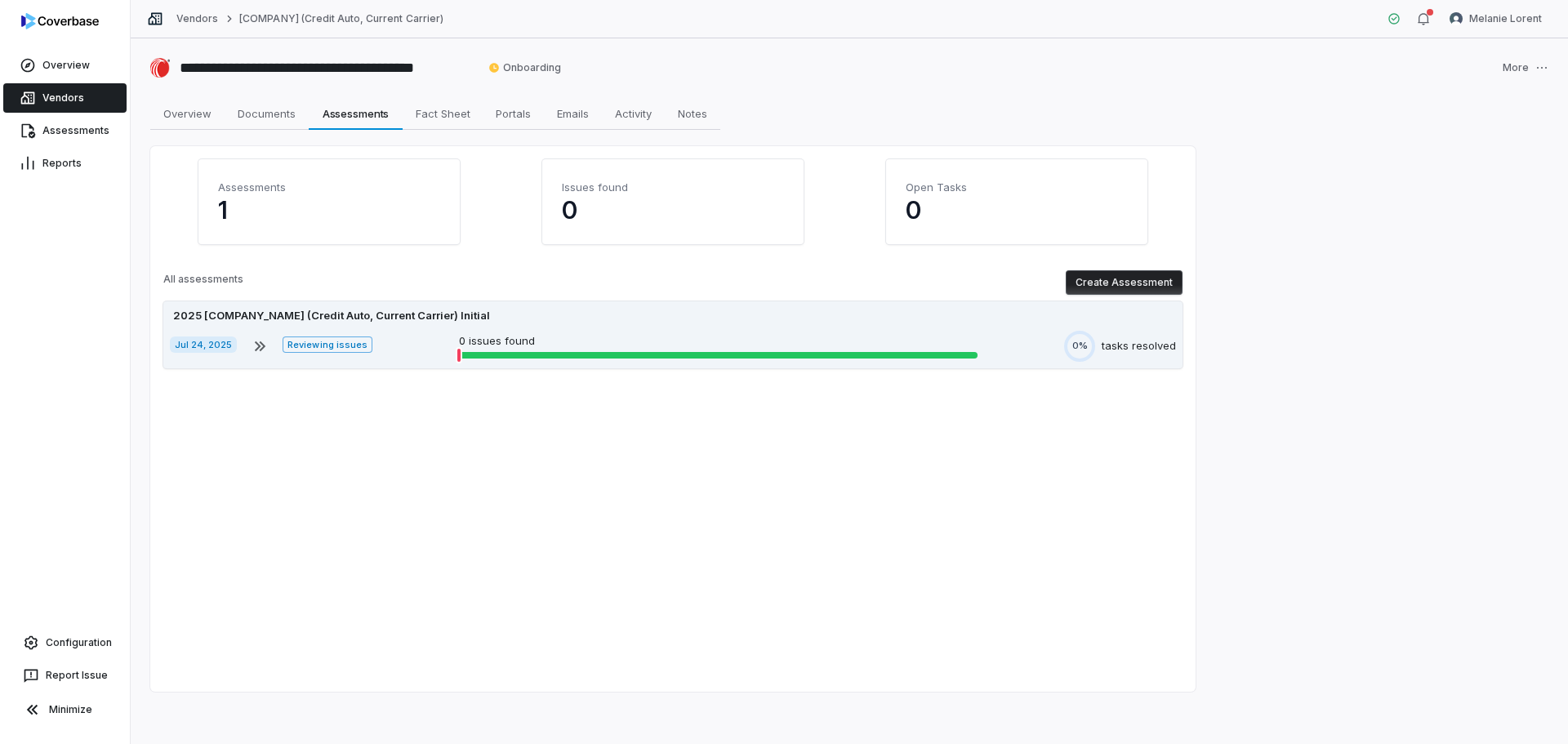 click on "2025 [COMPANY_NAME] (Credit Auto, Current Carrier) Initial" at bounding box center [332, 316] 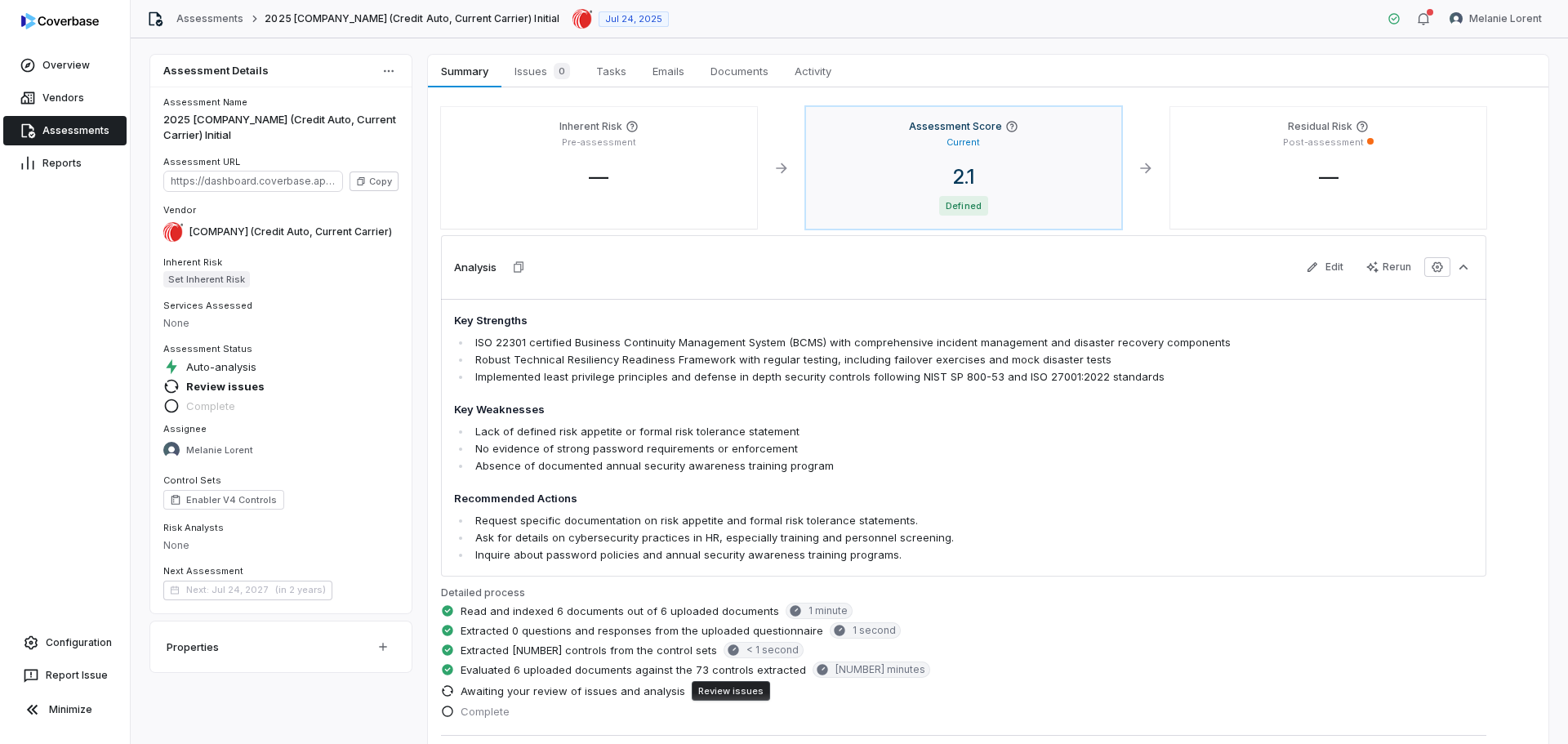 click on "Assessment Score" at bounding box center (964, 127) 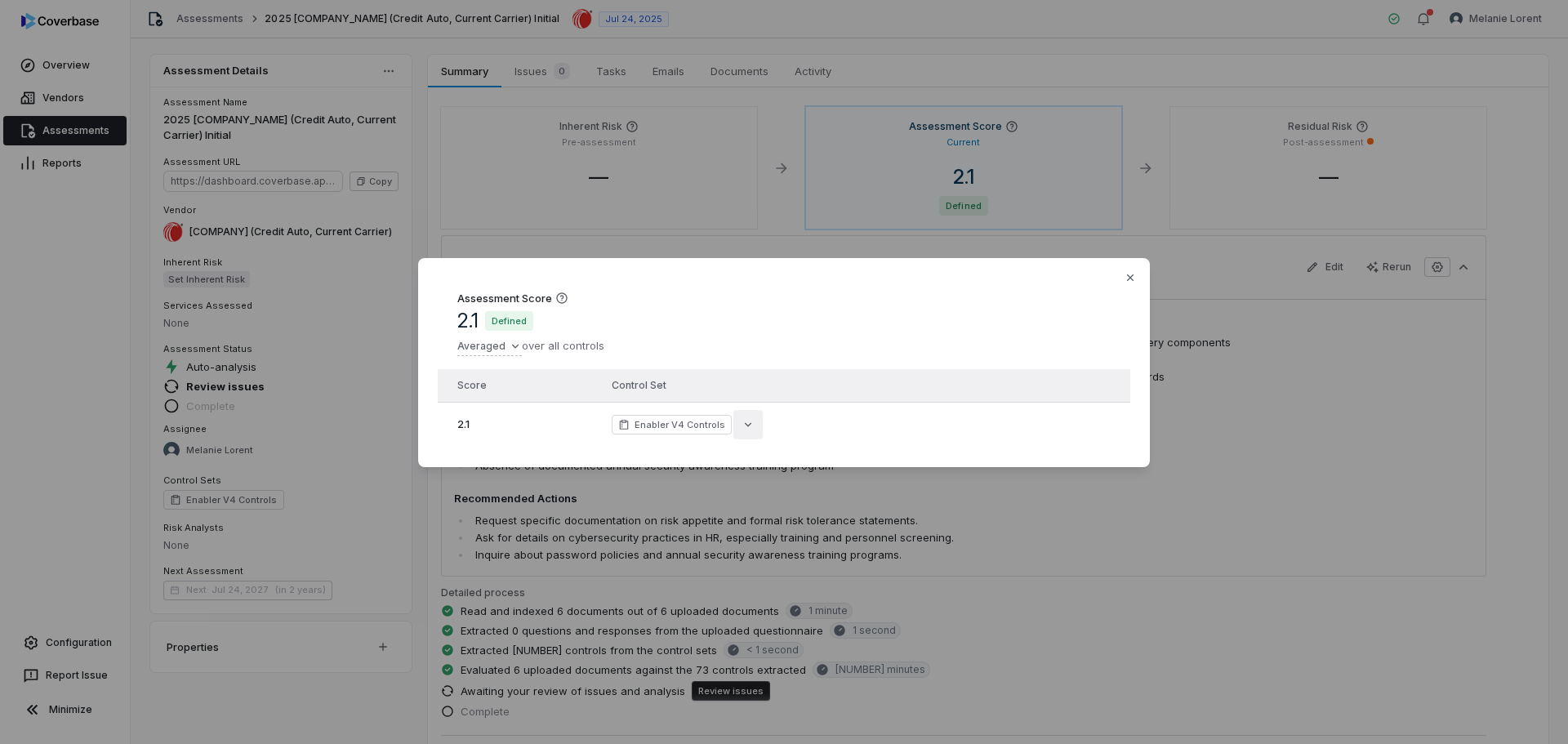 click 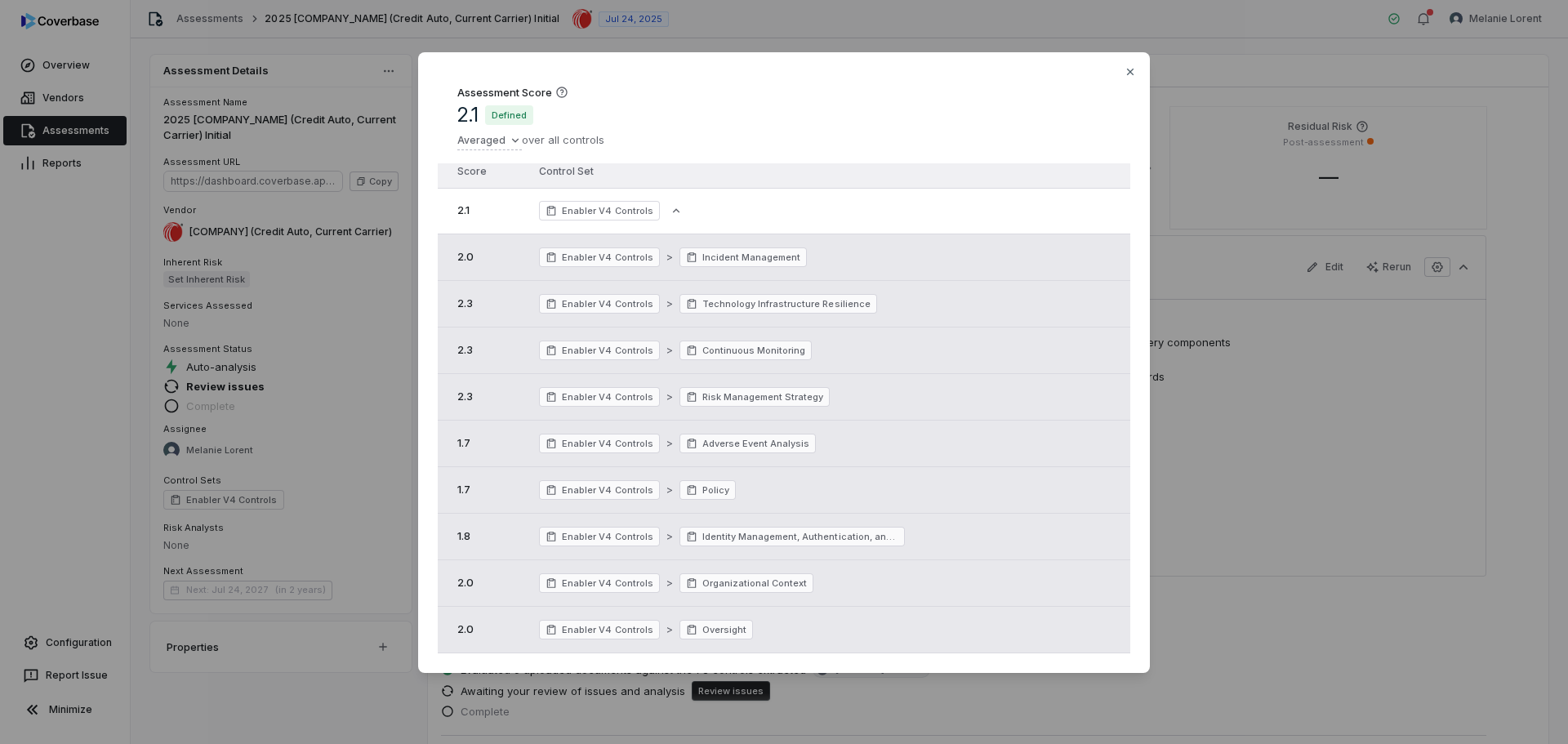 scroll, scrollTop: 0, scrollLeft: 0, axis: both 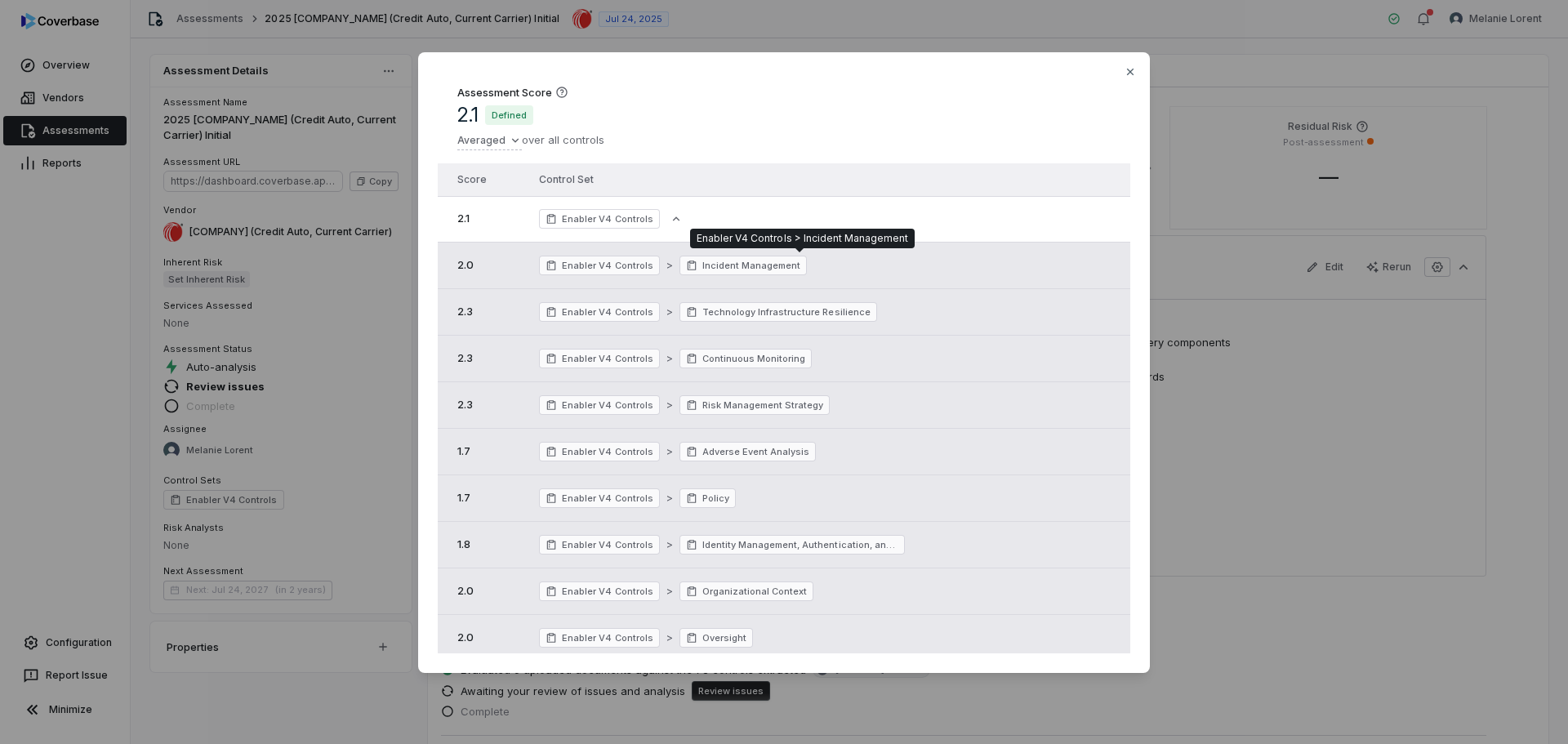 click on "Incident Management" at bounding box center [751, 265] 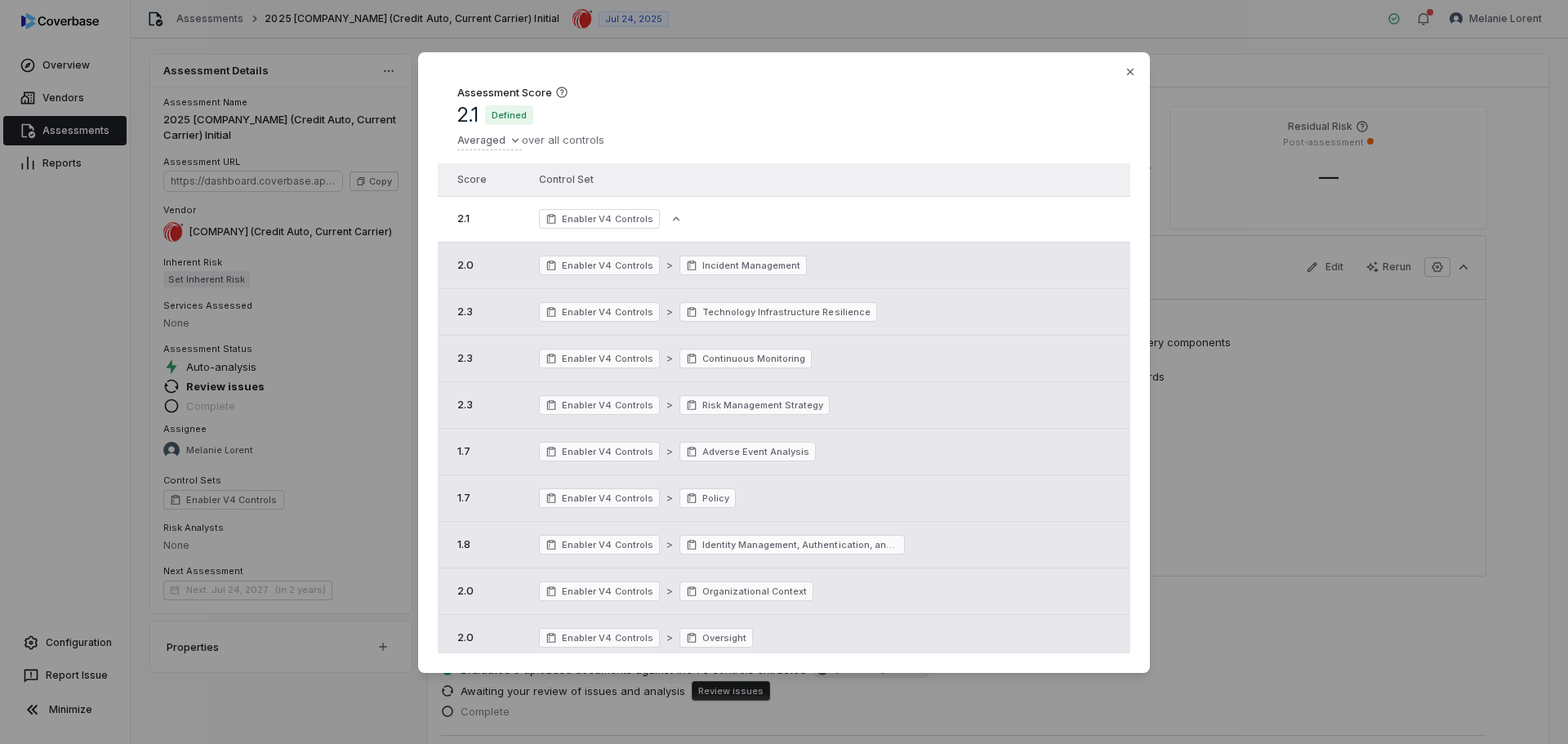 click on "Enabler V4 Controls > Incident Management" at bounding box center (804, 265) 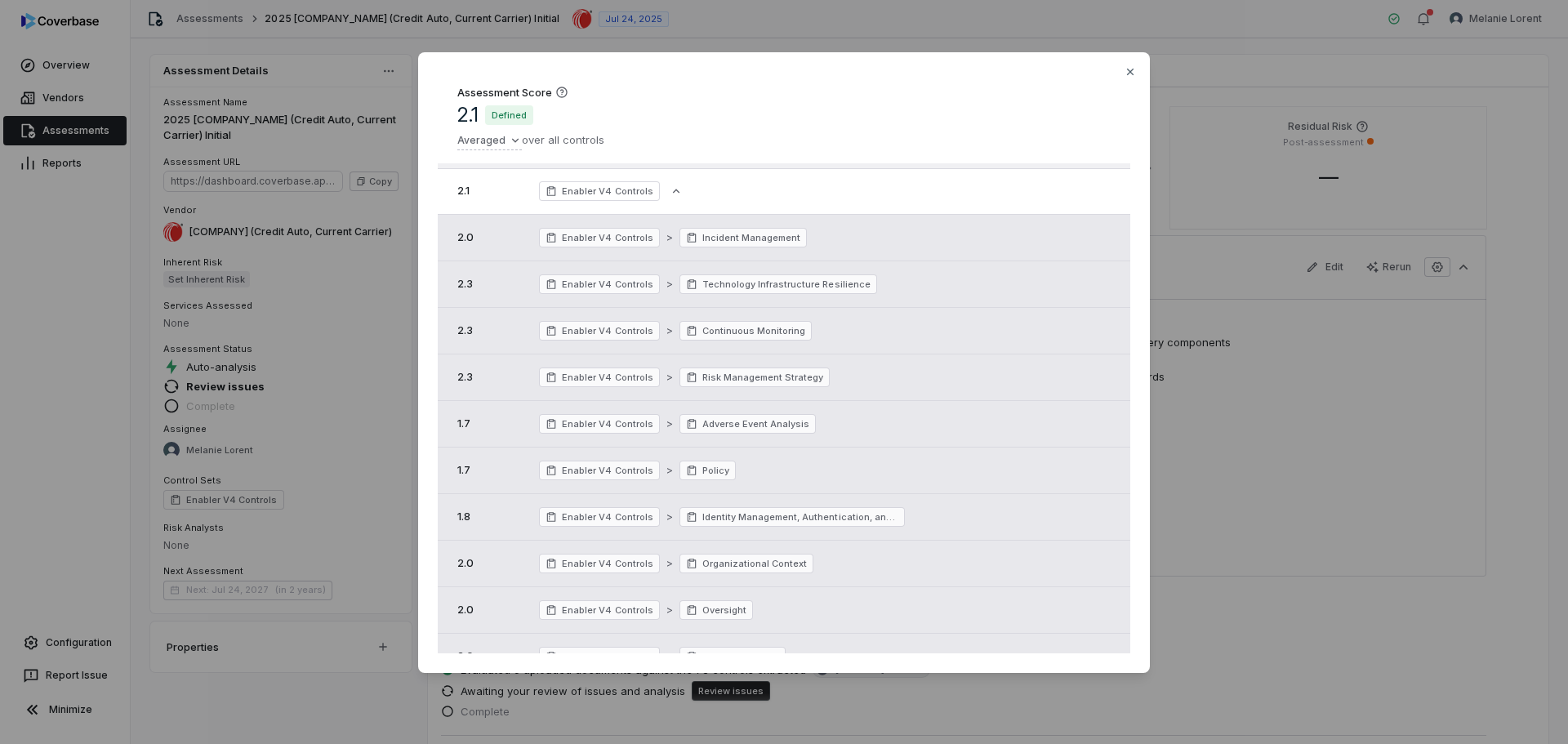 scroll, scrollTop: 0, scrollLeft: 0, axis: both 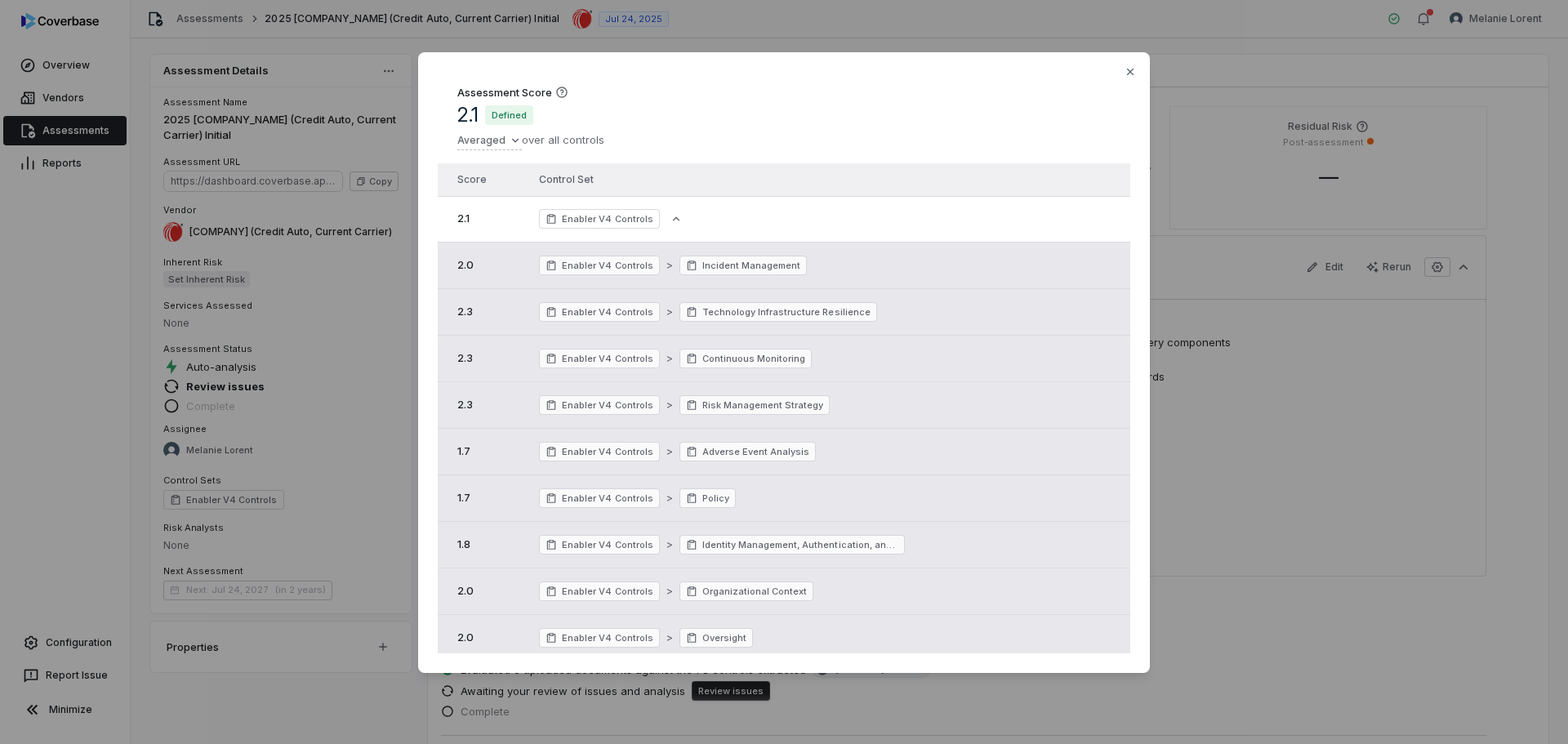 click on "Assessment Score [NUMBER] Defined Averaged  over all controls Score Control Set [NUMBER] Enabler V[NUMBER] Controls [NUMBER] Enabler V[NUMBER] Controls > Incident Management  [NUMBER] Enabler V[NUMBER] Controls > Technology Infrastructure Resilience  [NUMBER] Enabler V[NUMBER] Controls > Continuous Monitoring  [NUMBER] Enabler V[NUMBER] Controls > Risk Management Strategy  [NUMBER] Enabler V[NUMBER] Controls > Adverse Event Analysis  [NUMBER] Enabler V[NUMBER] Controls > Policy  [NUMBER] Enabler V[NUMBER] Controls > Identity Management, Authentication, and Access Control  [NUMBER] Enabler V[NUMBER] Controls > Organizational Context  [NUMBER] Enabler V[NUMBER] Controls > Oversight  [NUMBER] Enabler V[NUMBER] Controls > Platform Security  [NUMBER] Enabler V[NUMBER] Controls > Roles, Responsibilities, and Authorities  [NUMBER] Enabler V[NUMBER] Controls > Asset Management  [NUMBER] Enabler V[NUMBER] Controls > Risk Assessment  [NUMBER] Enabler V[NUMBER] Controls > Improvement  [NUMBER] Enabler V[NUMBER] Controls > Awareness and Training  [NUMBER] Enabler V[NUMBER] Controls > Cybersecurity Supply Chain Risk Management  [NUMBER] Enabler V[NUMBER] Controls > Data Security  Close" at bounding box center (784, 372) 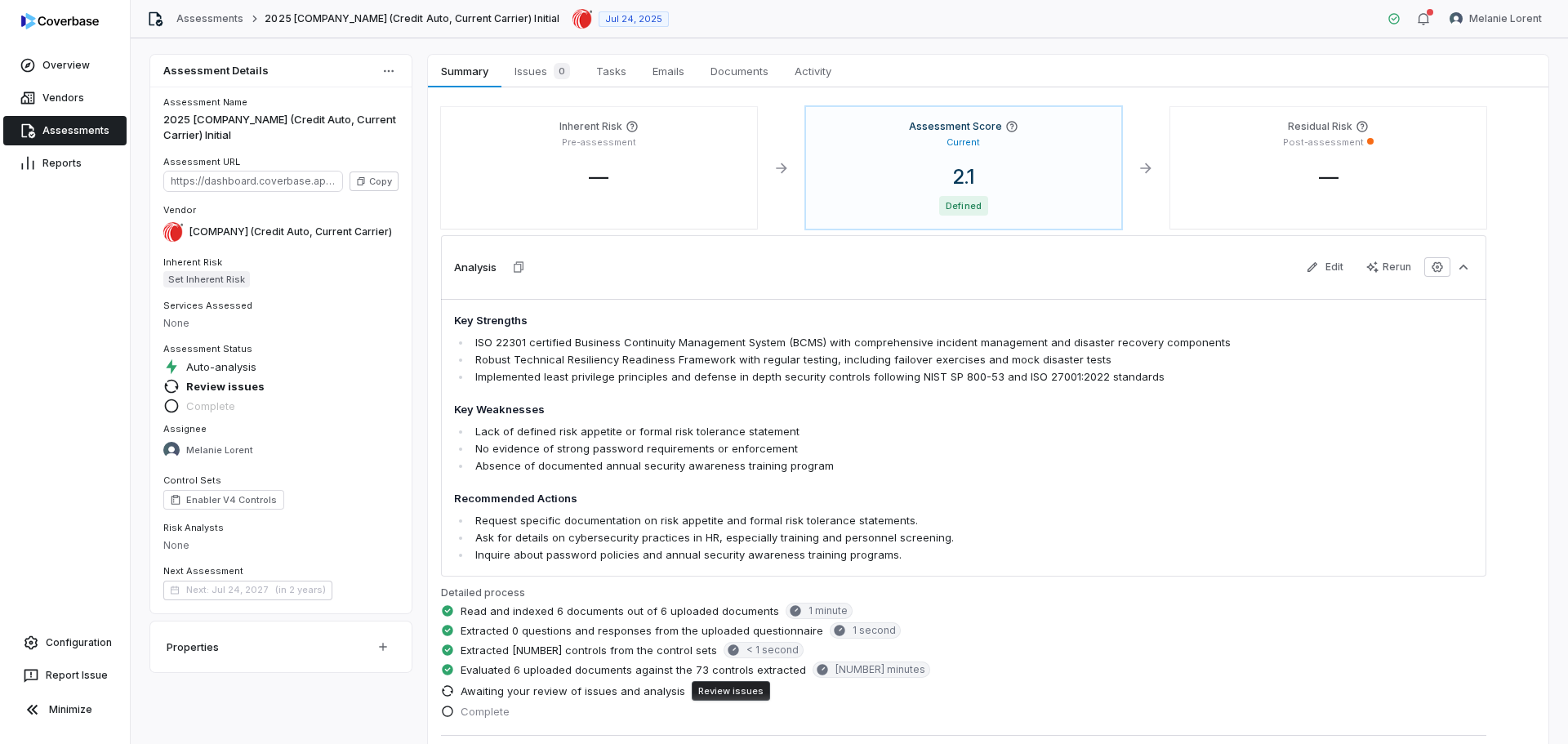 click on "Assessments" at bounding box center (65, 131) 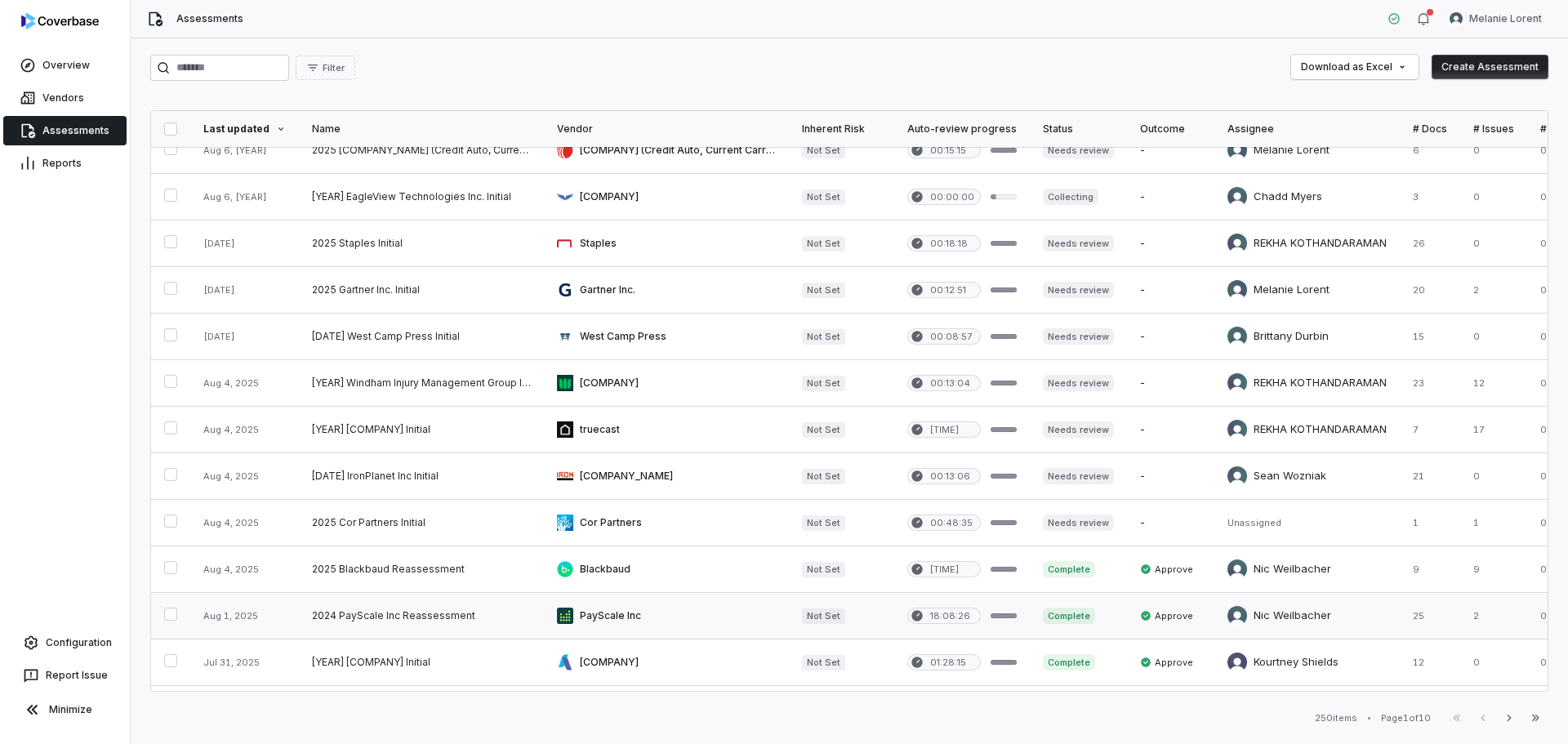scroll, scrollTop: 0, scrollLeft: 0, axis: both 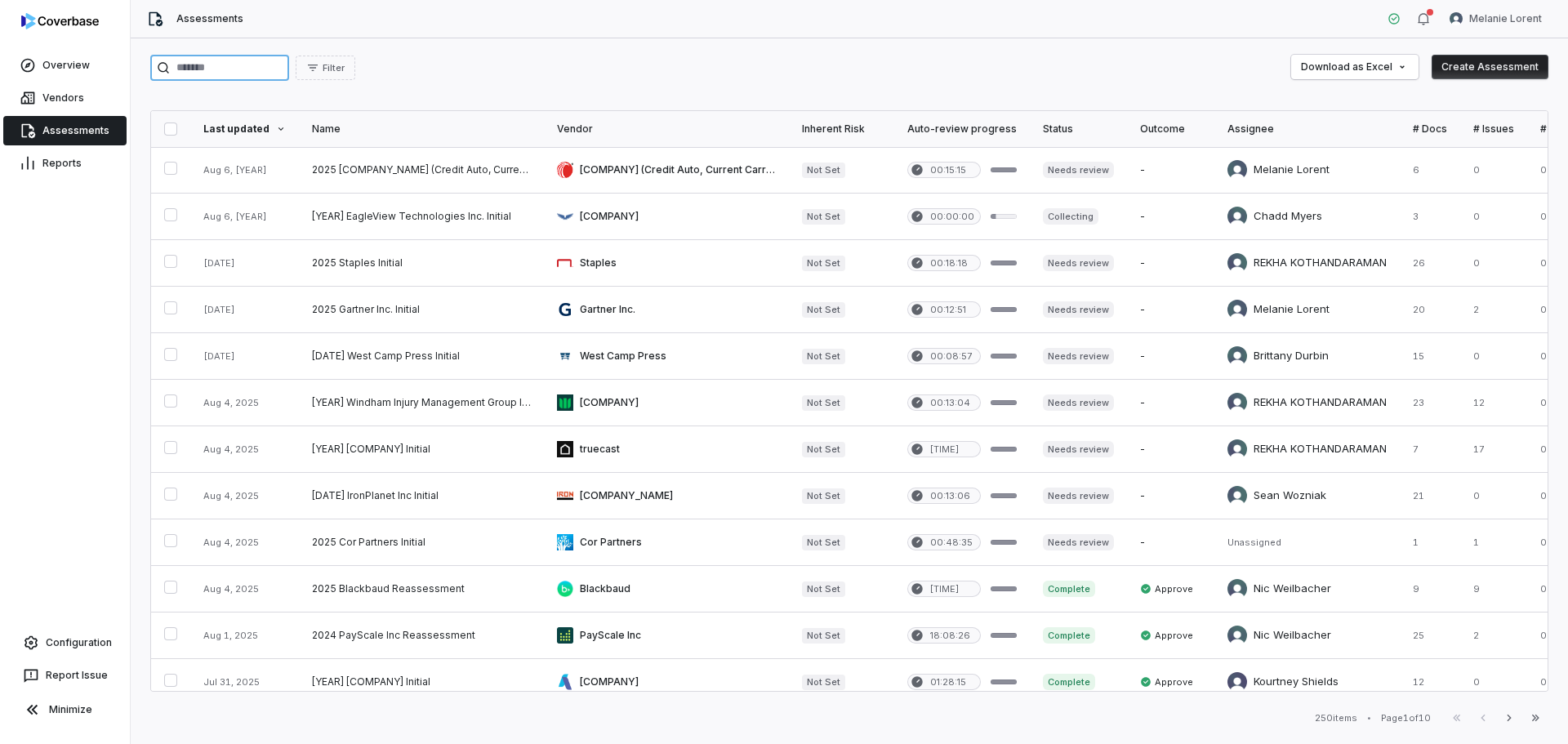 click at bounding box center (220, 68) 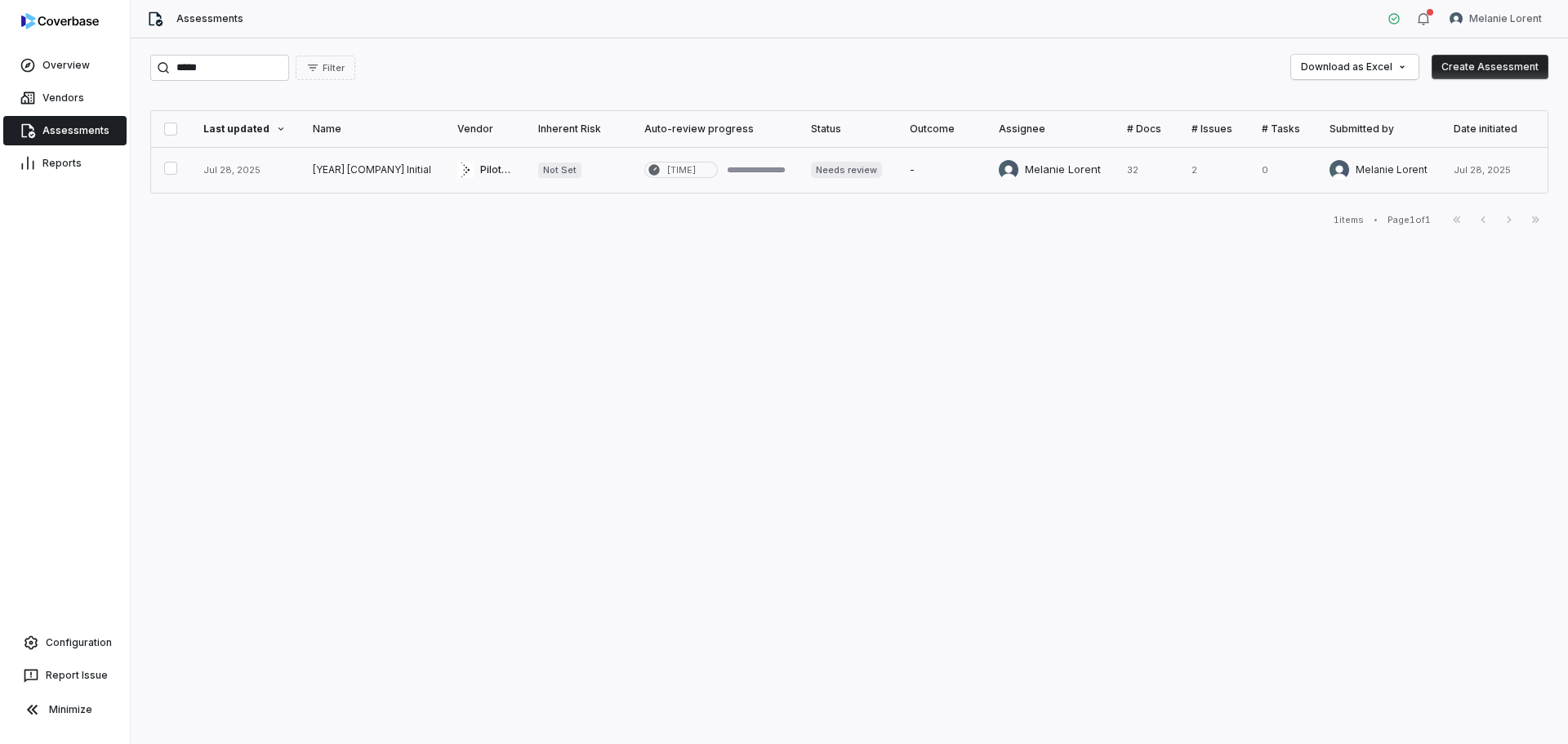 click at bounding box center [372, 170] 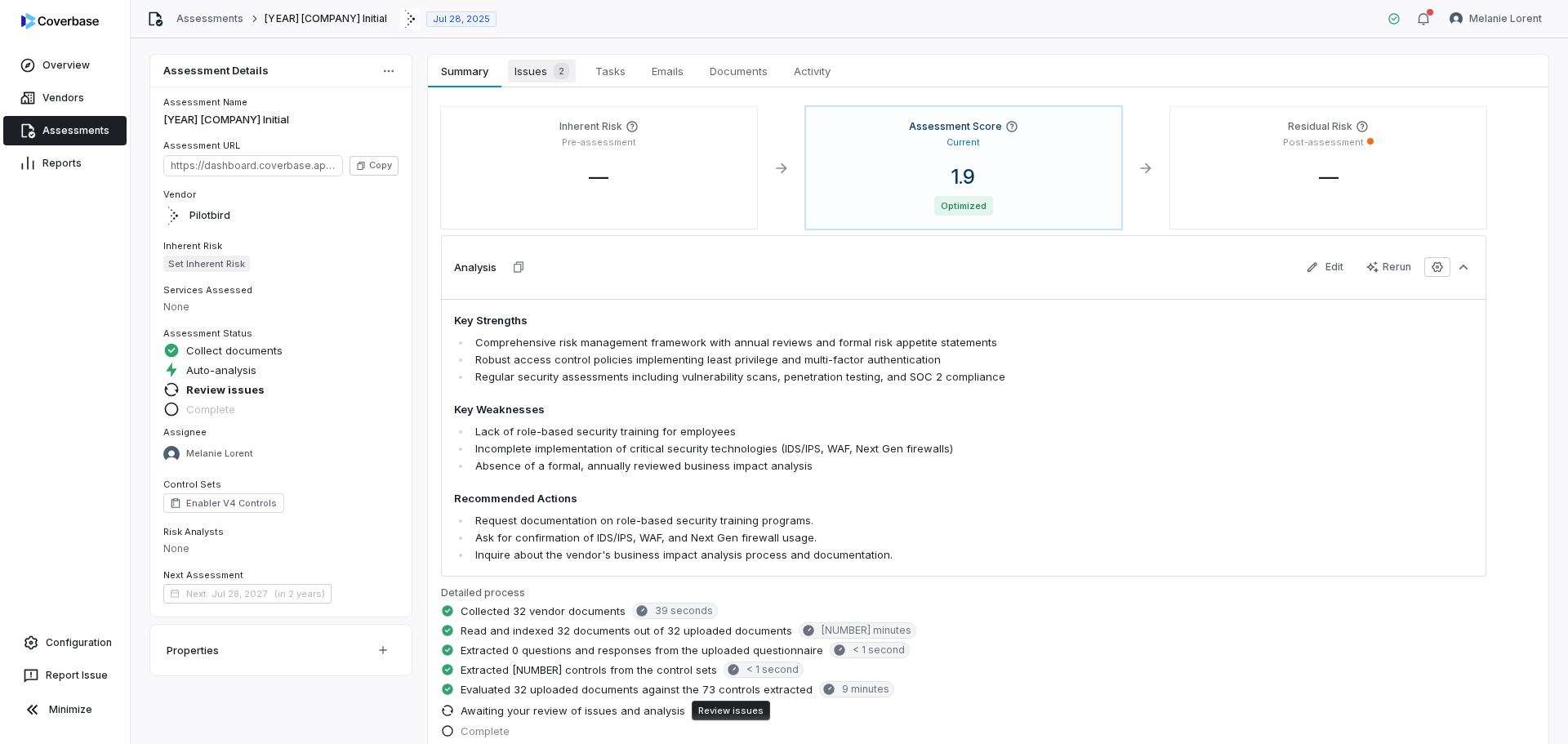 click on "Issues 2" at bounding box center [541, 71] 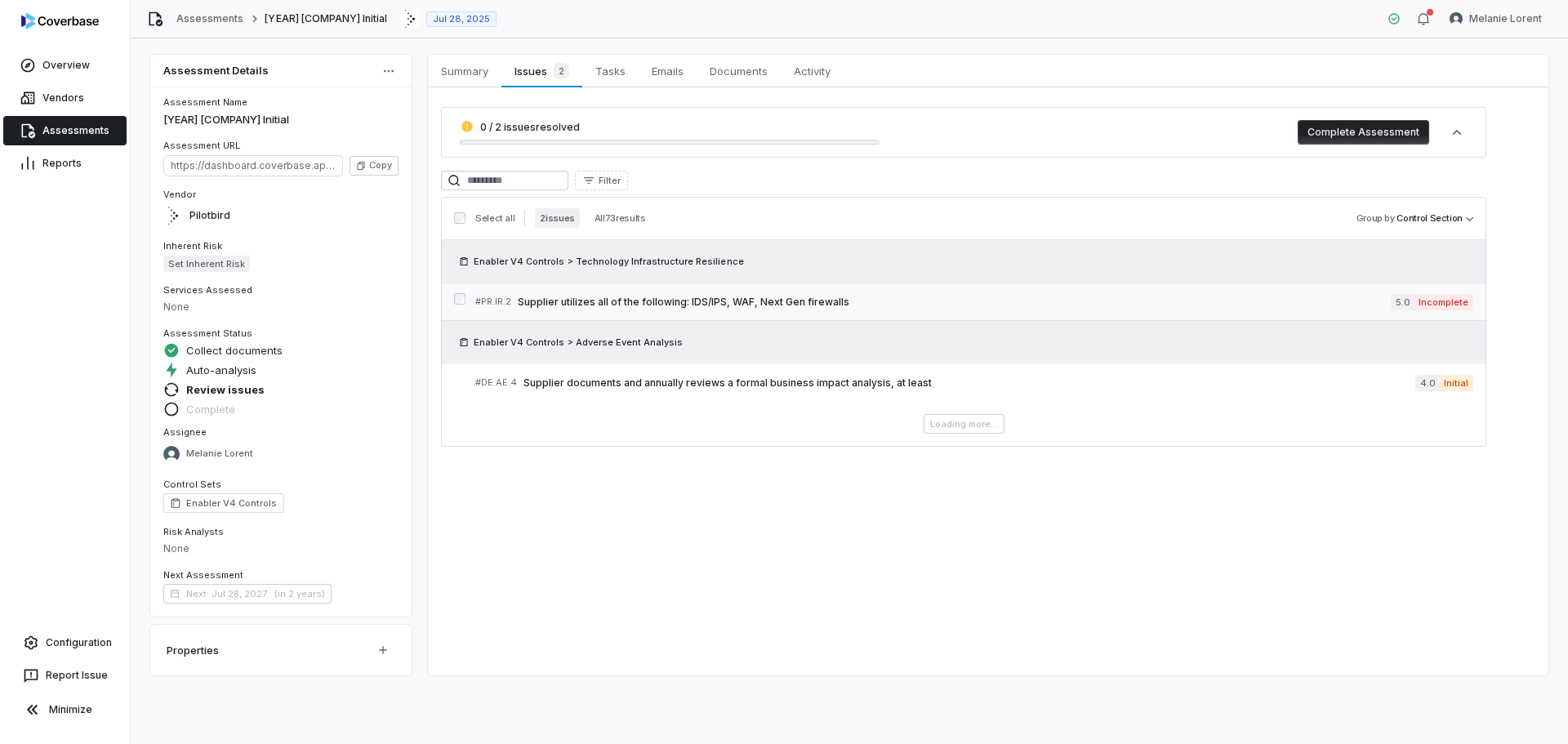 click on "Supplier utilizes all of the following: IDS/IPS, WAF, Next Gen firewalls" at bounding box center (954, 302) 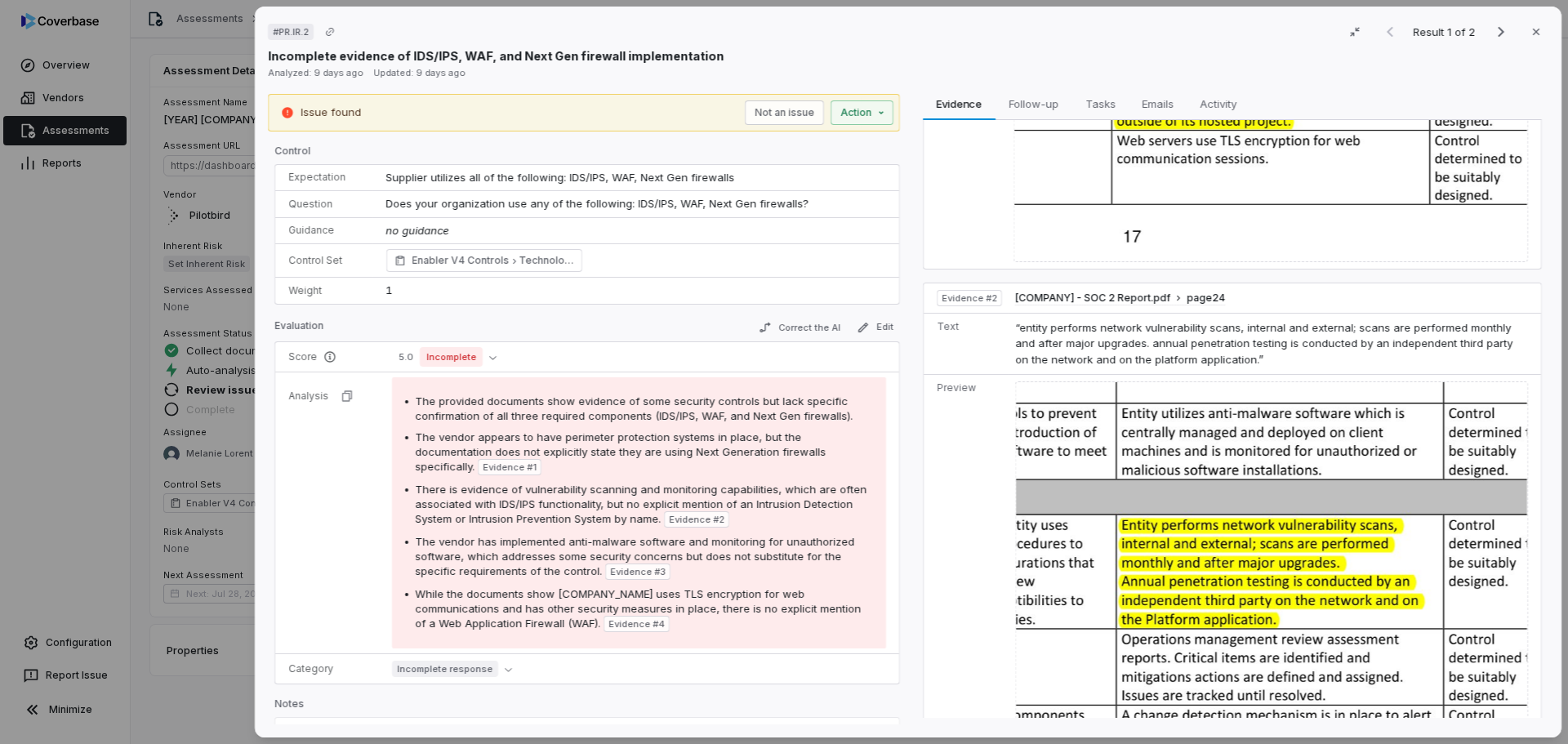 scroll, scrollTop: 0, scrollLeft: 0, axis: both 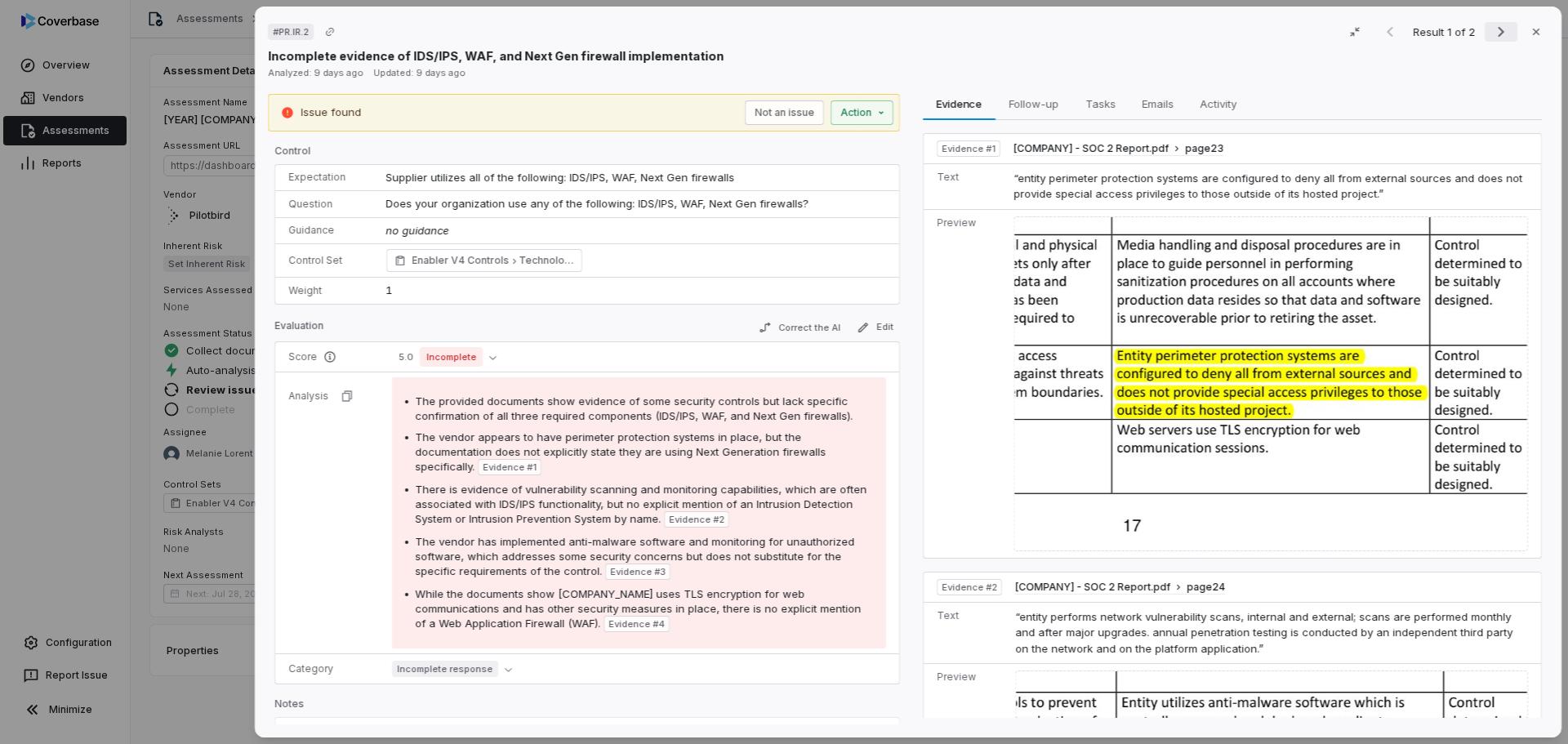 click 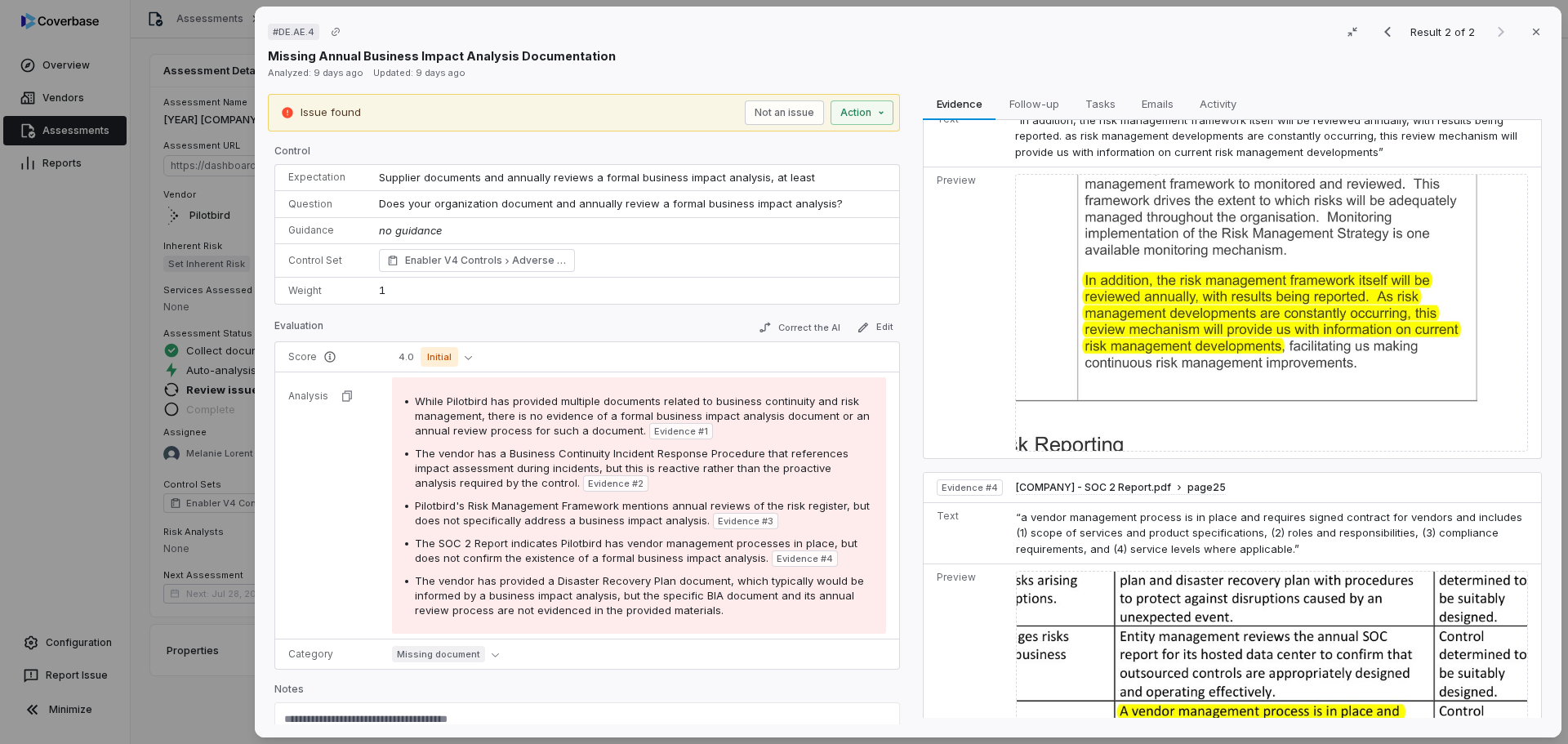 scroll, scrollTop: 1041, scrollLeft: 0, axis: vertical 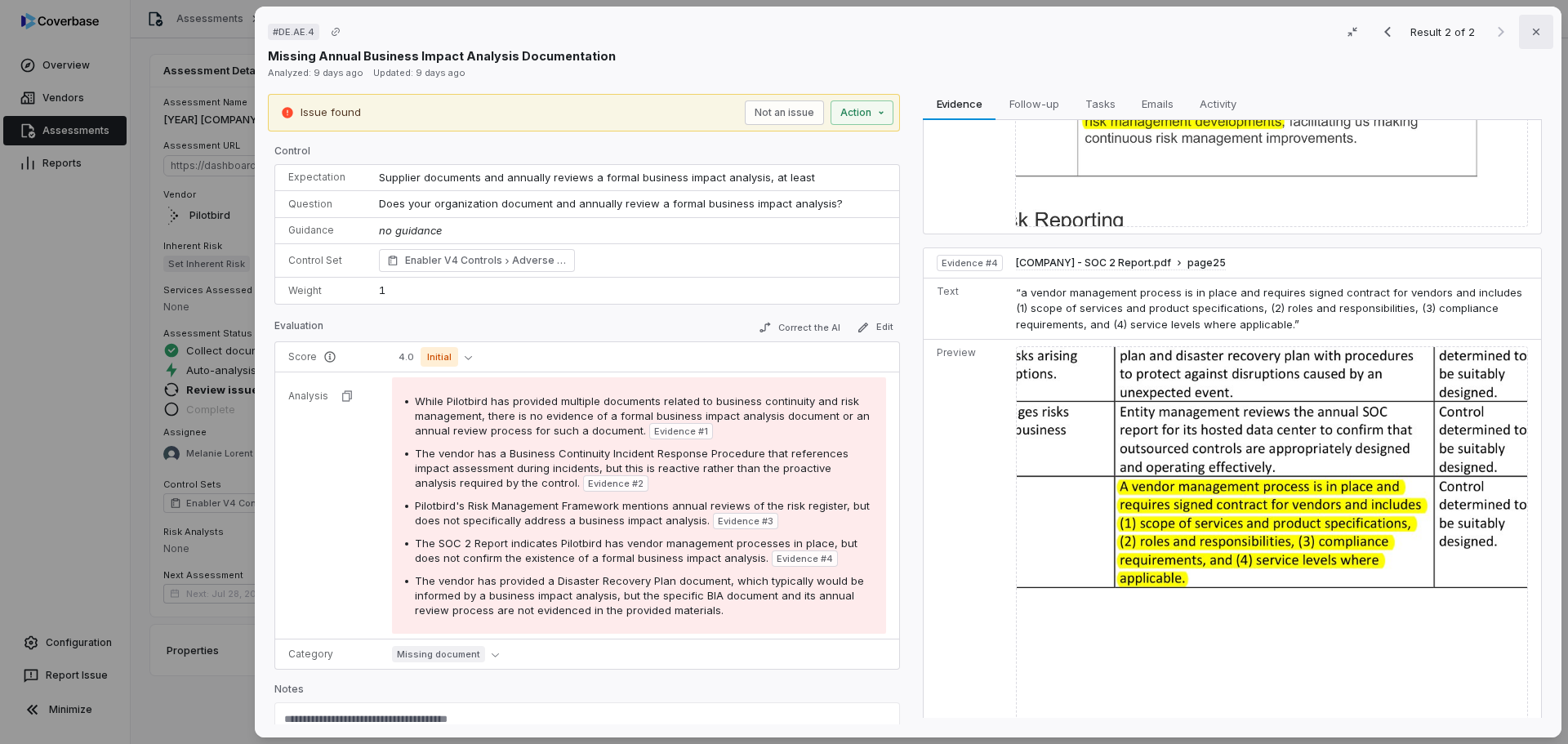 click 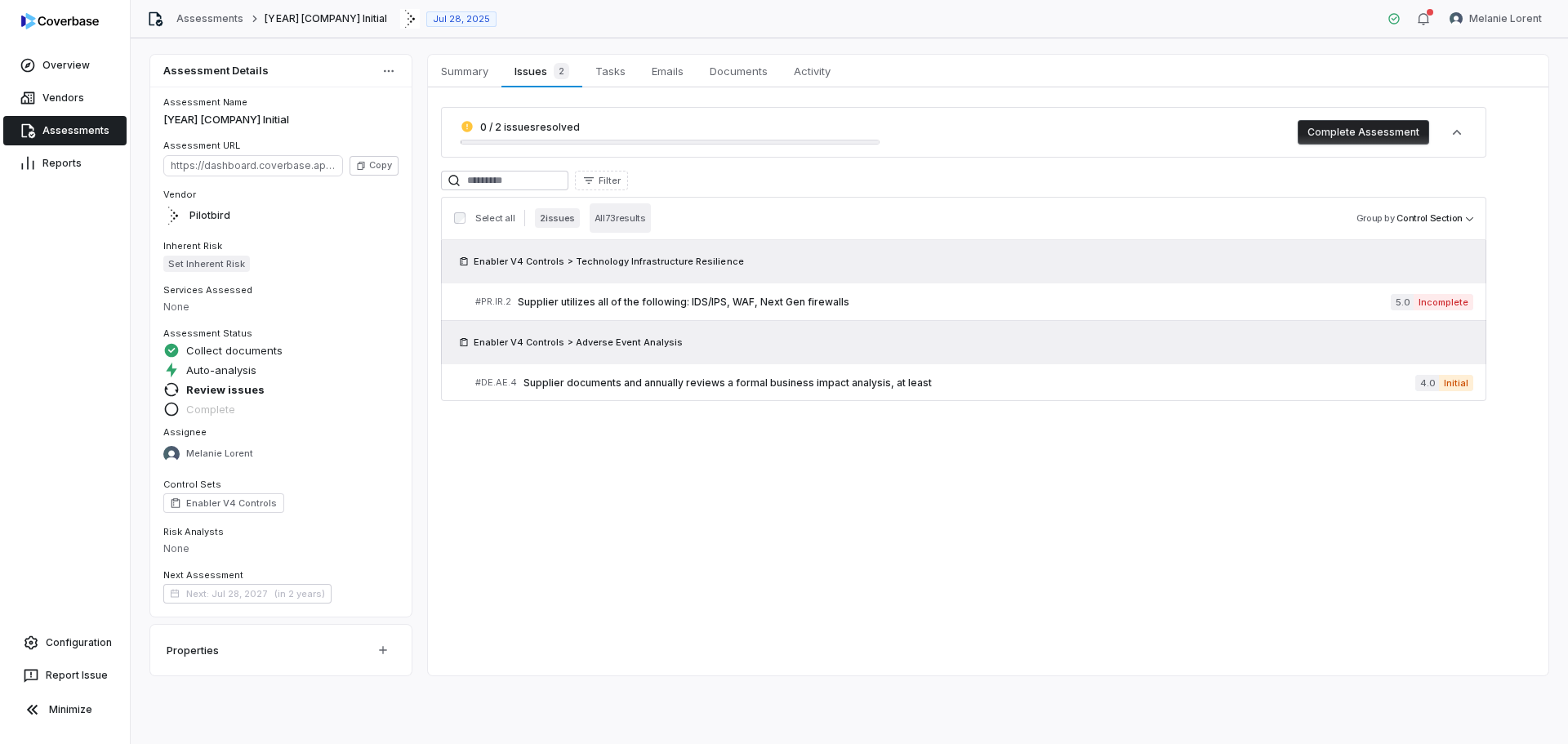 click on "All  73  results" at bounding box center [620, 218] 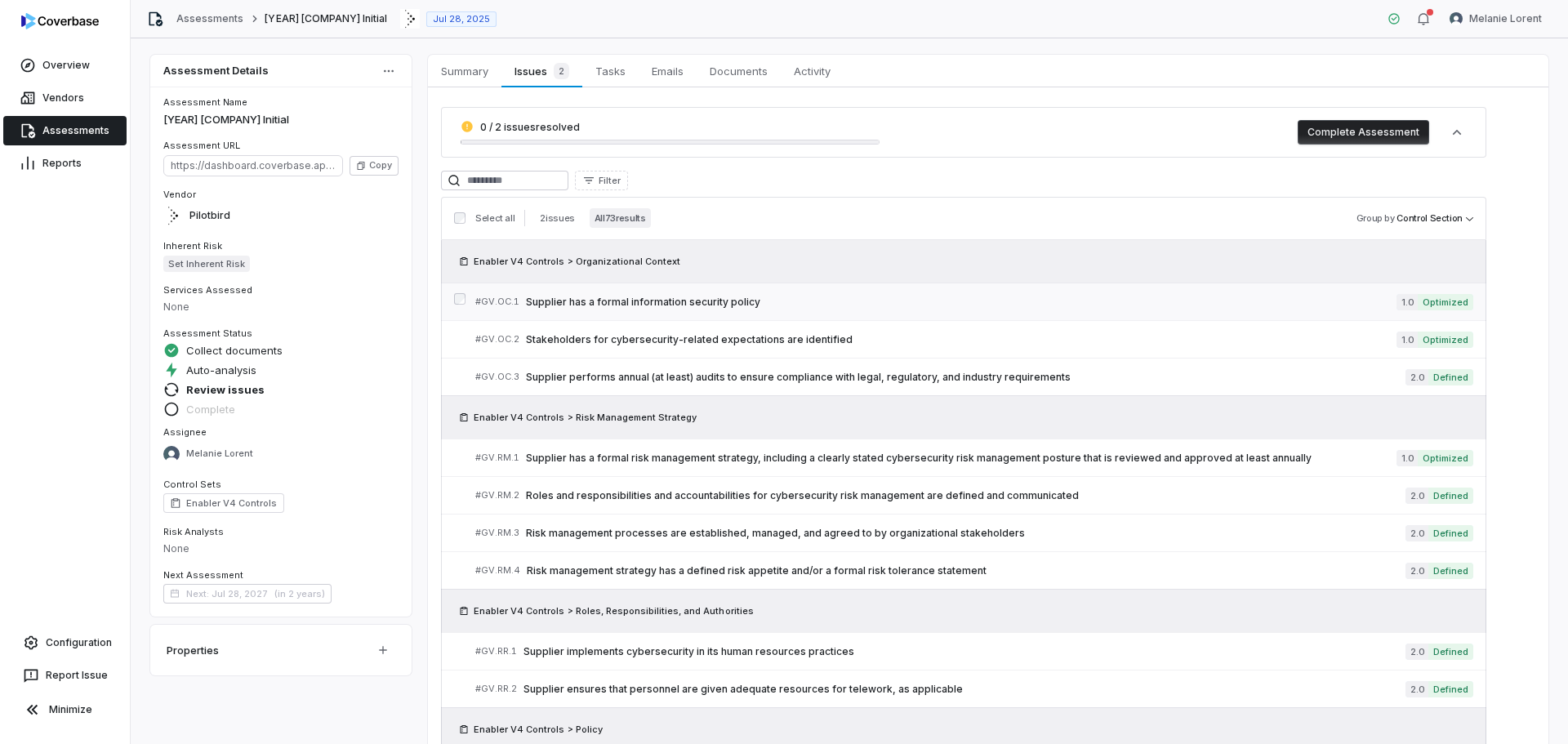 click on "Supplier has a formal information security policy" at bounding box center (961, 302) 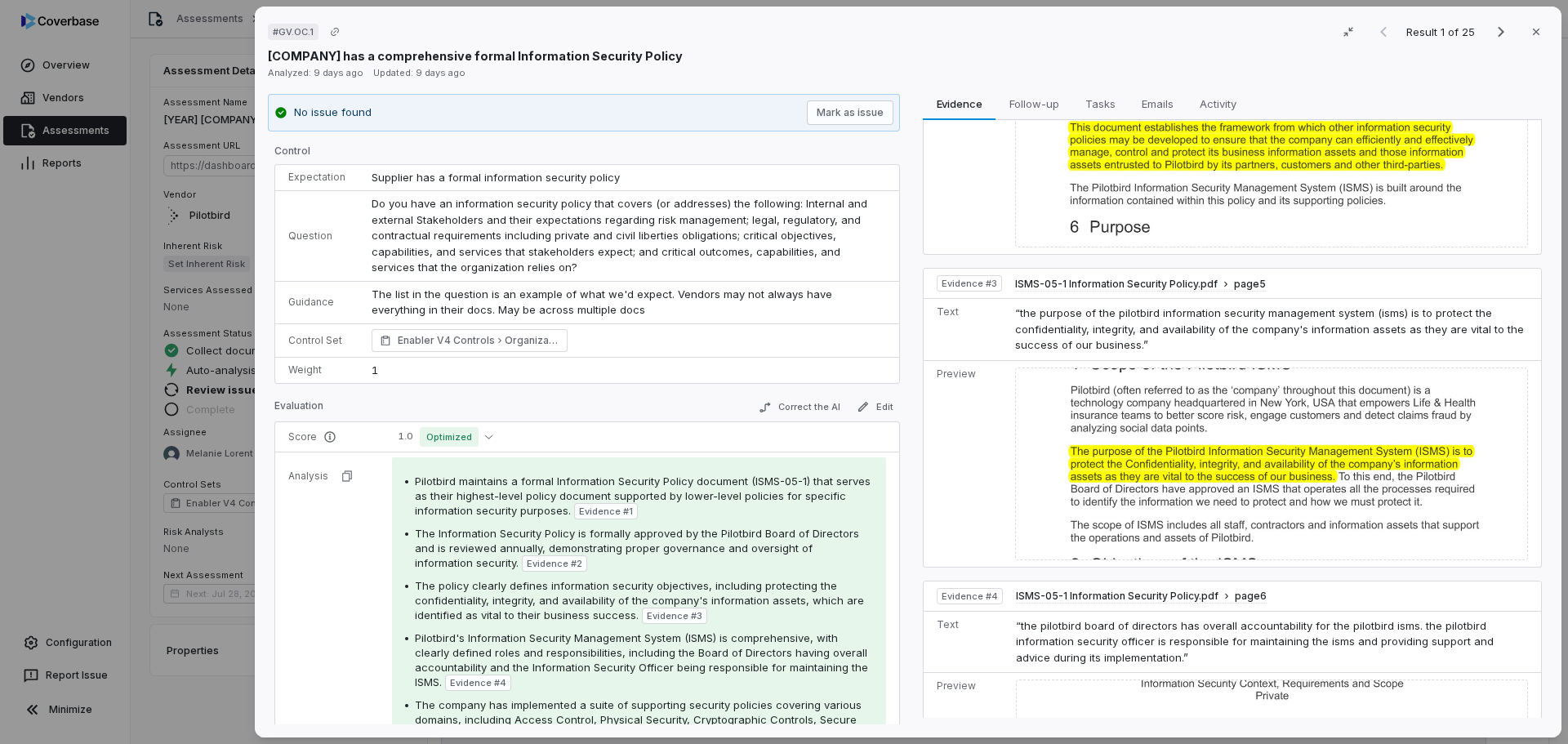 scroll, scrollTop: 490, scrollLeft: 0, axis: vertical 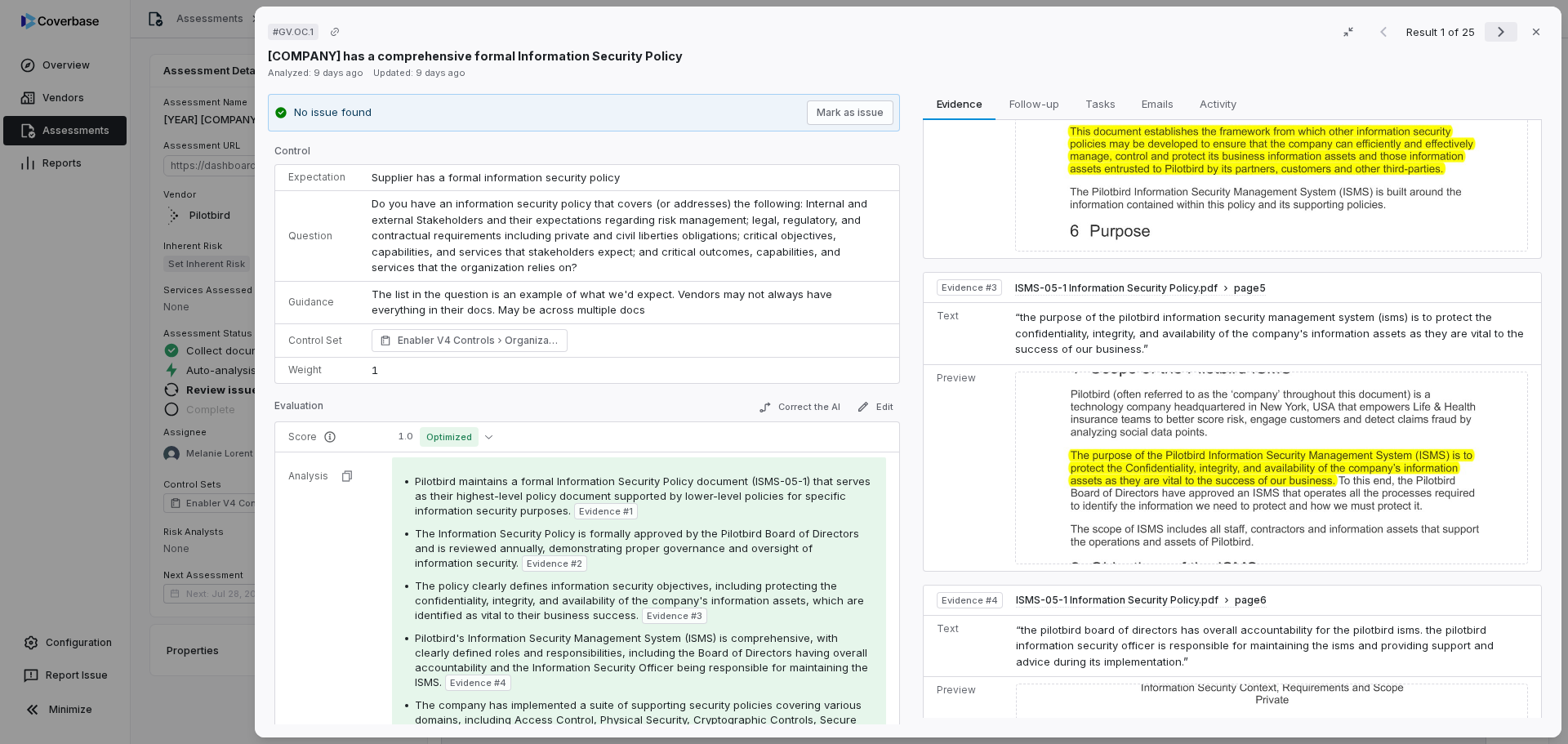 click 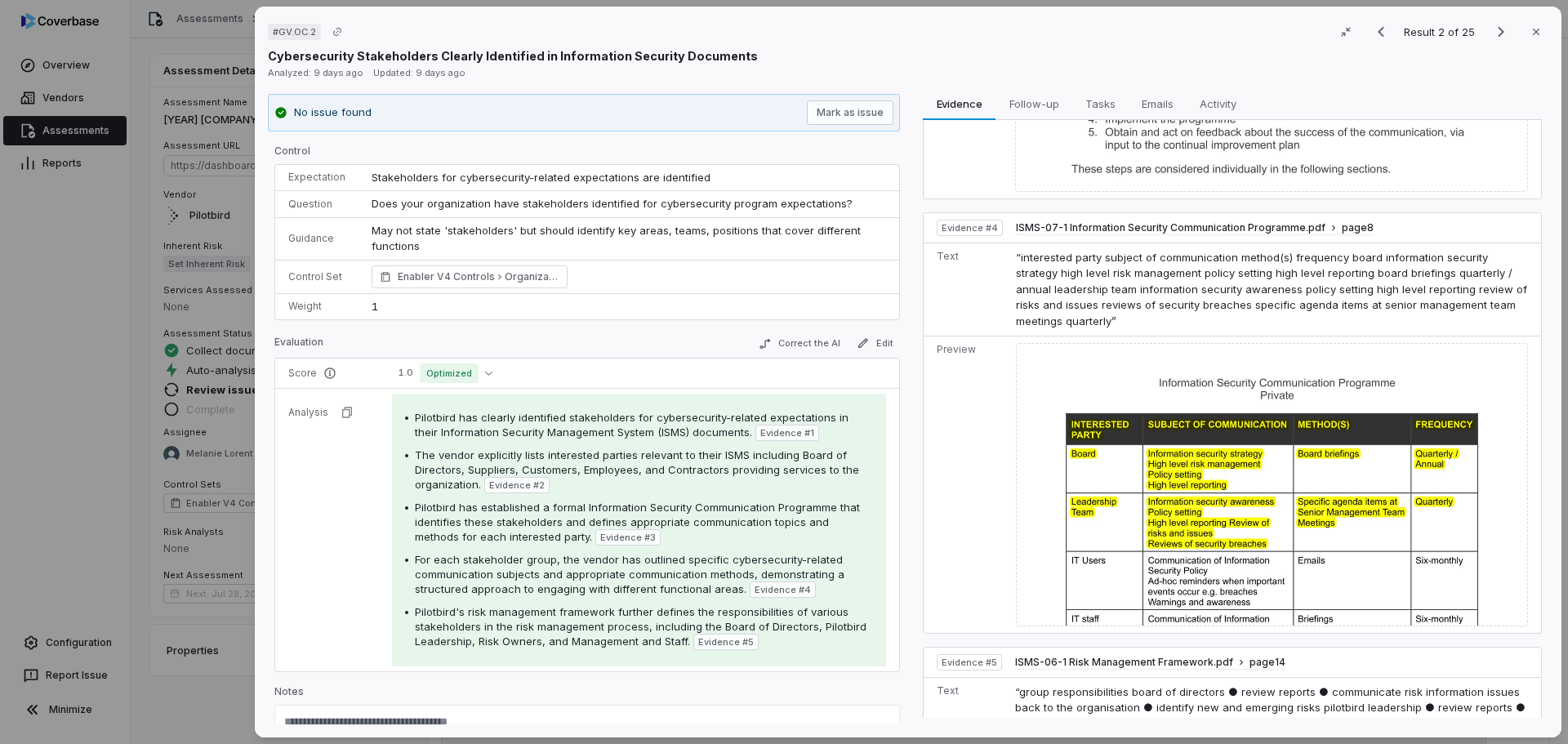 scroll, scrollTop: 1225, scrollLeft: 0, axis: vertical 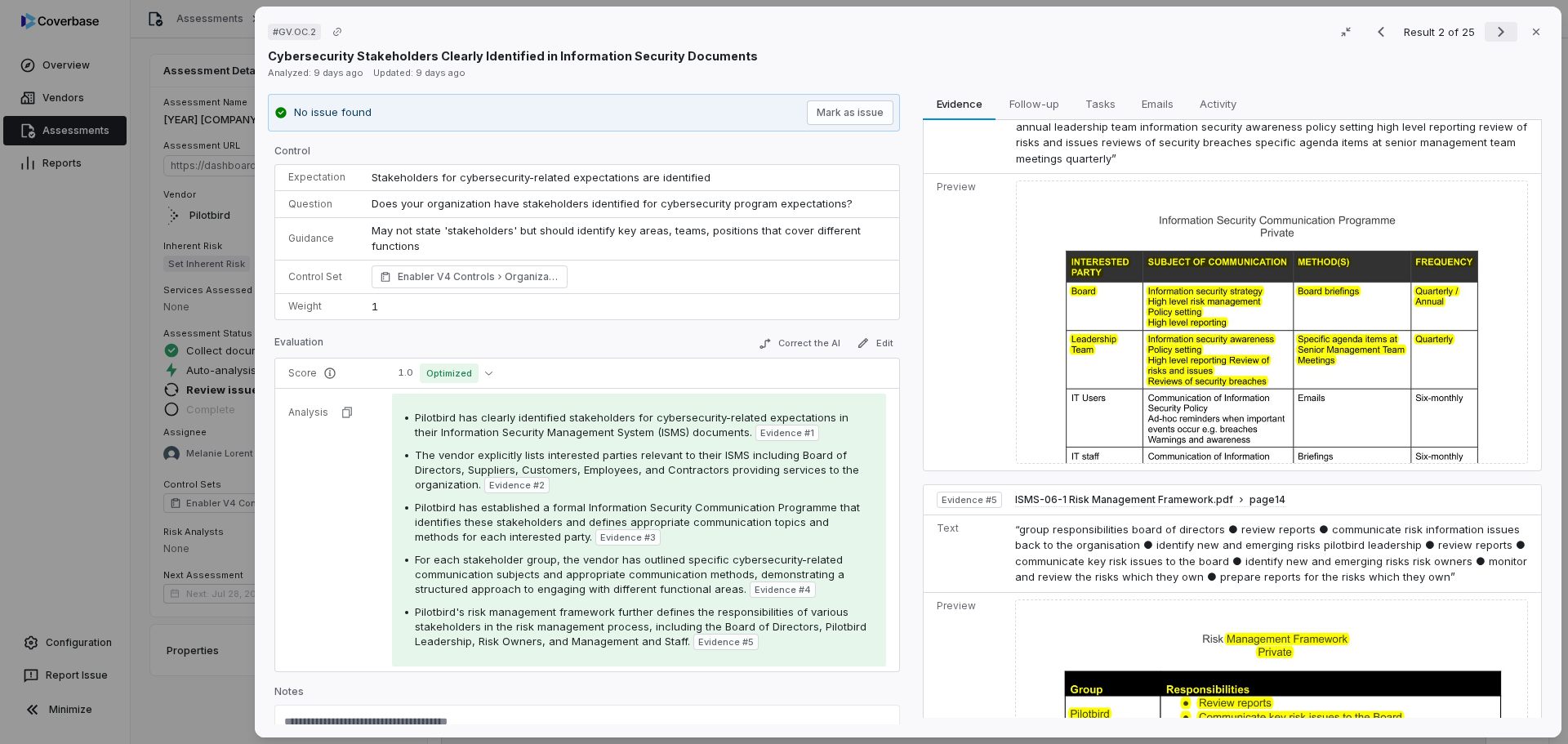 click 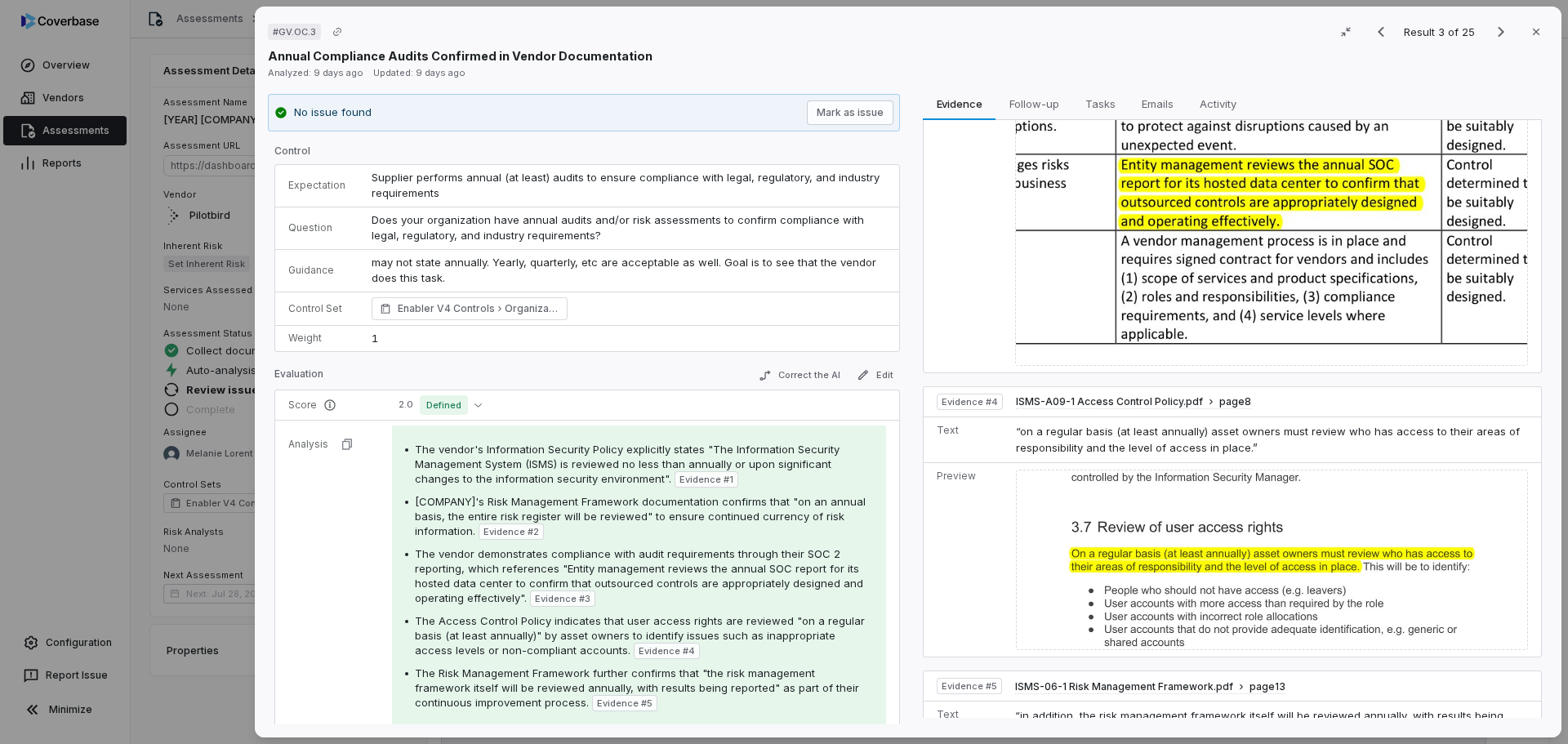 scroll, scrollTop: 898, scrollLeft: 0, axis: vertical 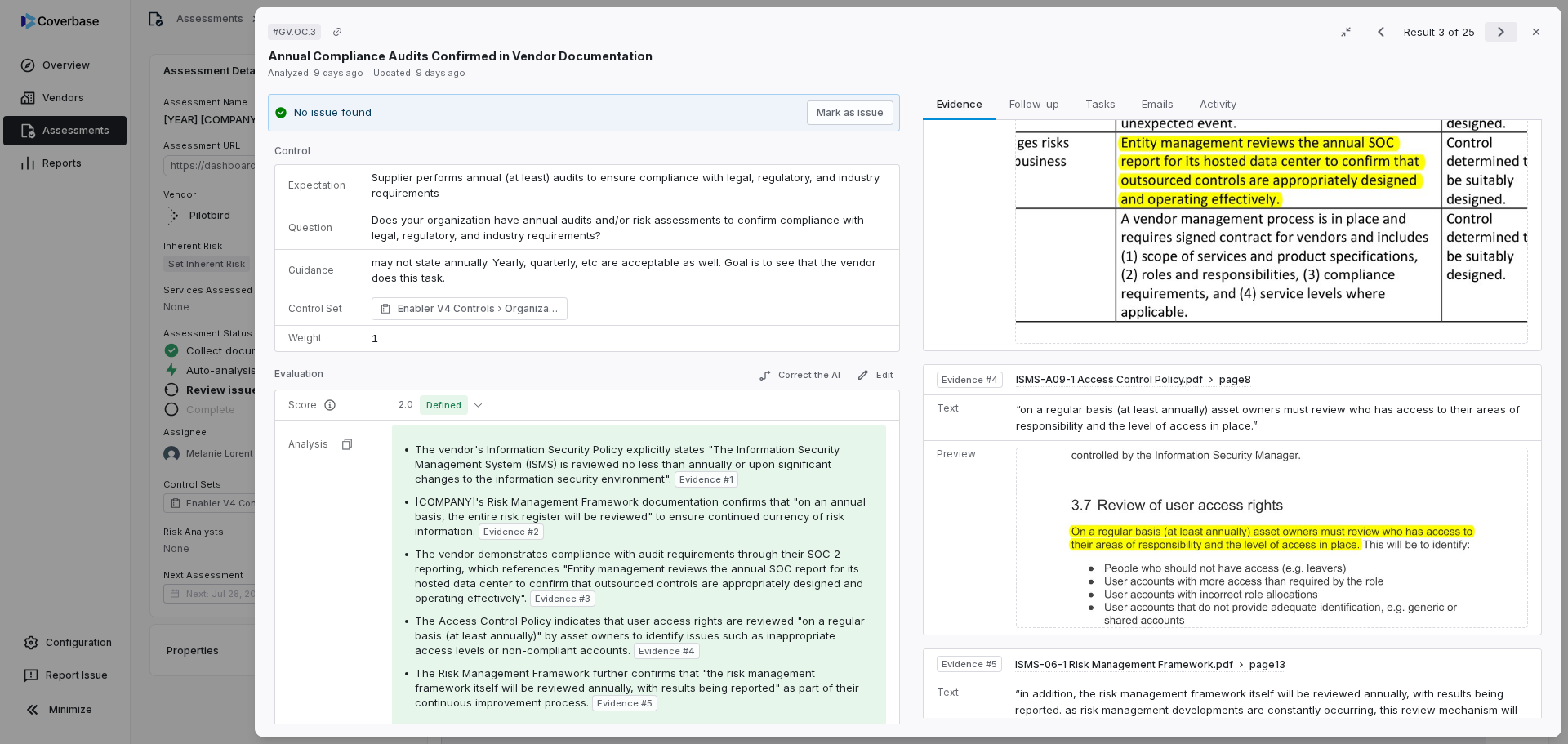click 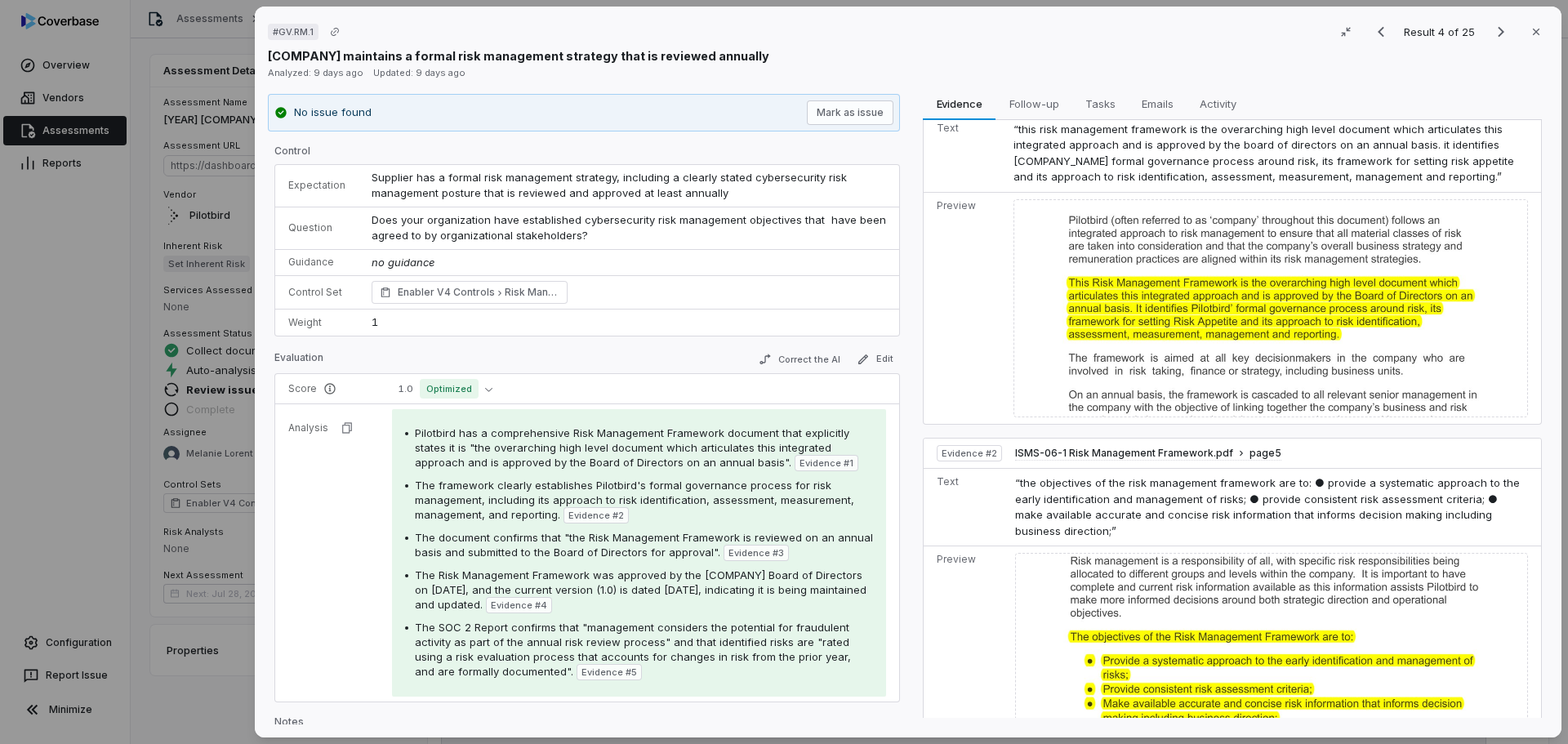 scroll, scrollTop: 0, scrollLeft: 0, axis: both 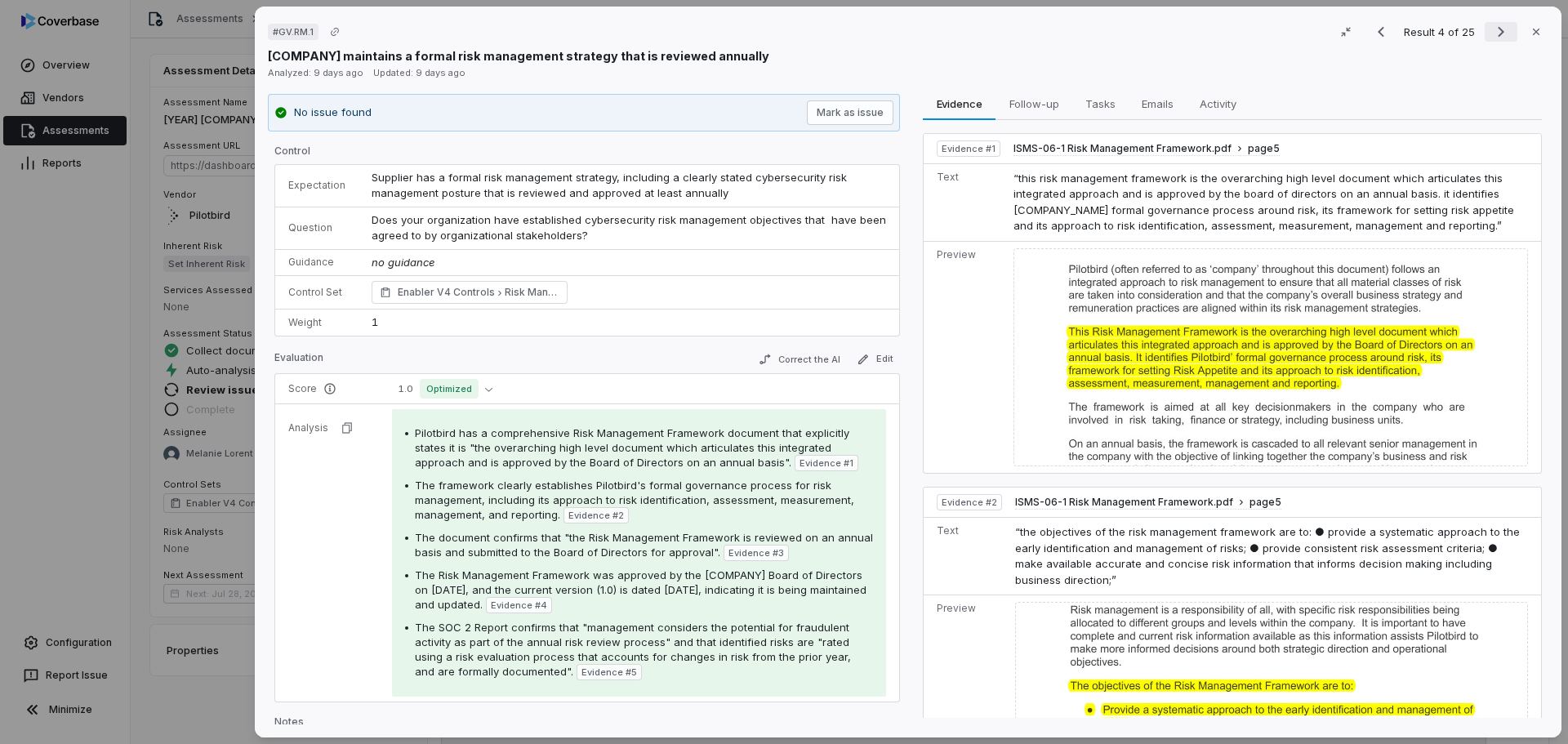 click 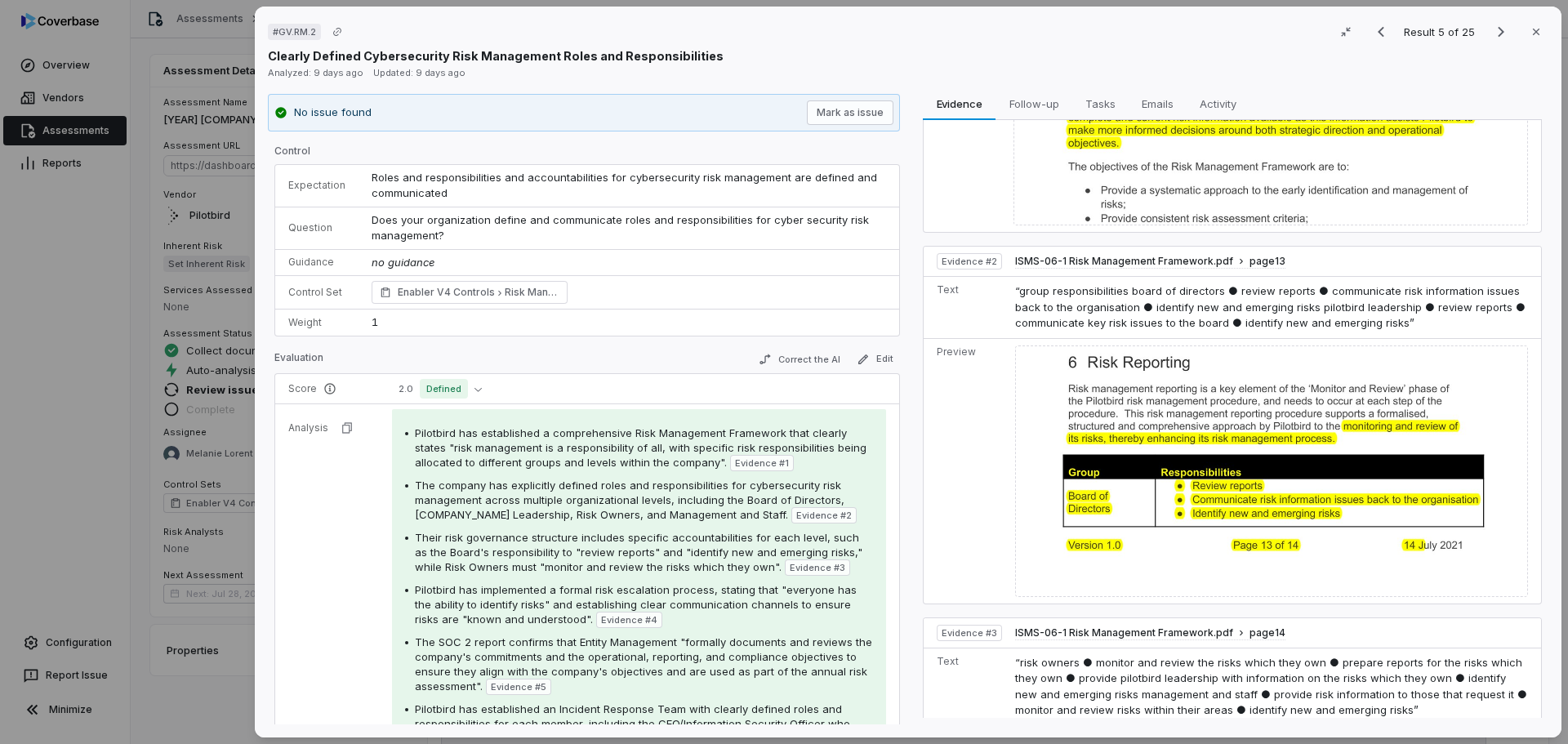 scroll, scrollTop: 245, scrollLeft: 0, axis: vertical 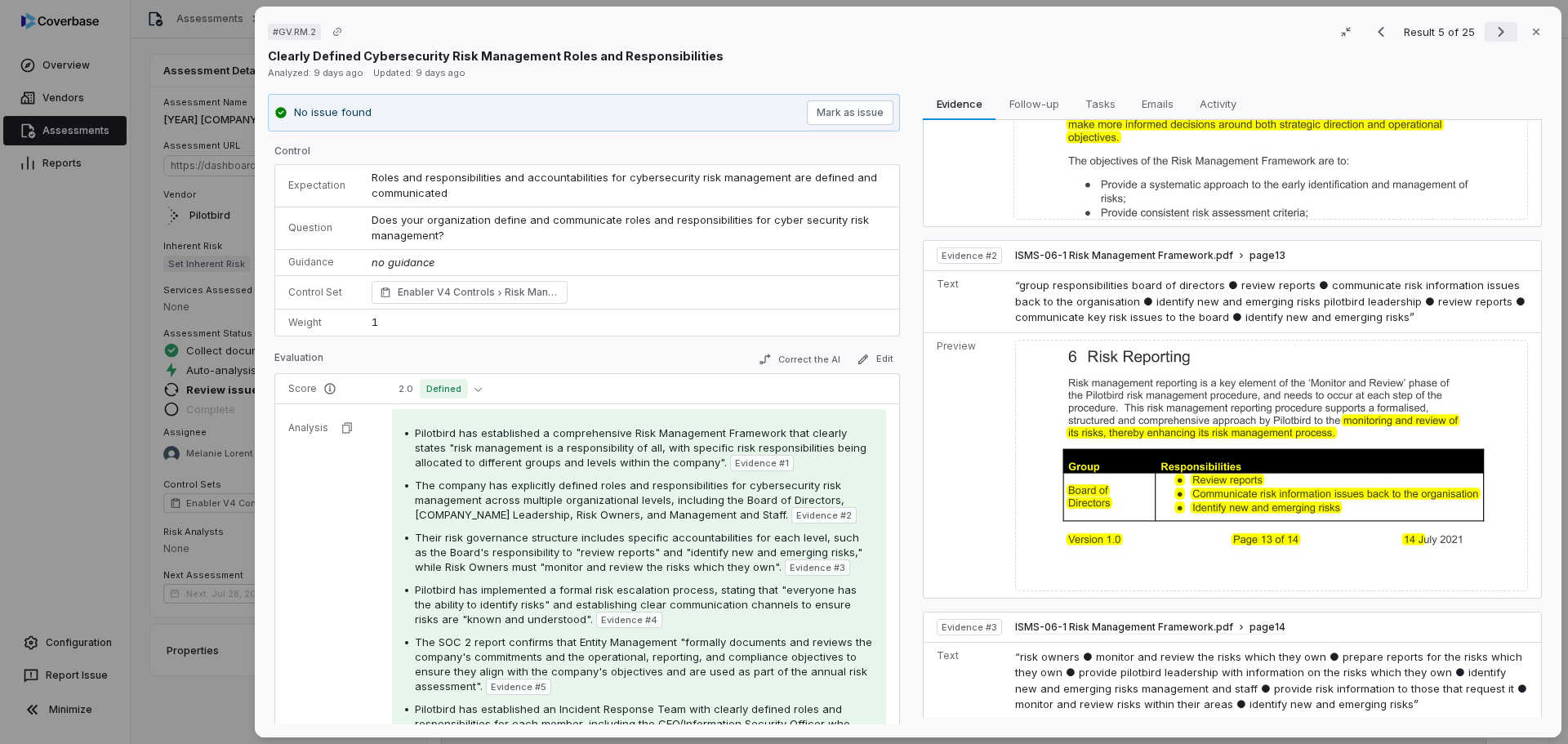 click 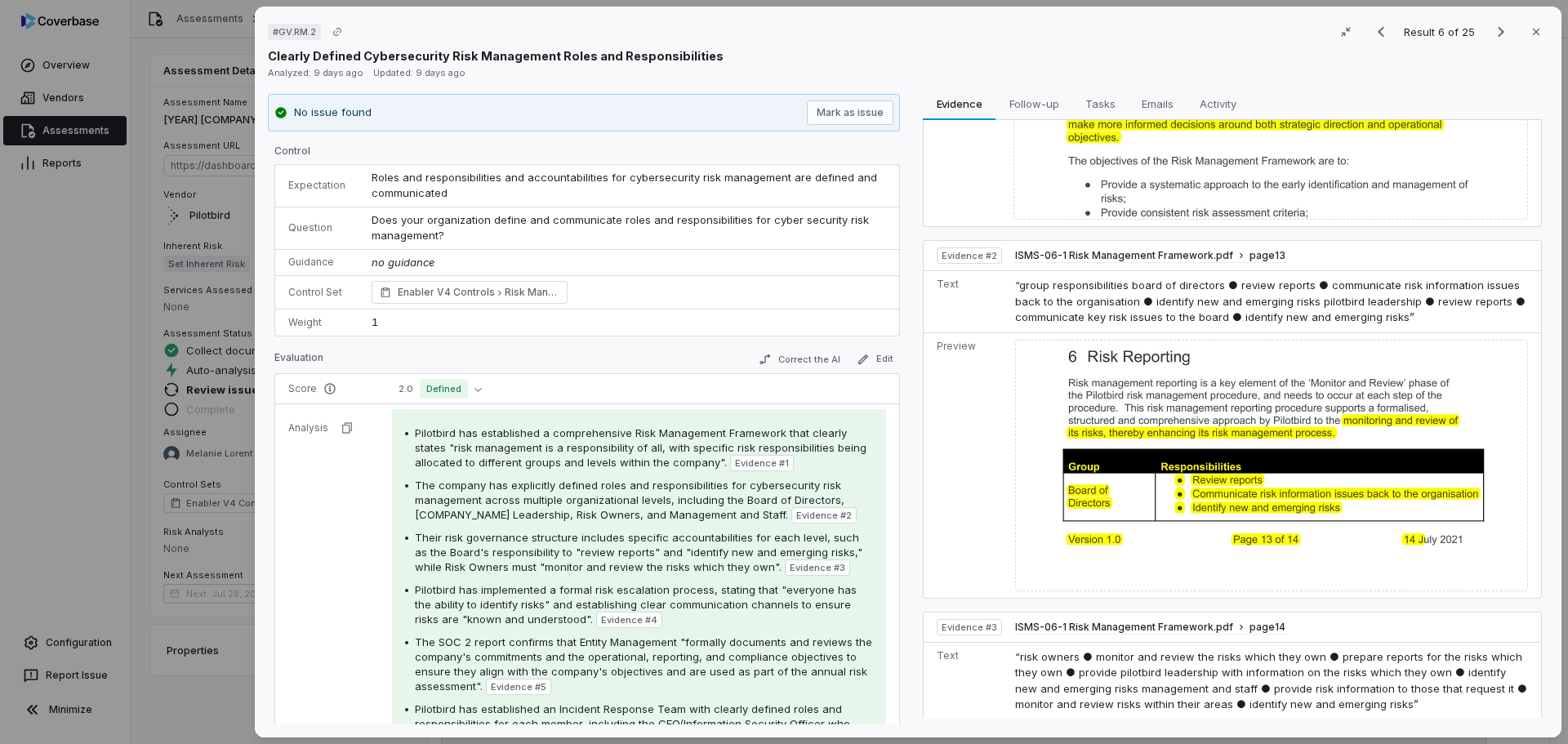 scroll, scrollTop: 0, scrollLeft: 0, axis: both 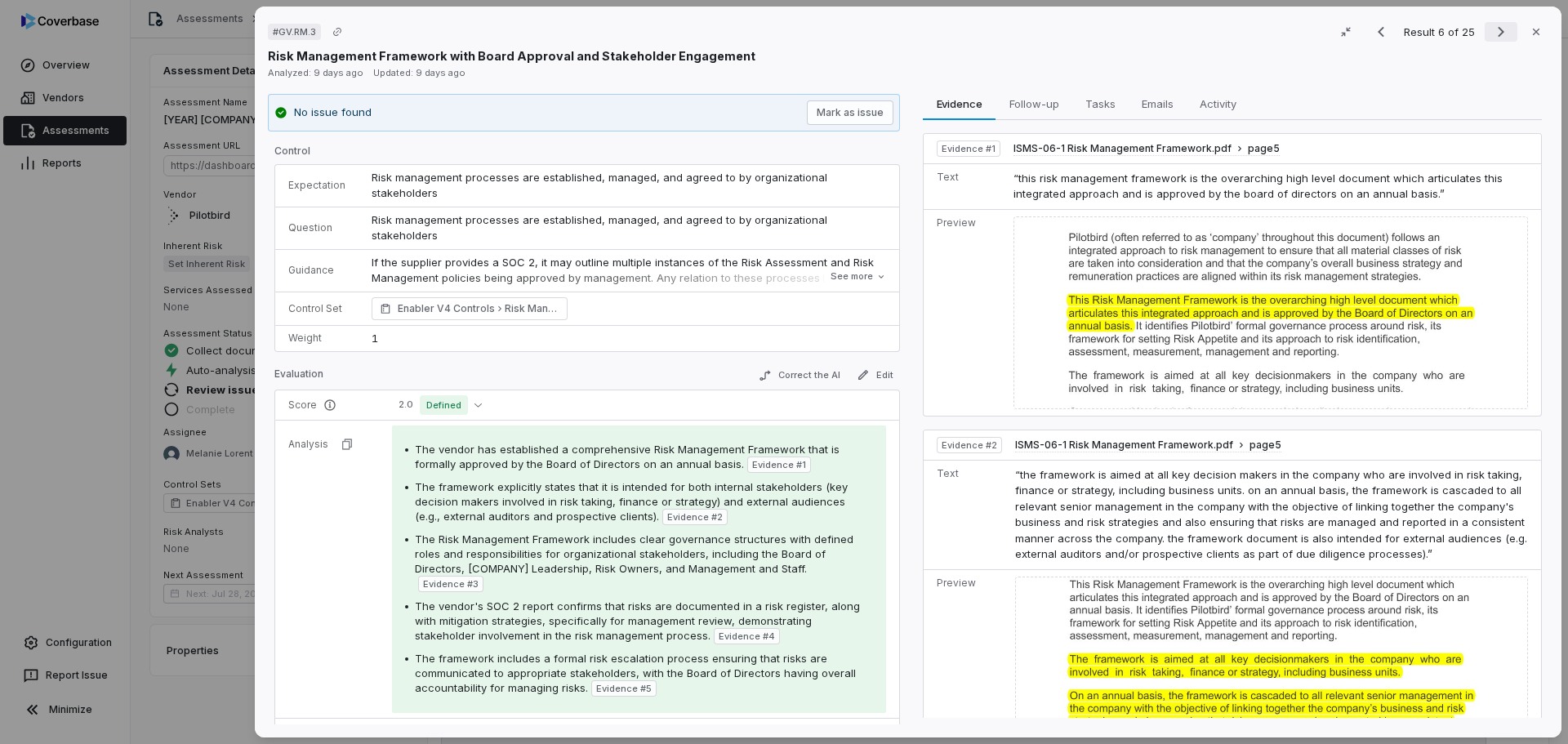 click 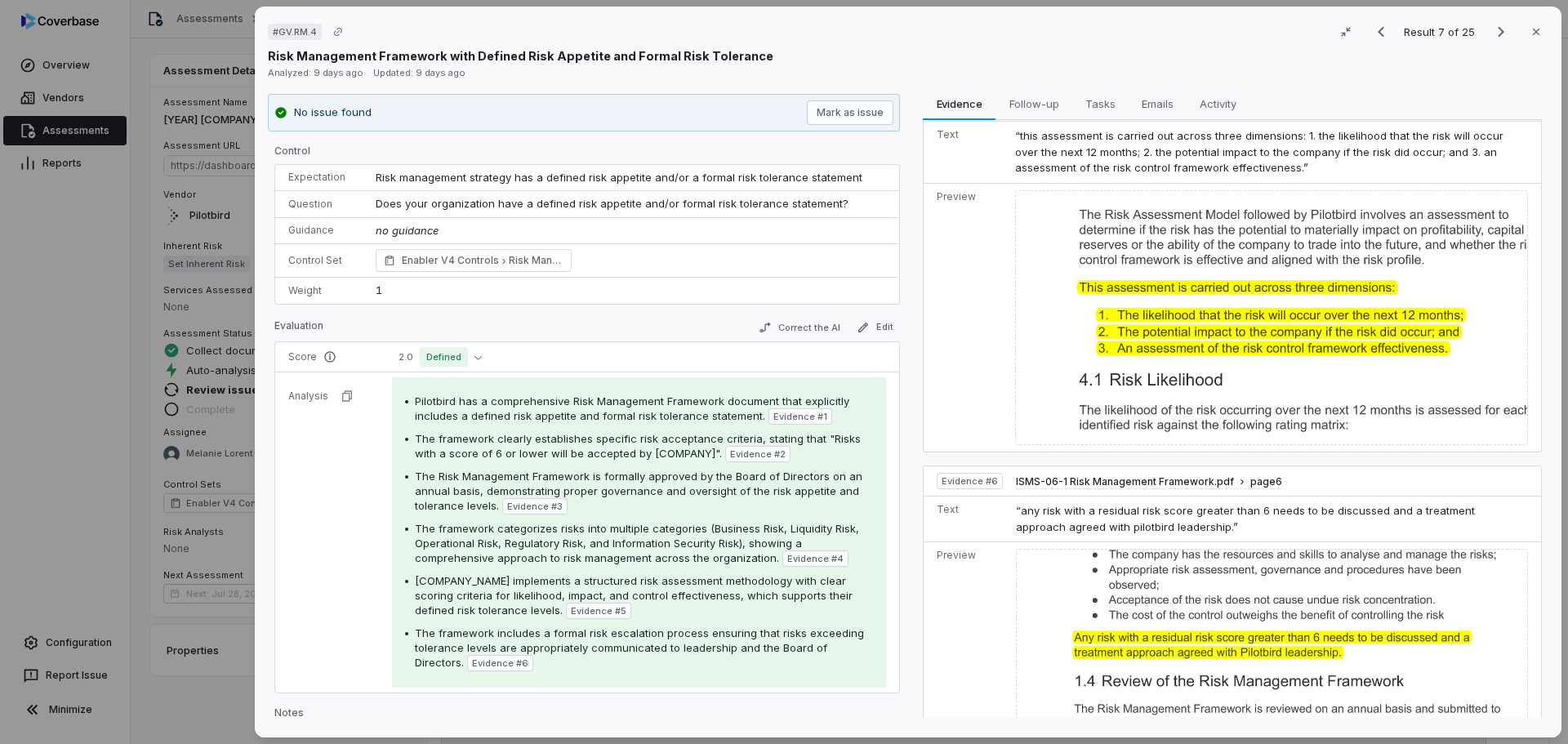 scroll, scrollTop: 1443, scrollLeft: 0, axis: vertical 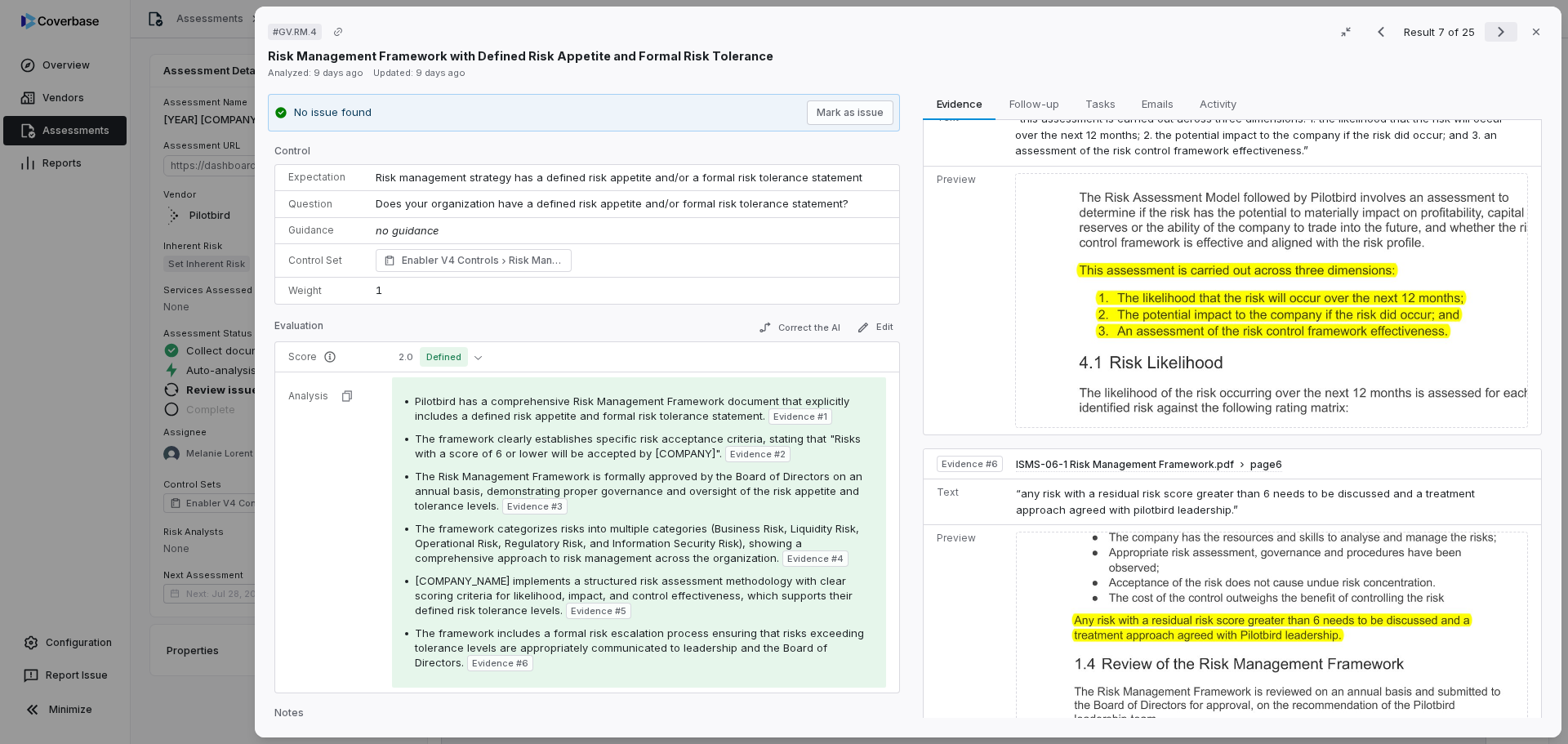 click 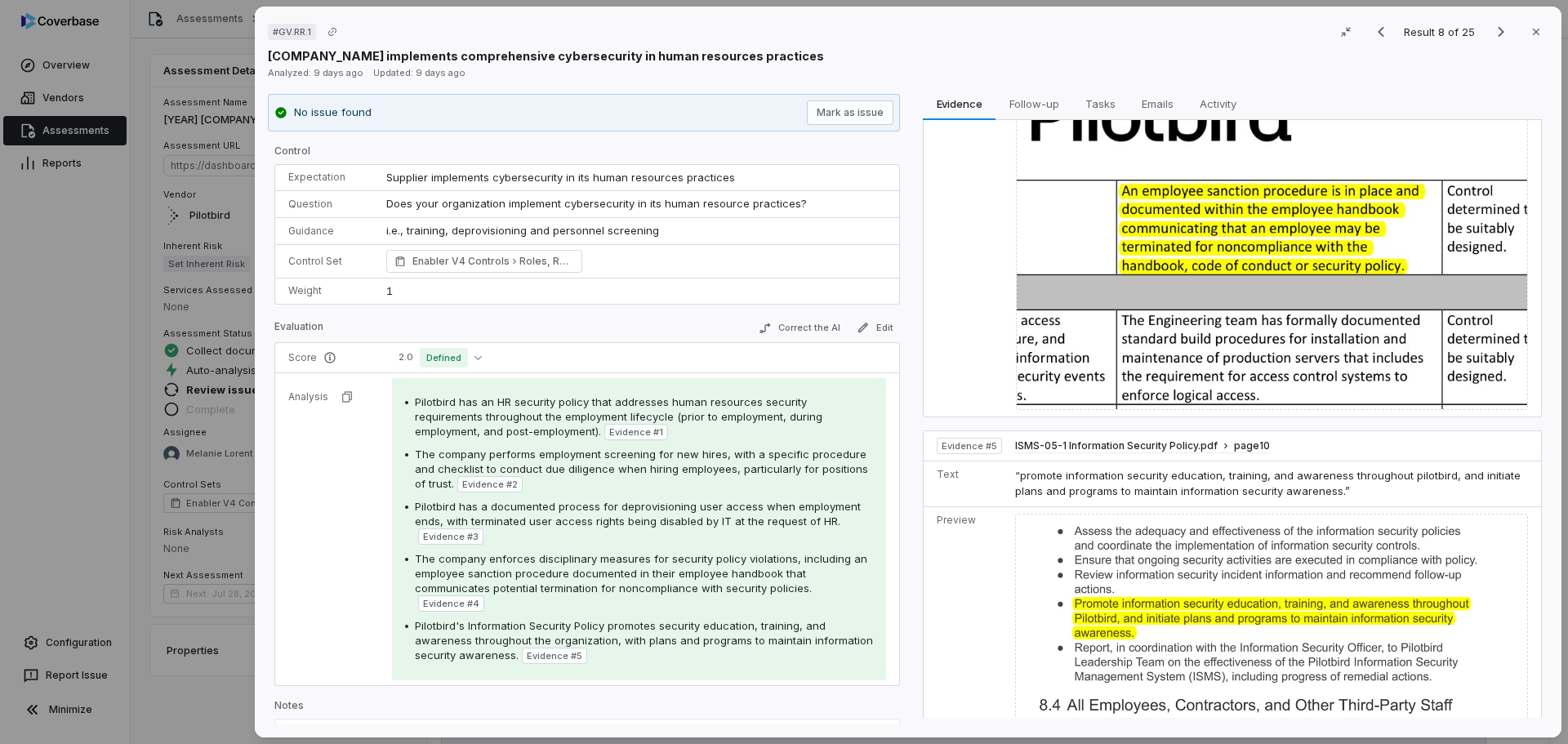 scroll, scrollTop: 1122, scrollLeft: 0, axis: vertical 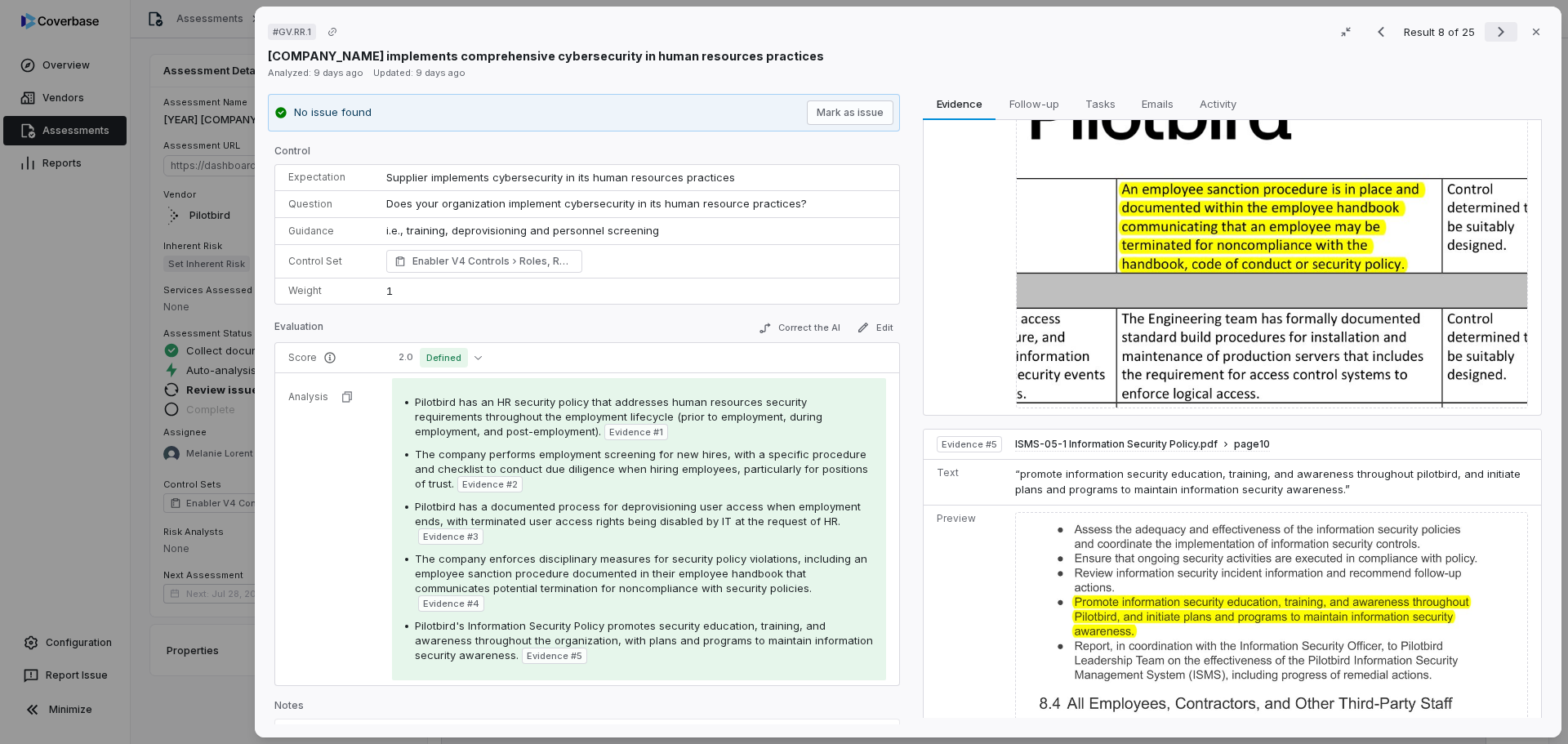 click 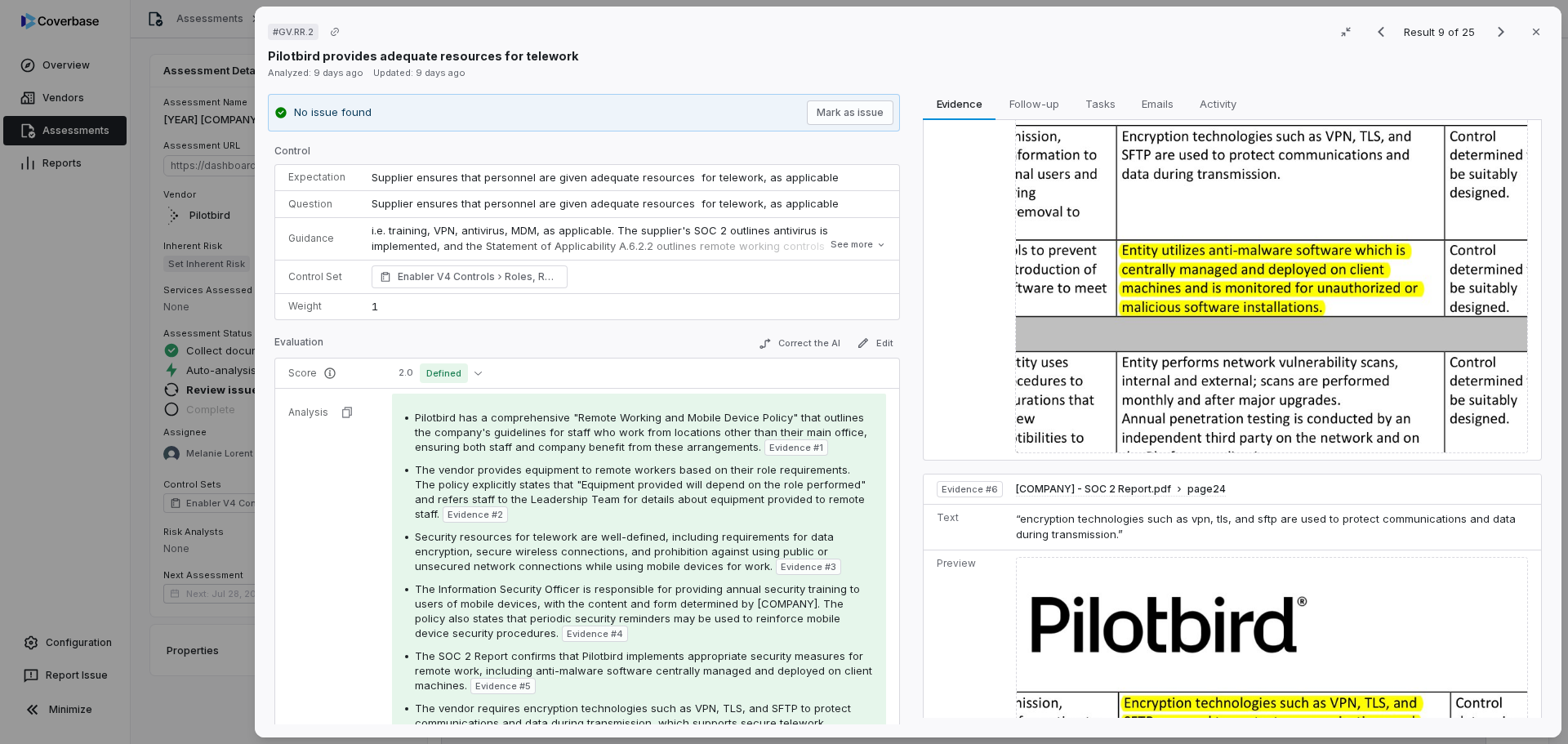 scroll, scrollTop: 1585, scrollLeft: 0, axis: vertical 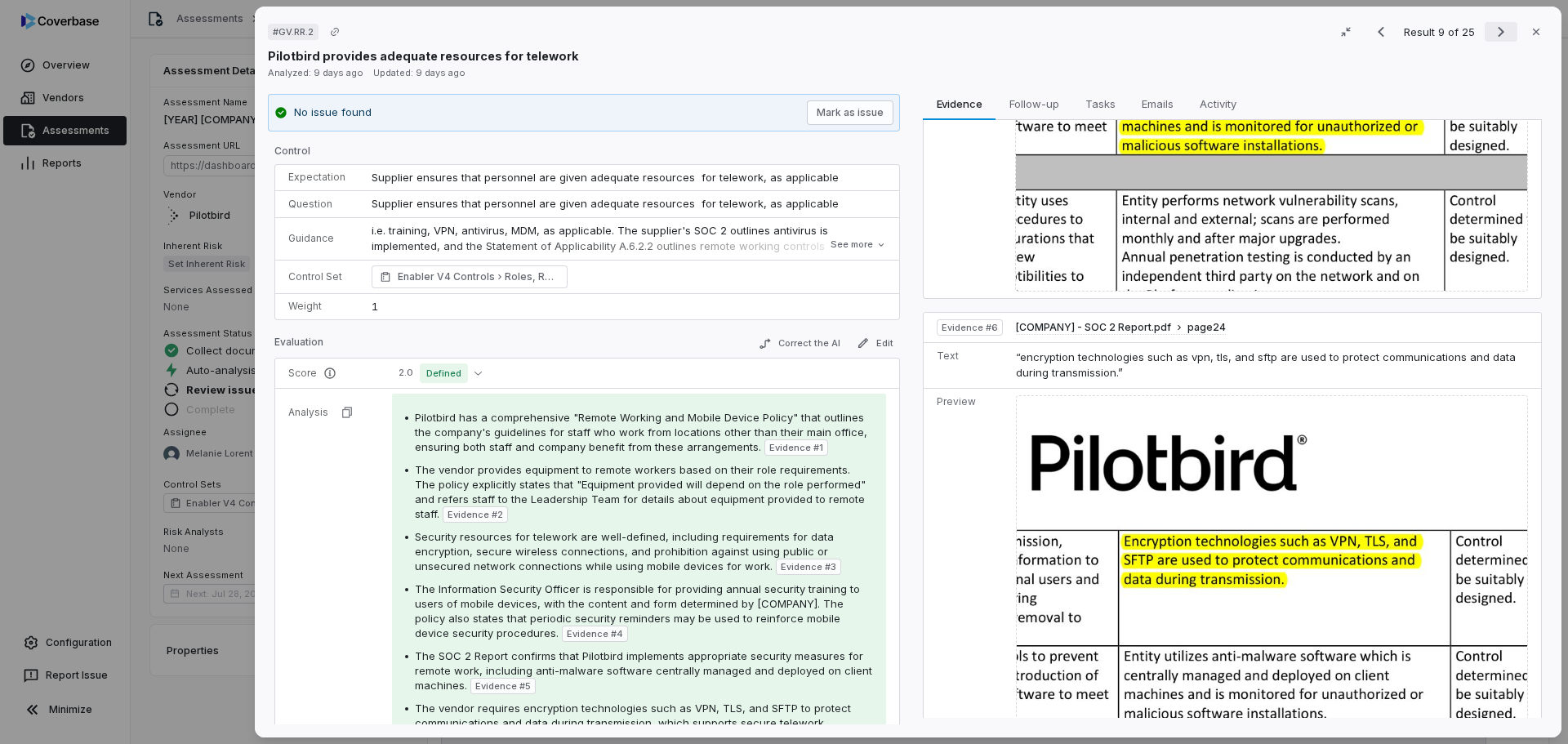 click 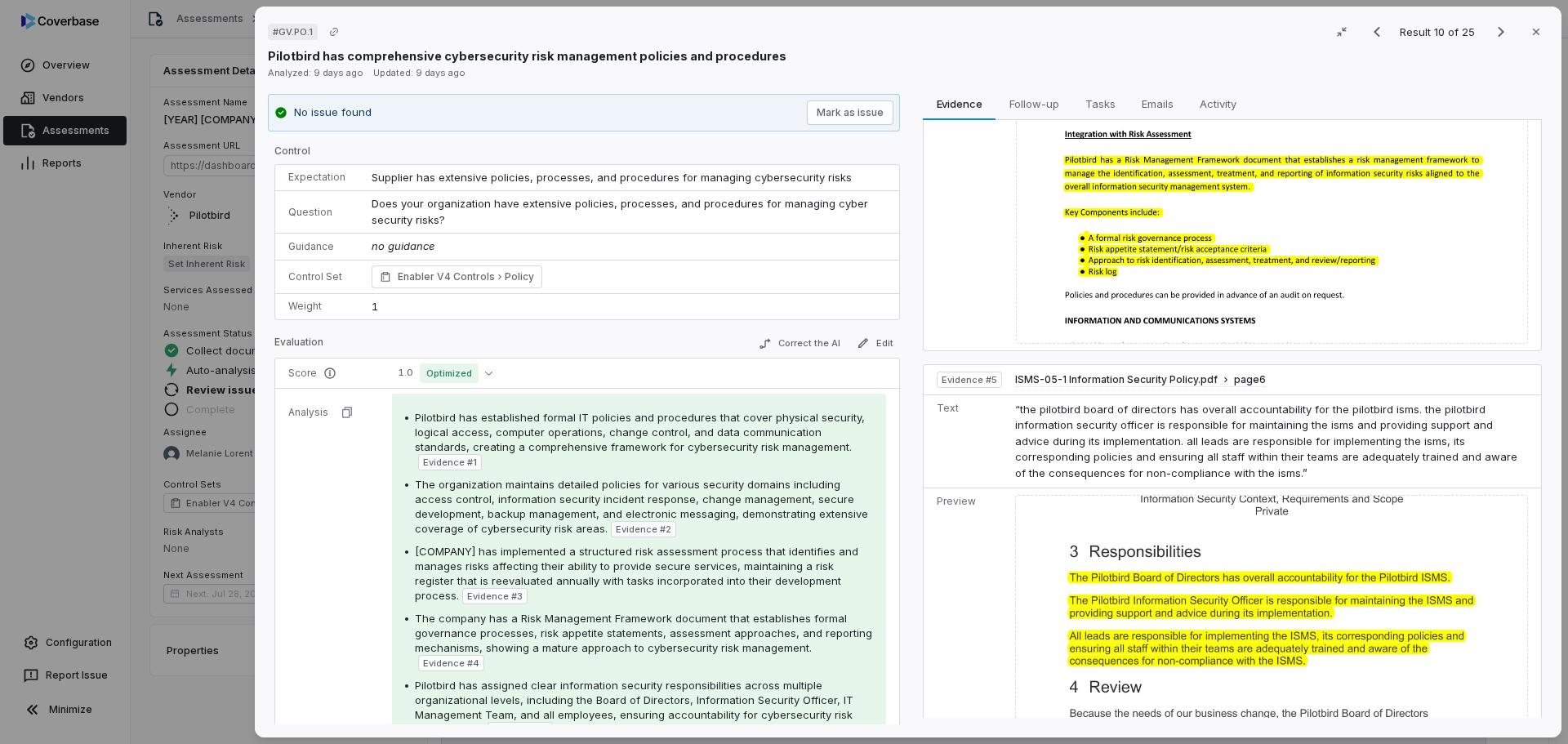 scroll, scrollTop: 1223, scrollLeft: 0, axis: vertical 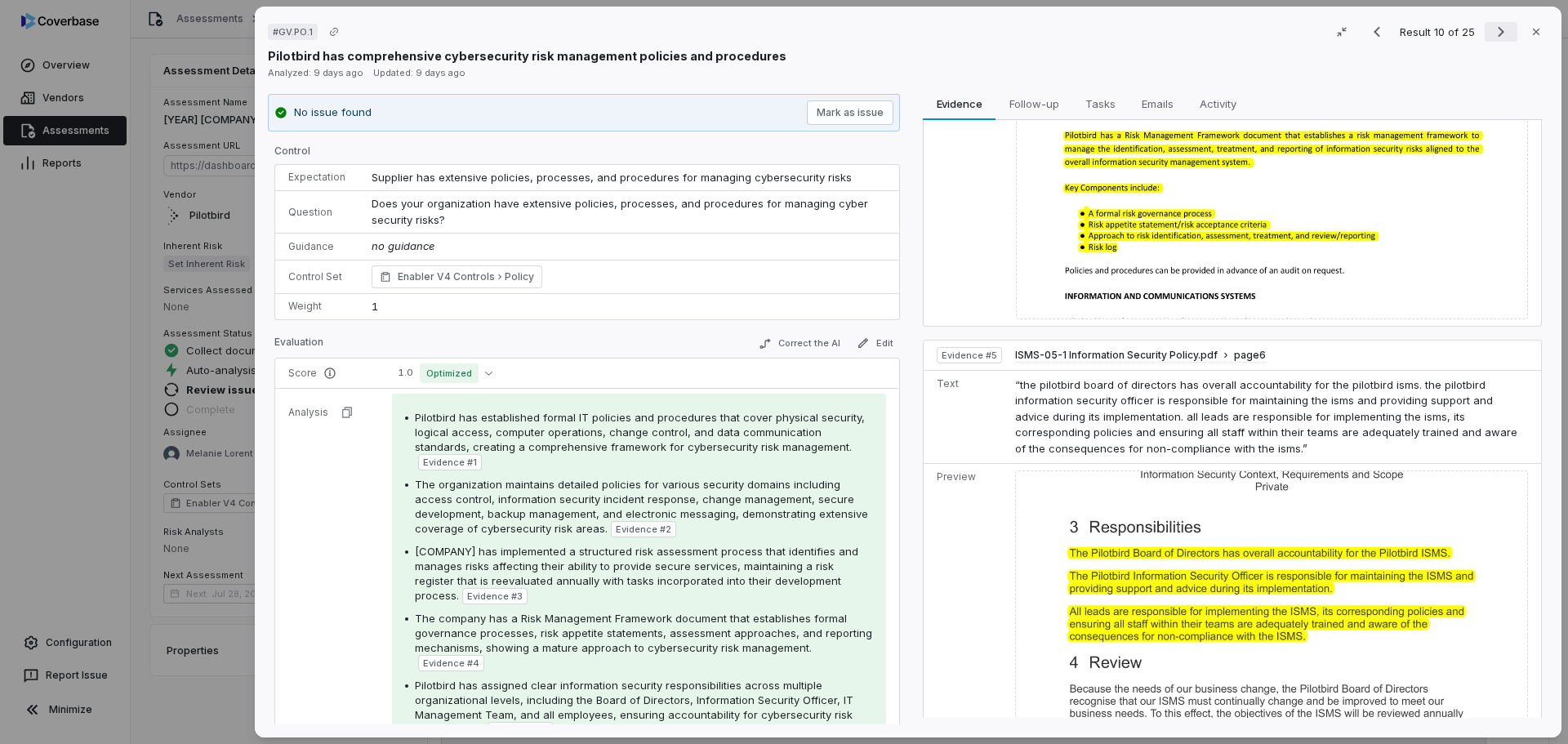 click 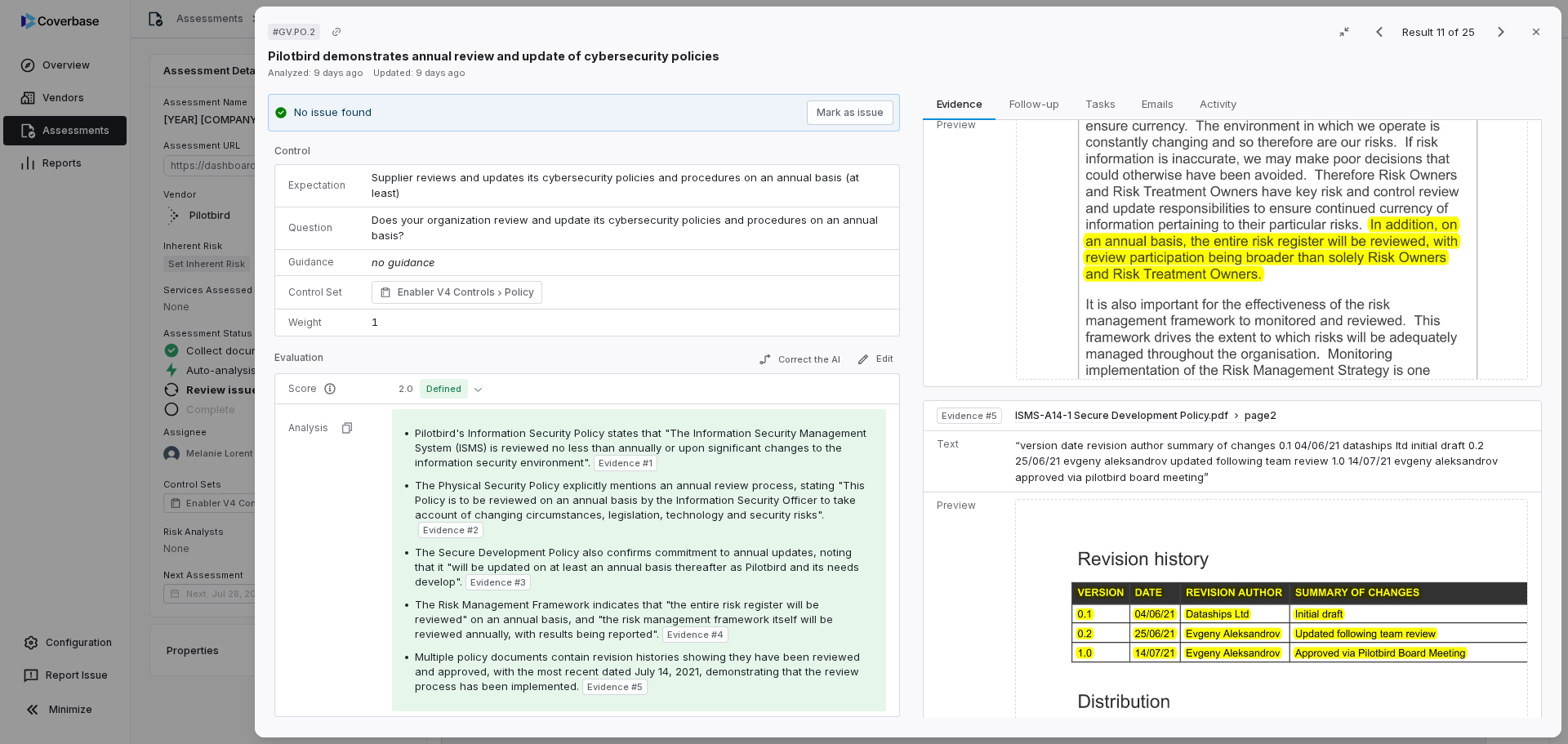 scroll, scrollTop: 1042, scrollLeft: 0, axis: vertical 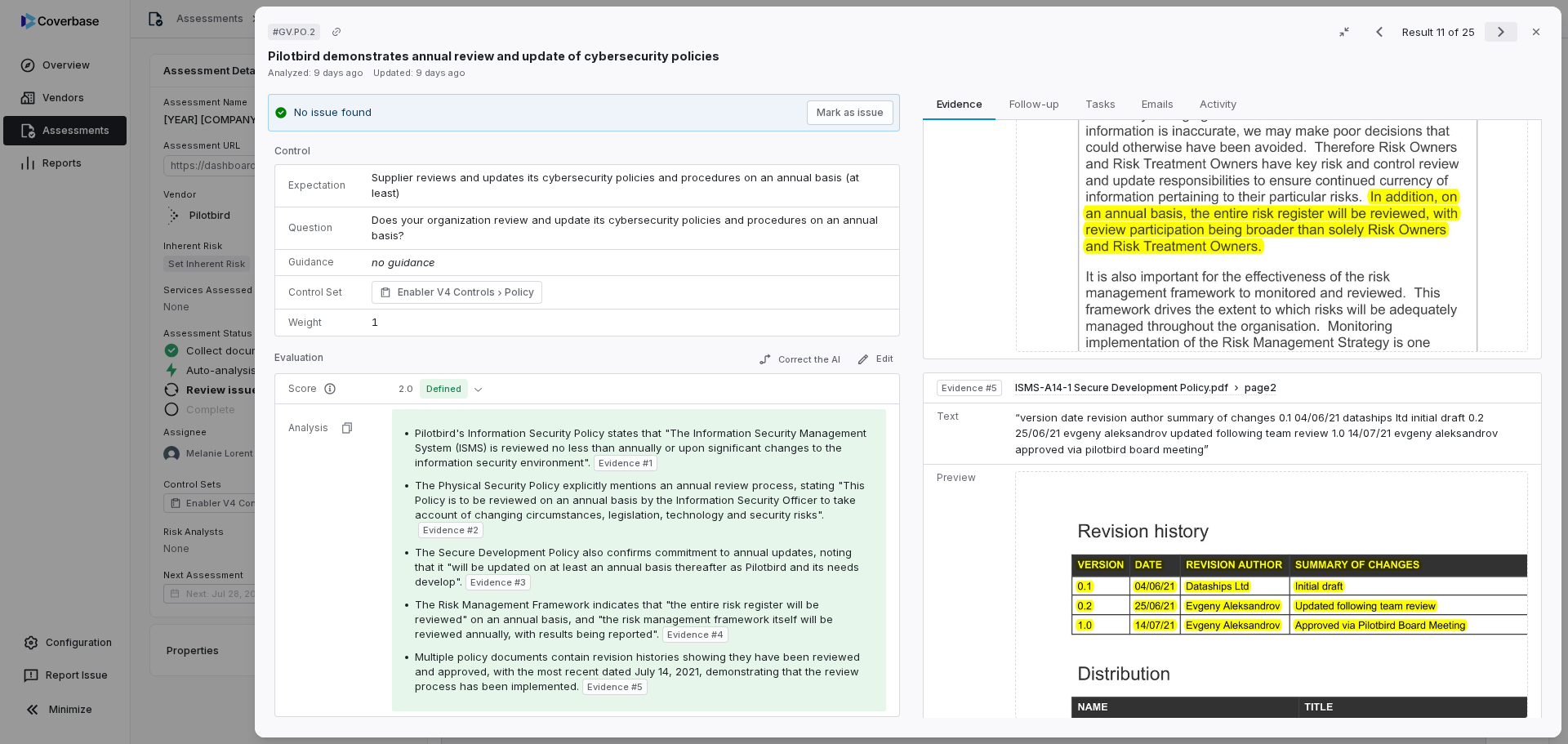 click 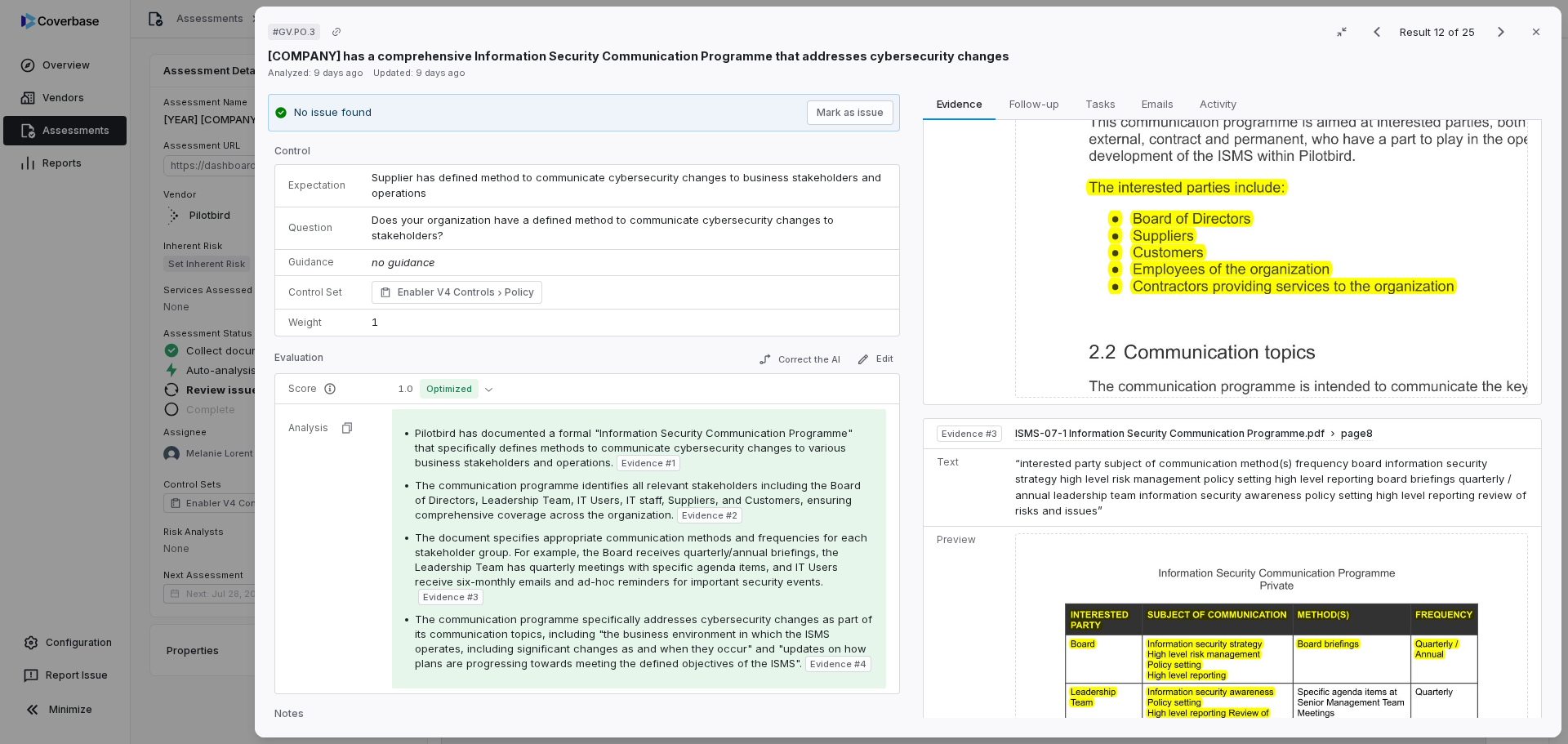 scroll, scrollTop: 490, scrollLeft: 0, axis: vertical 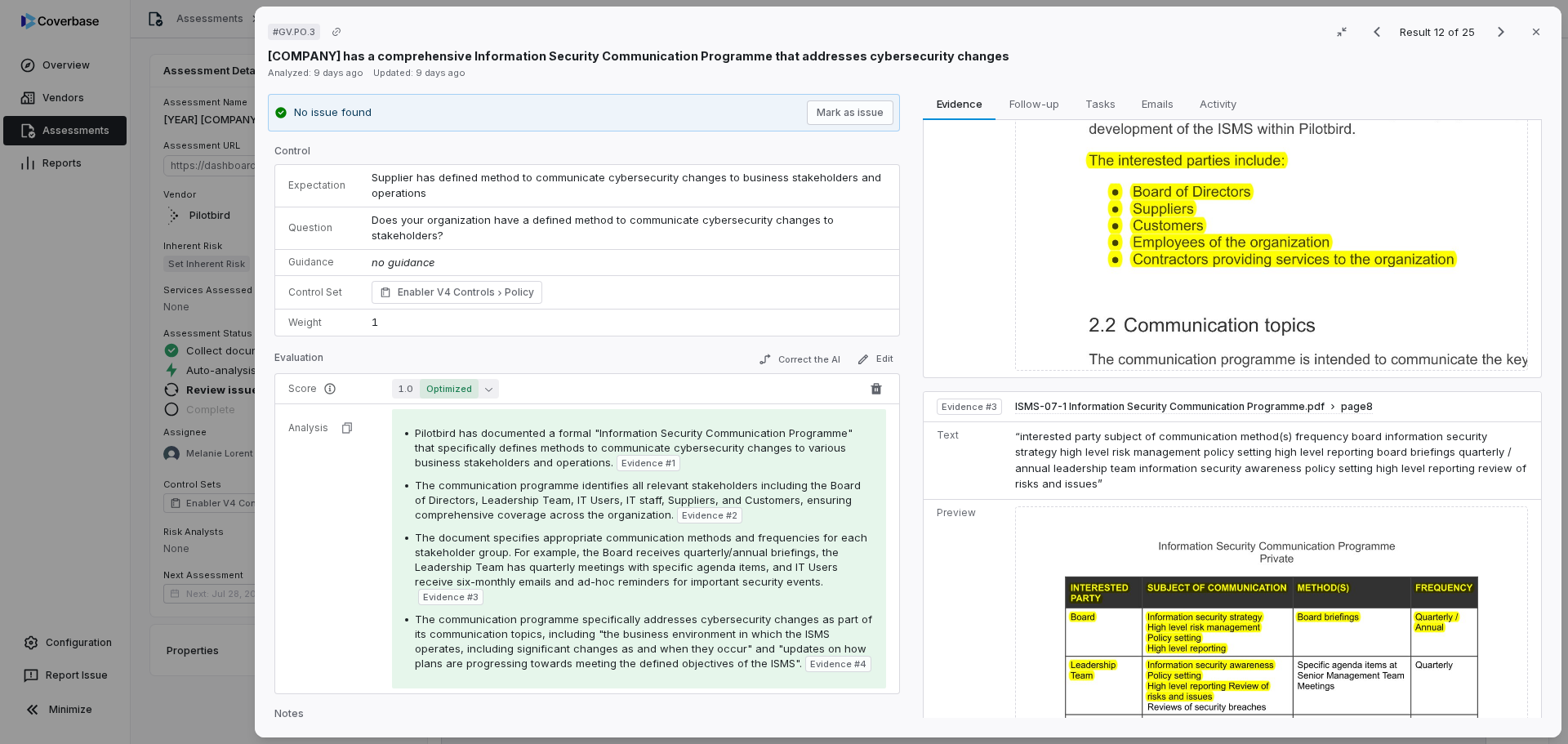 click on "Optimized" at bounding box center [449, 389] 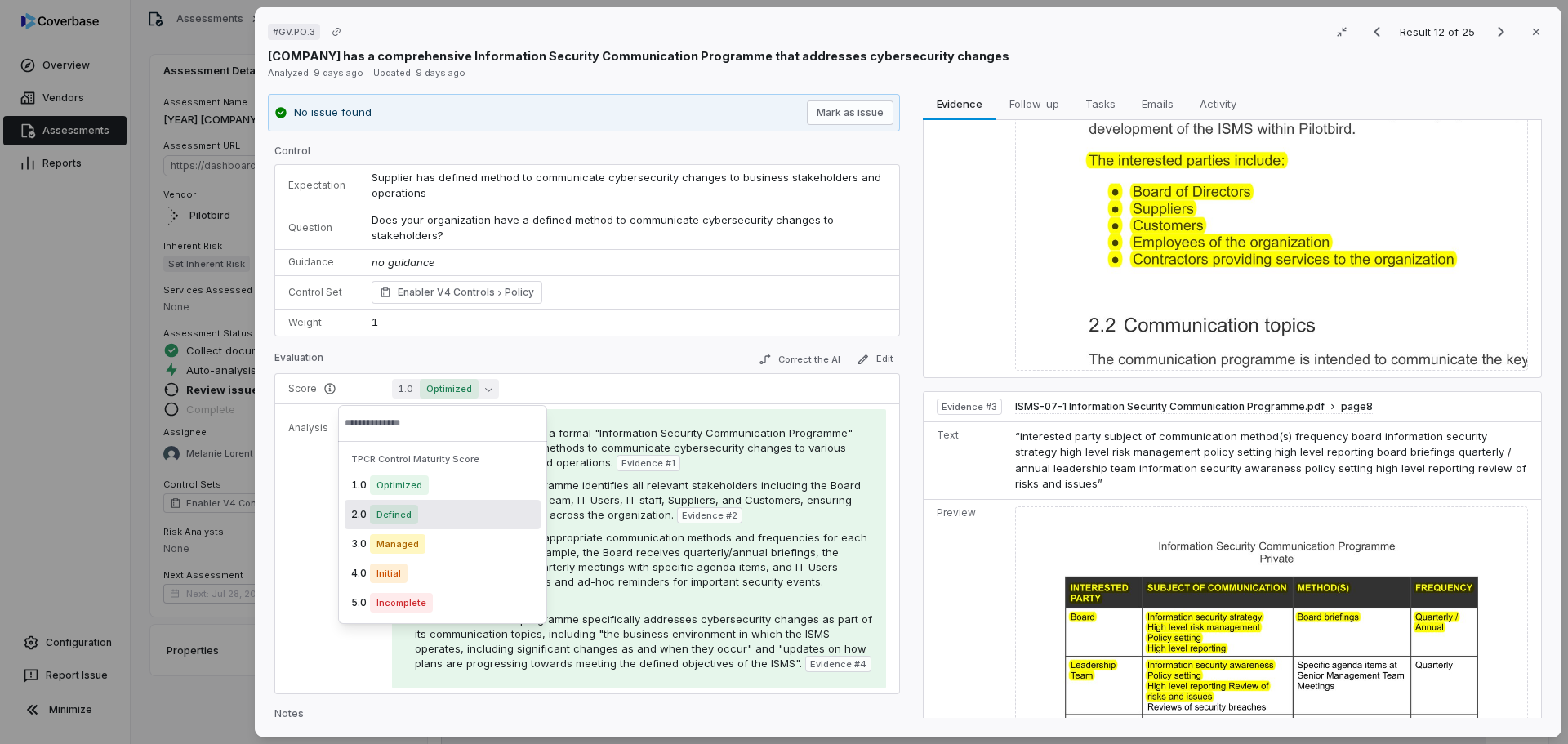 click on "Defined" at bounding box center [394, 515] 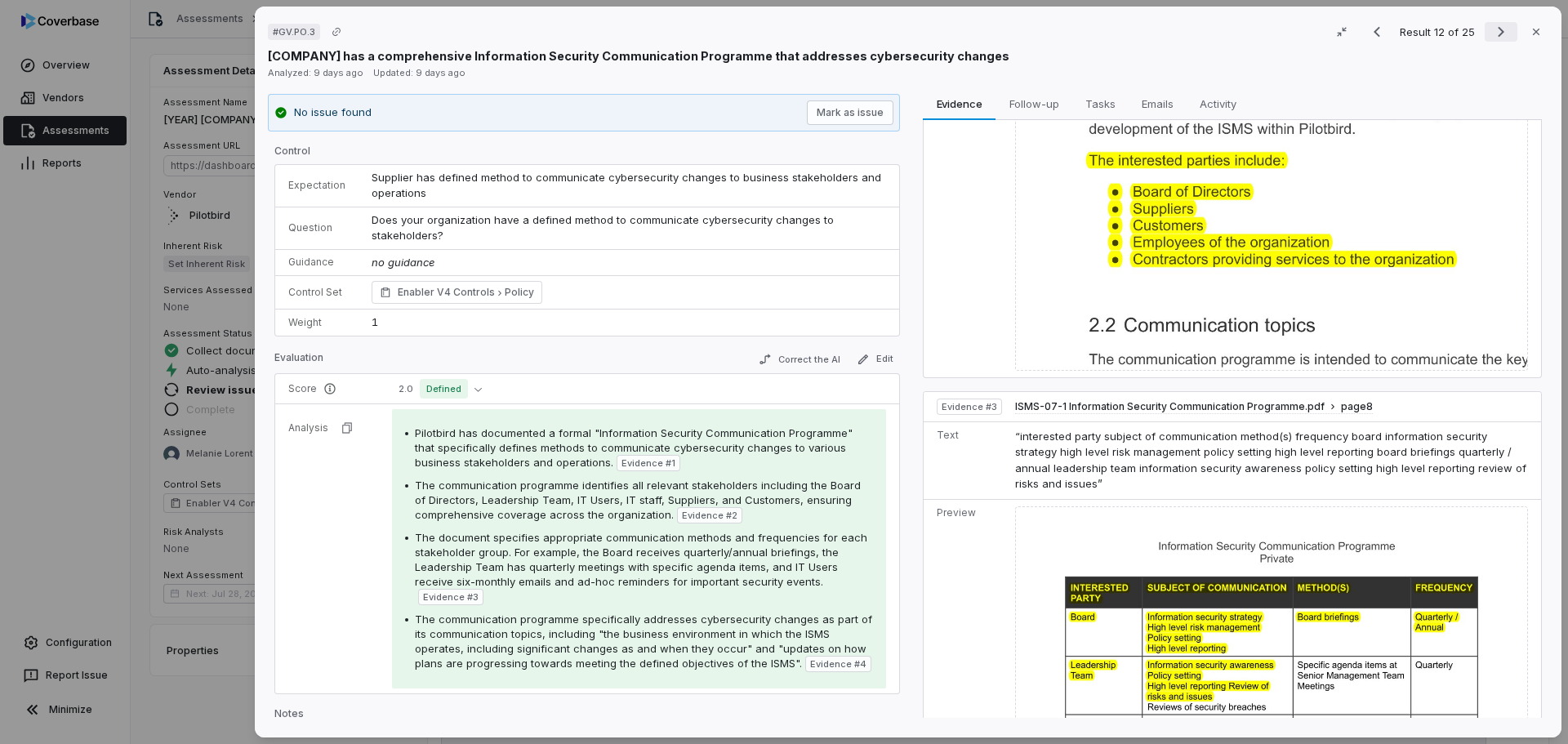 click 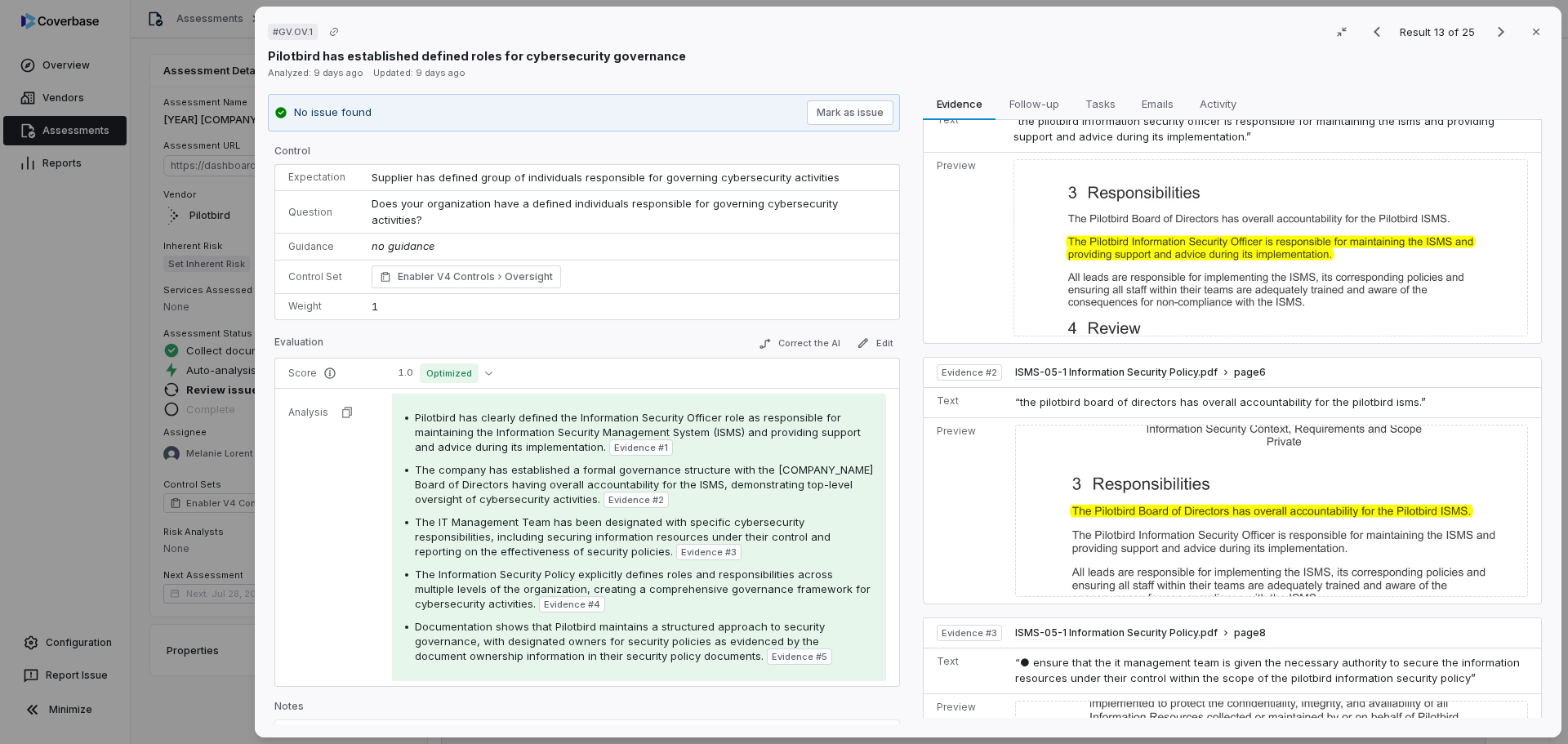 scroll, scrollTop: 82, scrollLeft: 0, axis: vertical 